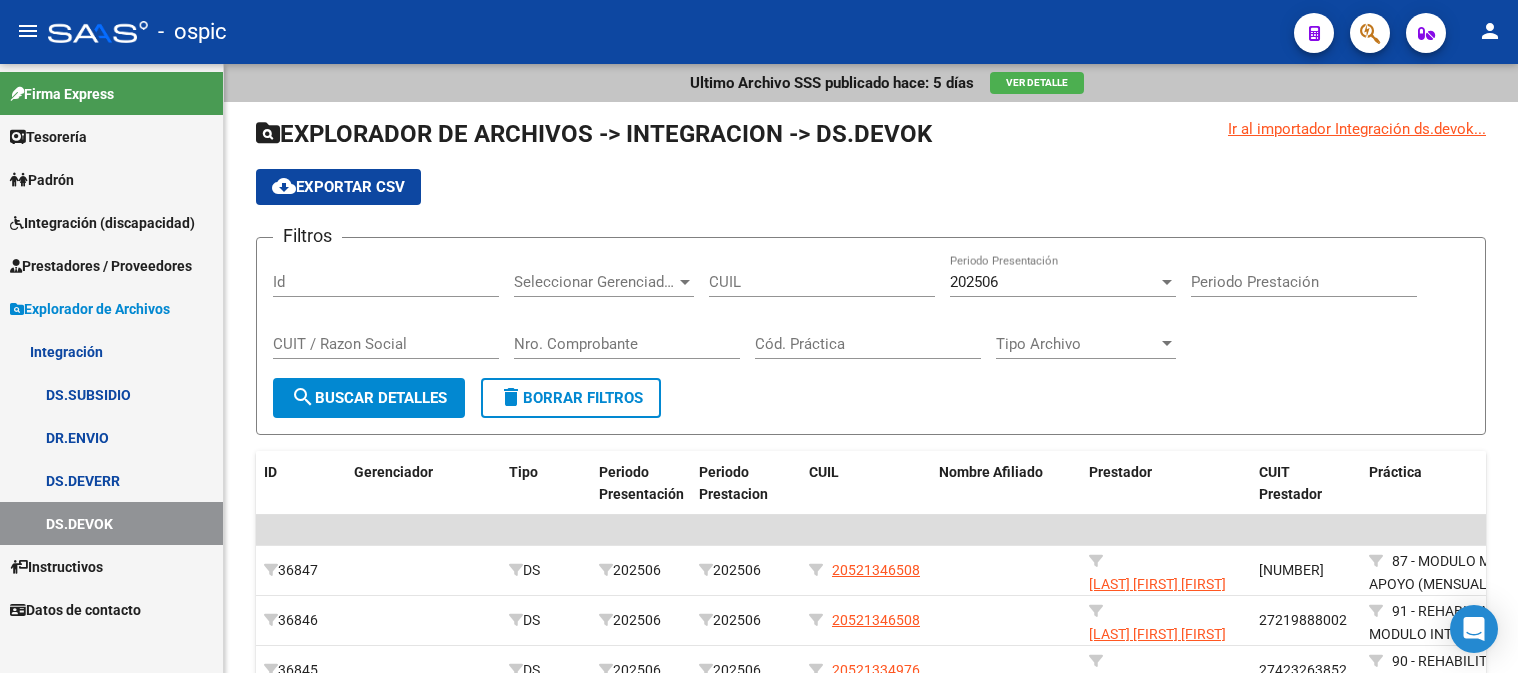 scroll, scrollTop: 0, scrollLeft: 0, axis: both 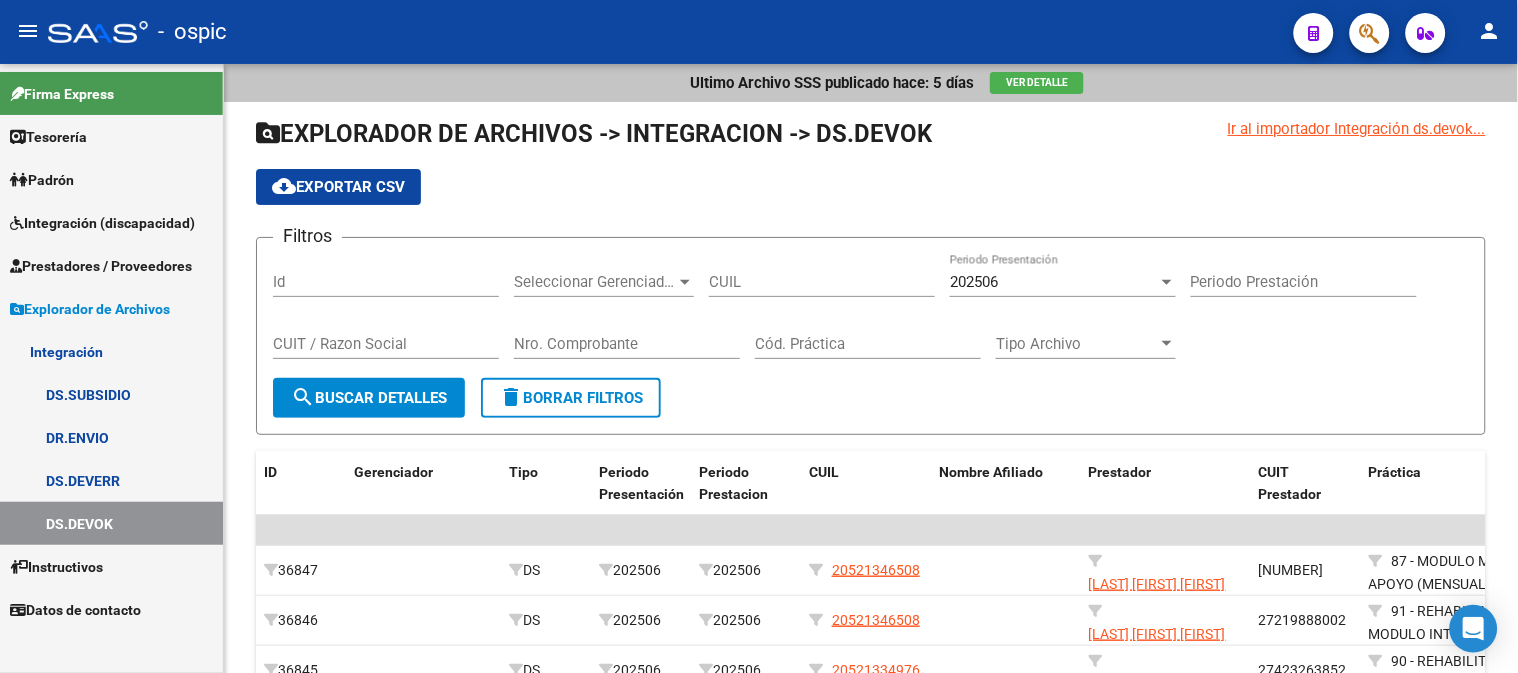 click on "DR.ENVIO" at bounding box center [111, 437] 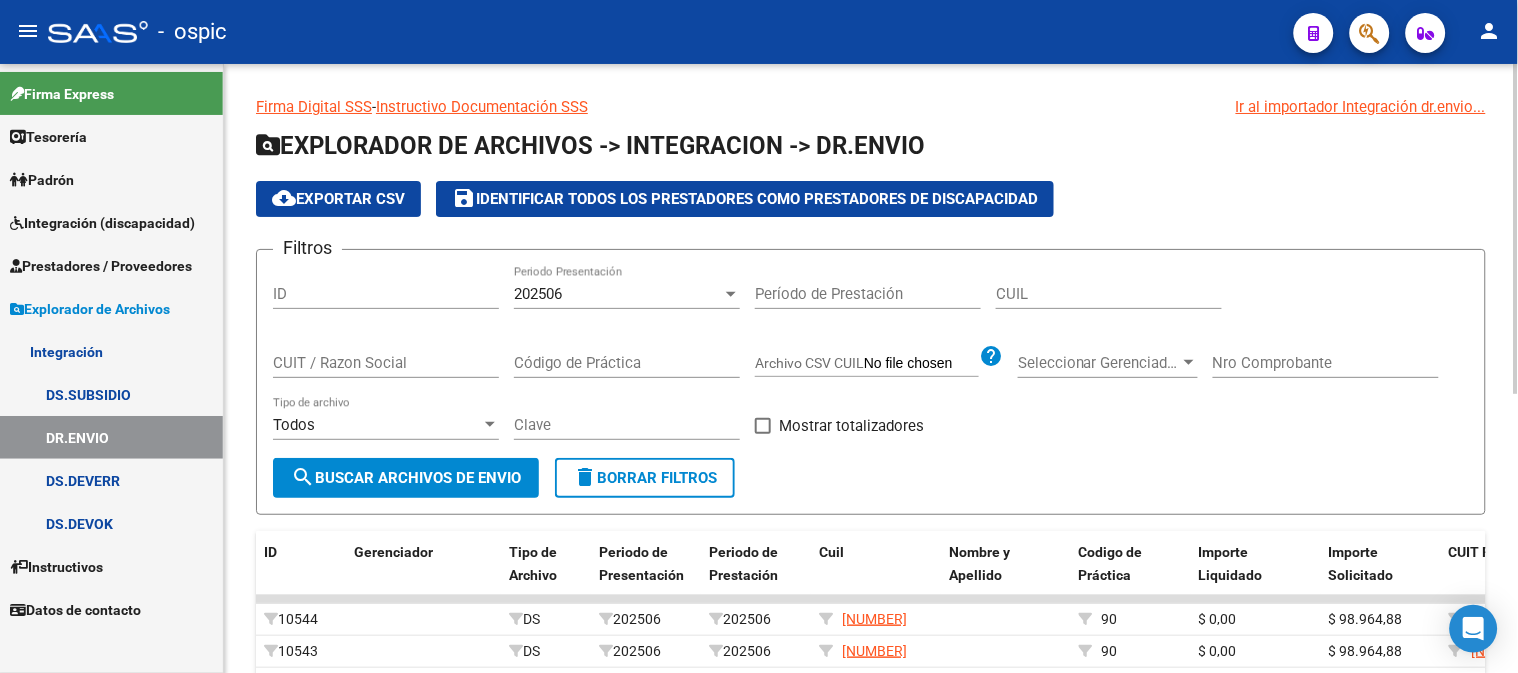 click on "CUIL" at bounding box center [1109, 294] 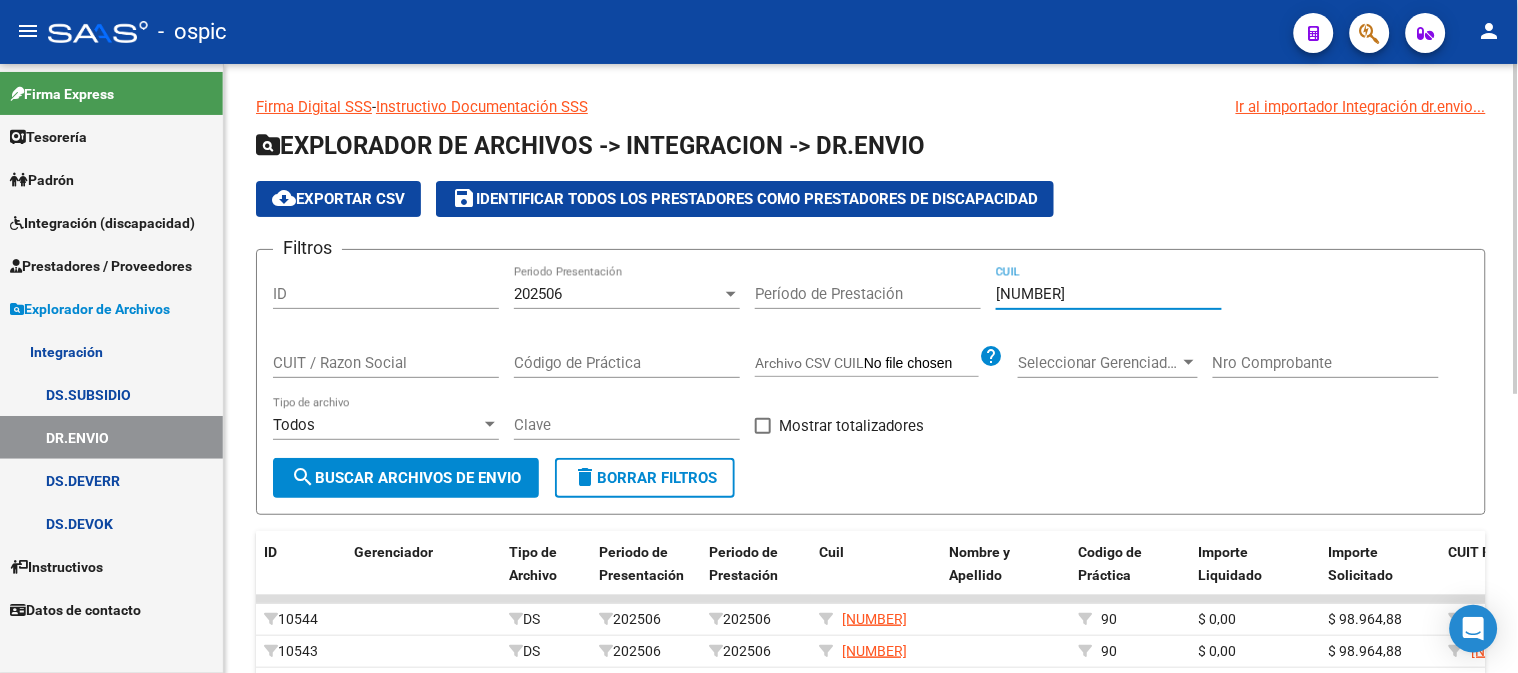 type on "[NUMBER]" 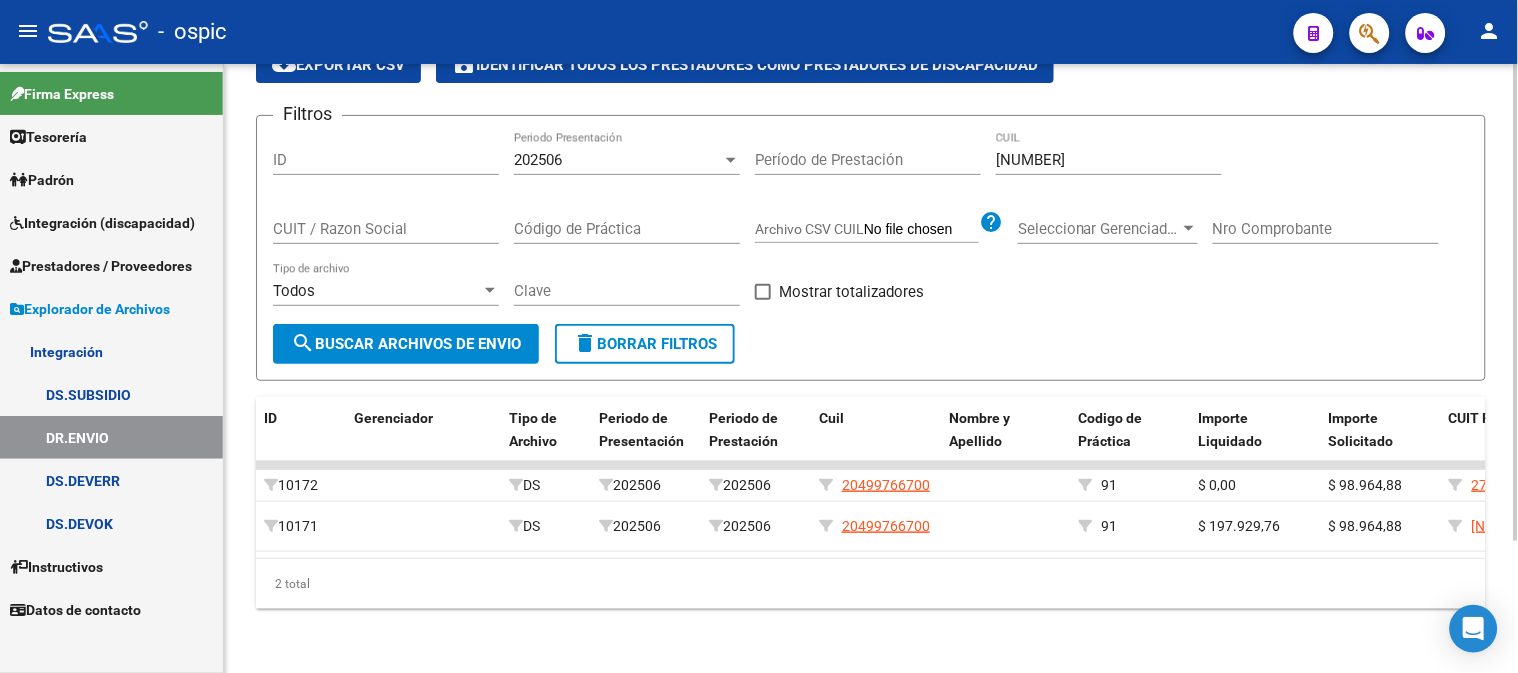 scroll, scrollTop: 167, scrollLeft: 0, axis: vertical 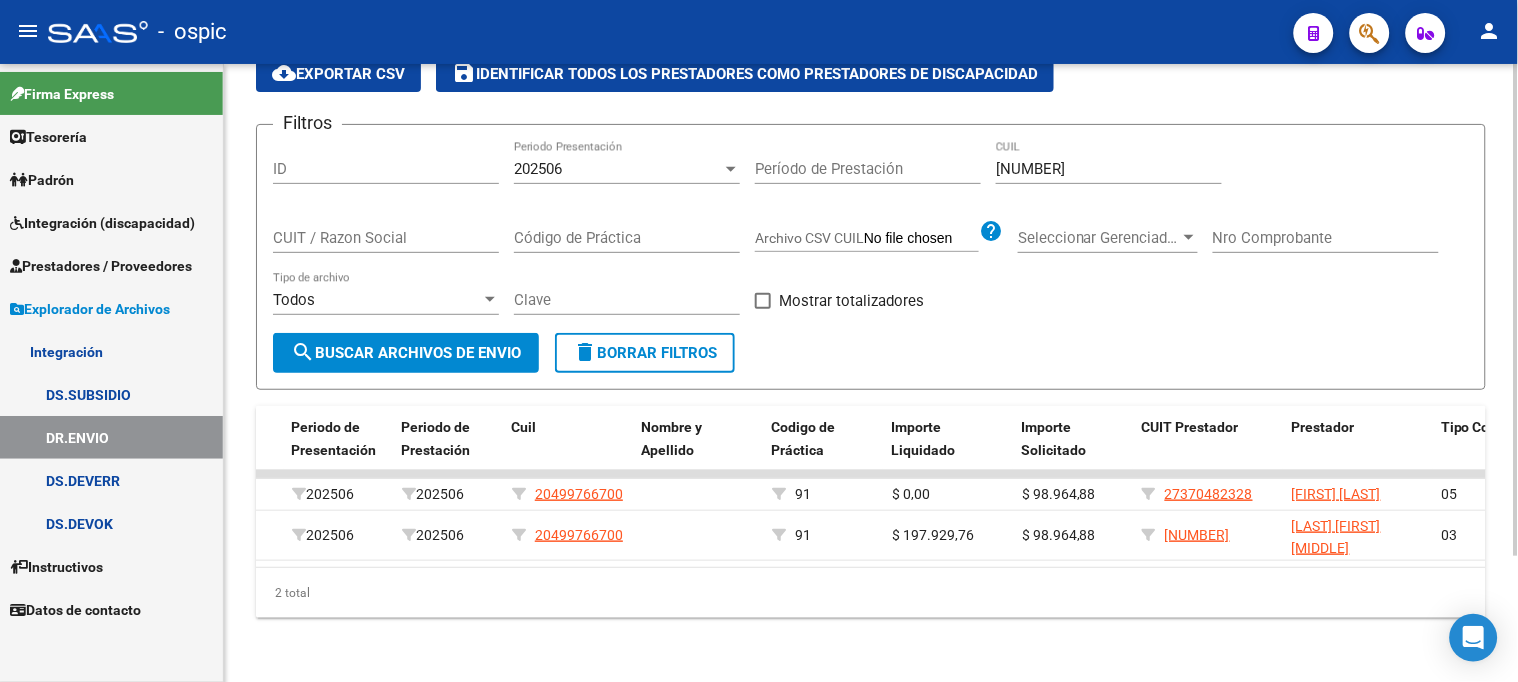 click on "delete  Borrar Filtros" 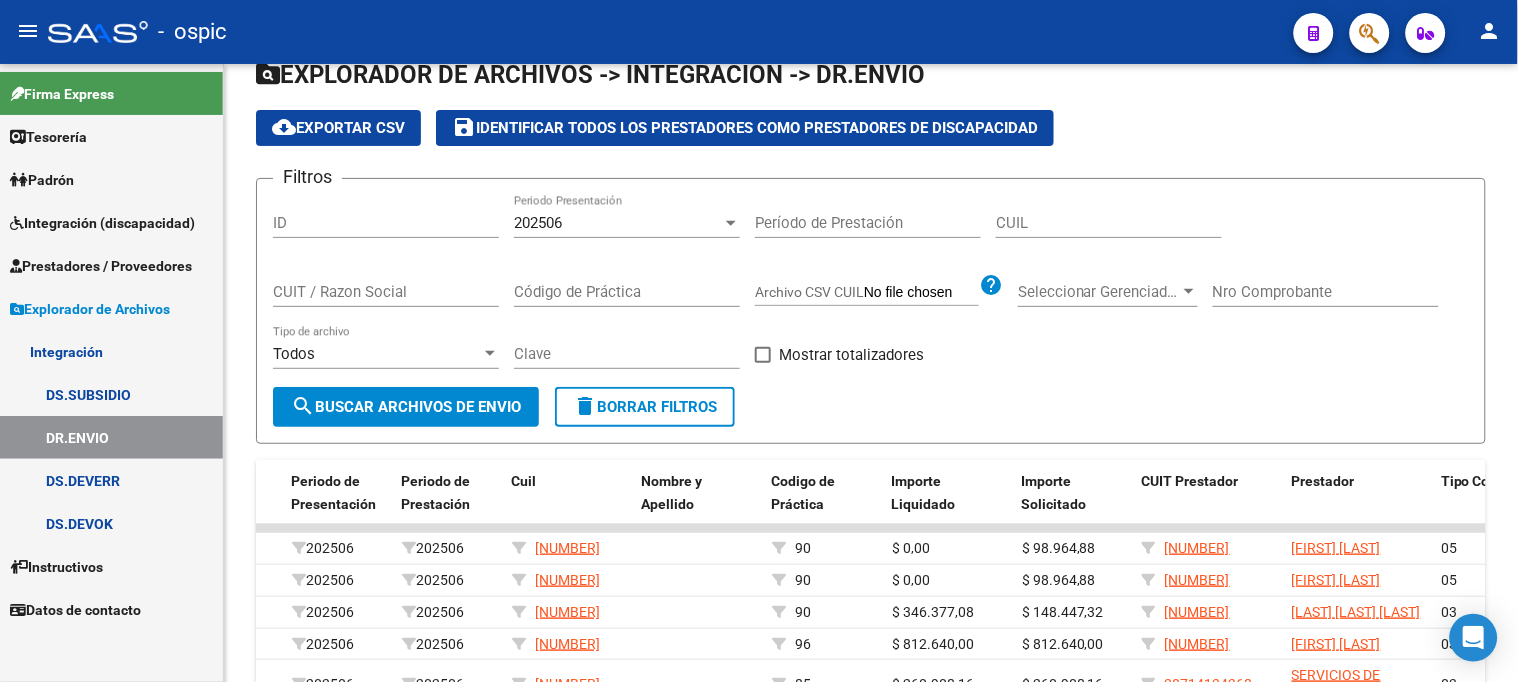 scroll, scrollTop: 160, scrollLeft: 0, axis: vertical 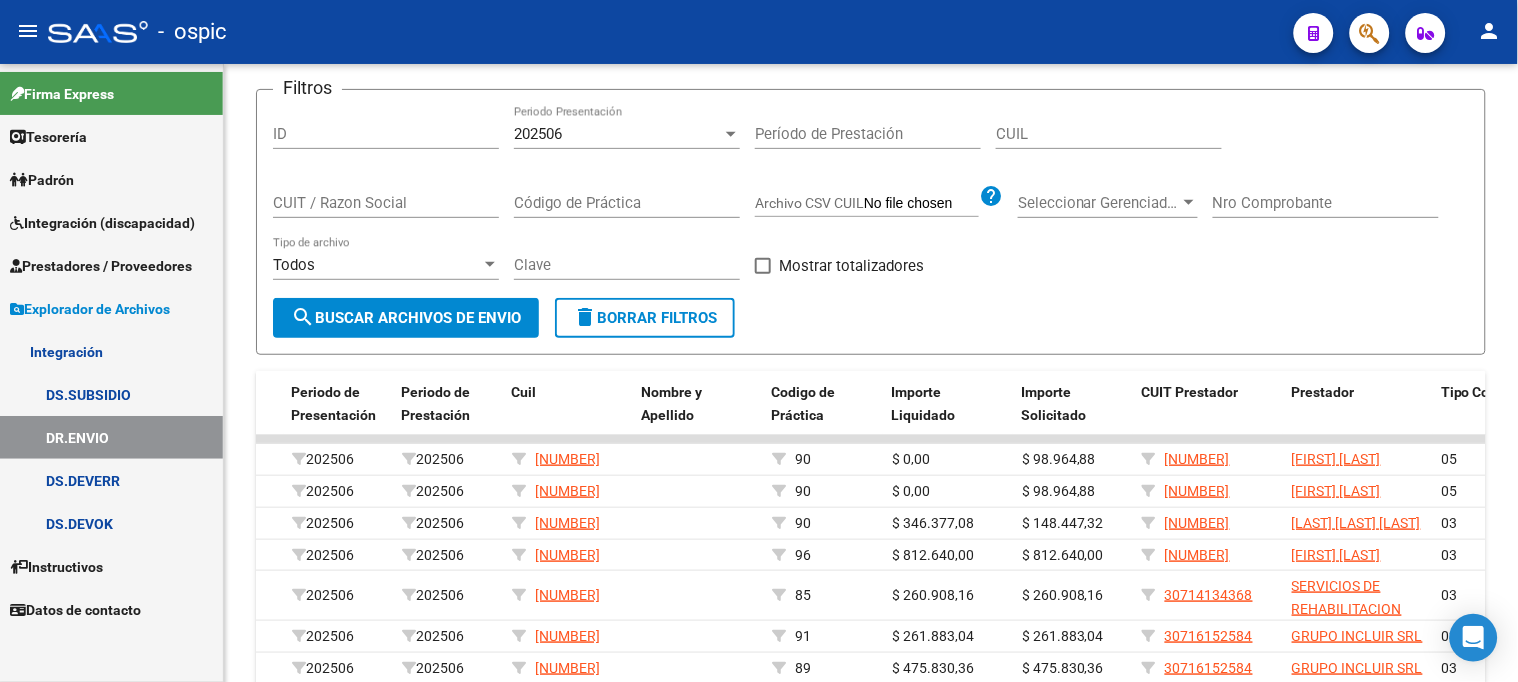 click on "Explorador de Archivos" at bounding box center (90, 309) 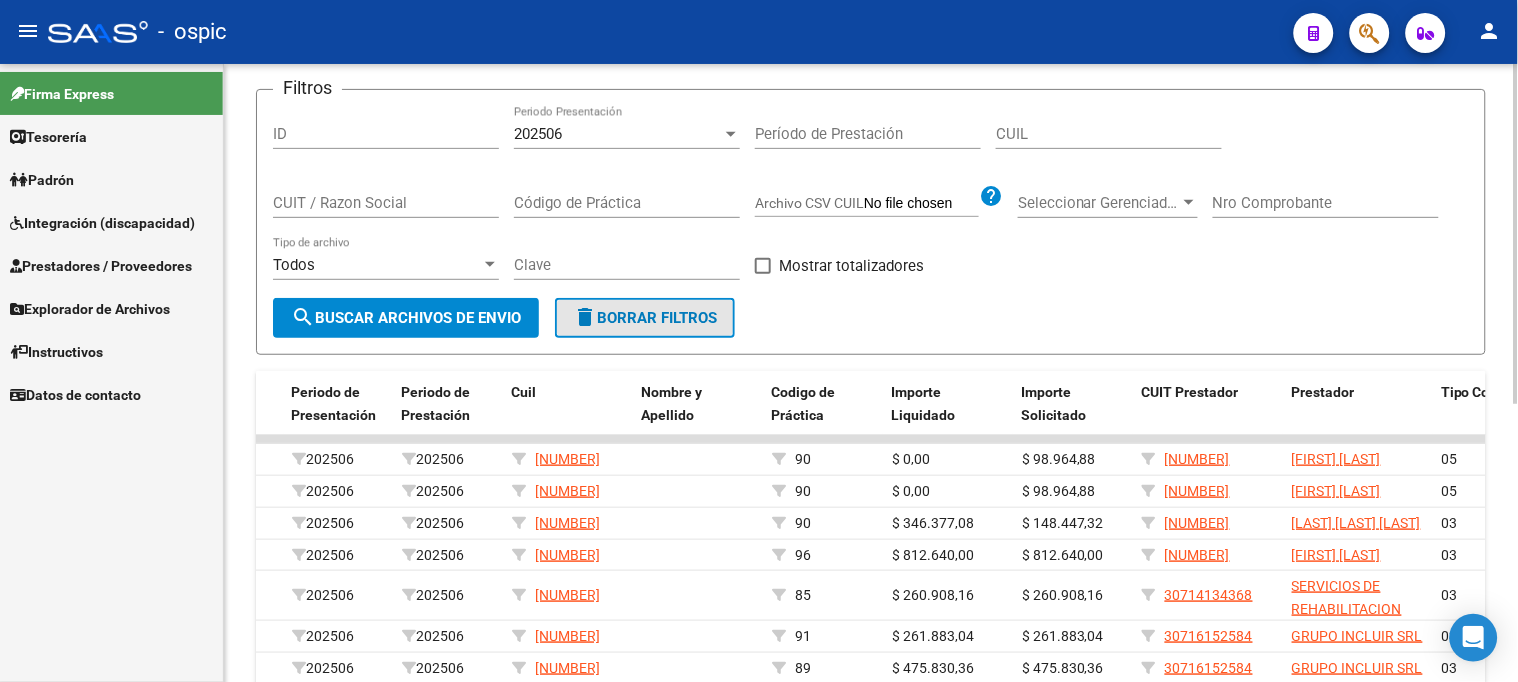 click on "delete  Borrar Filtros" 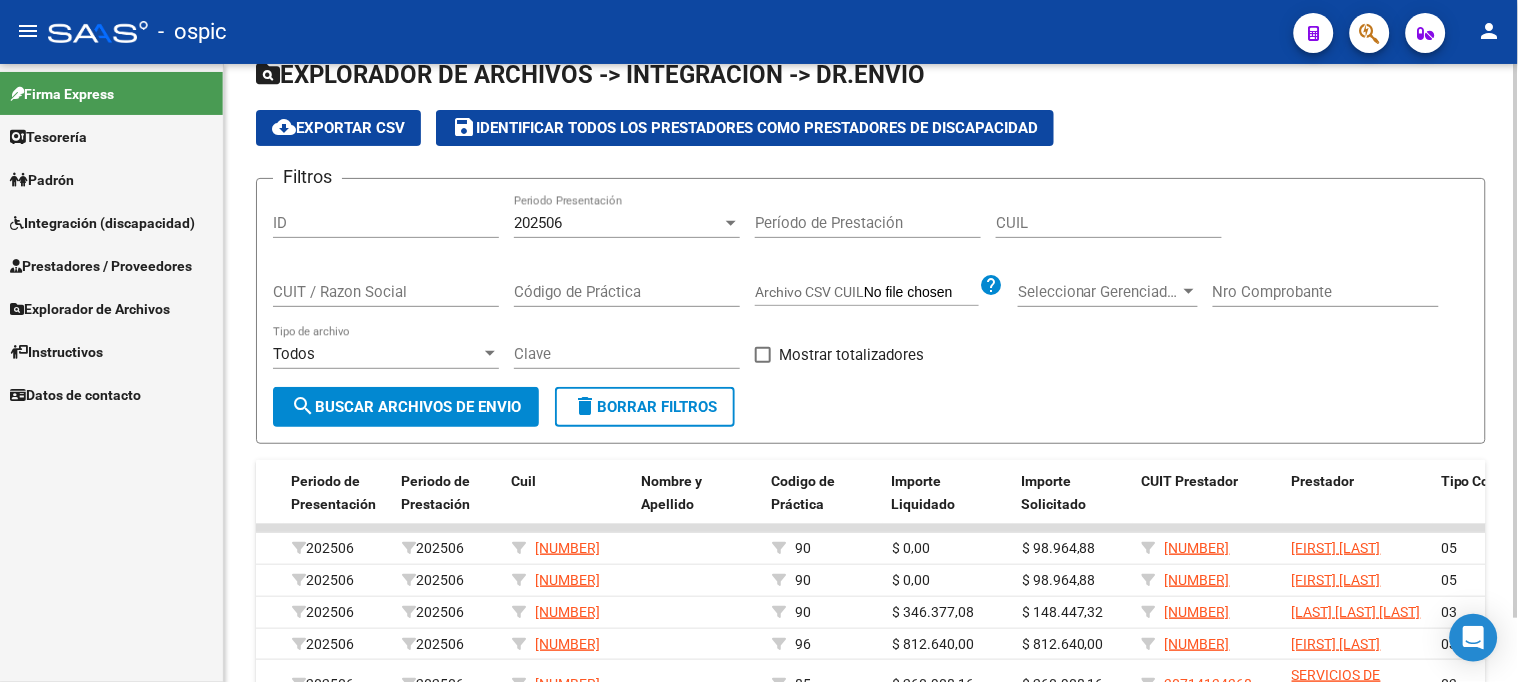 scroll, scrollTop: 160, scrollLeft: 0, axis: vertical 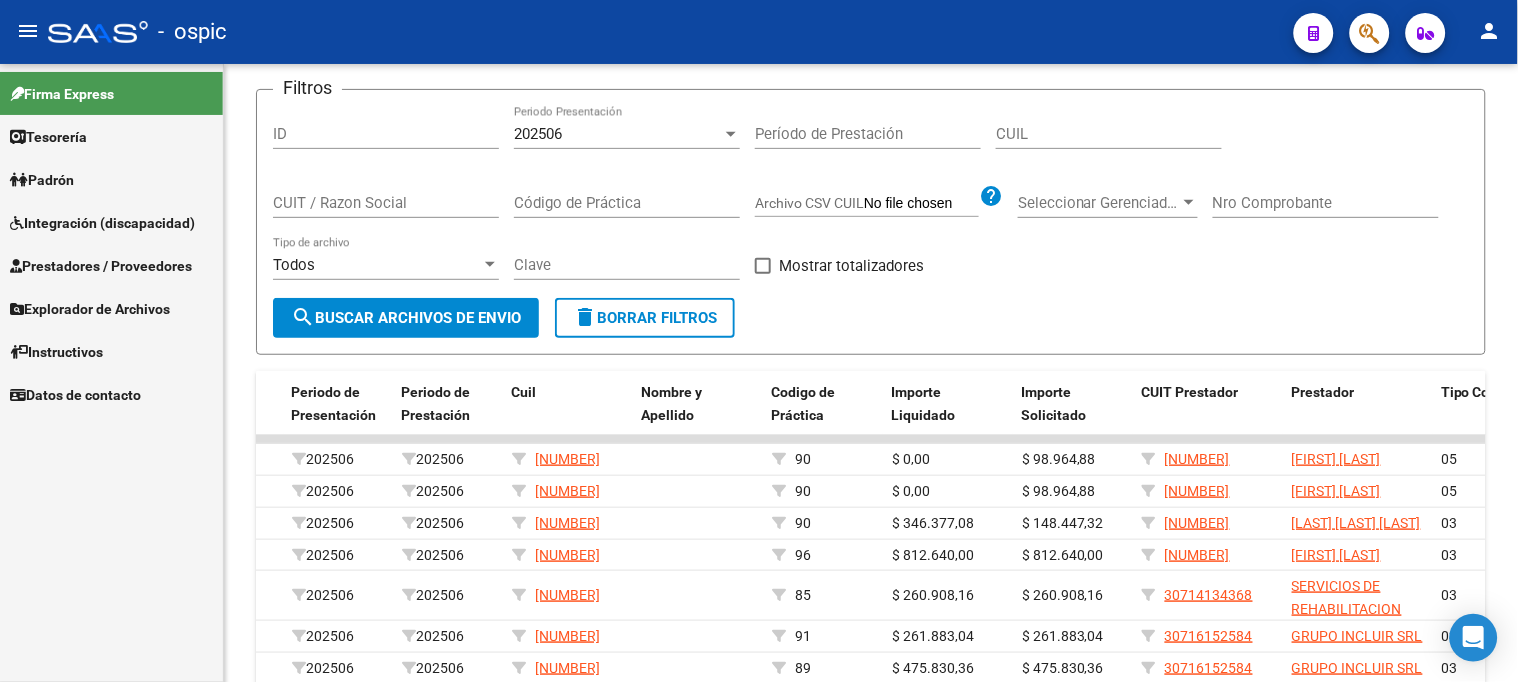click on "Integración (discapacidad)" at bounding box center (102, 223) 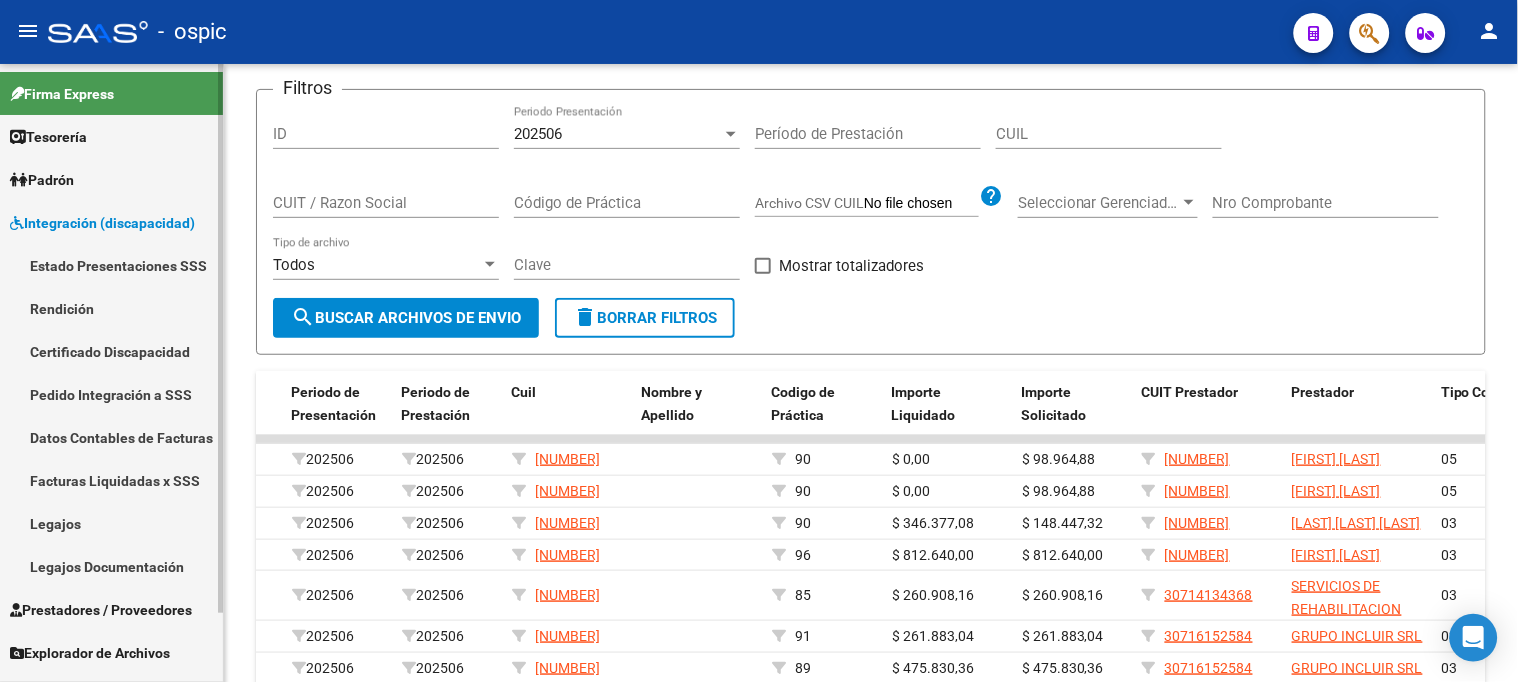 click on "Integración (discapacidad)" at bounding box center (102, 223) 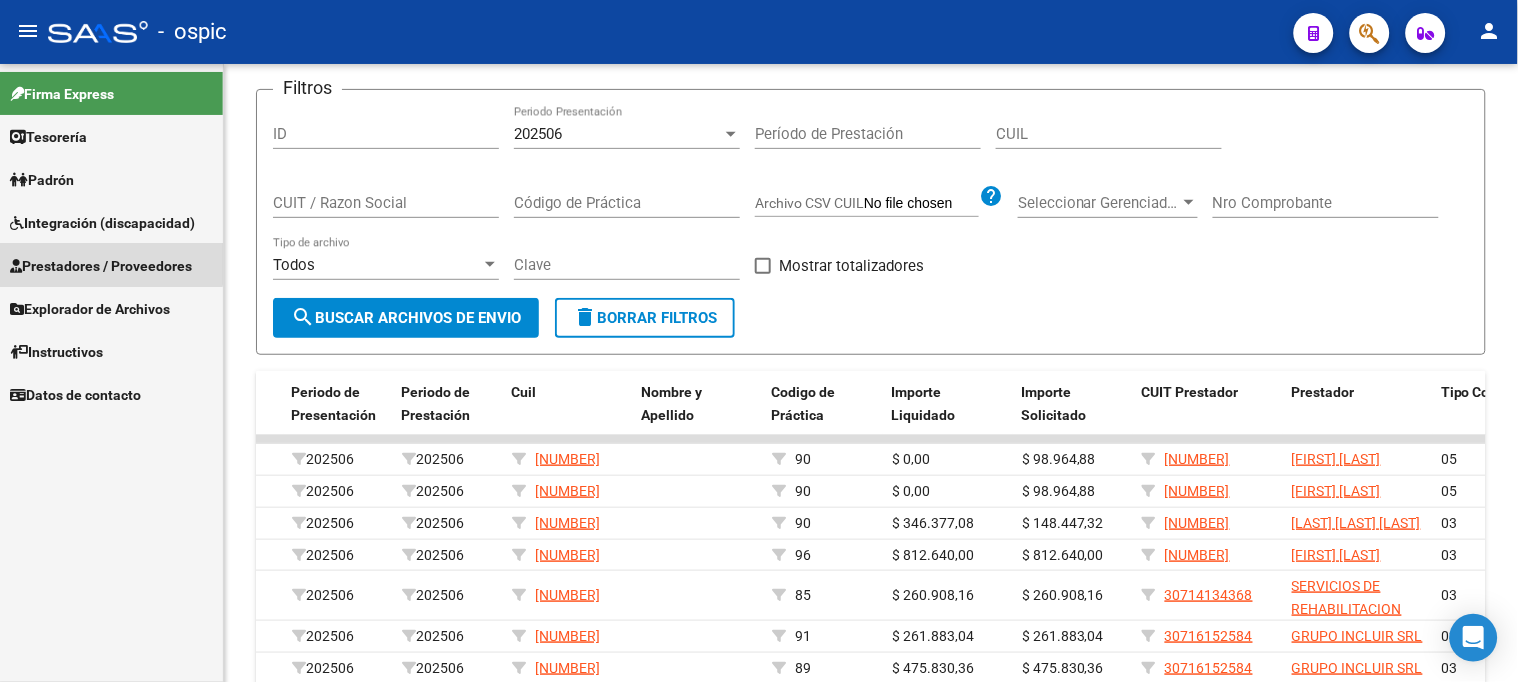 click on "Prestadores / Proveedores" at bounding box center (101, 266) 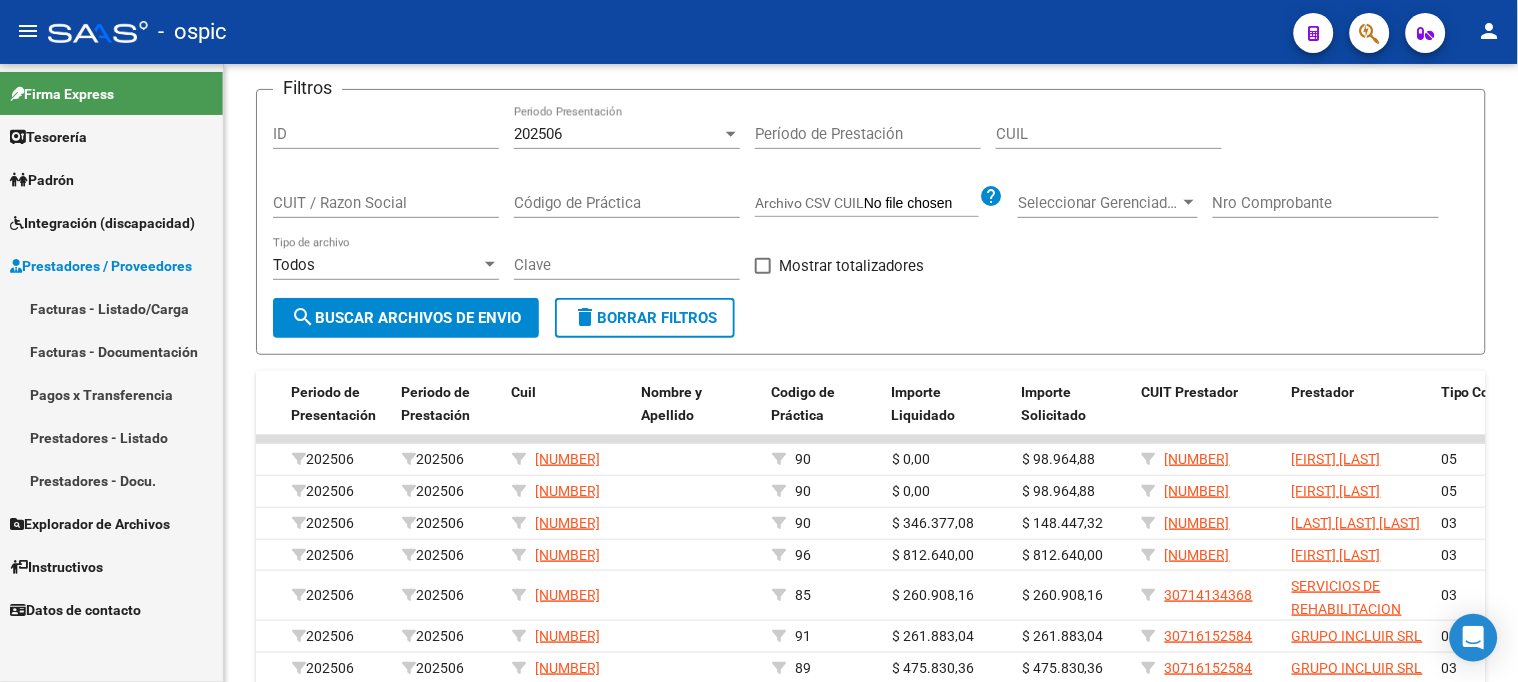click on "Facturas - Listado/Carga" at bounding box center (111, 308) 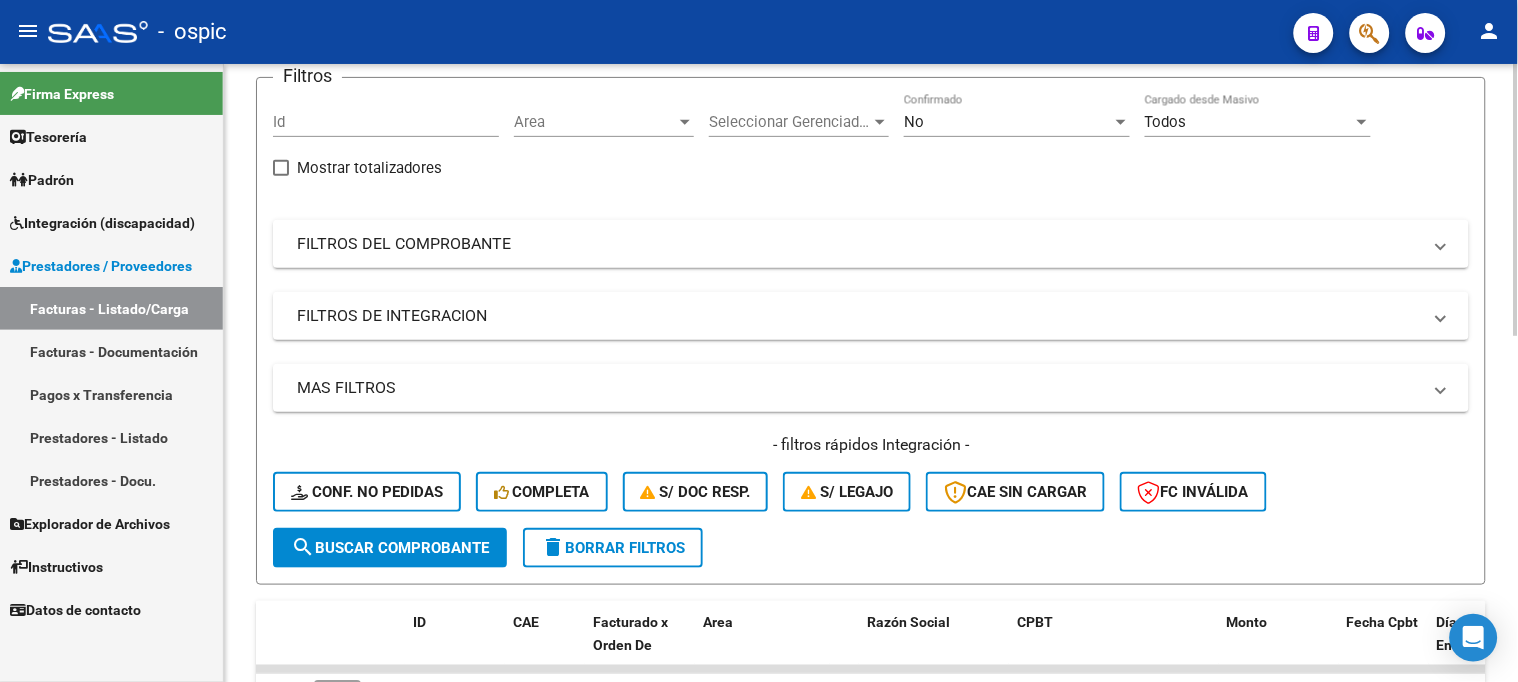 click on "No" at bounding box center (1008, 122) 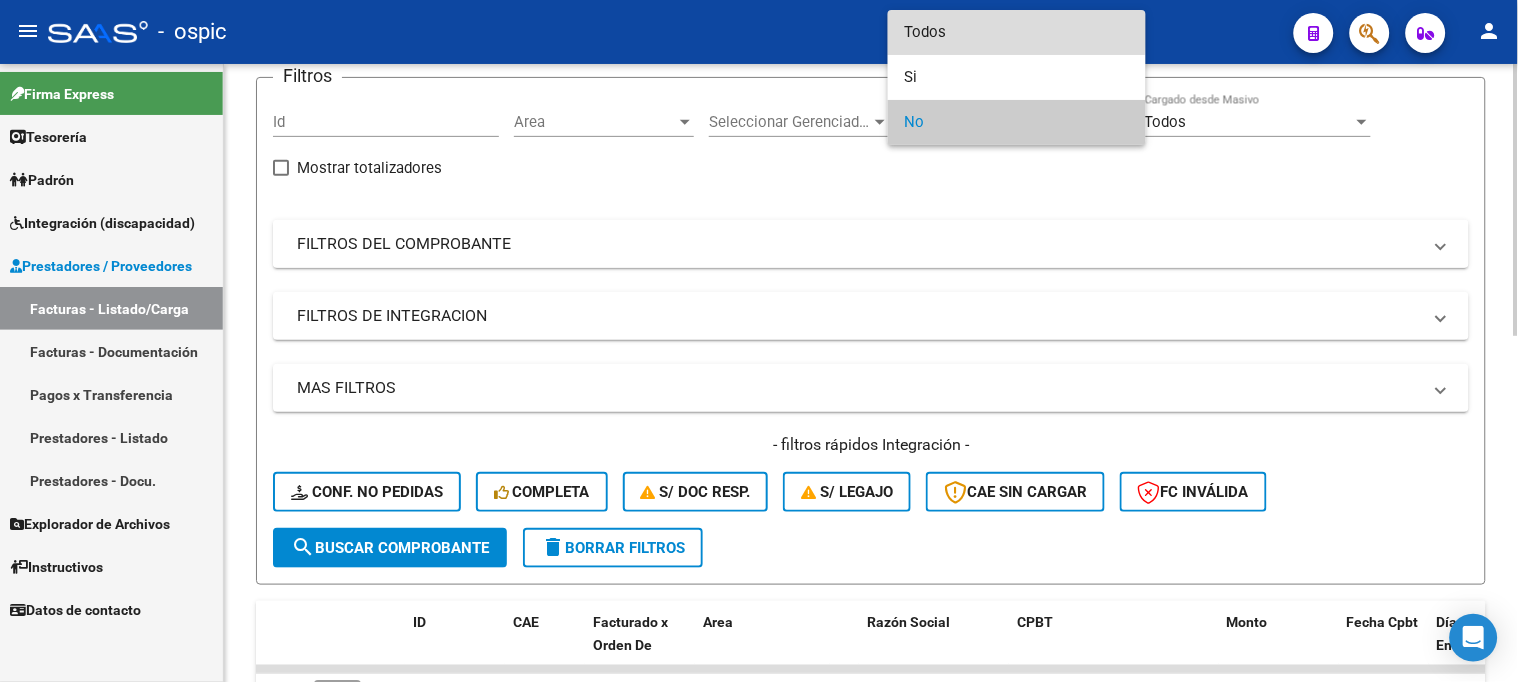 drag, startPoint x: 922, startPoint y: 30, endPoint x: 438, endPoint y: 256, distance: 534.1648 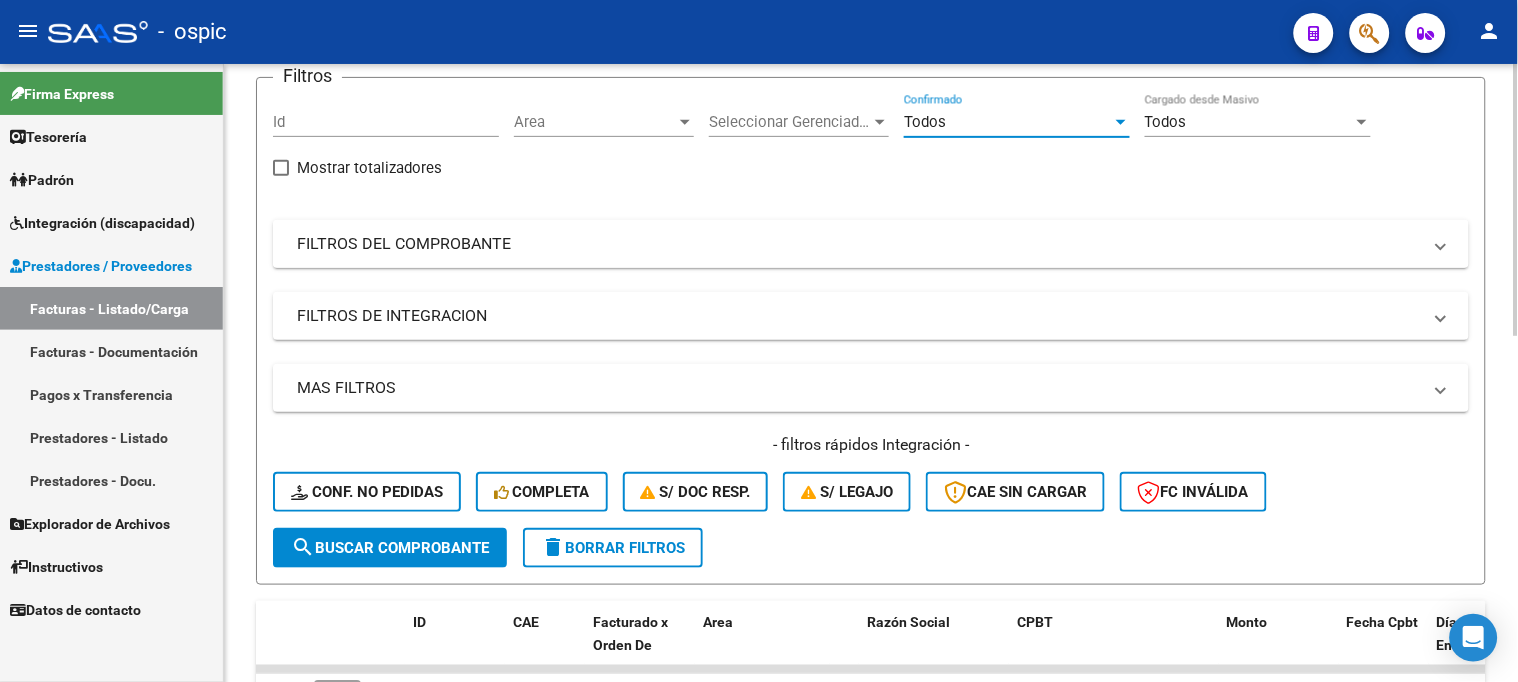 drag, startPoint x: 375, startPoint y: 246, endPoint x: 373, endPoint y: 260, distance: 14.142136 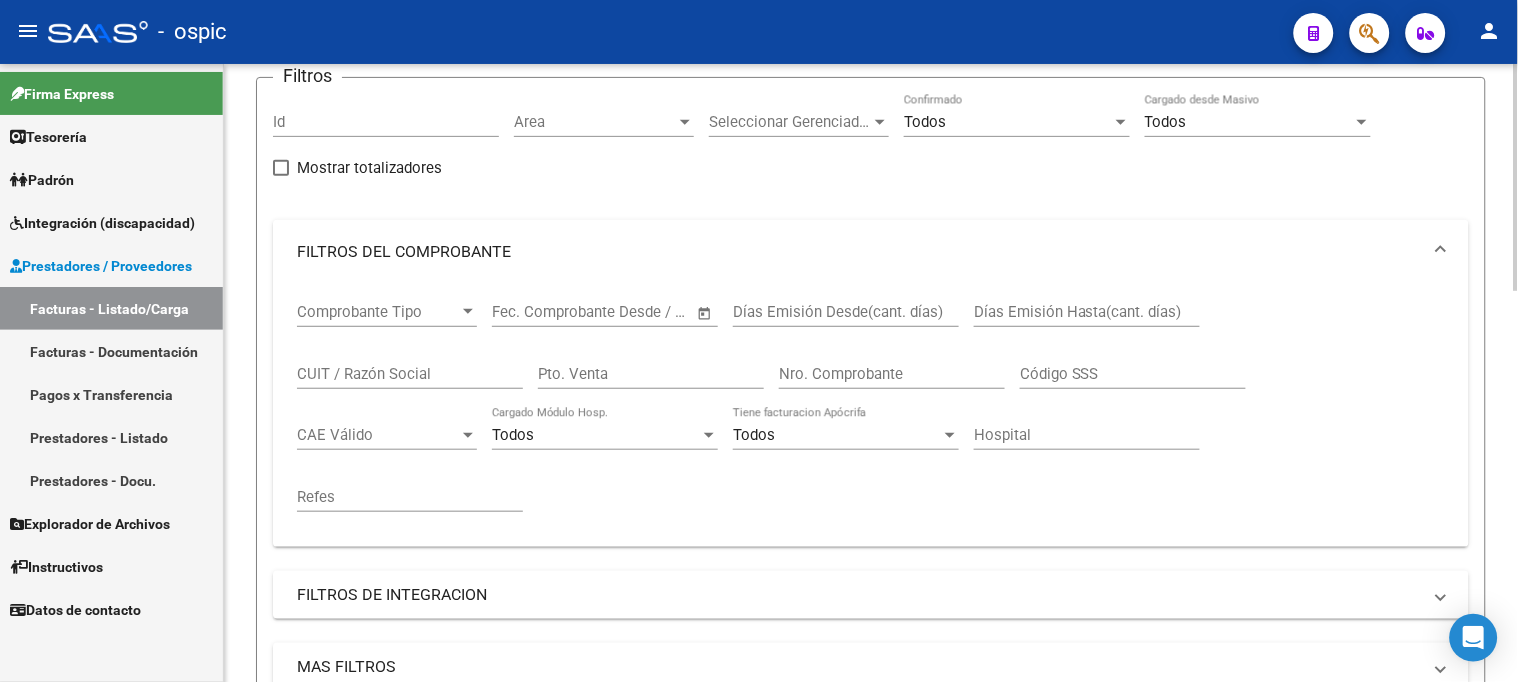 click on "CUIT / Razón Social" at bounding box center (410, 374) 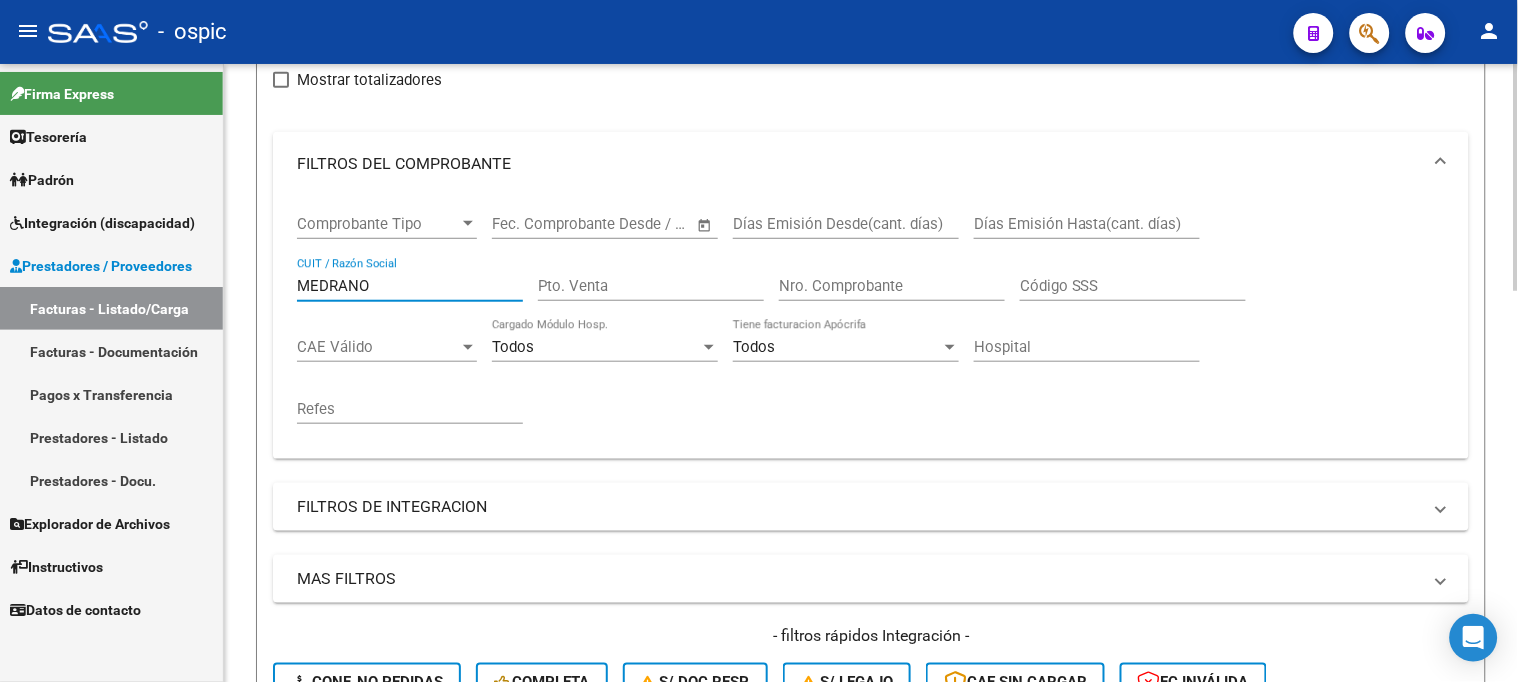 scroll, scrollTop: 493, scrollLeft: 0, axis: vertical 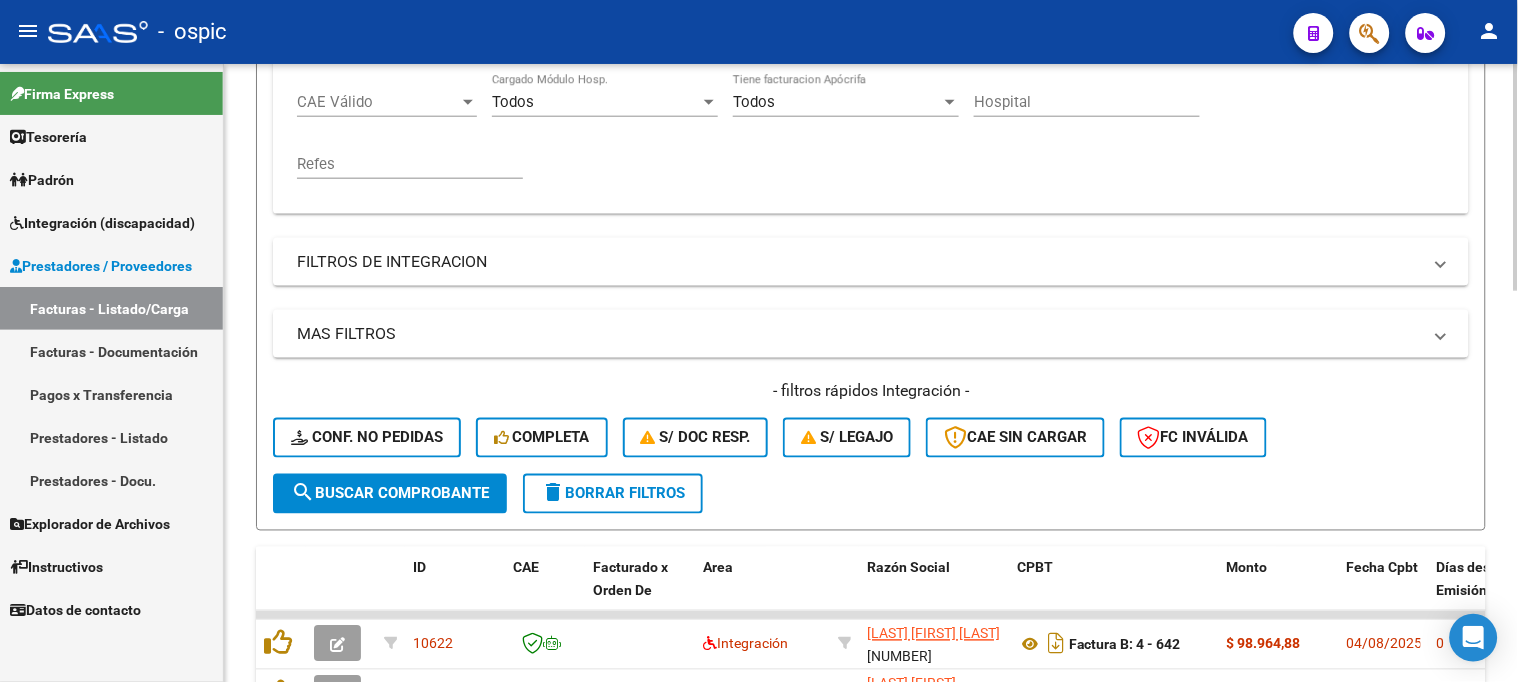 type on "MEDRANO" 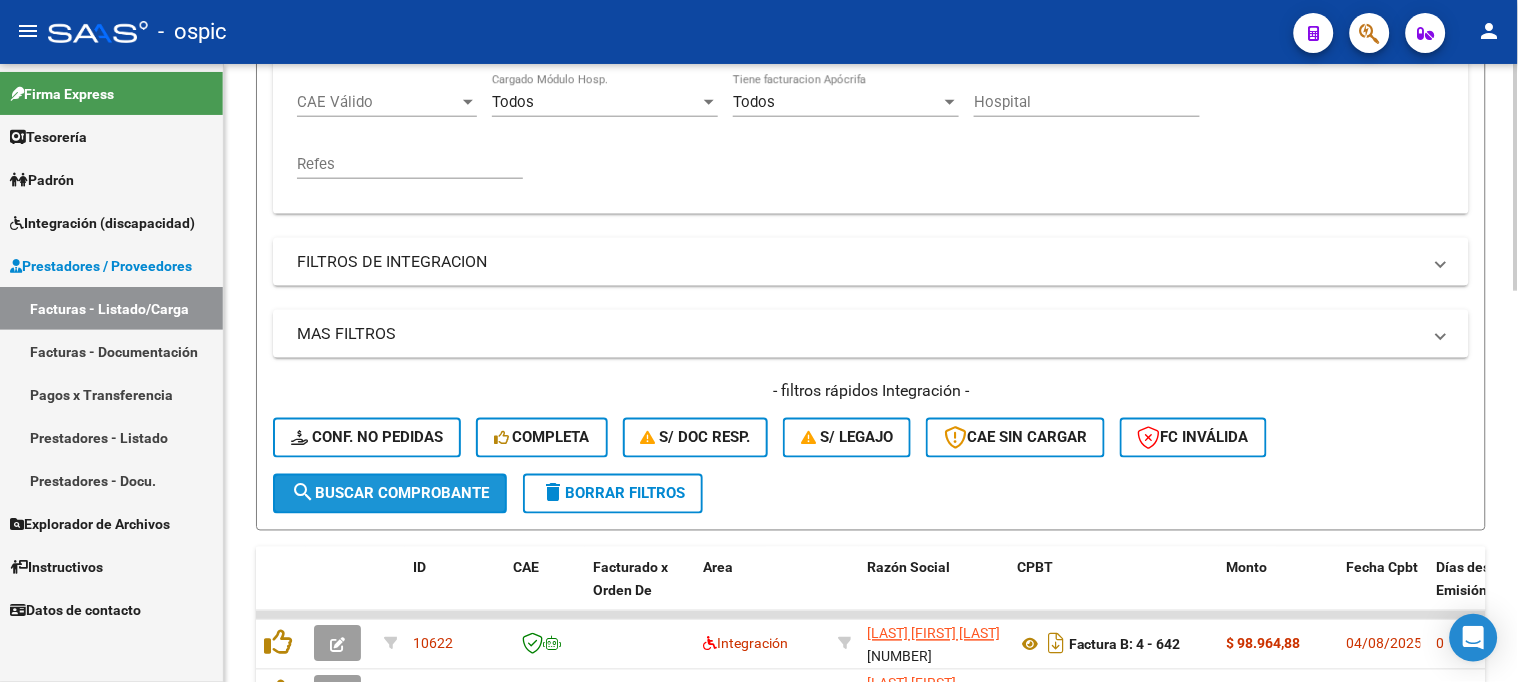 click on "search  Buscar Comprobante" 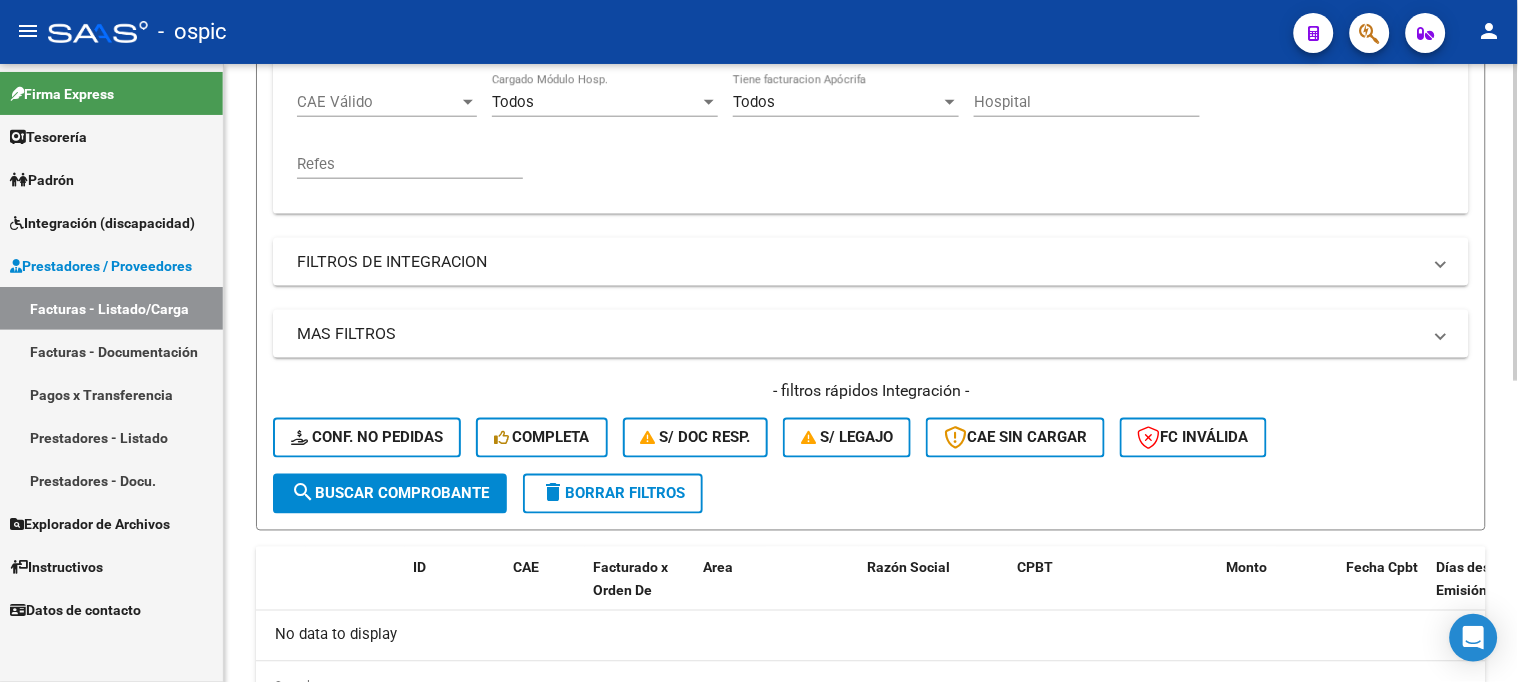 scroll, scrollTop: 584, scrollLeft: 0, axis: vertical 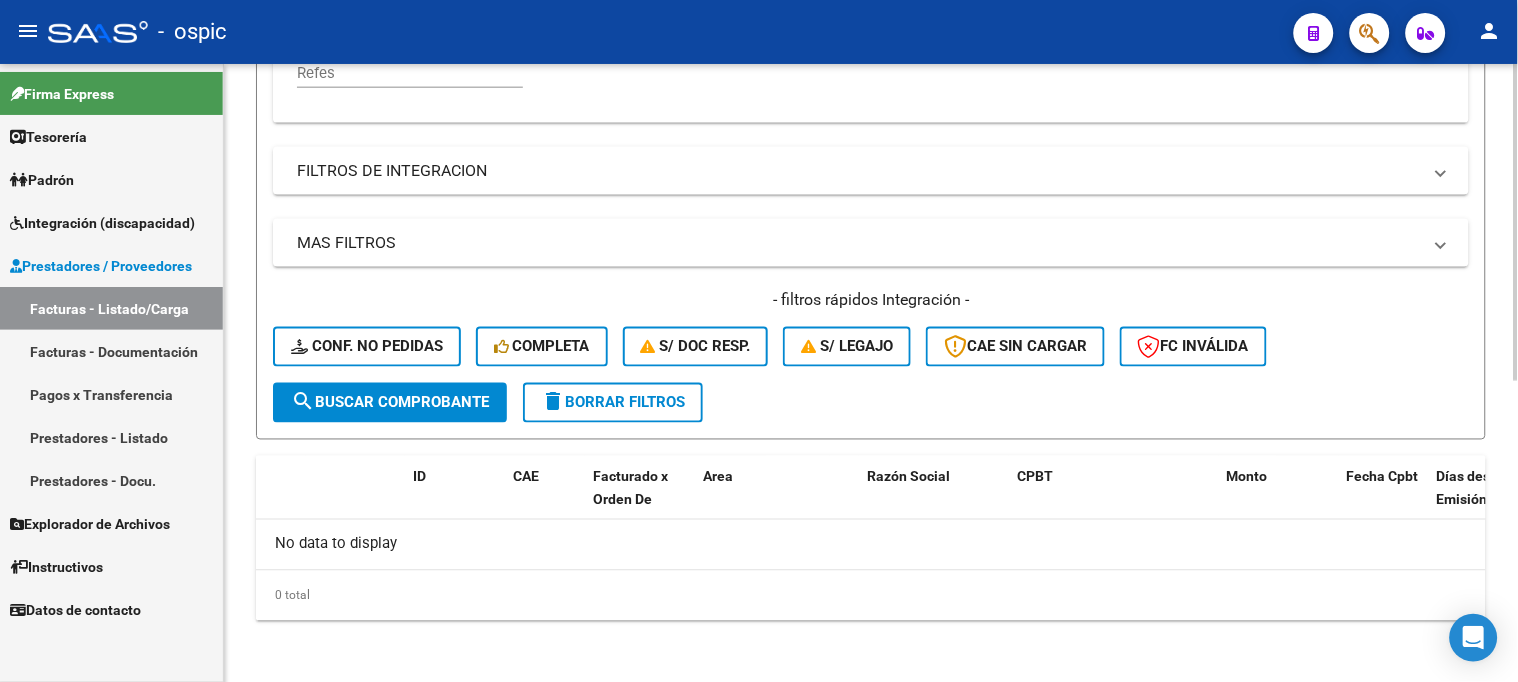 click on "delete  Borrar Filtros" 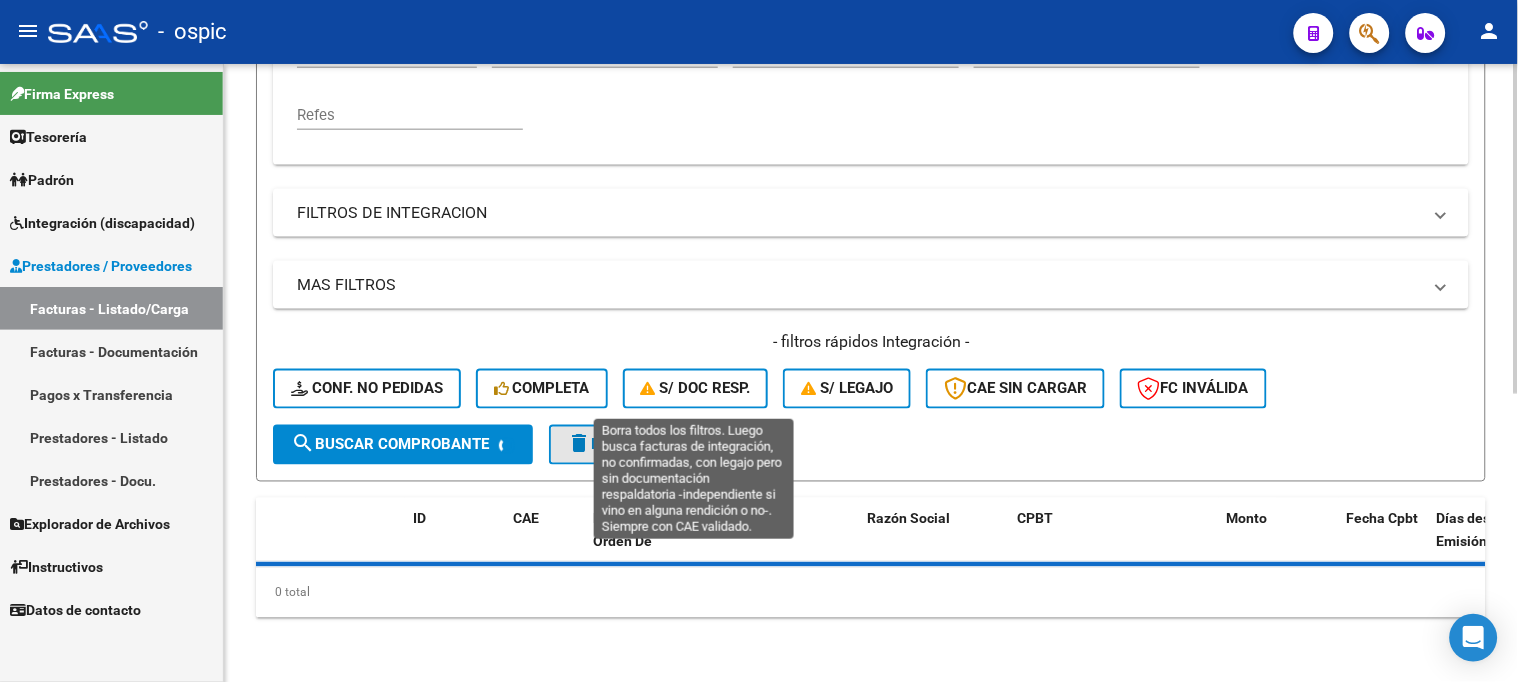 scroll, scrollTop: 540, scrollLeft: 0, axis: vertical 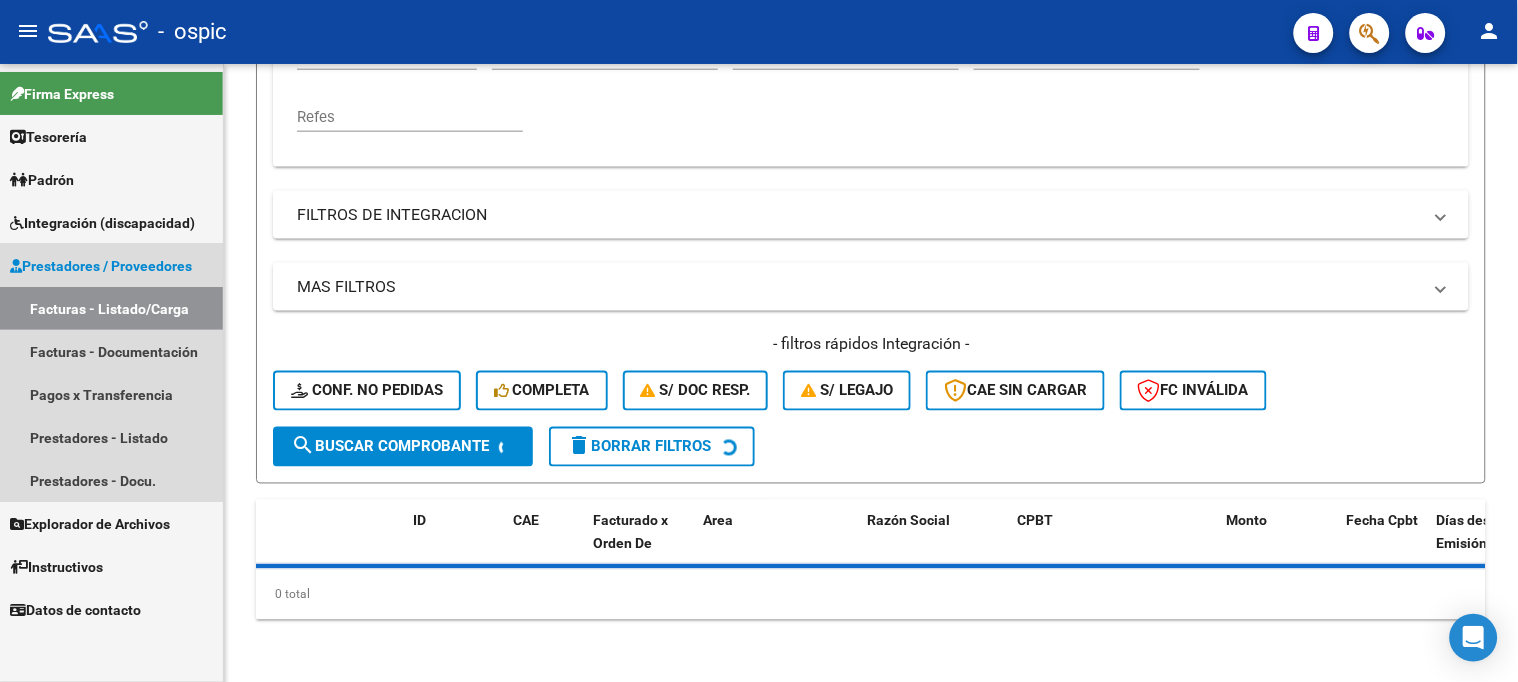 click on "Prestadores / Proveedores" at bounding box center (101, 266) 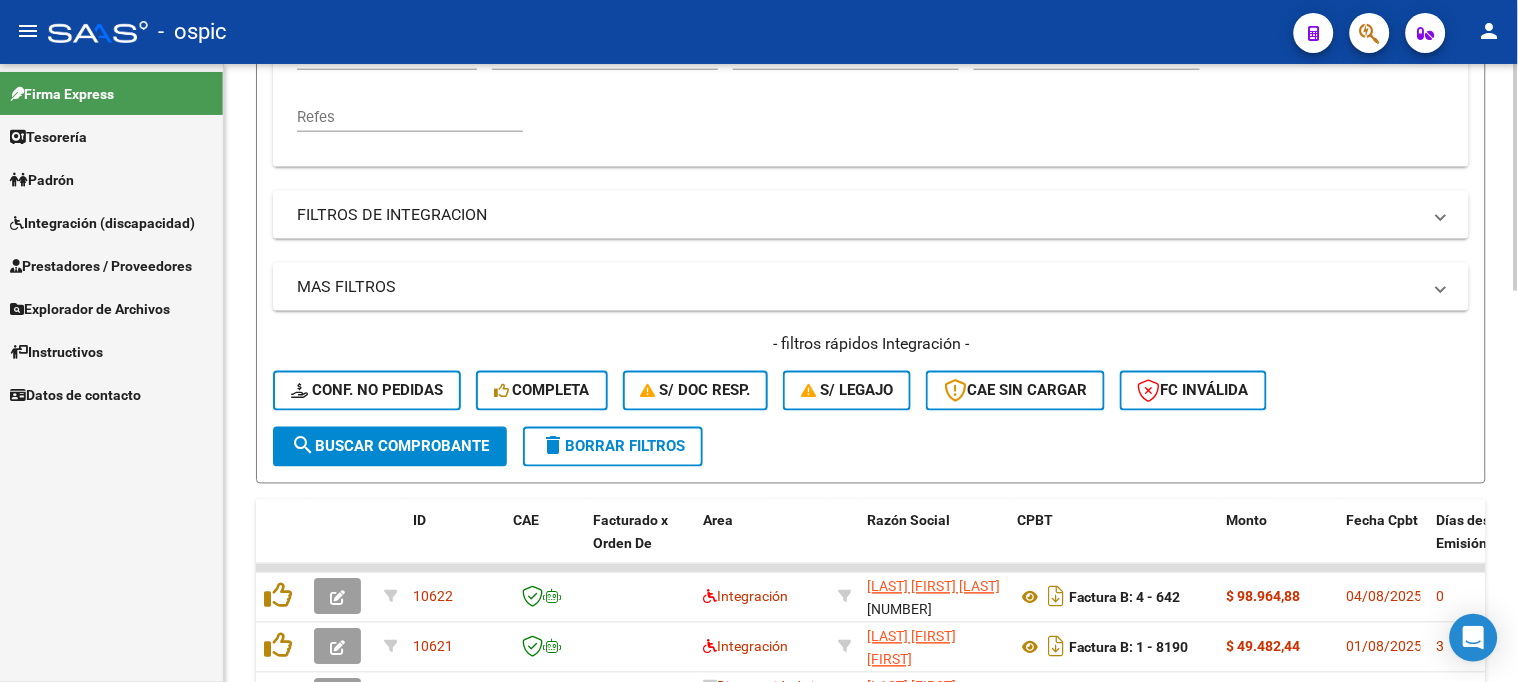 scroll, scrollTop: 584, scrollLeft: 0, axis: vertical 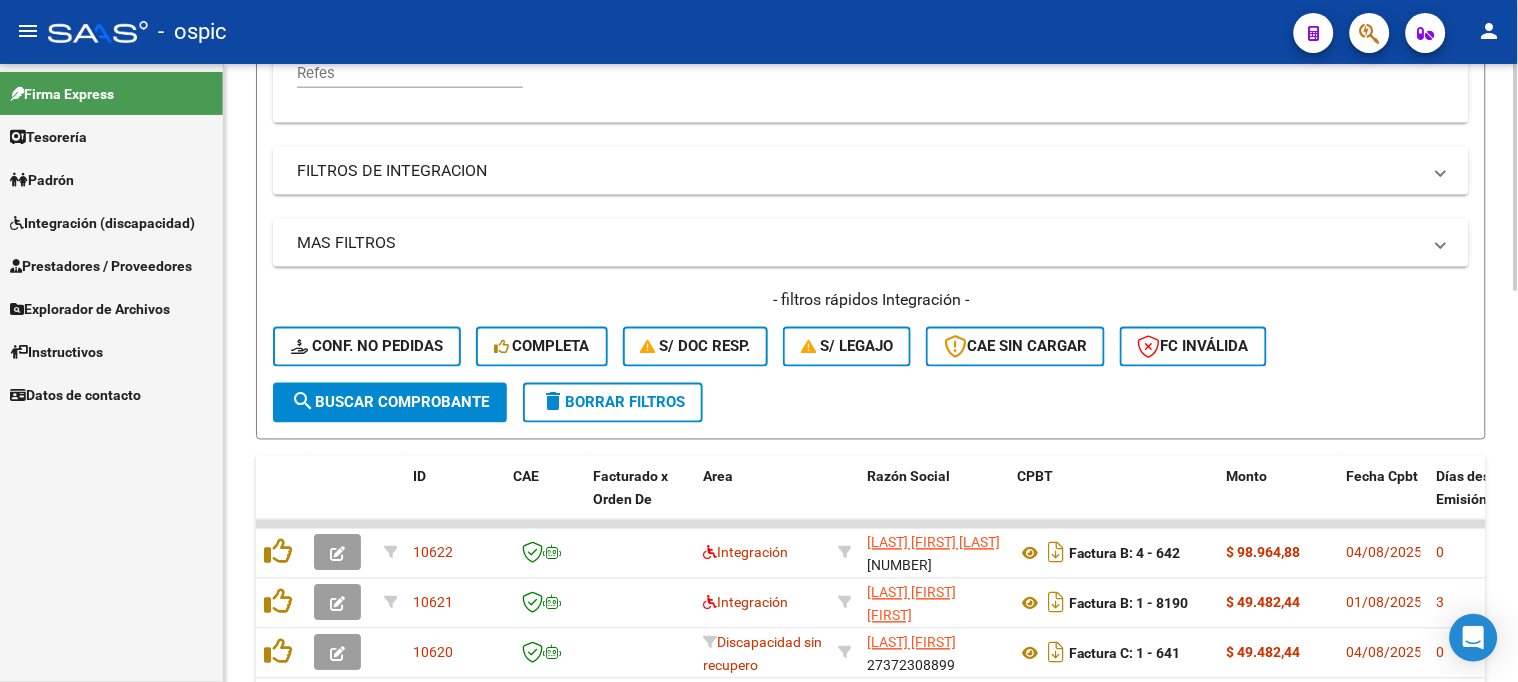 click on "delete  Borrar Filtros" 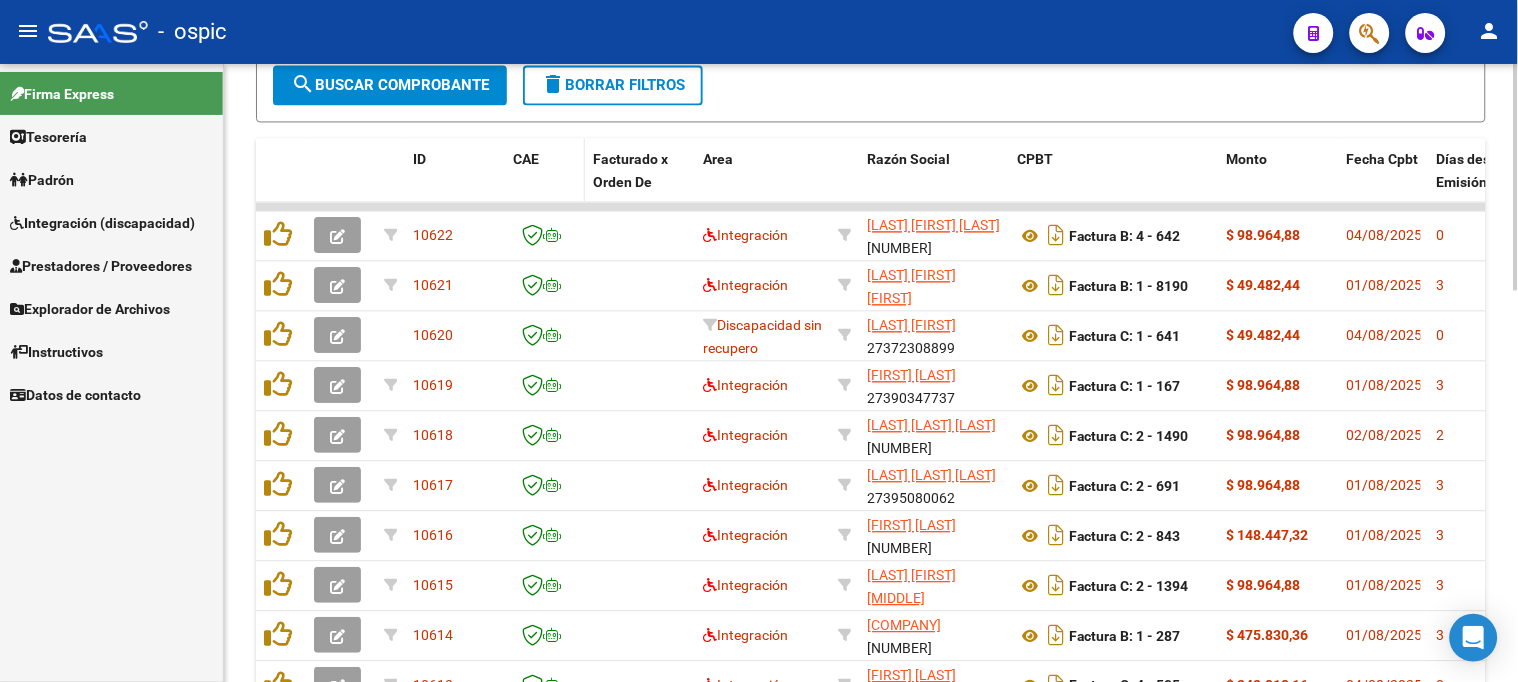 scroll, scrollTop: 955, scrollLeft: 0, axis: vertical 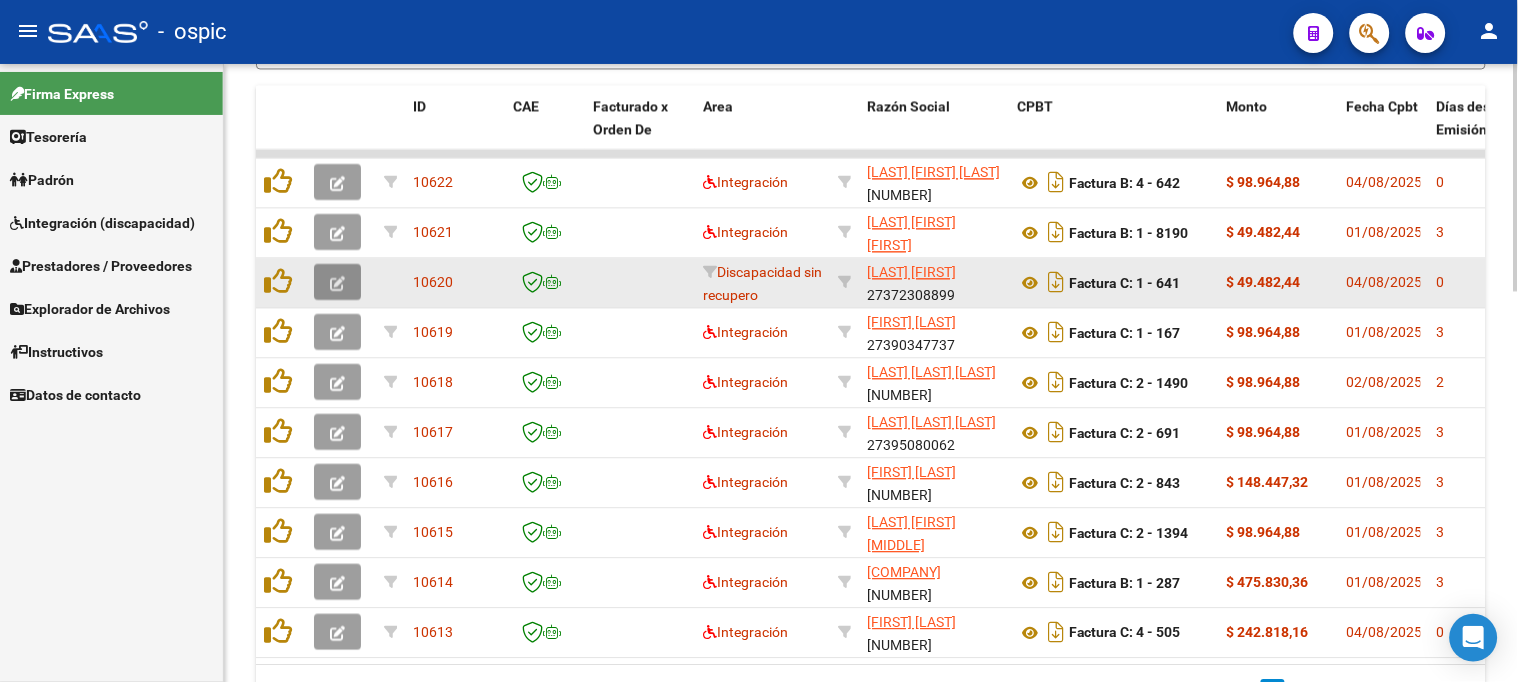 click 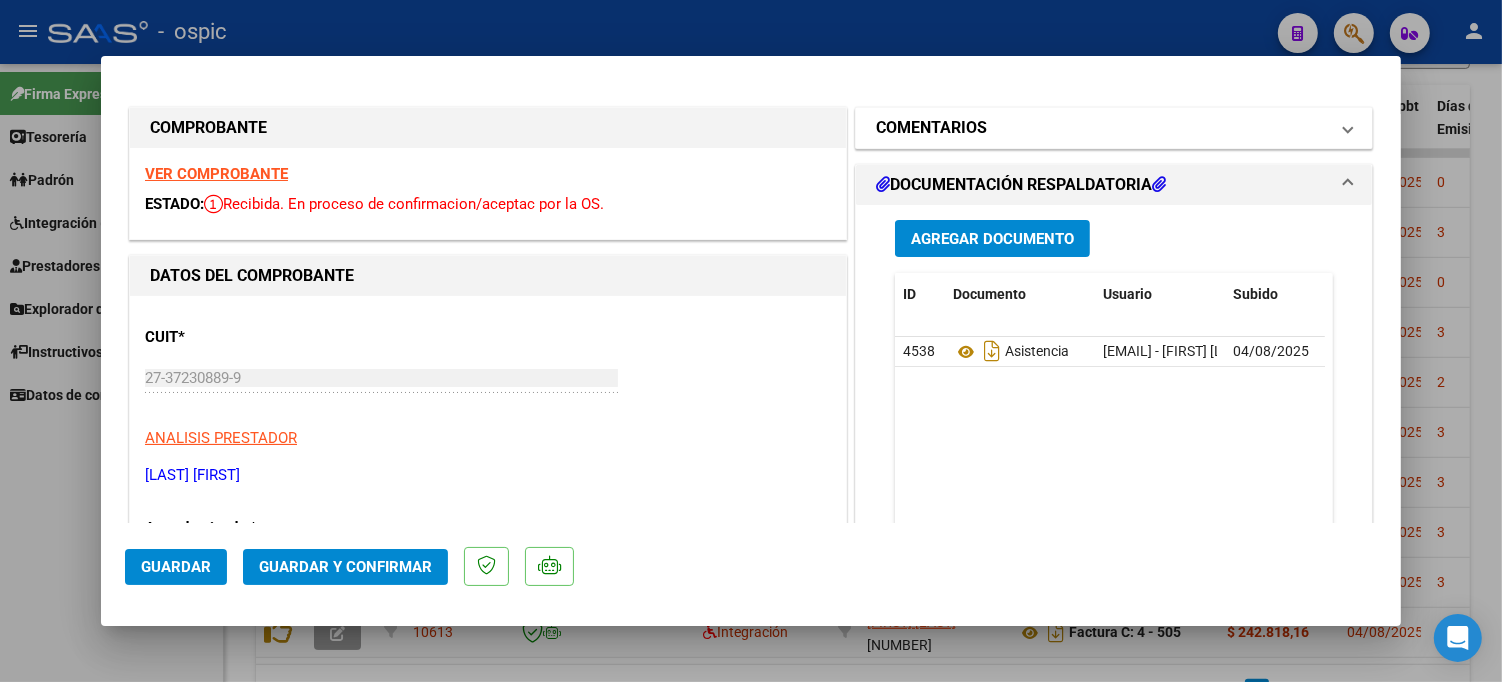 click on "COMENTARIOS" at bounding box center [931, 128] 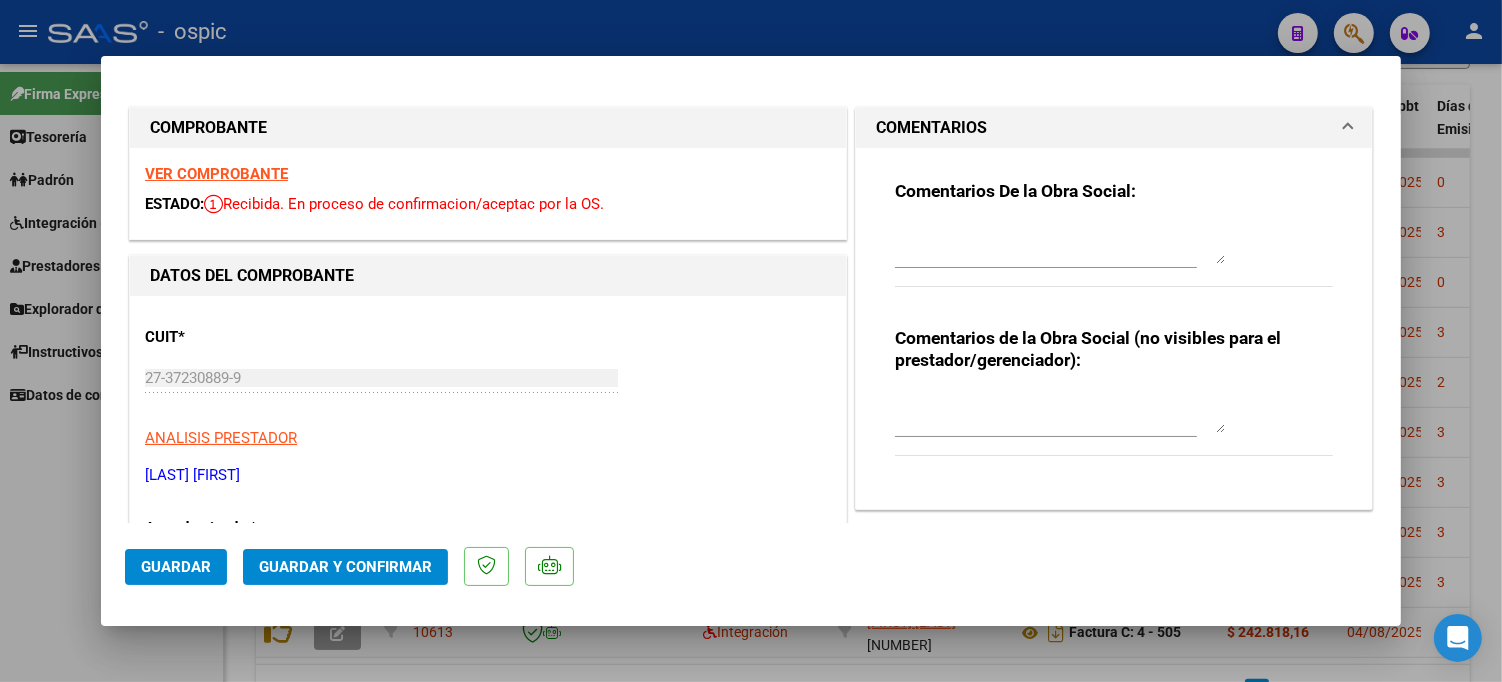 click at bounding box center (1060, 244) 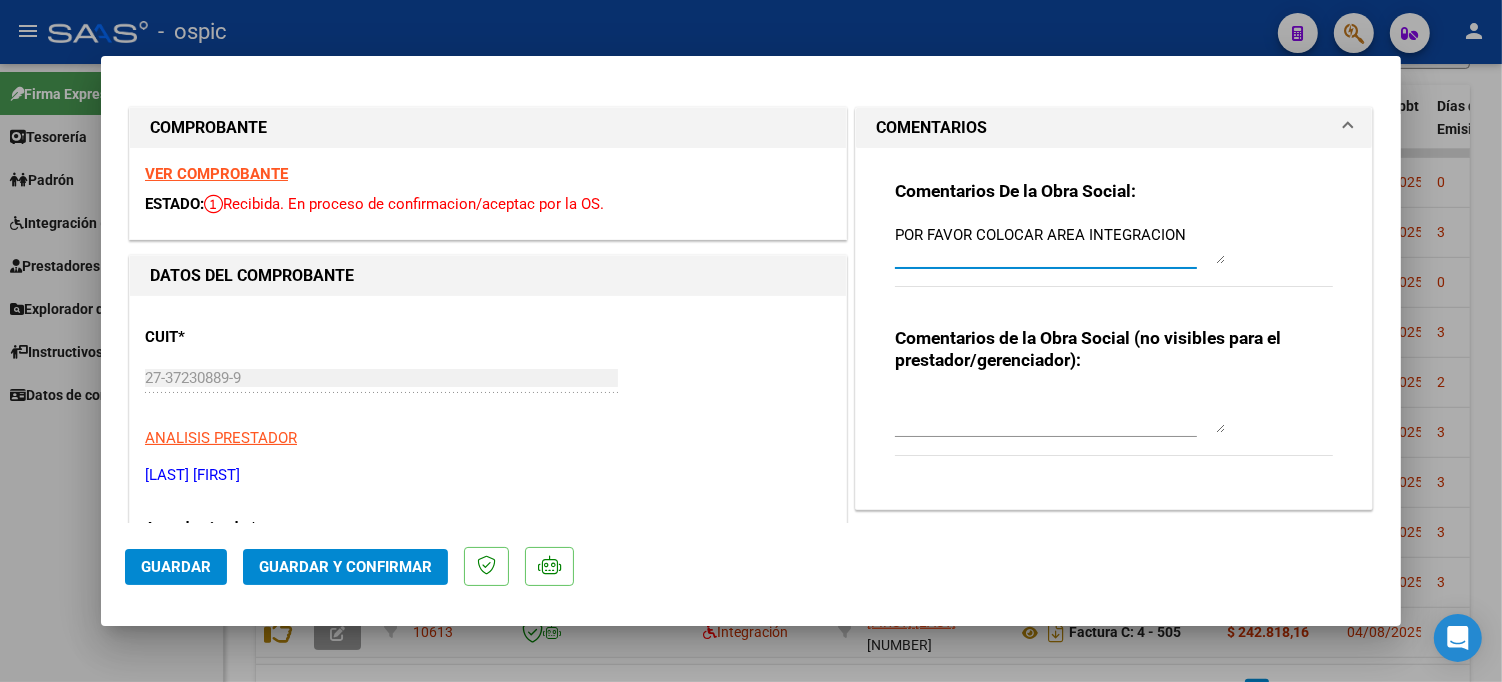 click on "POR FAVOR COLOCAR AREA INTEGRACION" at bounding box center (1060, 244) 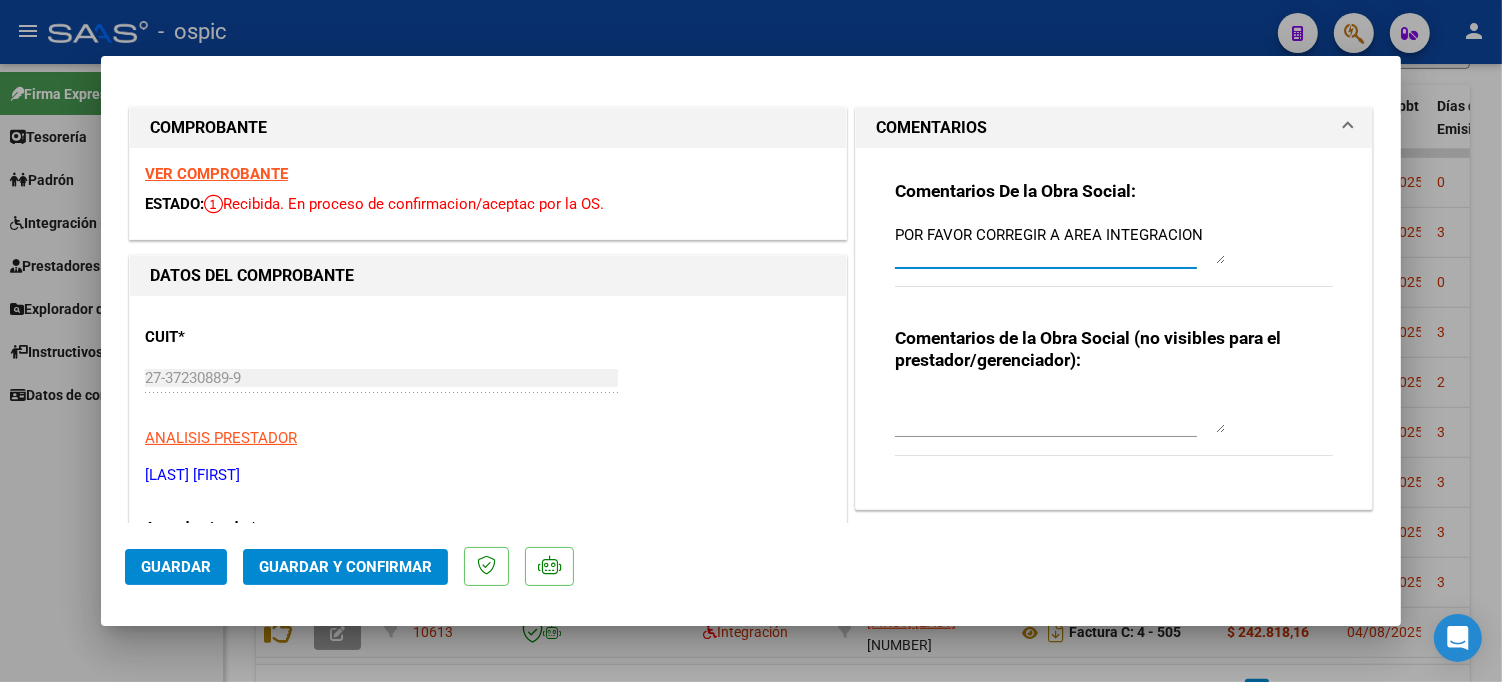 click on "POR FAVOR CORREGIR A AREA INTEGRACION" at bounding box center (1060, 244) 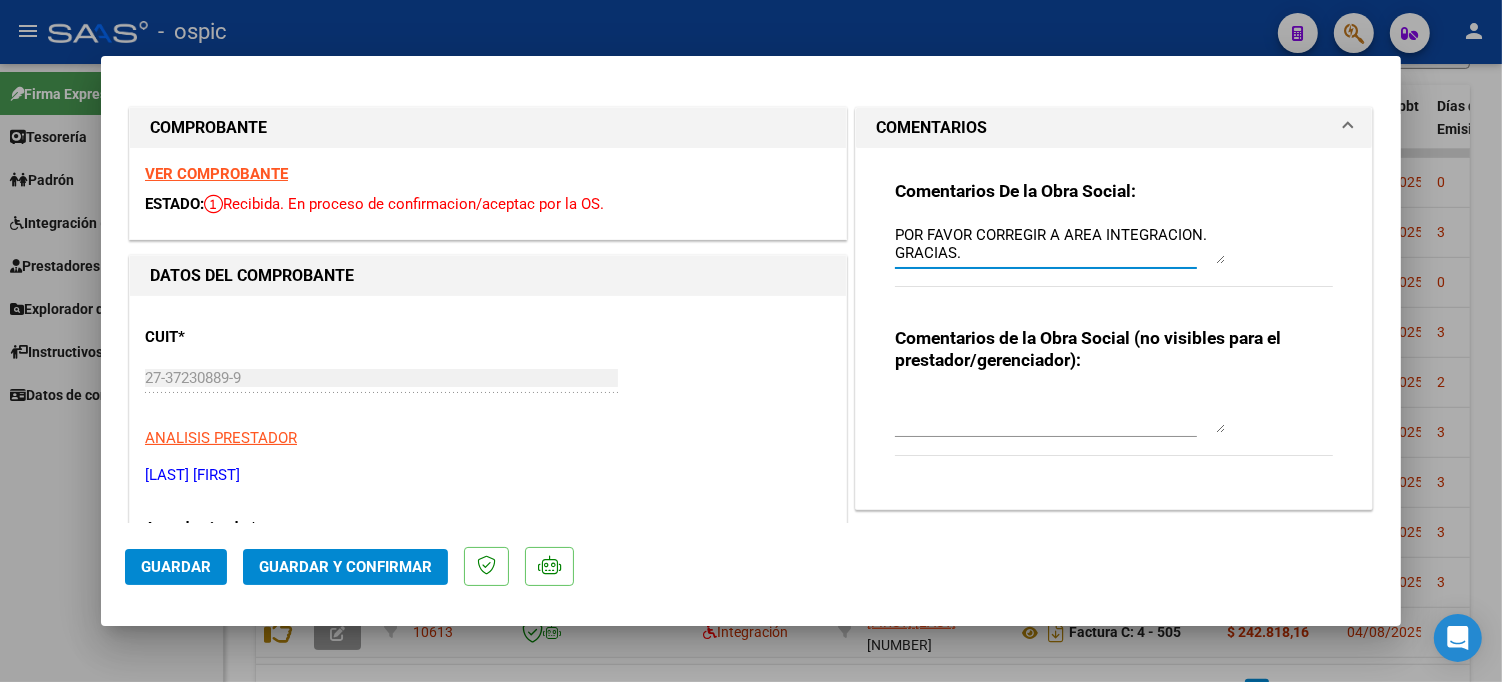 type on "POR FAVOR CORREGIR A AREA INTEGRACION. GRACIAS." 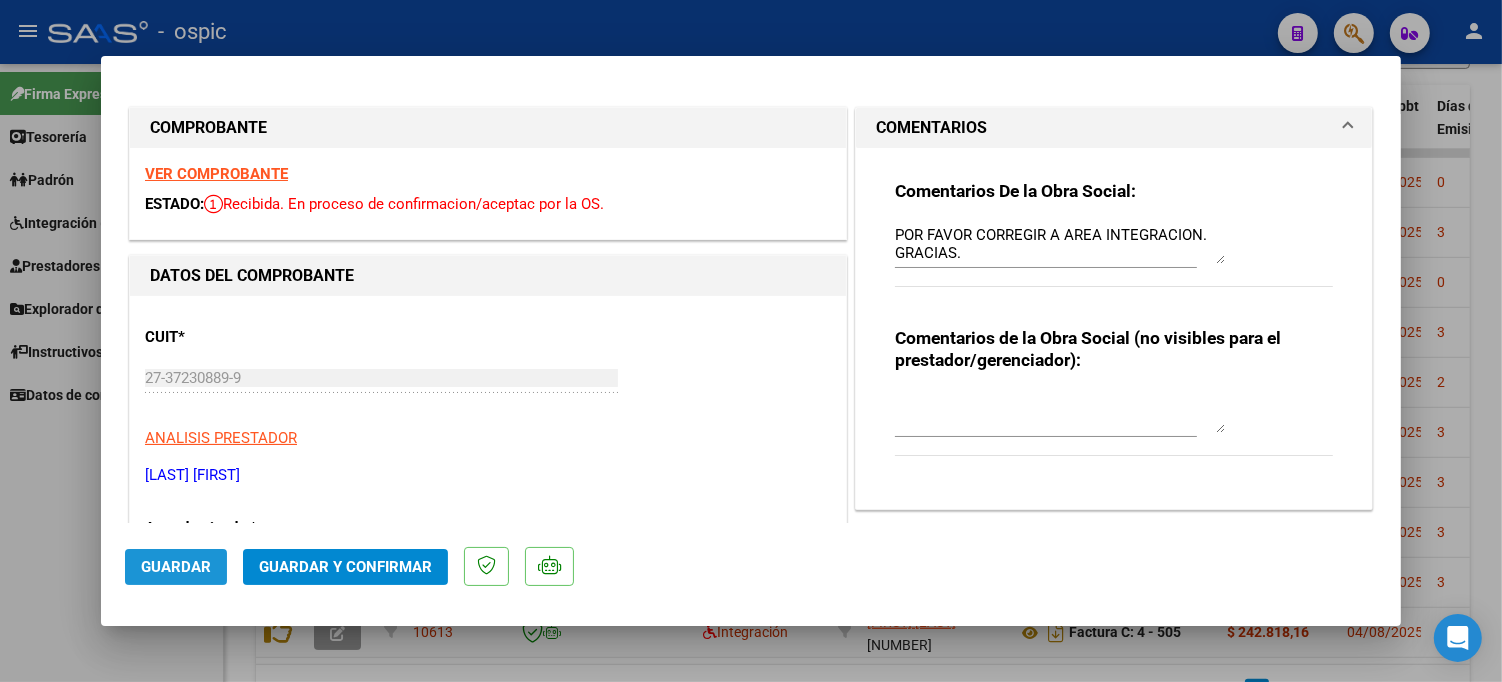 click on "Guardar" 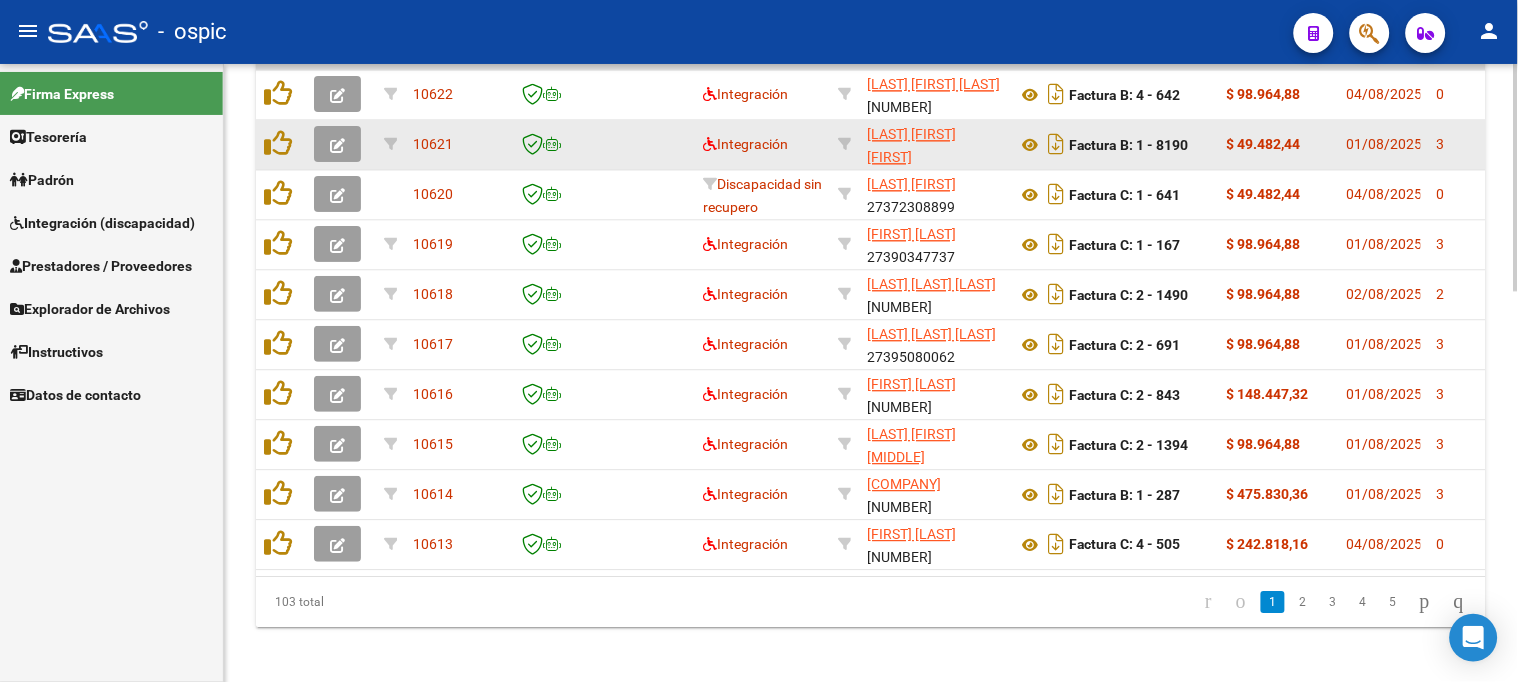 scroll, scrollTop: 1066, scrollLeft: 0, axis: vertical 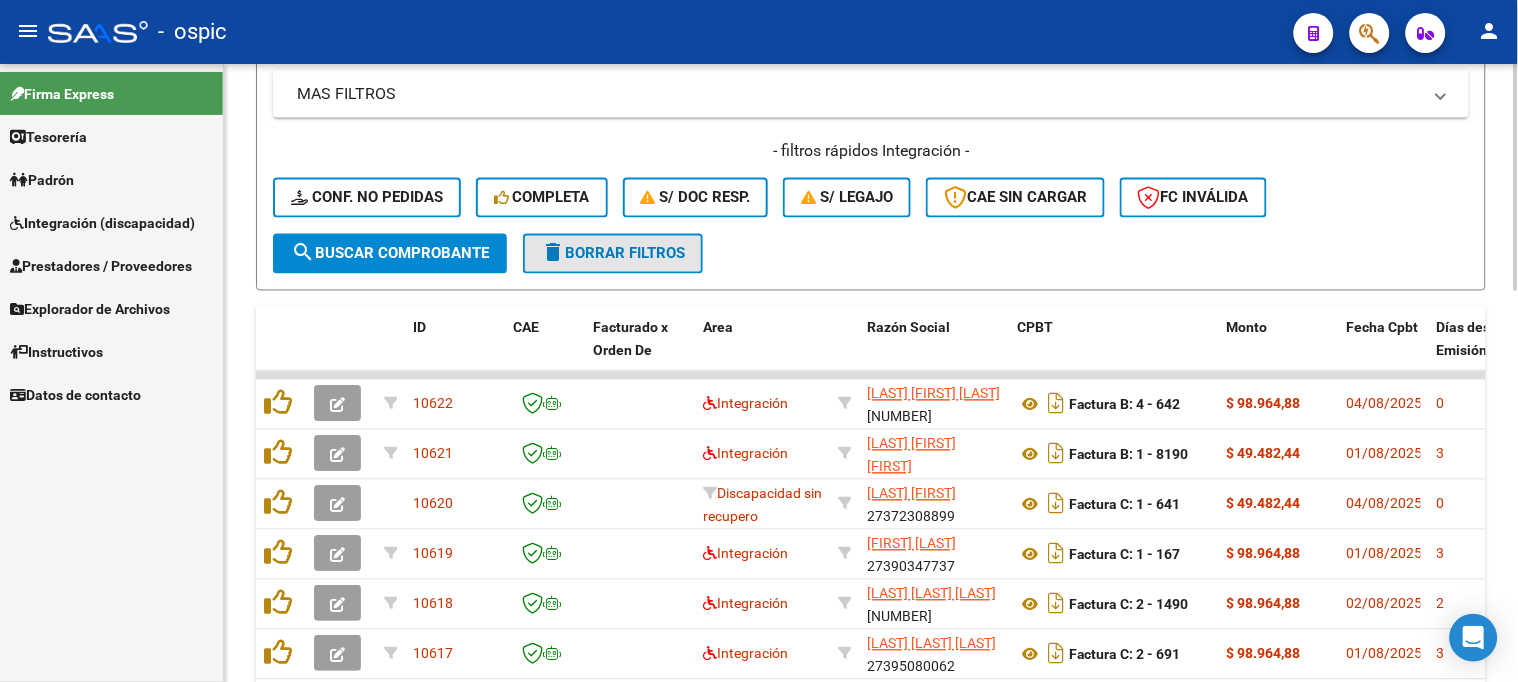 click on "delete  Borrar Filtros" 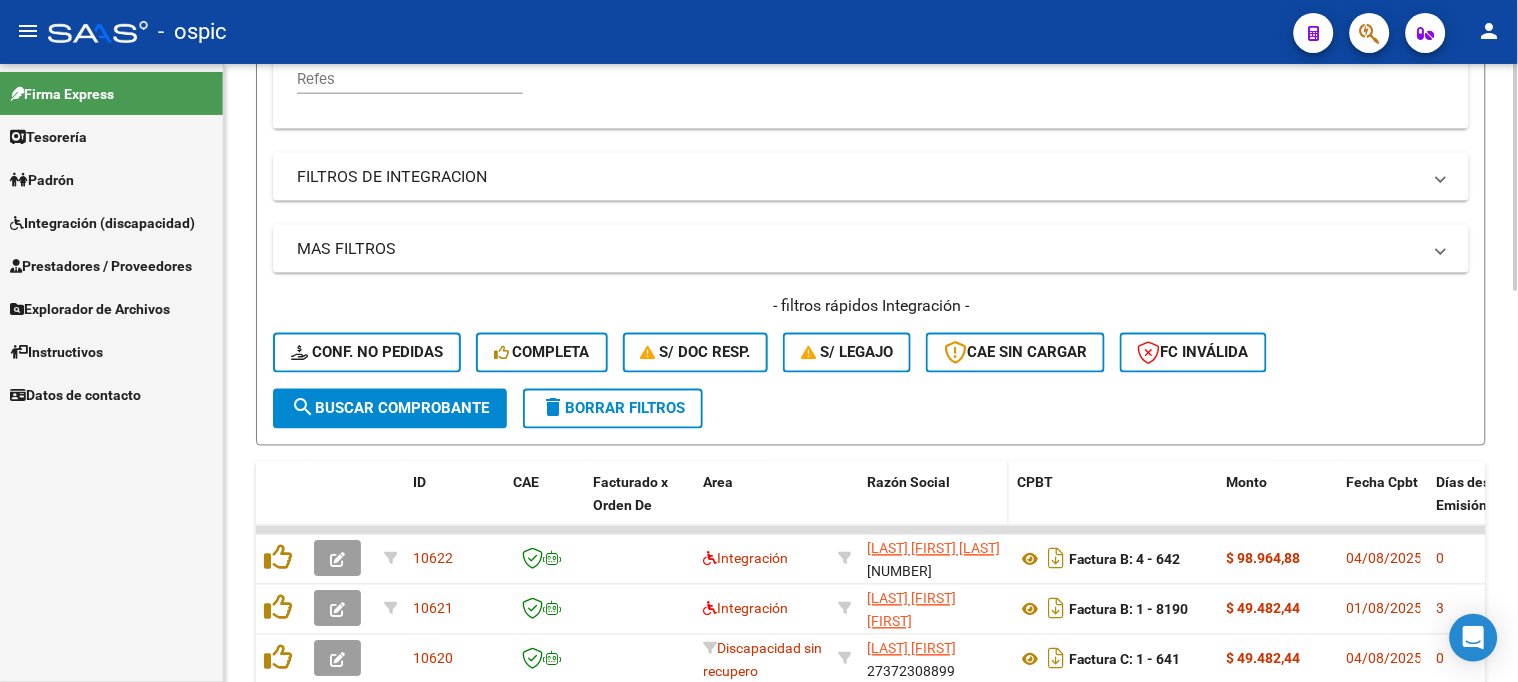 scroll, scrollTop: 733, scrollLeft: 0, axis: vertical 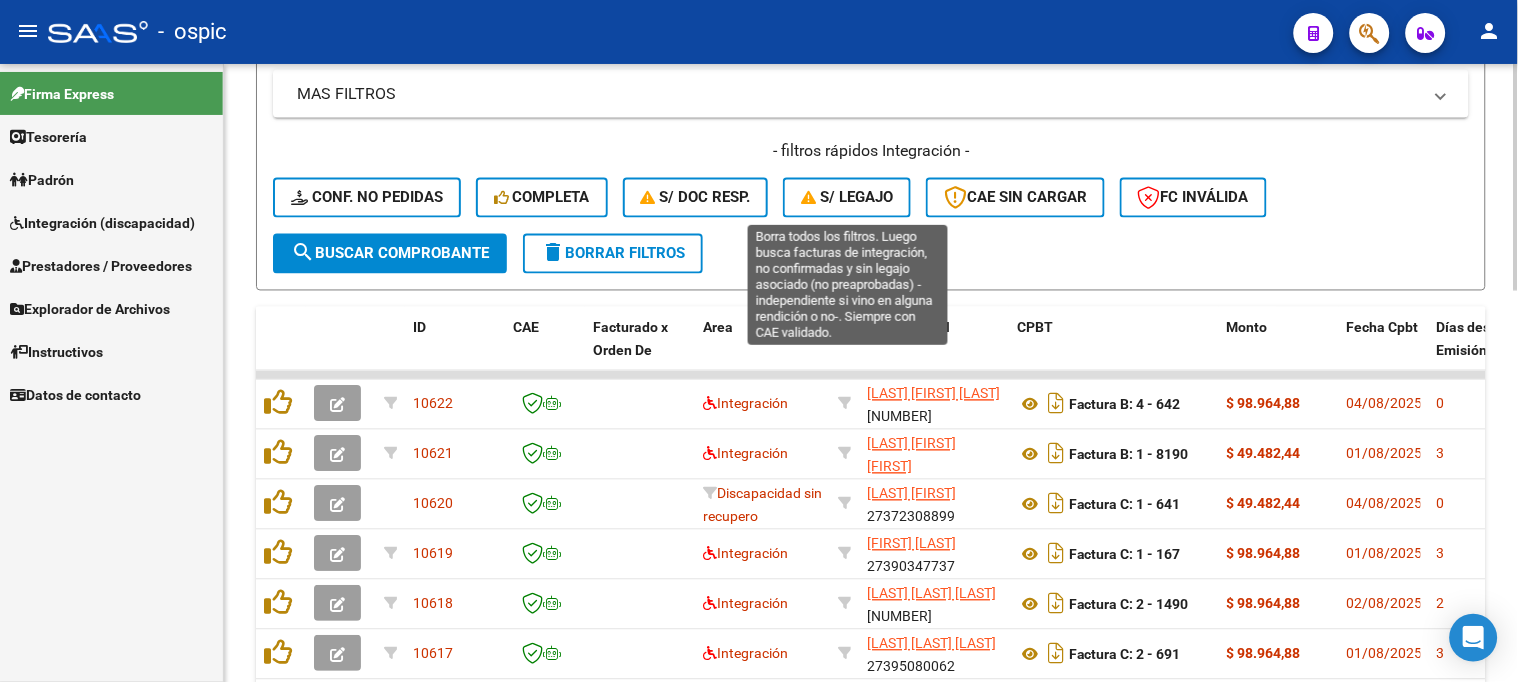 click on "S/ legajo" 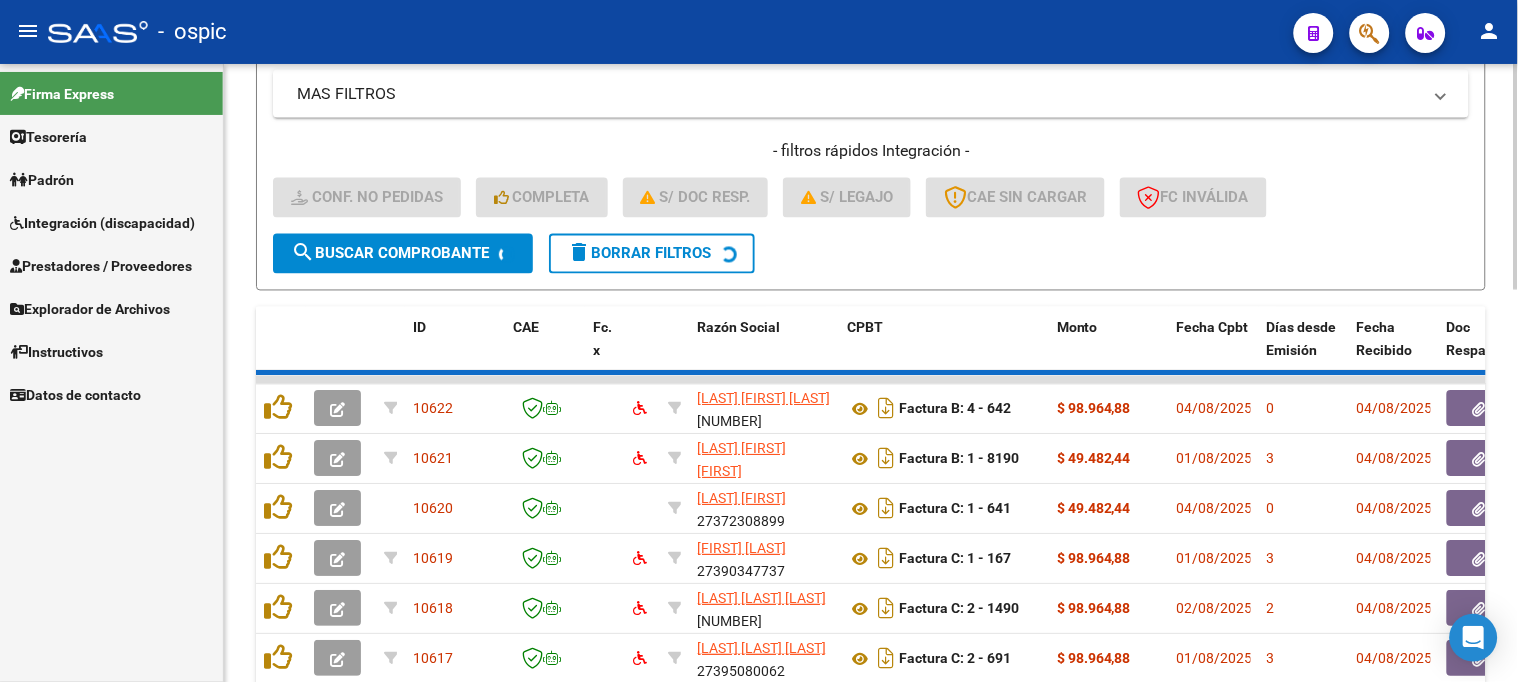 scroll, scrollTop: 667, scrollLeft: 0, axis: vertical 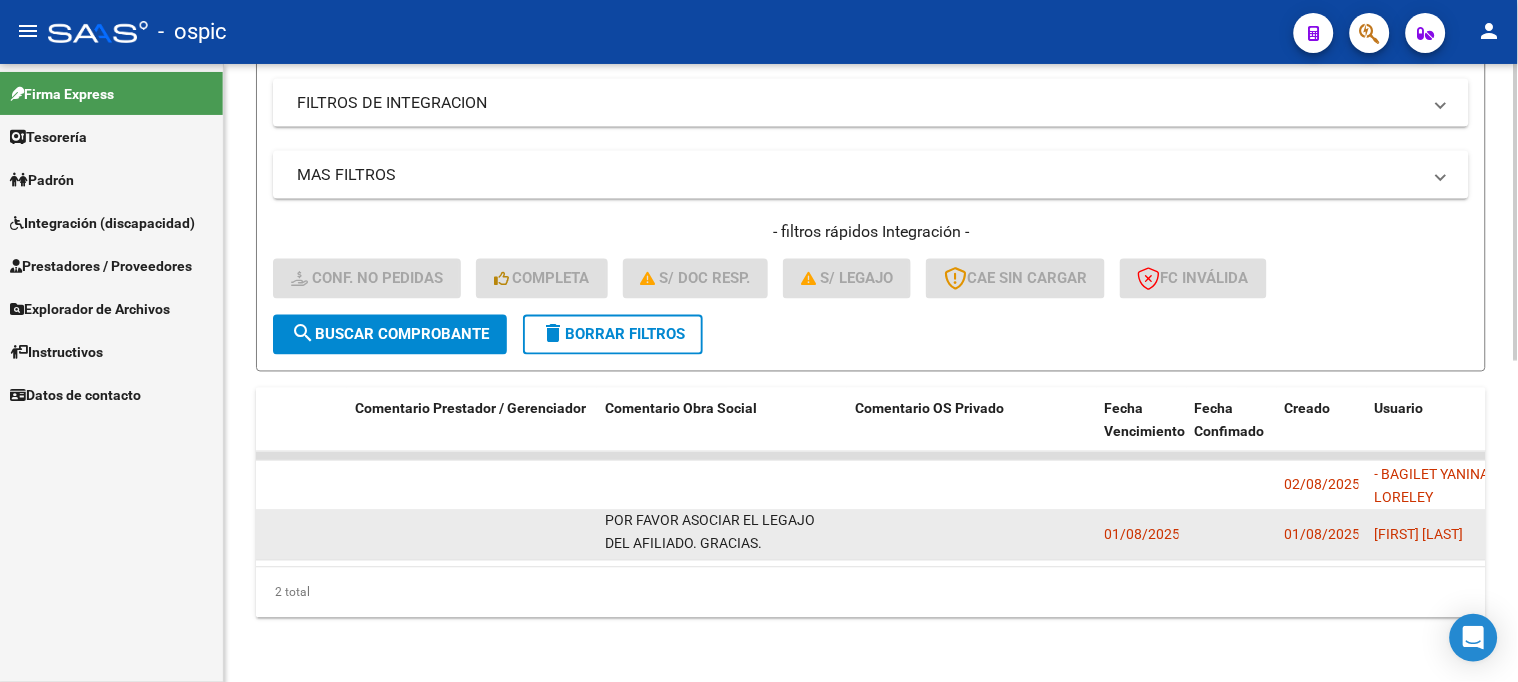 drag, startPoint x: 698, startPoint y: 505, endPoint x: 787, endPoint y: 524, distance: 91.00549 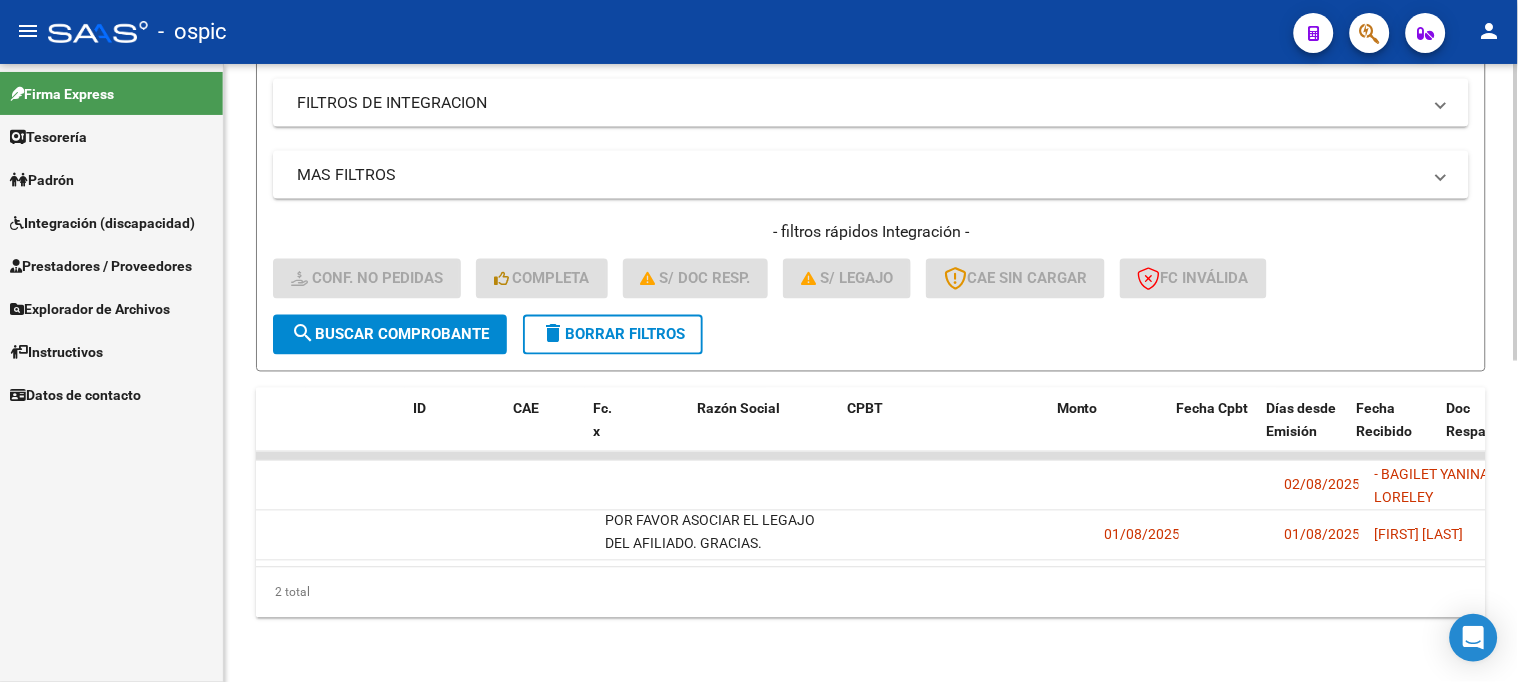 scroll, scrollTop: 0, scrollLeft: 0, axis: both 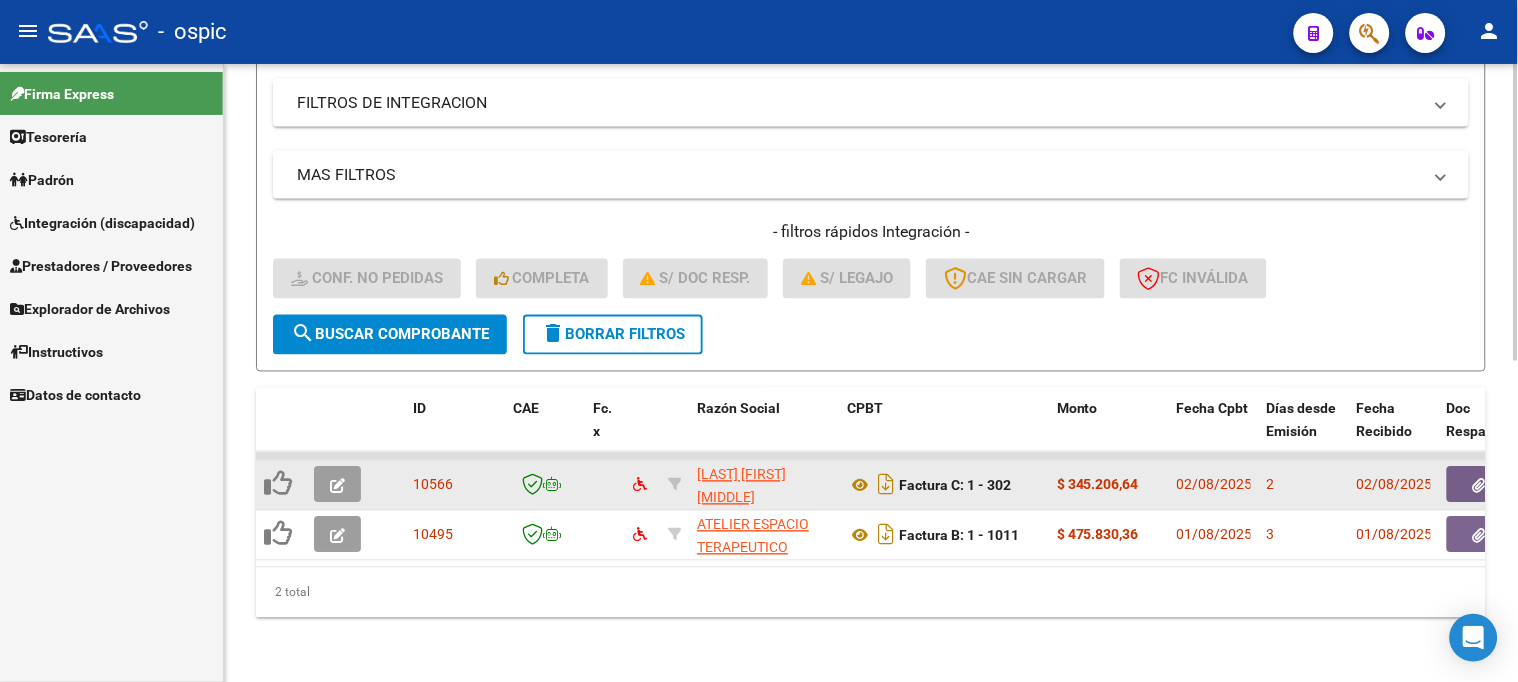 click 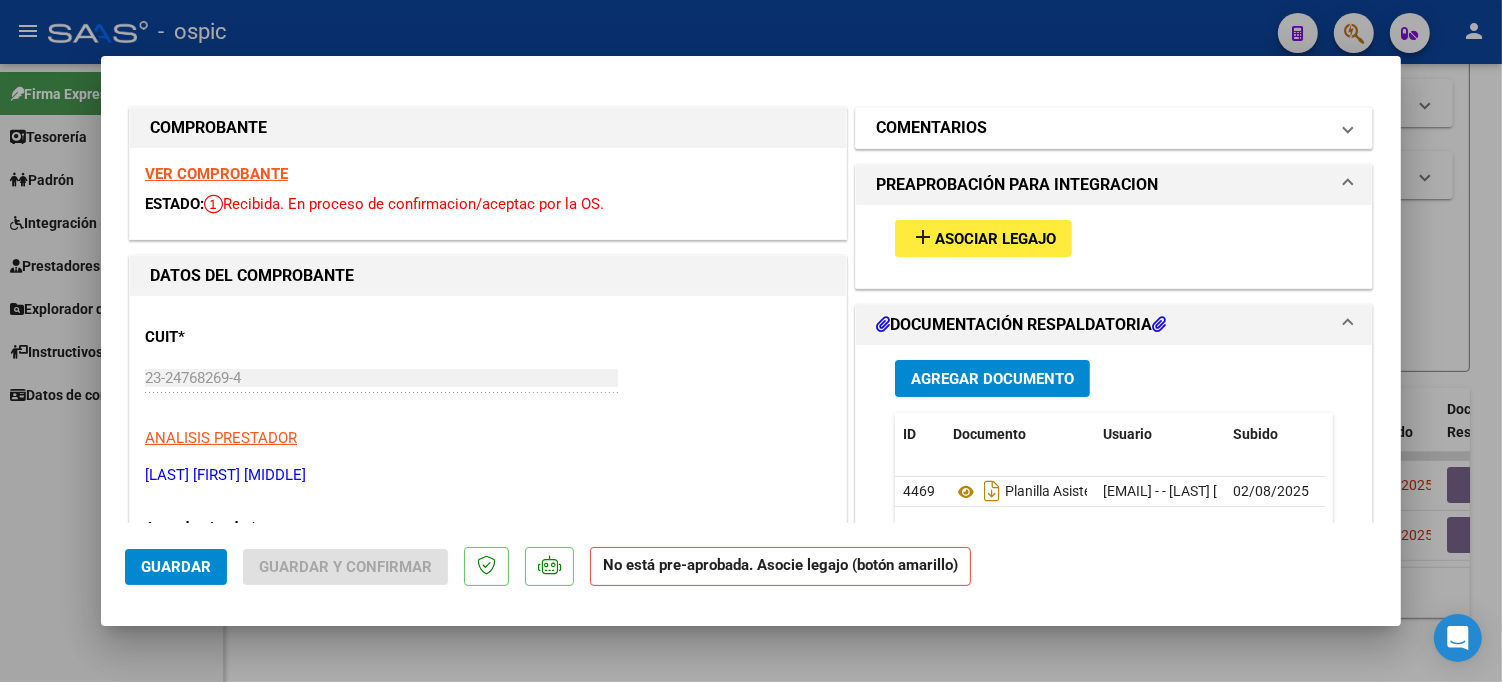 click on "COMENTARIOS" at bounding box center [931, 128] 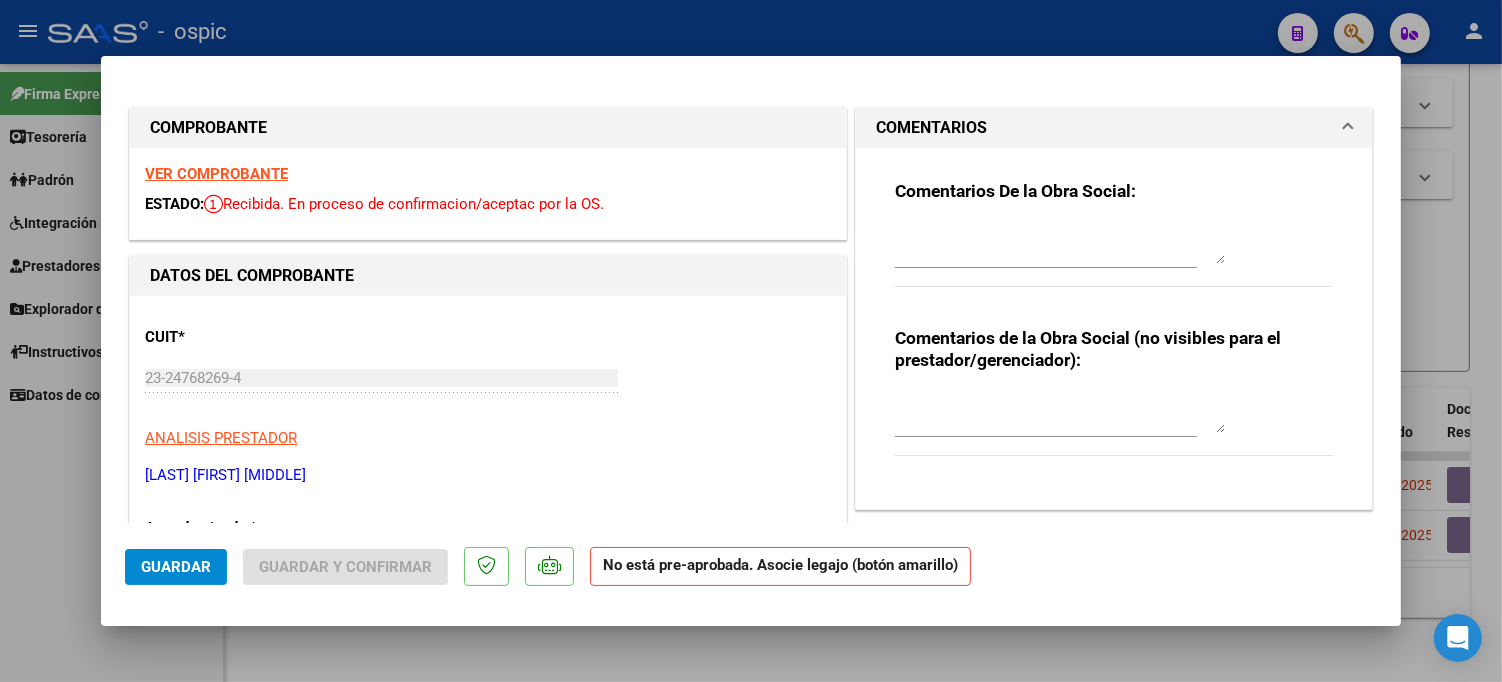 click at bounding box center [1060, 244] 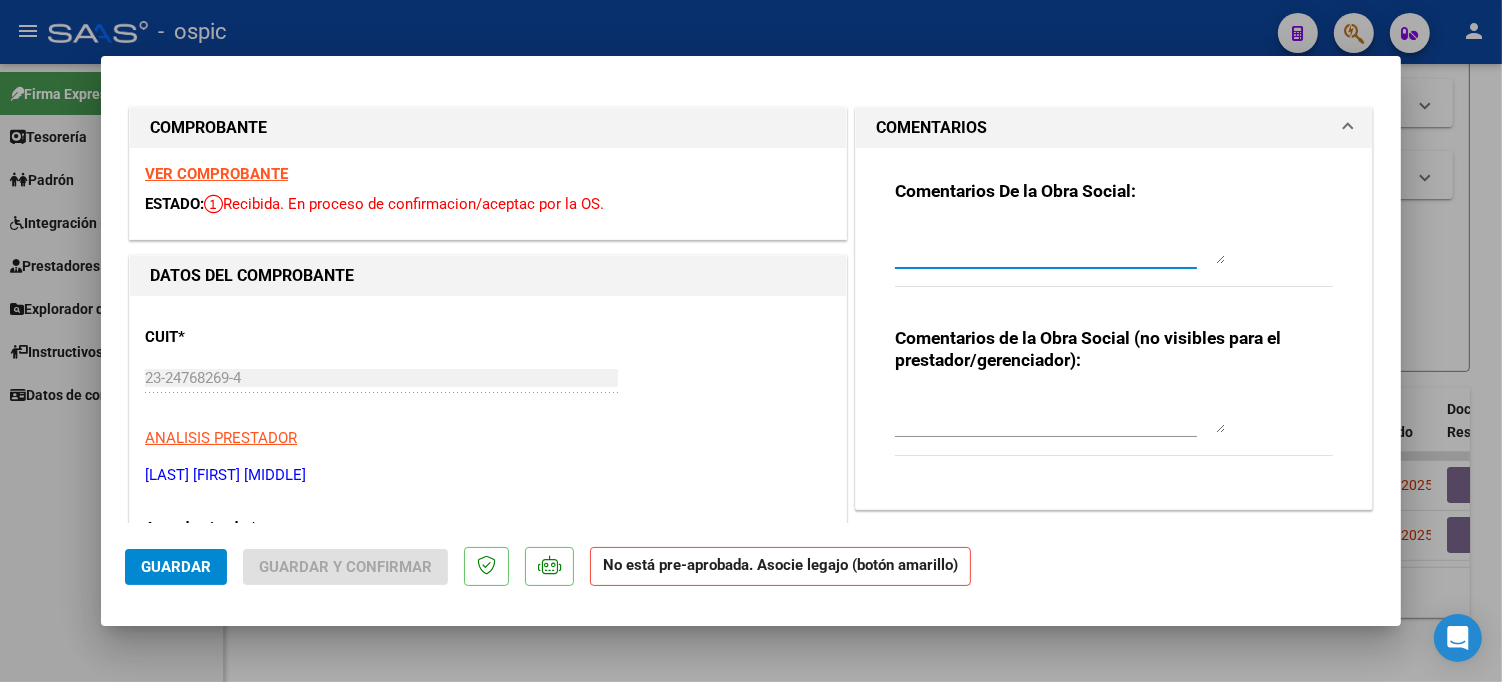 paste on "POR FAVOR ASOCIAR EL LEGAJO DEL AFILIADO. GRACIAS." 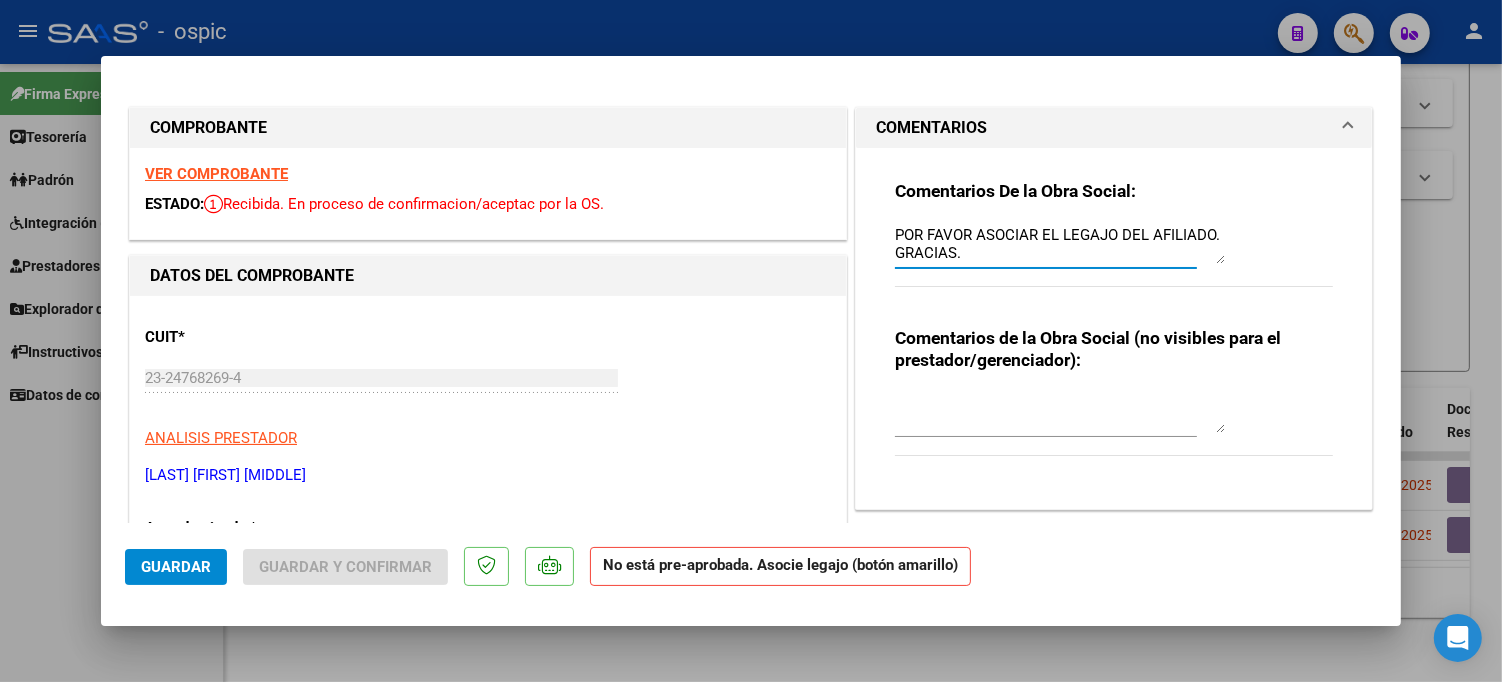 type on "POR FAVOR ASOCIAR EL LEGAJO DEL AFILIADO. GRACIAS." 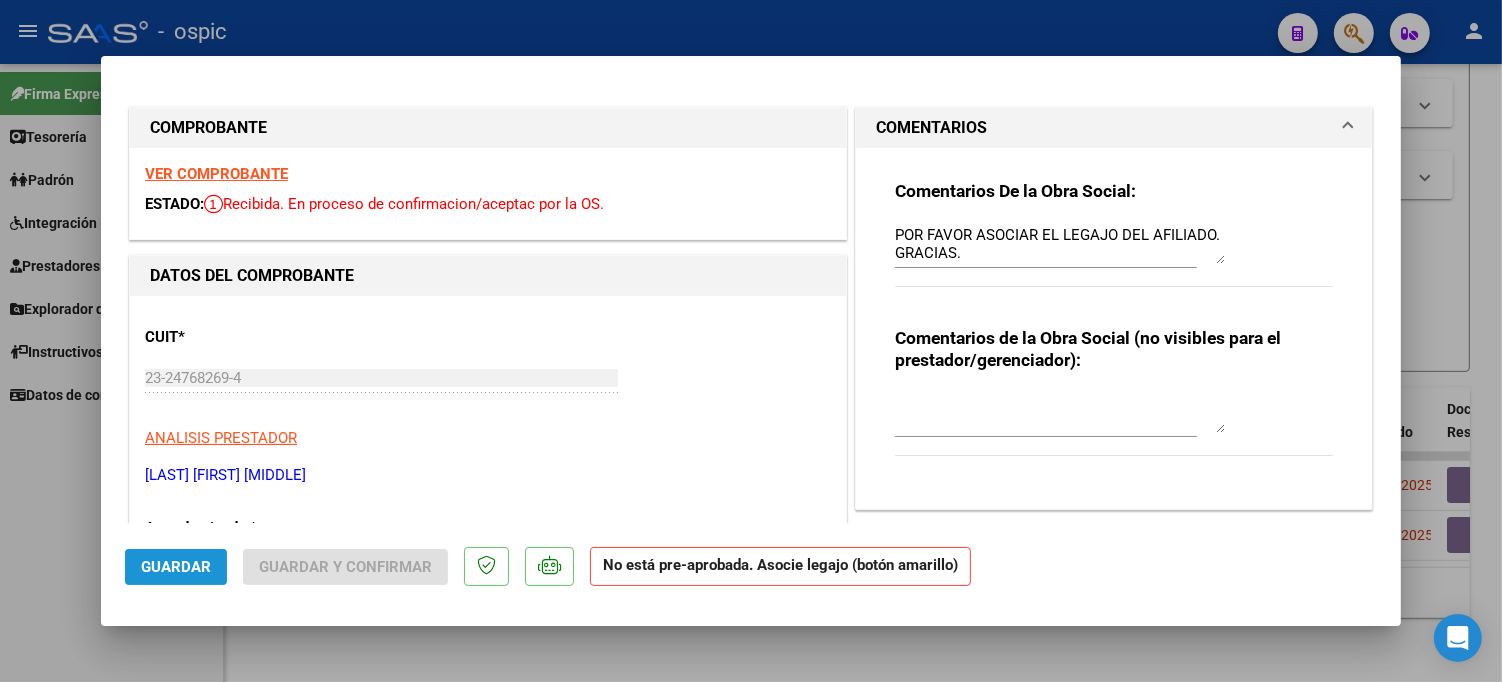 click on "Guardar" 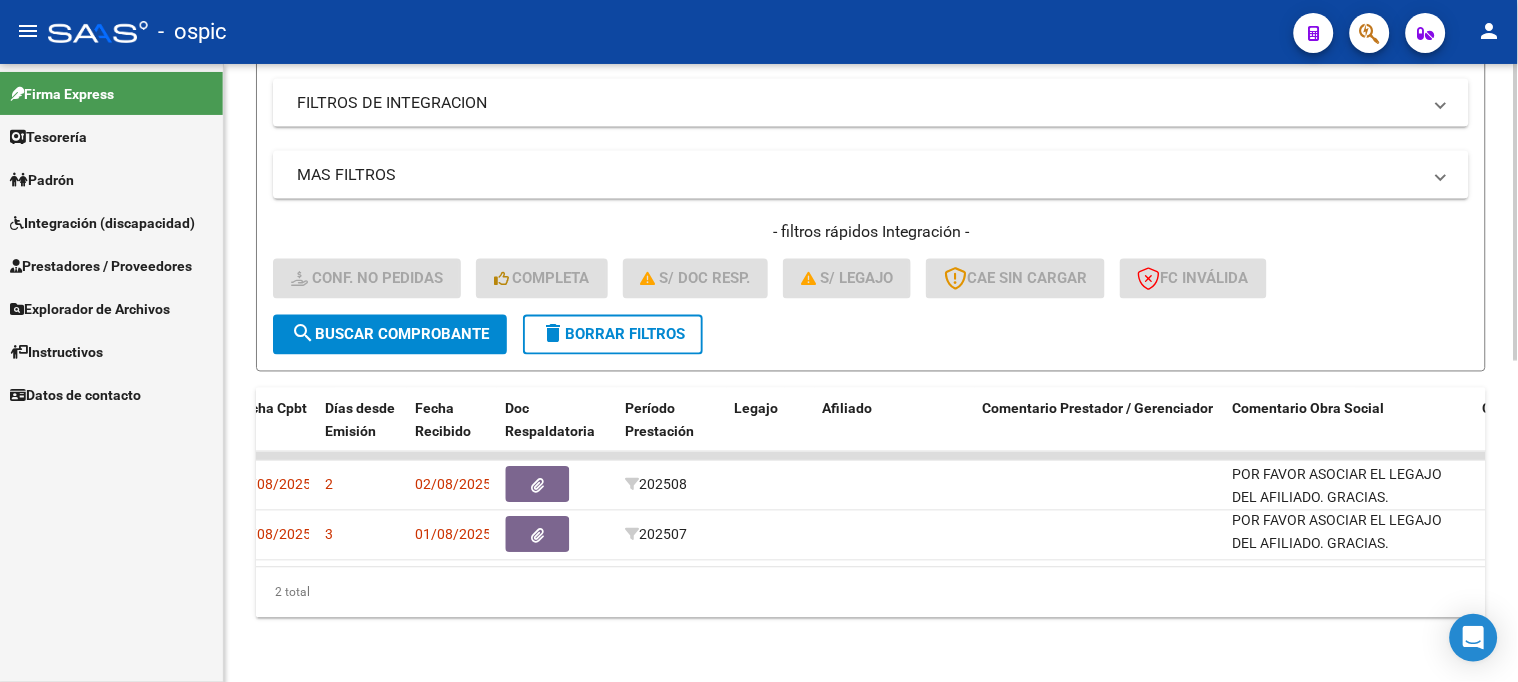 scroll, scrollTop: 0, scrollLeft: 0, axis: both 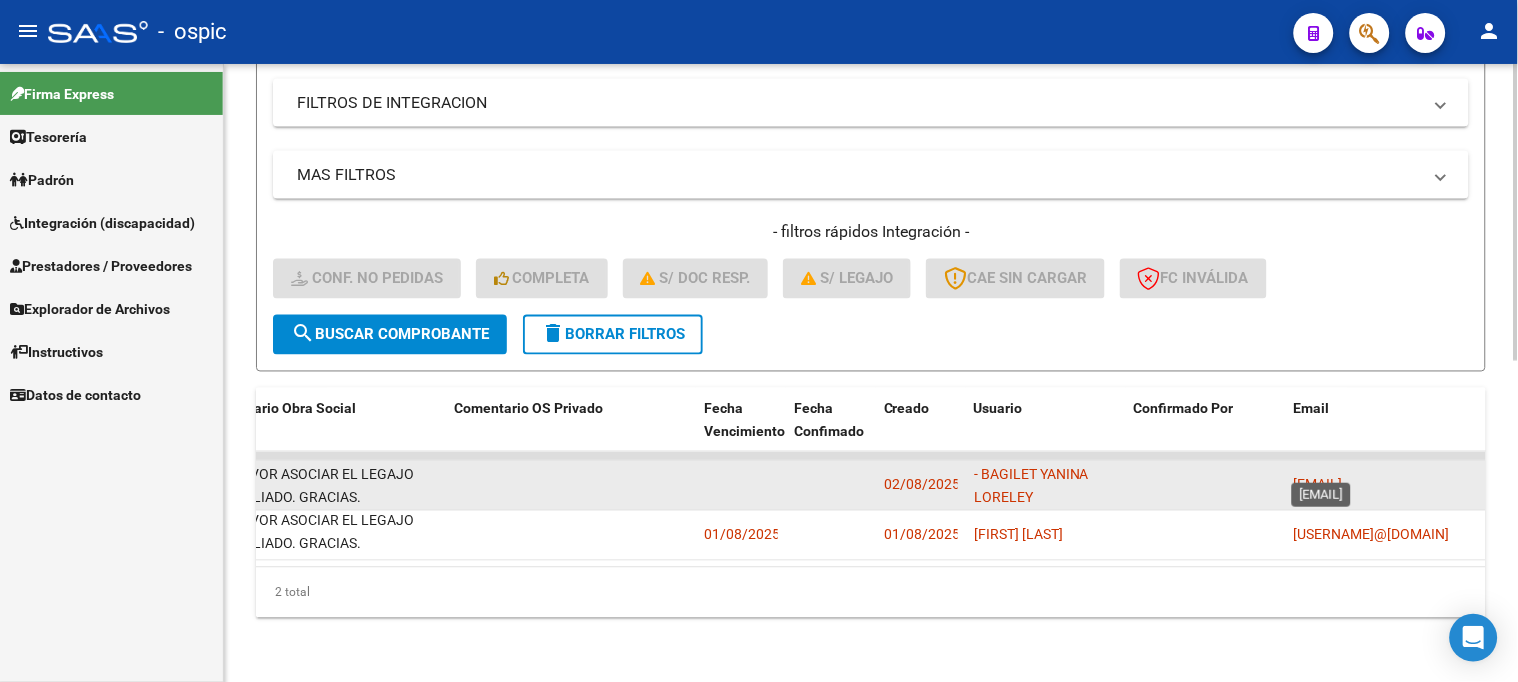 drag, startPoint x: 1293, startPoint y: 468, endPoint x: 1453, endPoint y: 462, distance: 160.11246 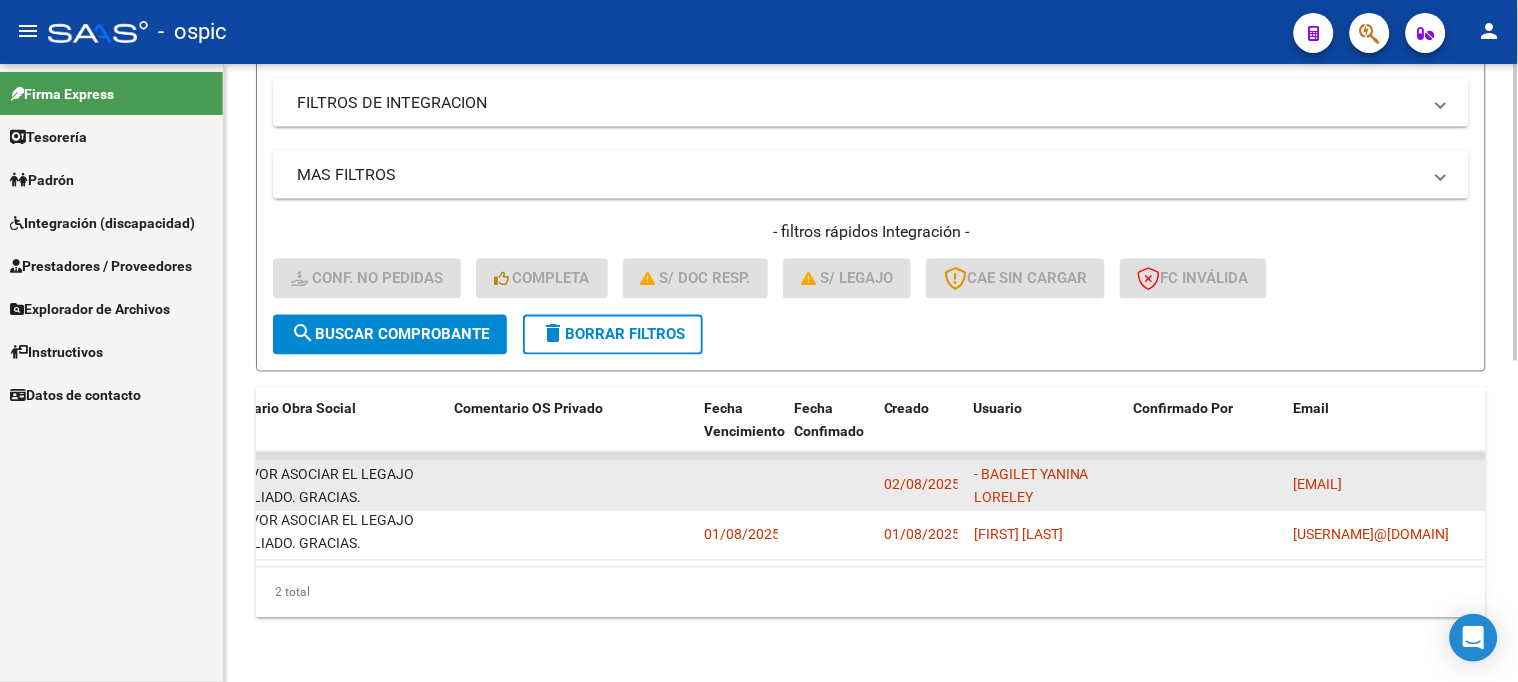 copy on "[EMAIL]" 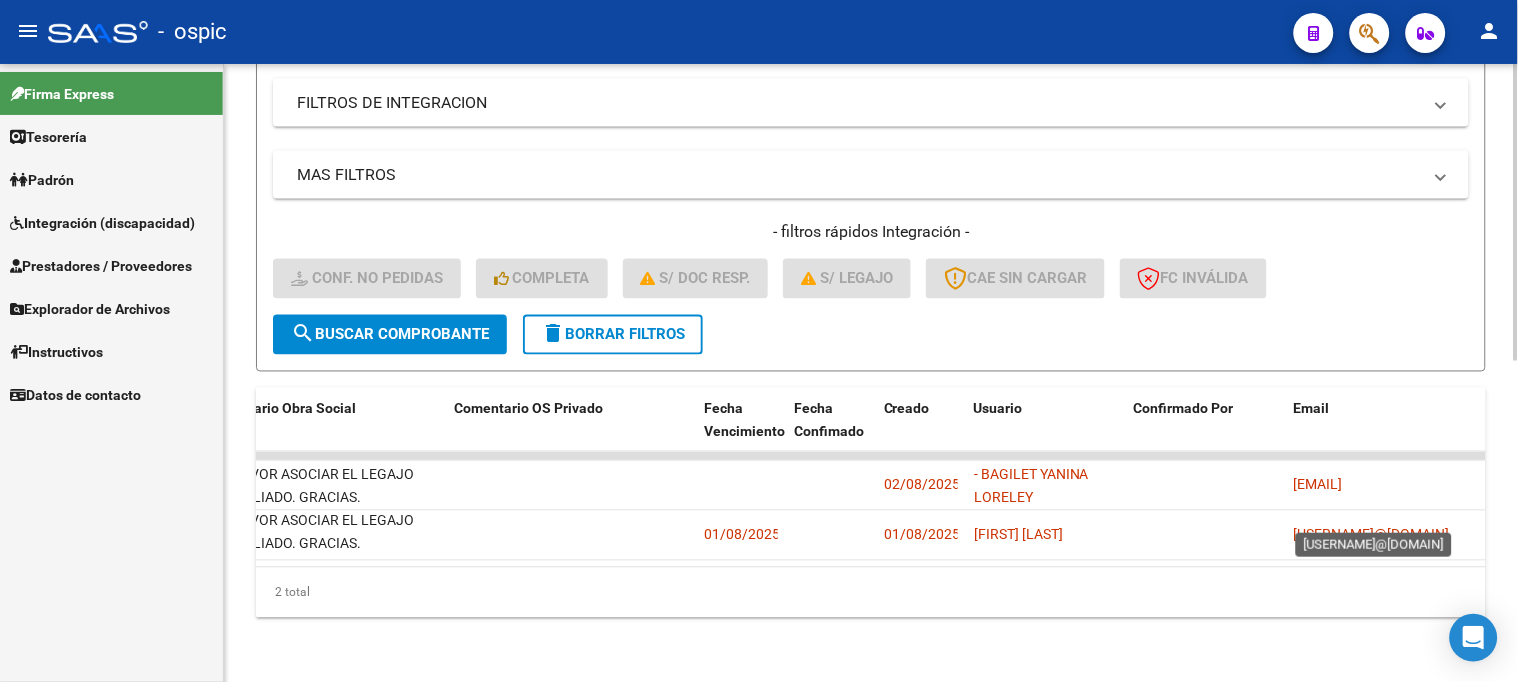 scroll, scrollTop: 0, scrollLeft: 18, axis: horizontal 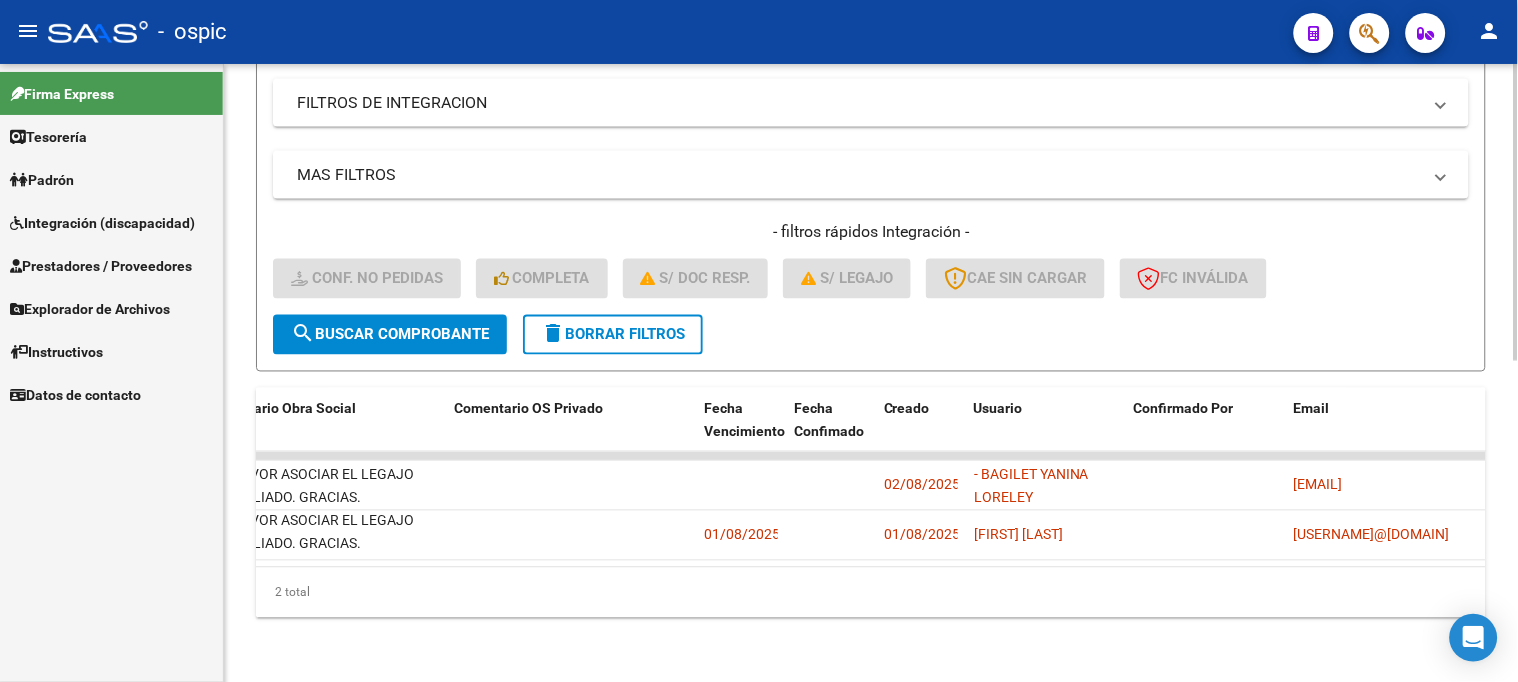 drag, startPoint x: 1294, startPoint y: 518, endPoint x: 1492, endPoint y: 506, distance: 198.3633 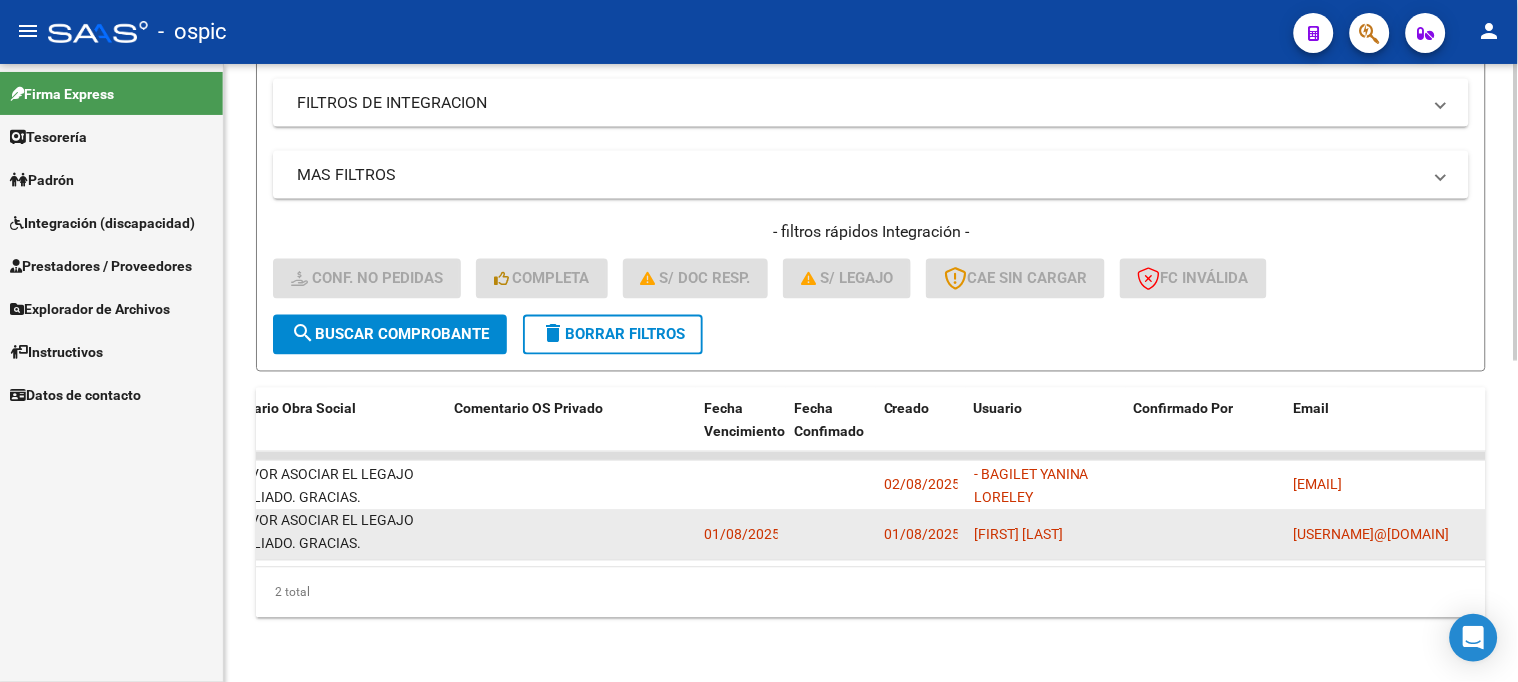copy on "[USERNAME]@[DOMAIN]" 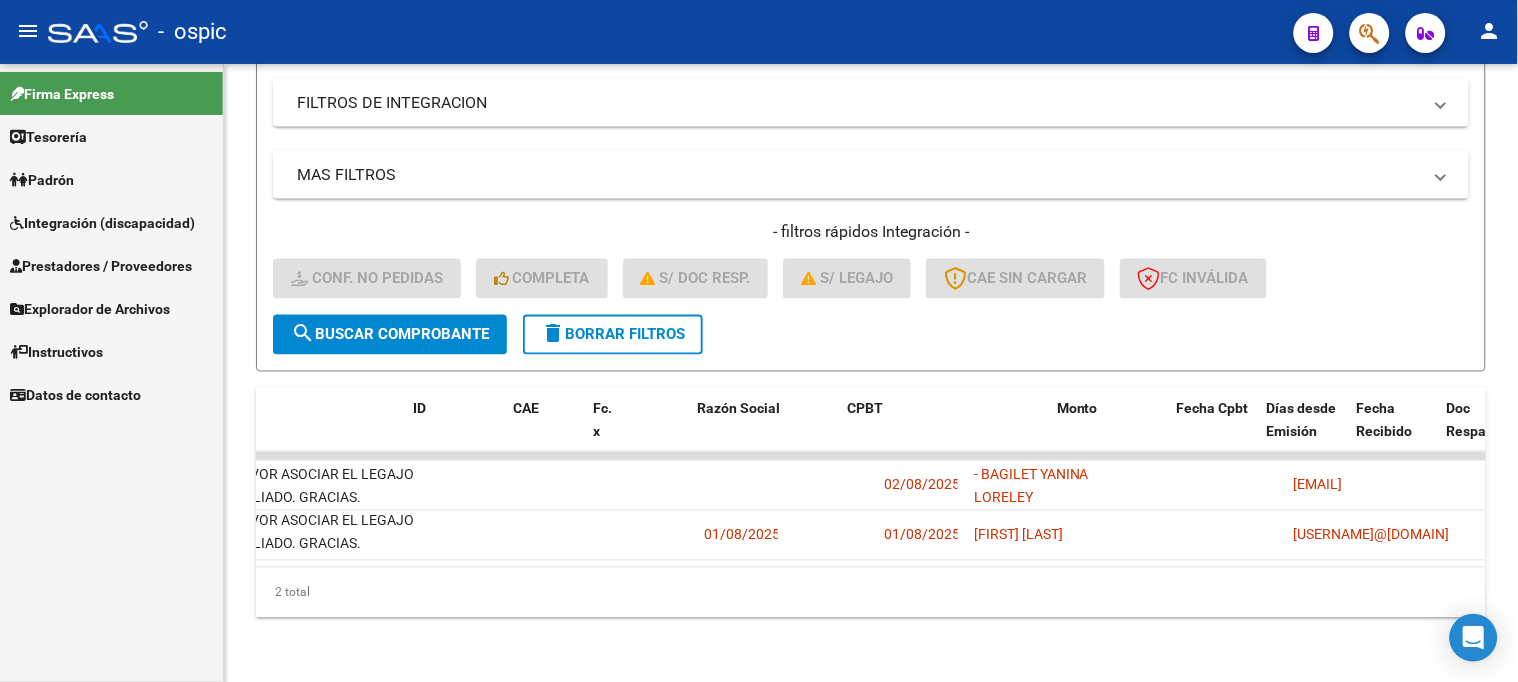 scroll, scrollTop: 0, scrollLeft: 0, axis: both 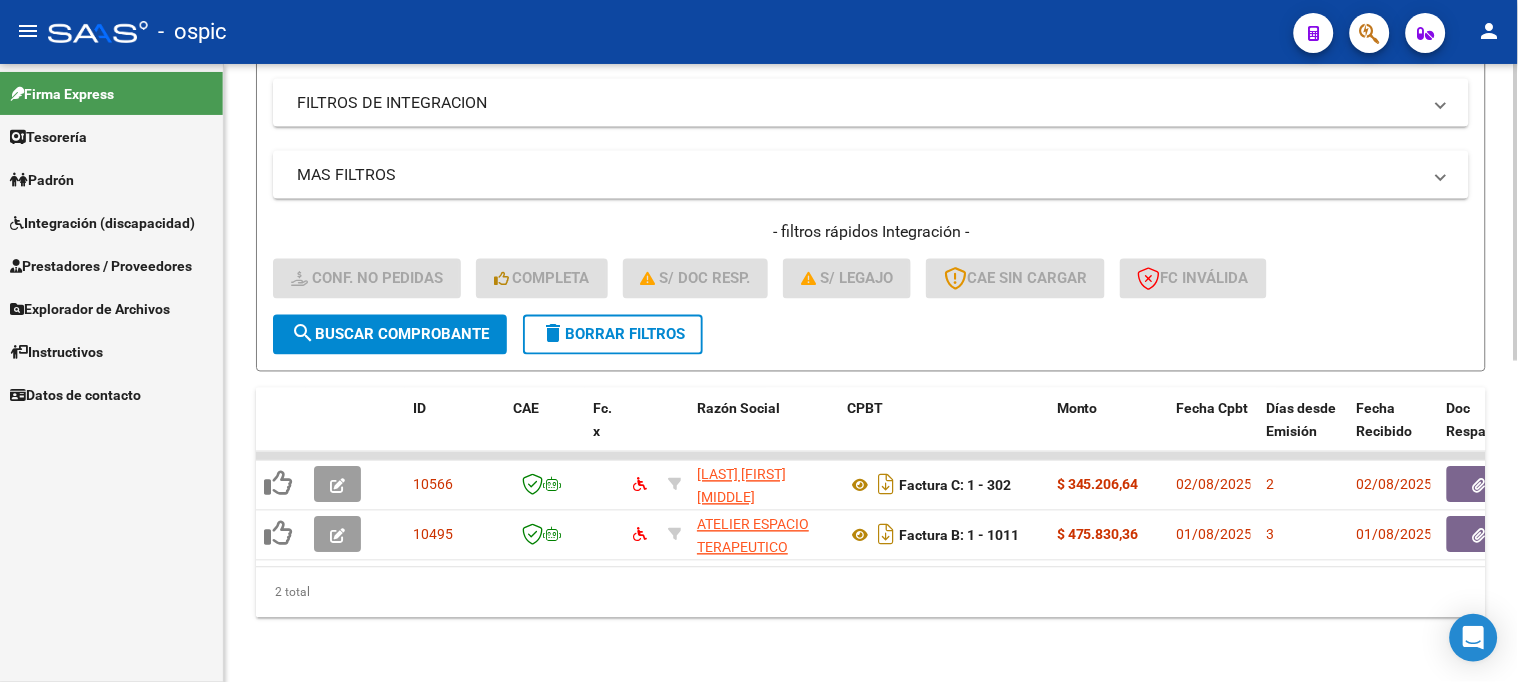 click on "delete  Borrar Filtros" 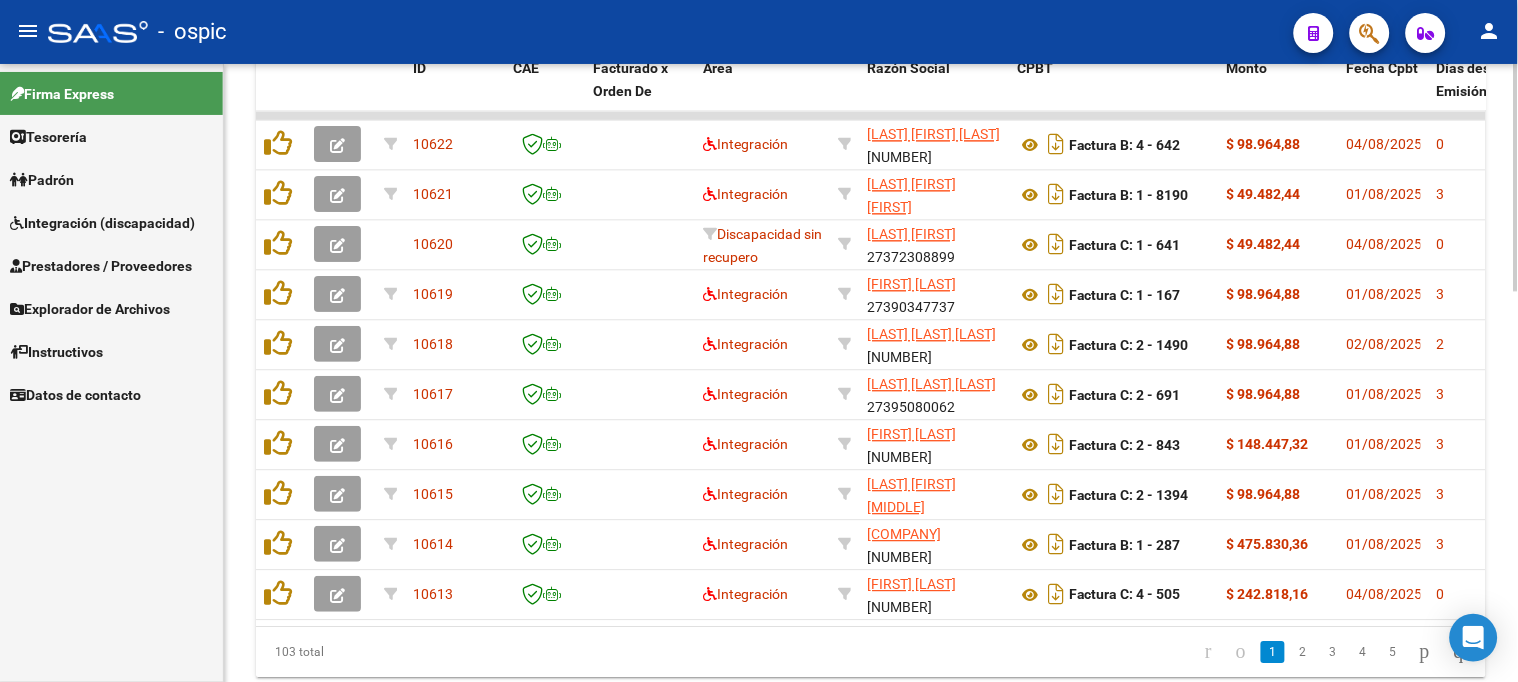 scroll, scrollTop: 1001, scrollLeft: 0, axis: vertical 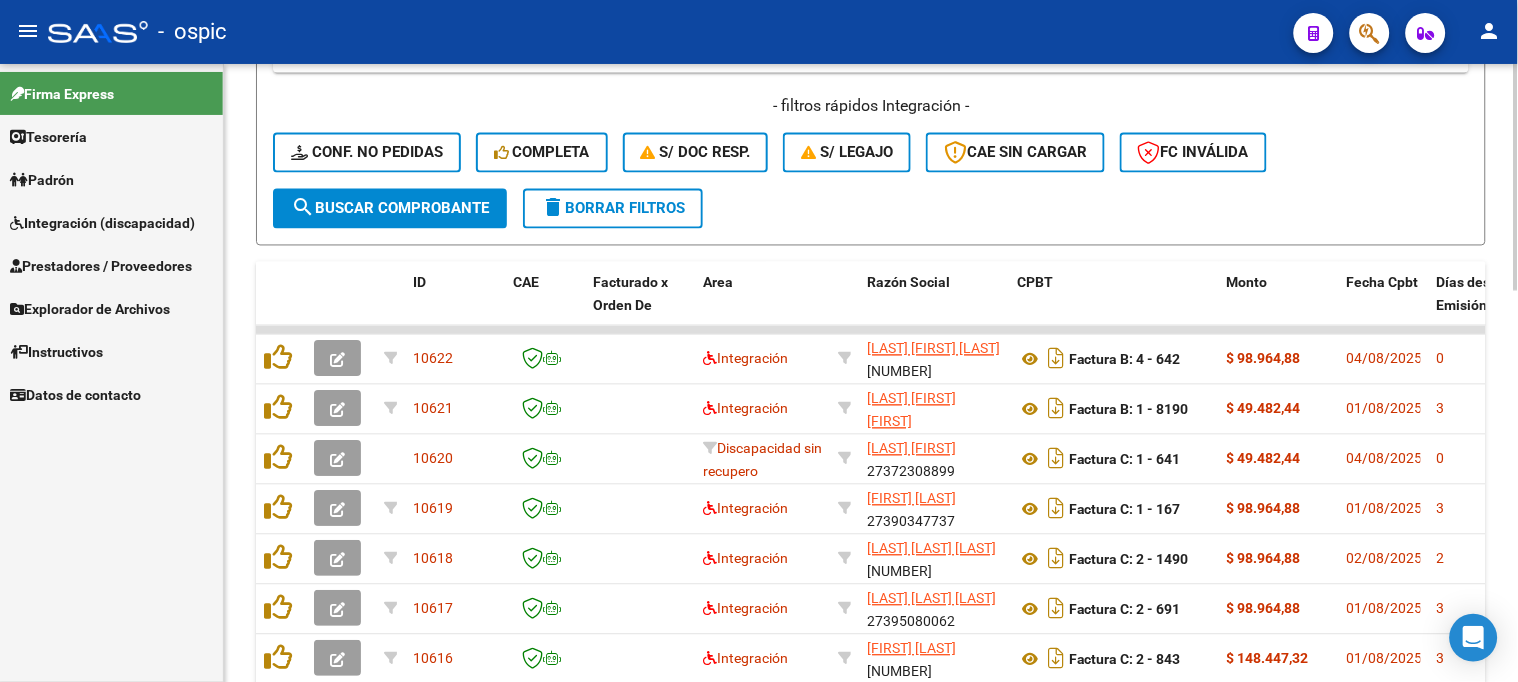 click on "delete  Borrar Filtros" 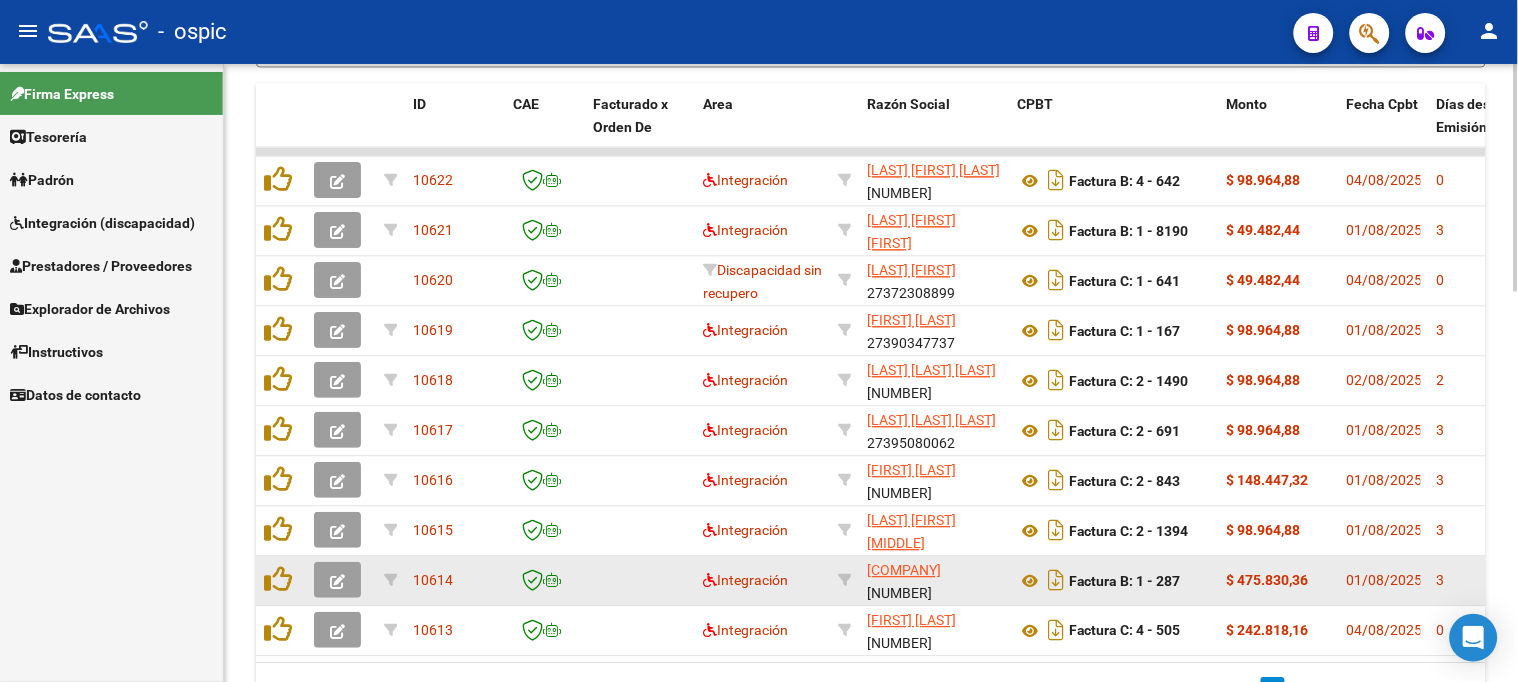 scroll, scrollTop: 1066, scrollLeft: 0, axis: vertical 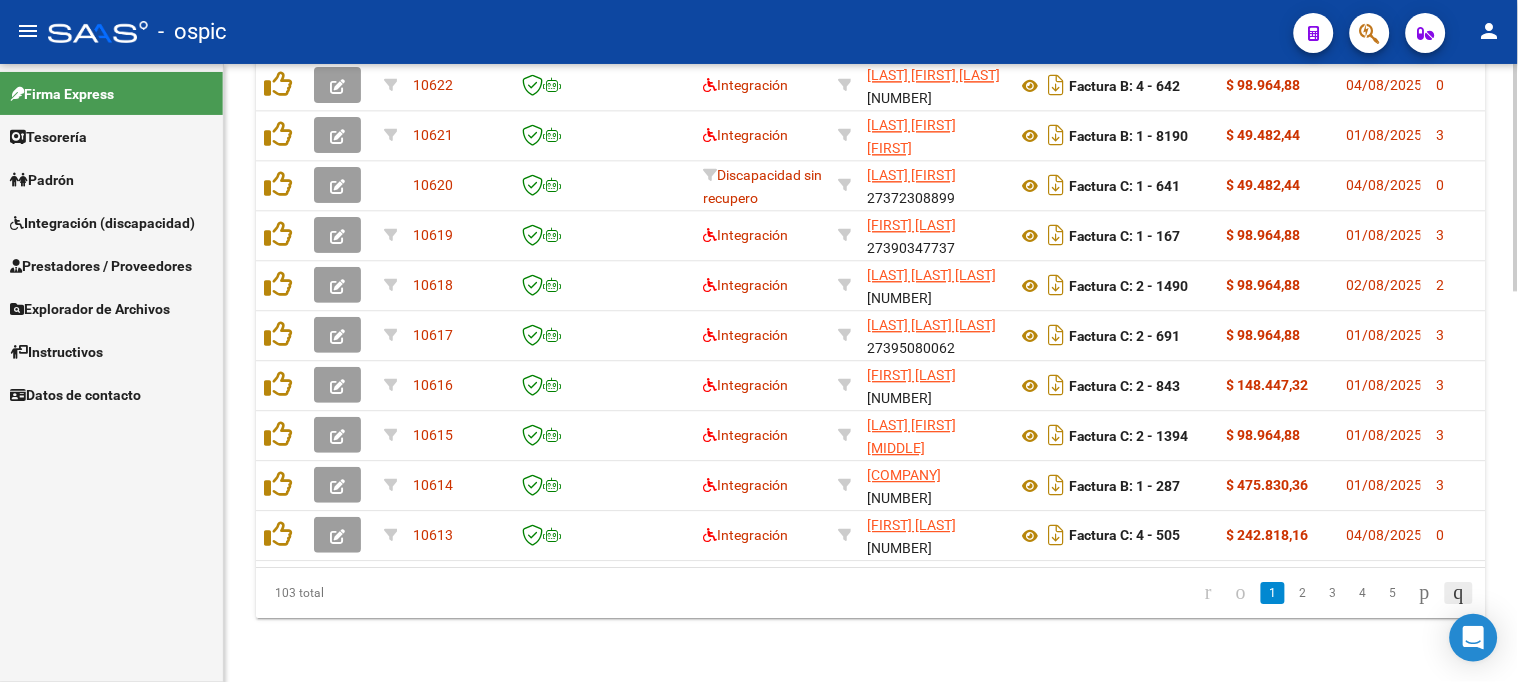 click 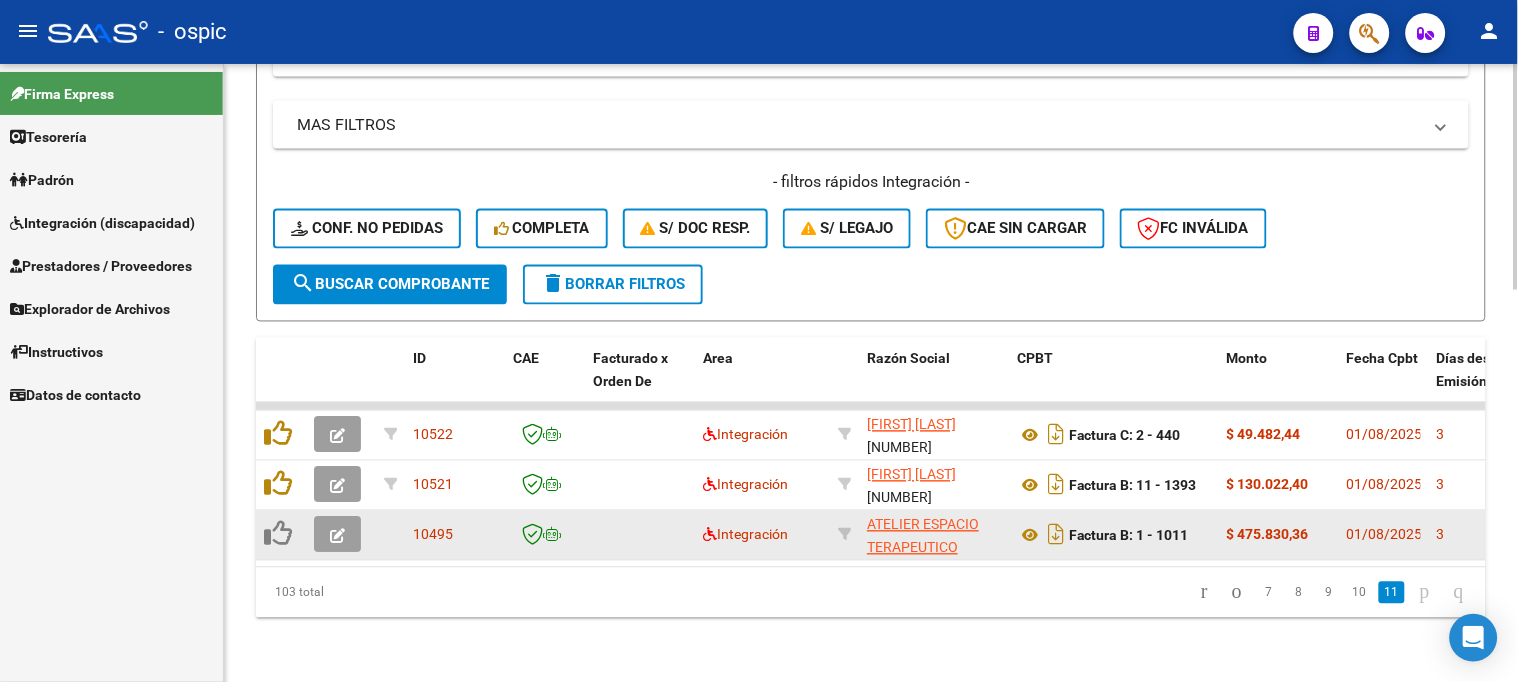 scroll, scrollTop: 717, scrollLeft: 0, axis: vertical 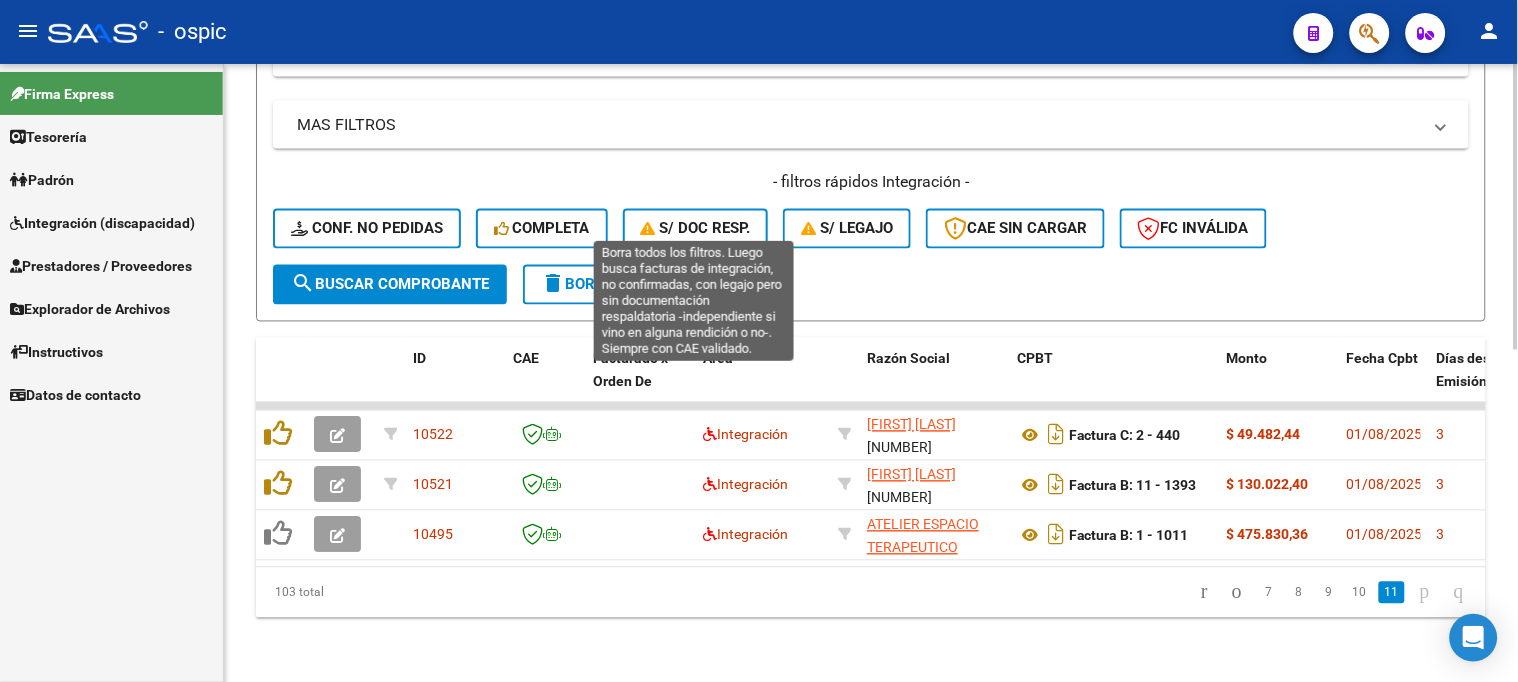click on "S/ Doc Resp." 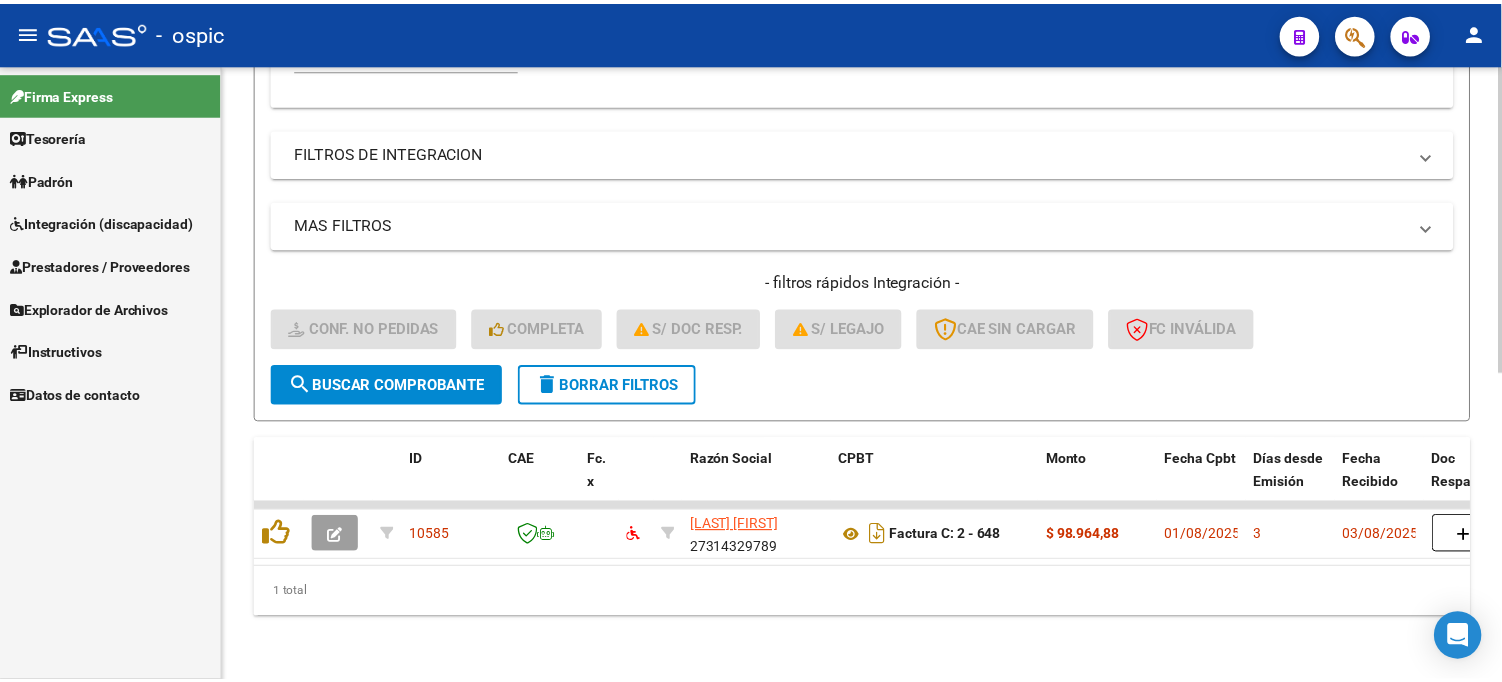 scroll, scrollTop: 617, scrollLeft: 0, axis: vertical 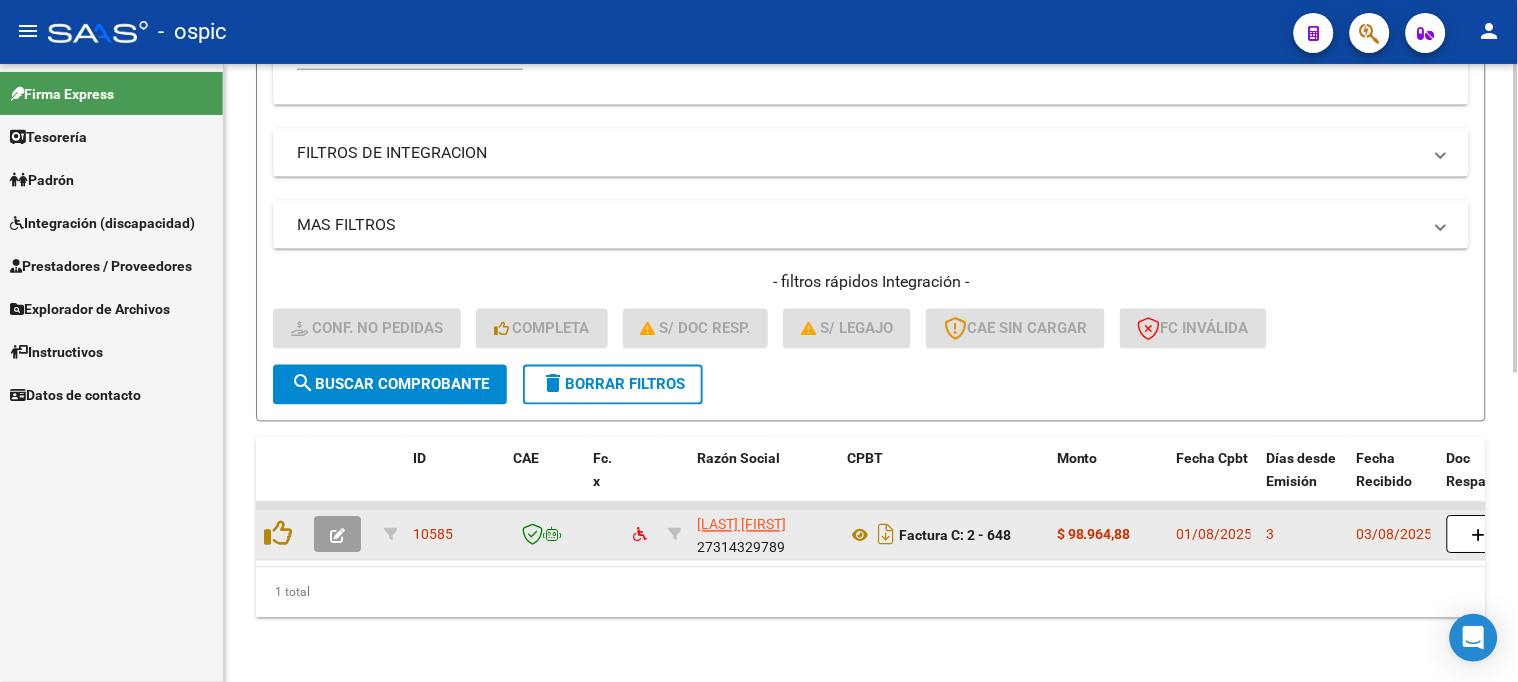 click 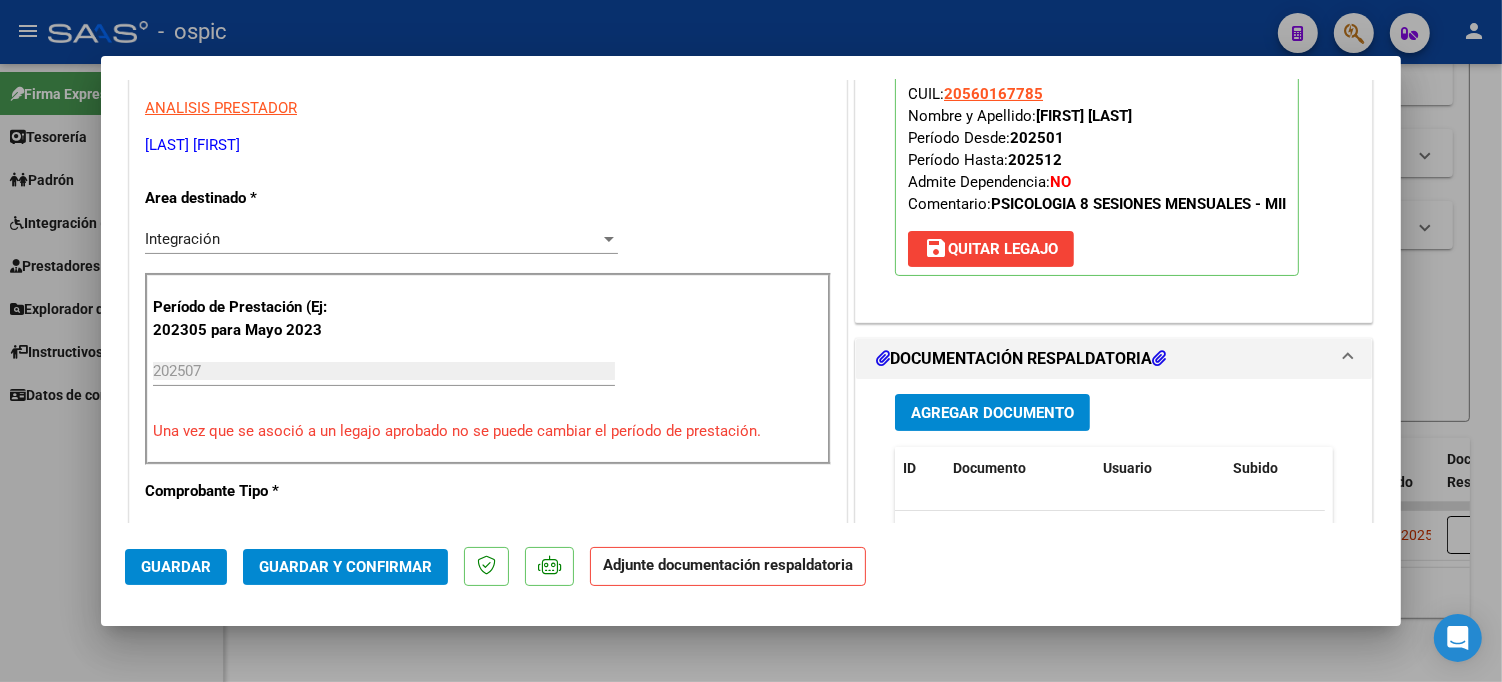 scroll, scrollTop: 0, scrollLeft: 0, axis: both 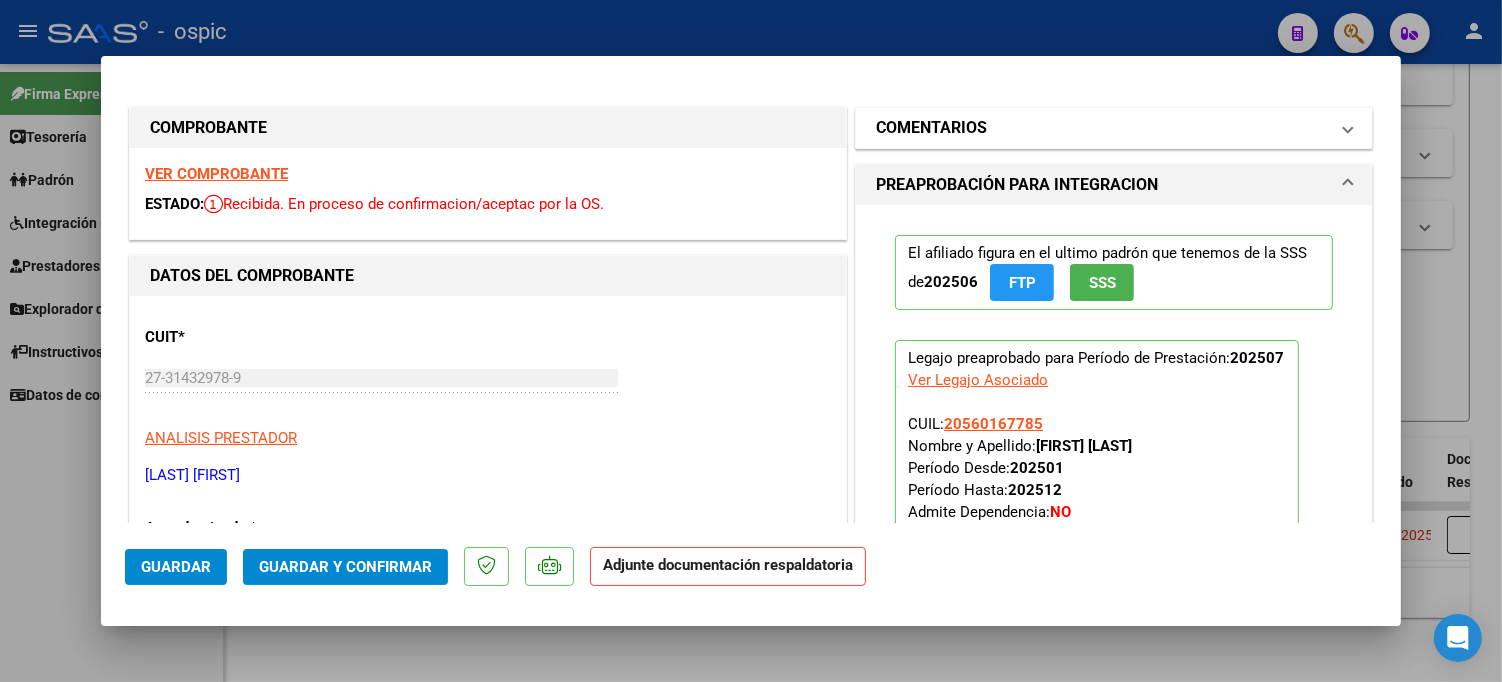 click on "COMENTARIOS" at bounding box center (931, 128) 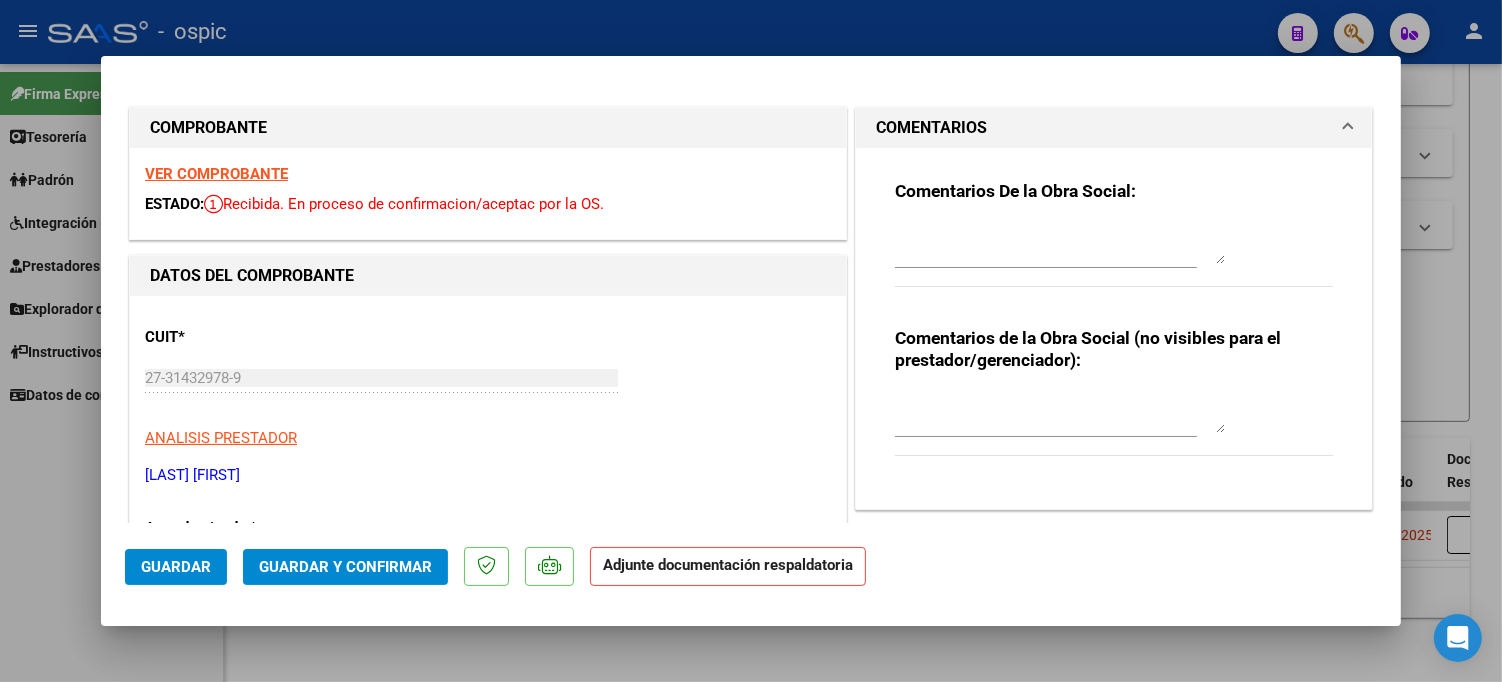 click at bounding box center [1060, 244] 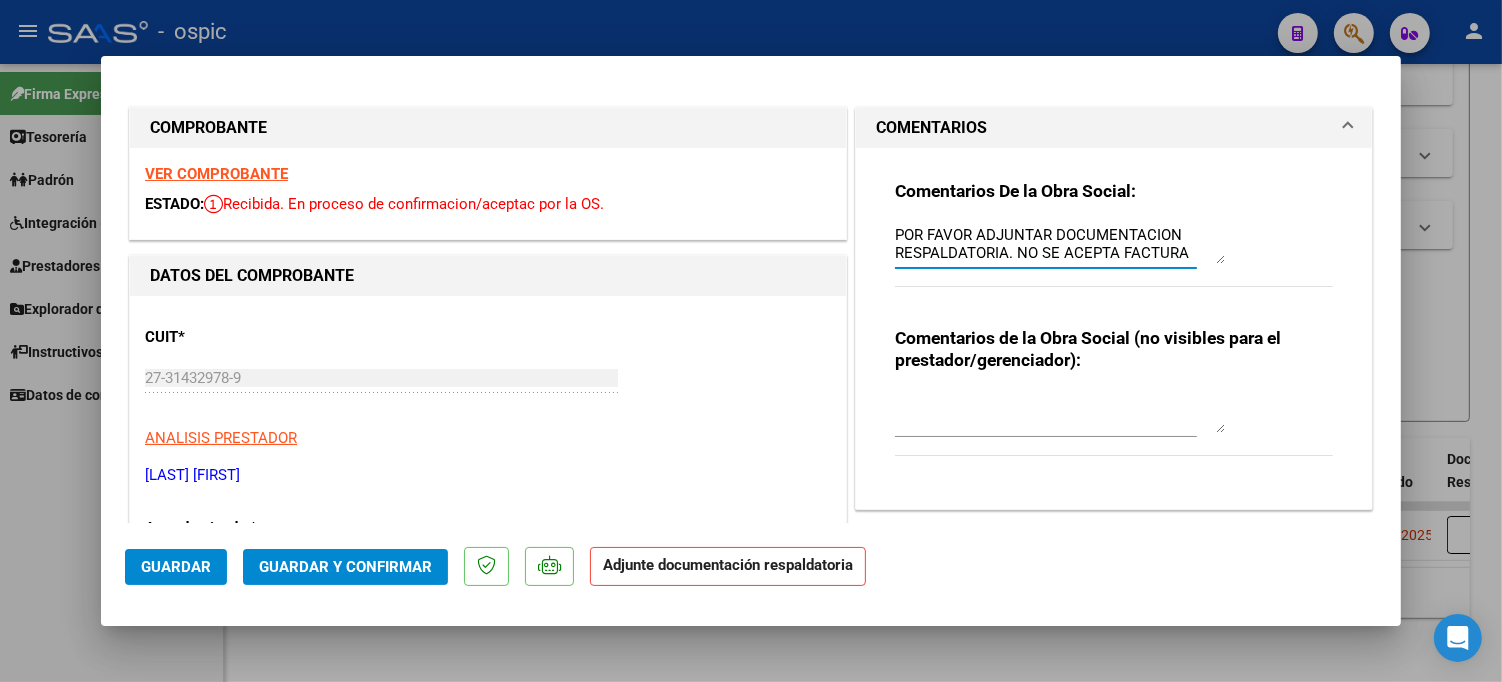scroll, scrollTop: 16, scrollLeft: 0, axis: vertical 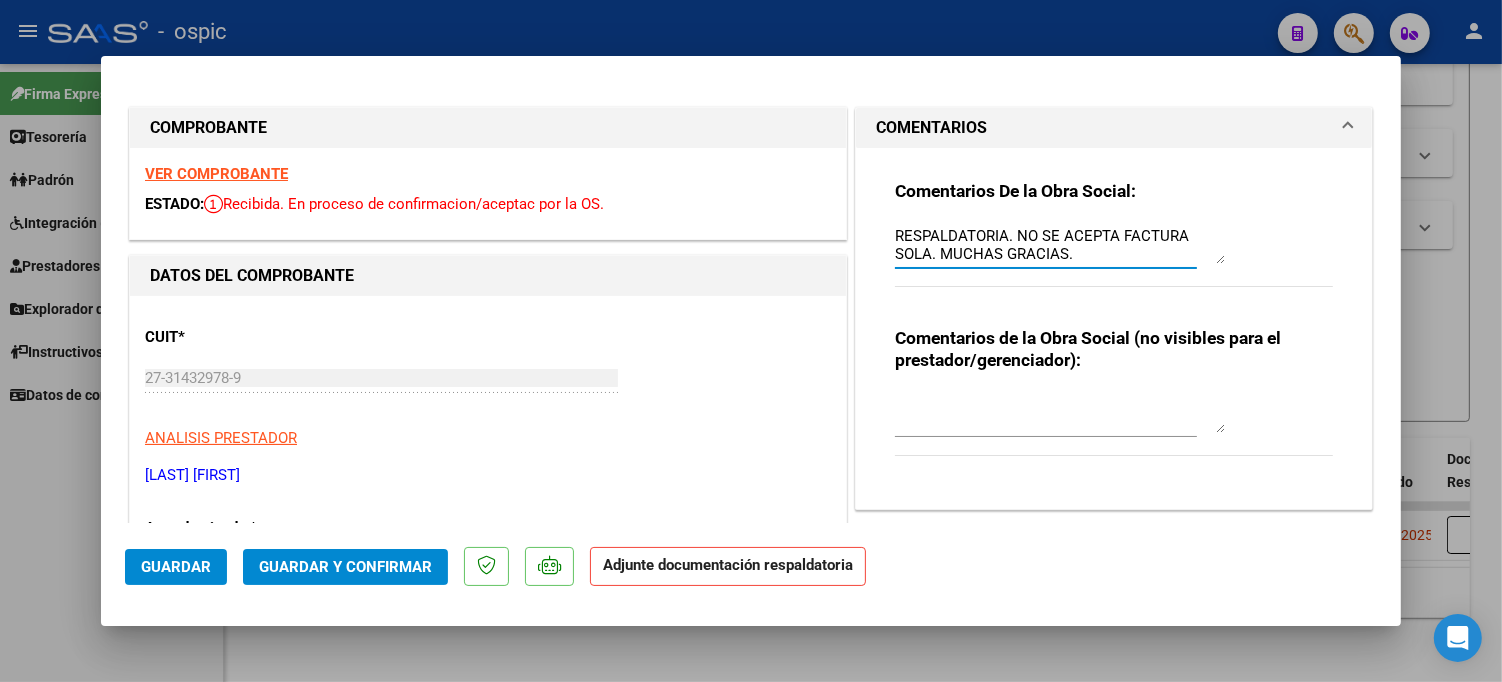 type on "POR FAVOR ADJUNTAR DOCUMENTACION RESPALDATORIA. NO SE ACEPTA FACTURA SOLA. MUCHAS GRACIAS." 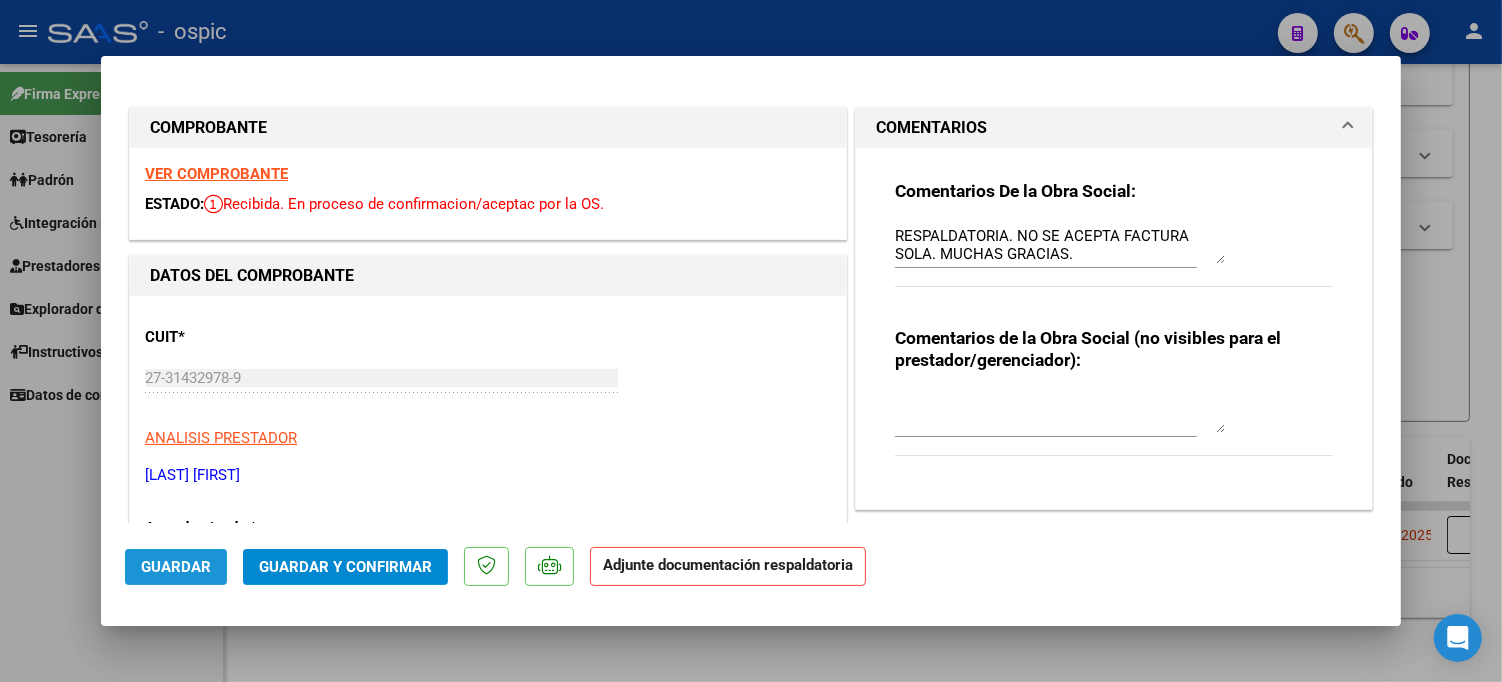 click on "Guardar" 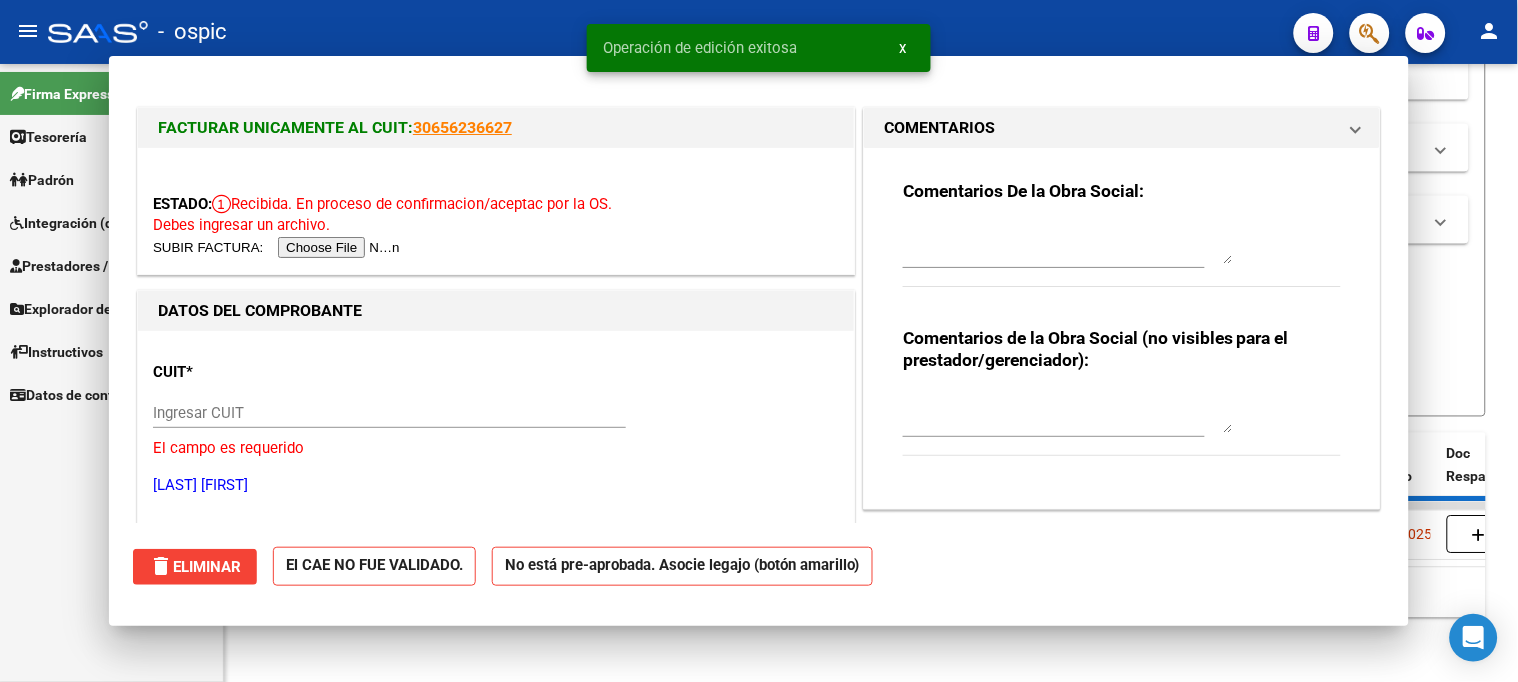 scroll, scrollTop: 0, scrollLeft: 0, axis: both 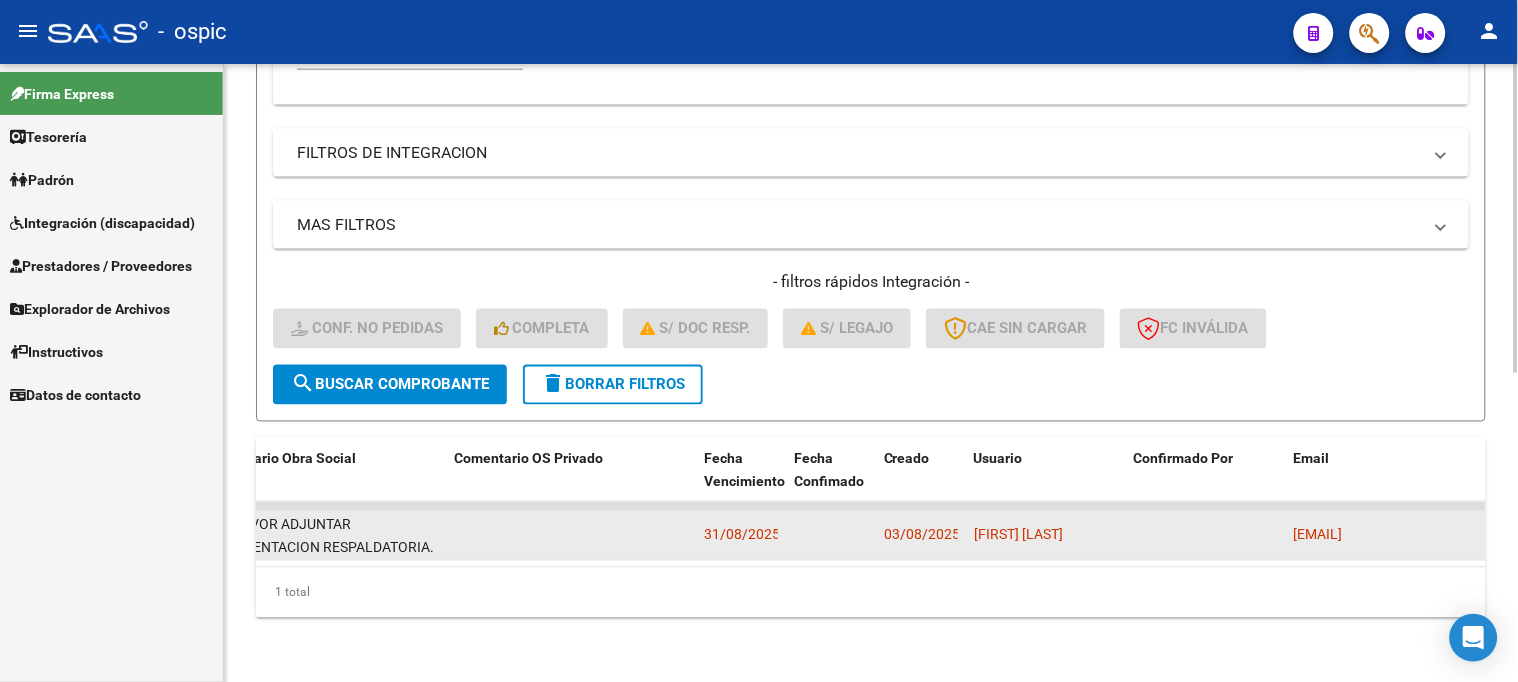 drag, startPoint x: 1294, startPoint y: 520, endPoint x: 1456, endPoint y: 516, distance: 162.04938 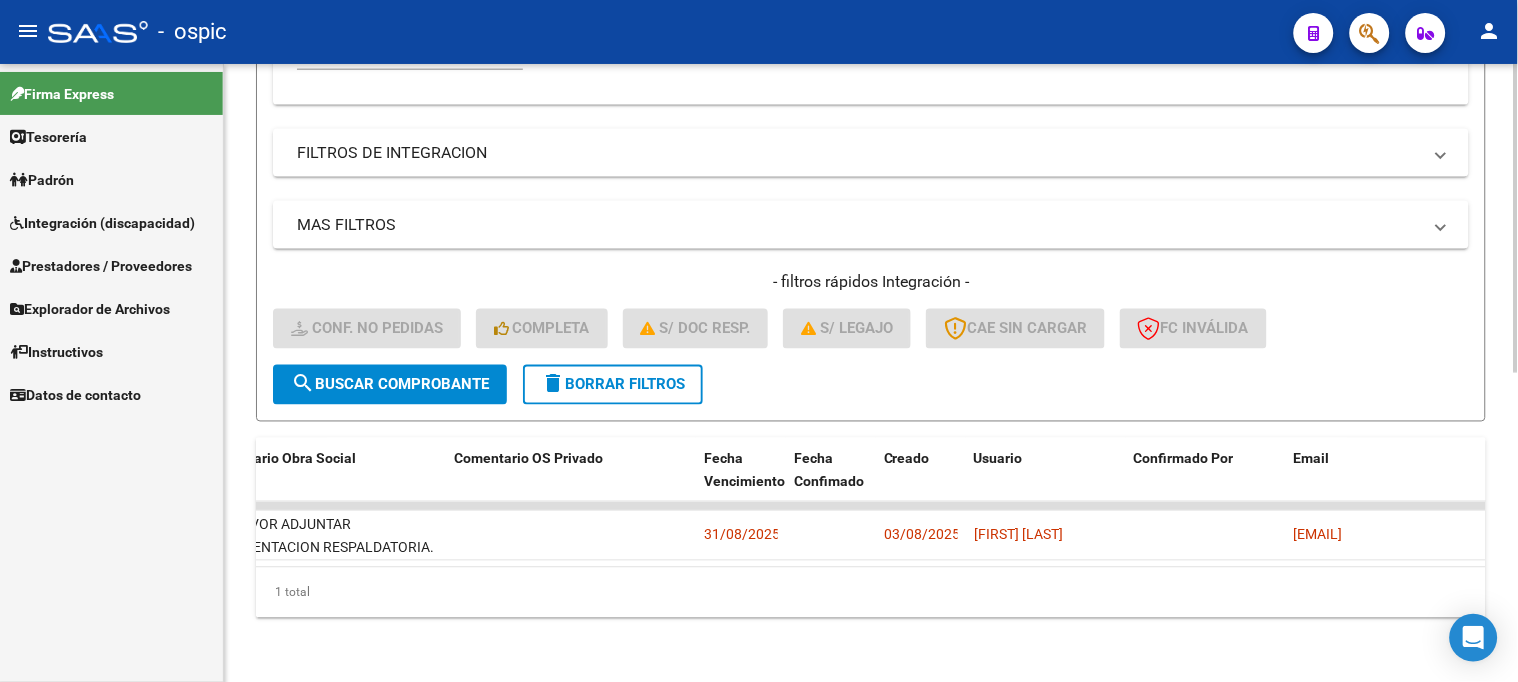 copy on "[EMAIL]" 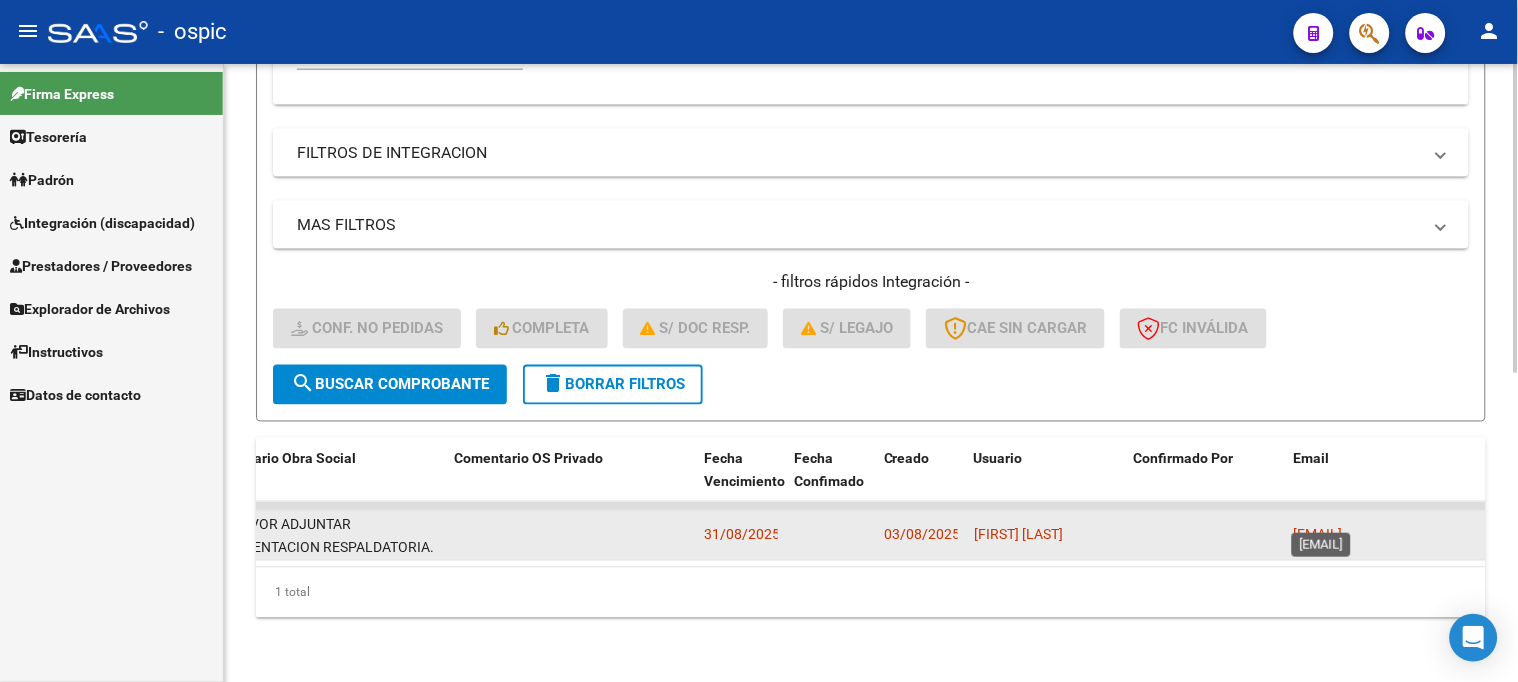 copy on "[EMAIL]" 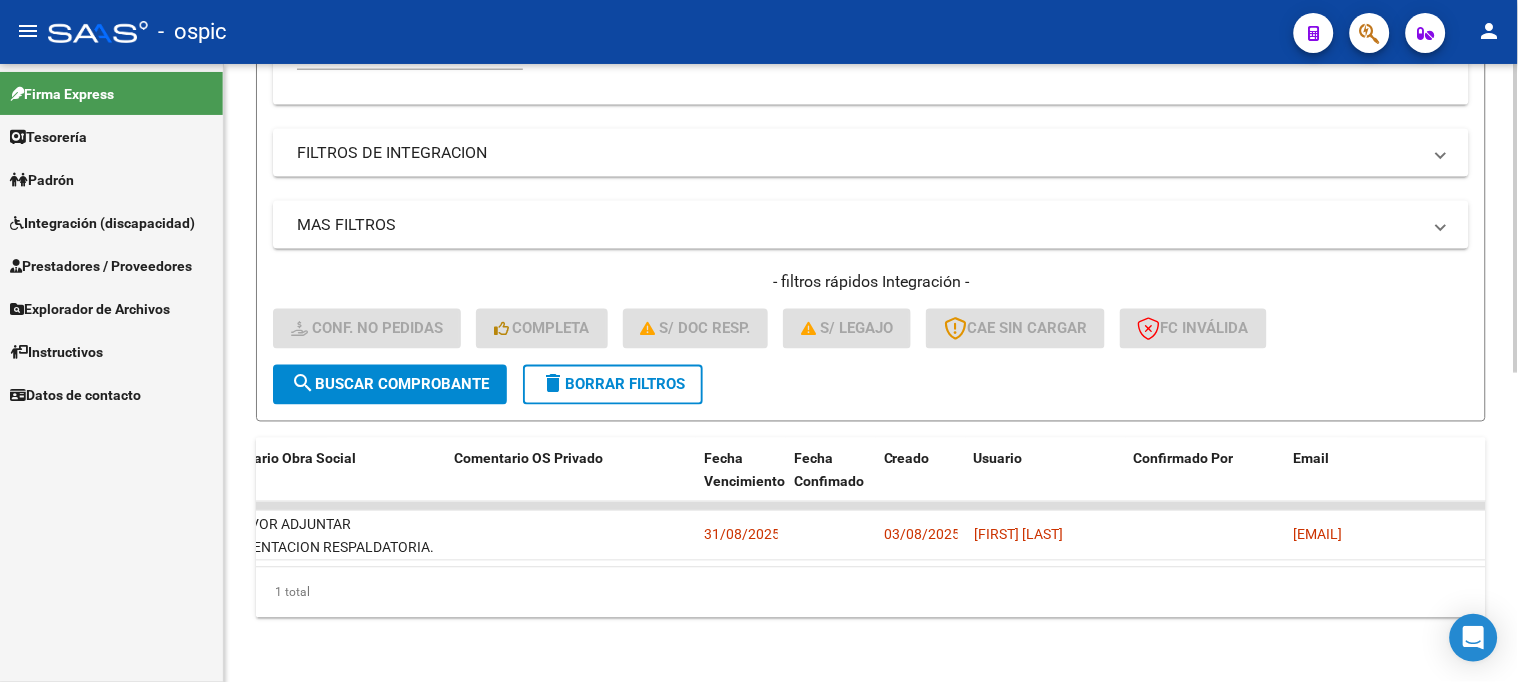 click on "delete  Borrar Filtros" 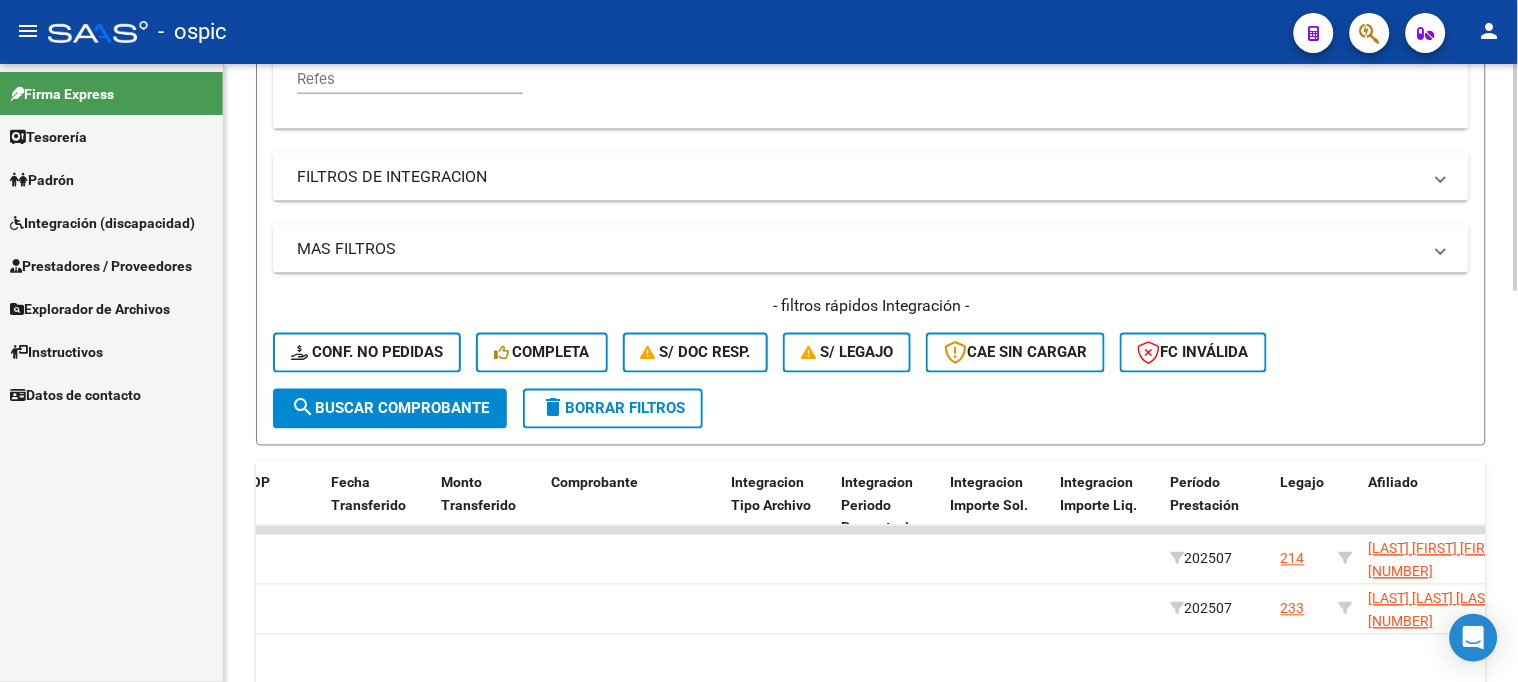 click on "- filtros rápidos Integración -    Conf. no pedidas    Completa    S/ Doc Resp.    S/ legajo  CAE SIN CARGAR  FC Inválida" 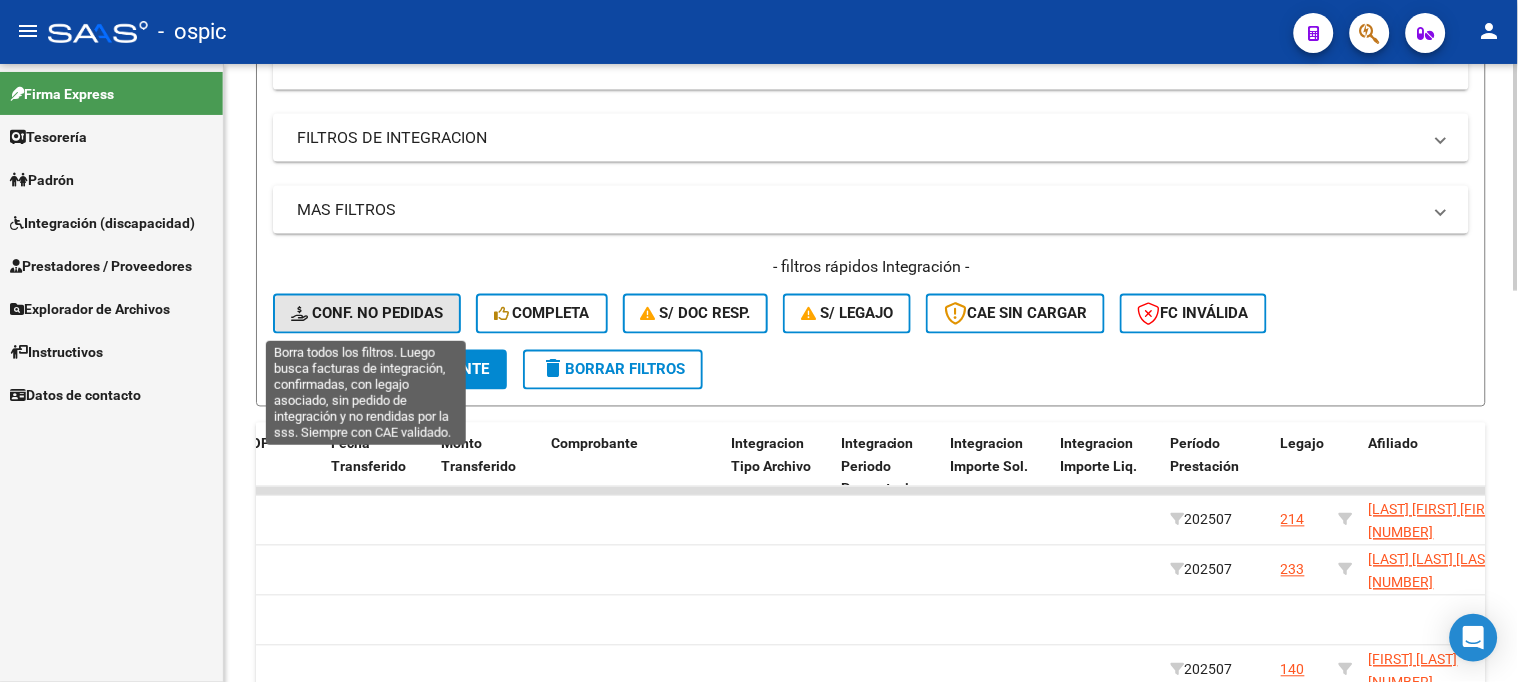 click on "Conf. no pedidas" 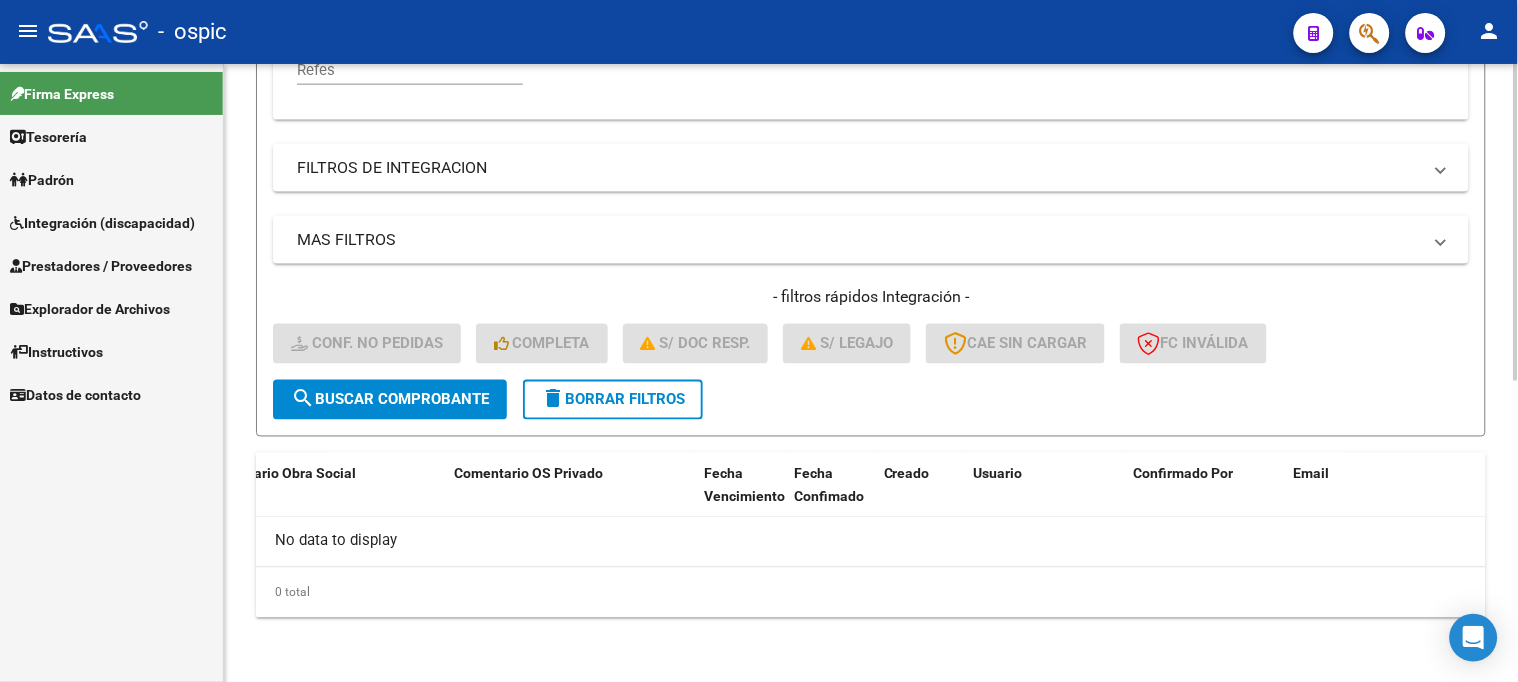 scroll, scrollTop: 0, scrollLeft: 0, axis: both 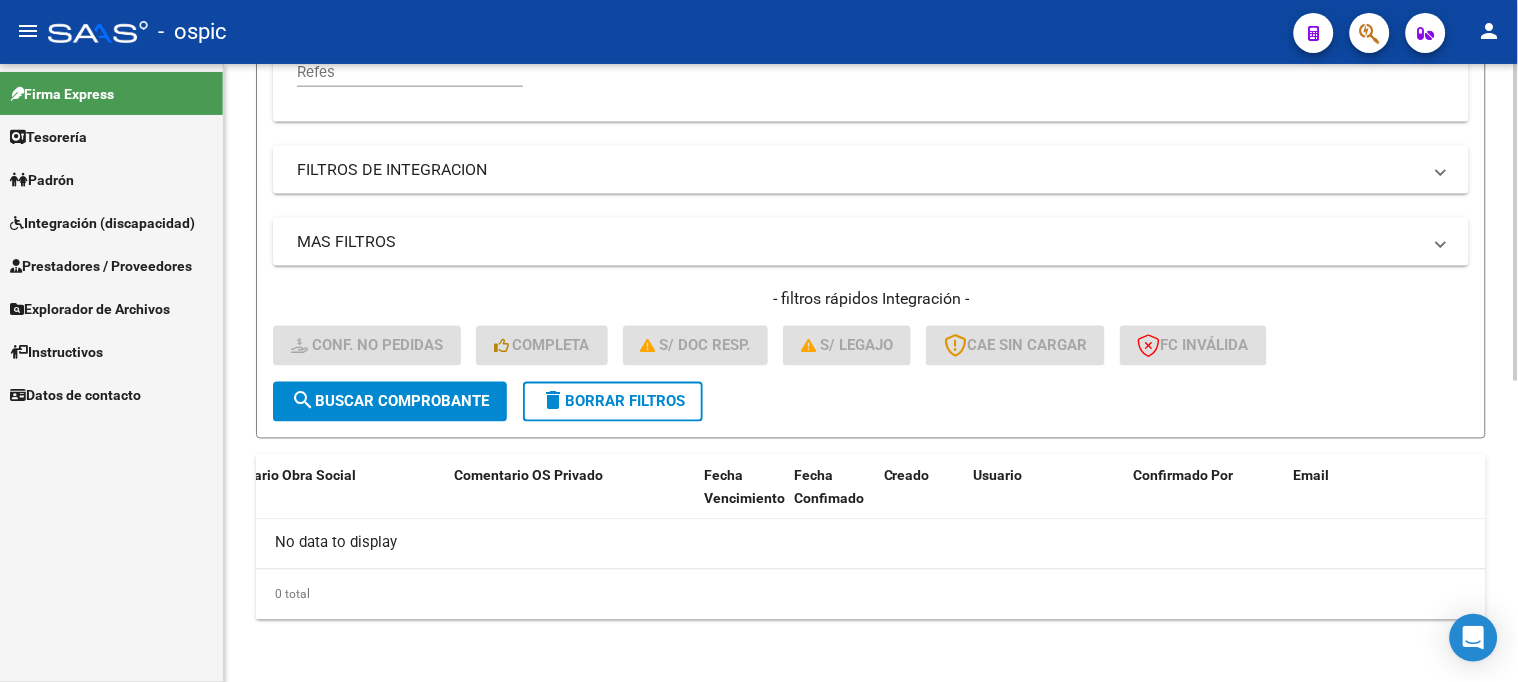 click on "delete  Borrar Filtros" 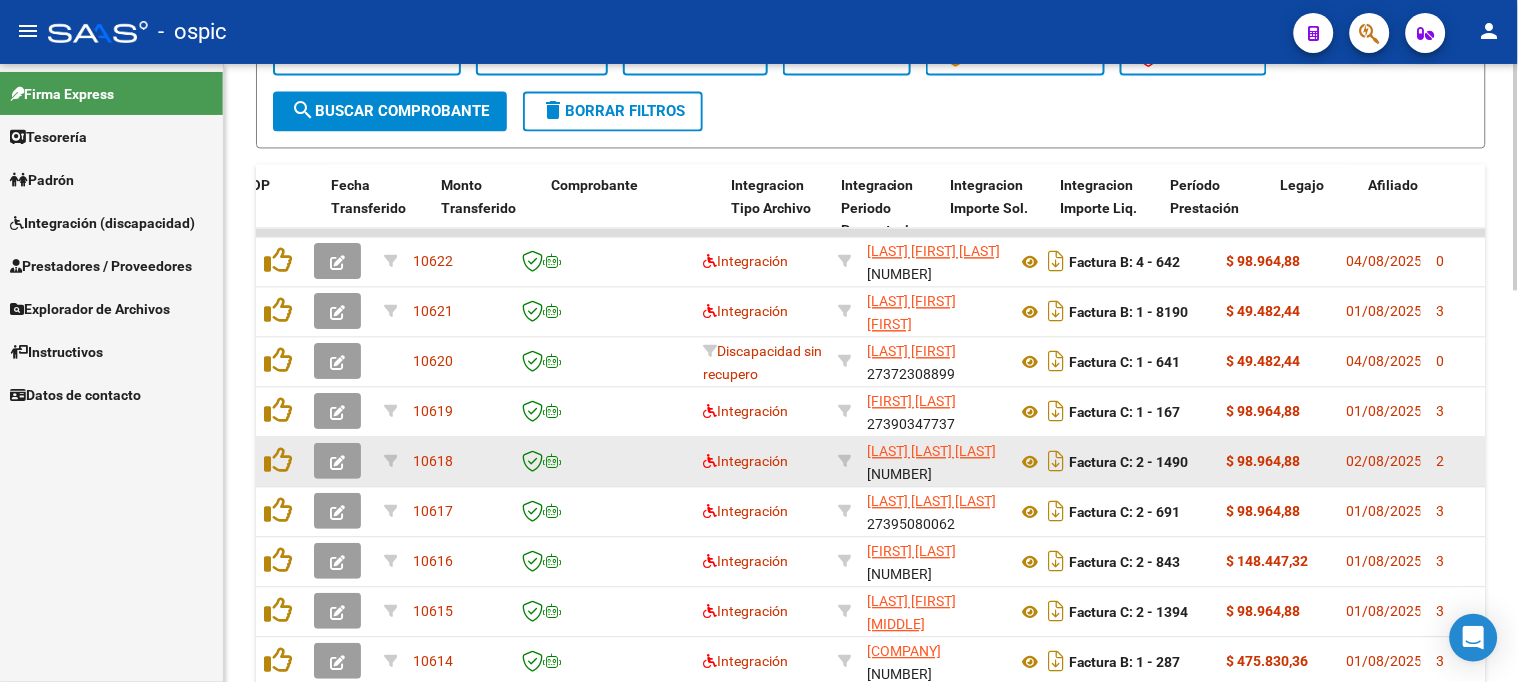 scroll, scrollTop: 1000, scrollLeft: 0, axis: vertical 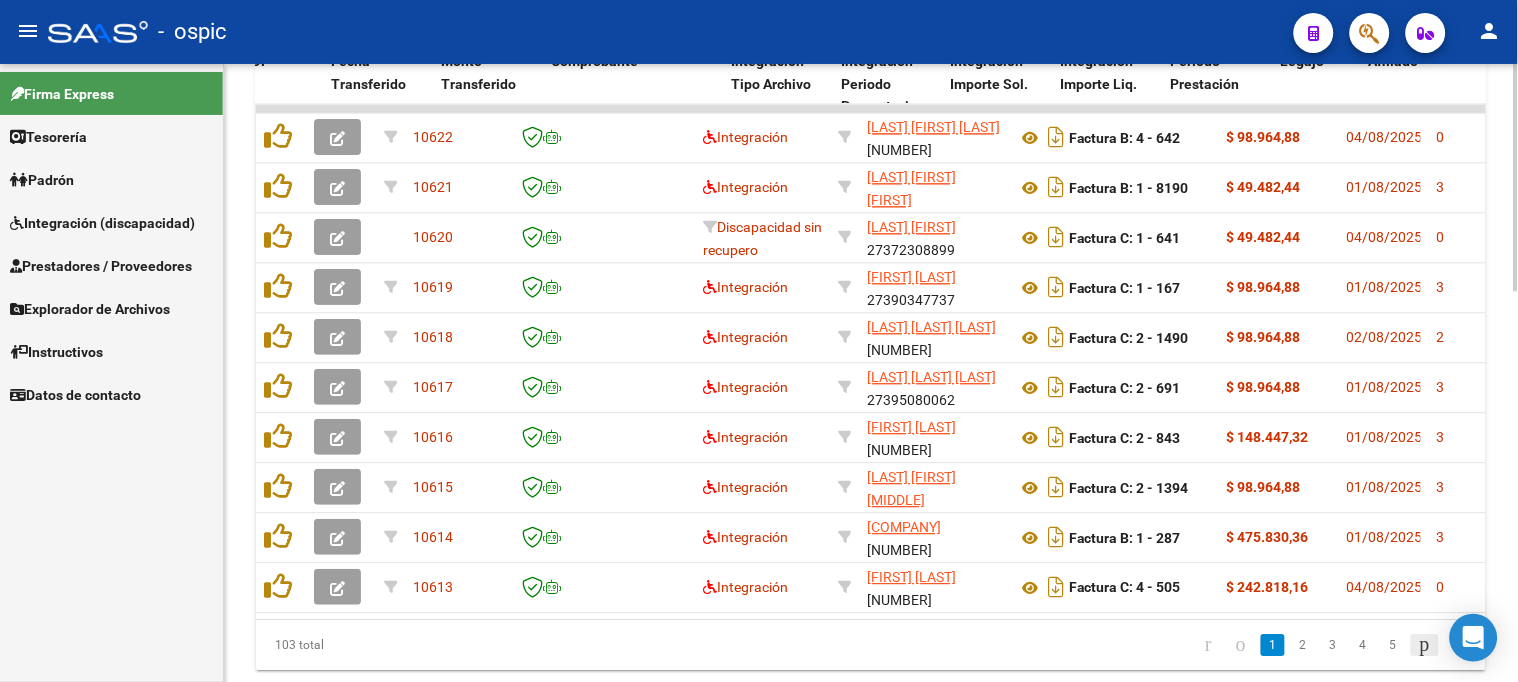 click 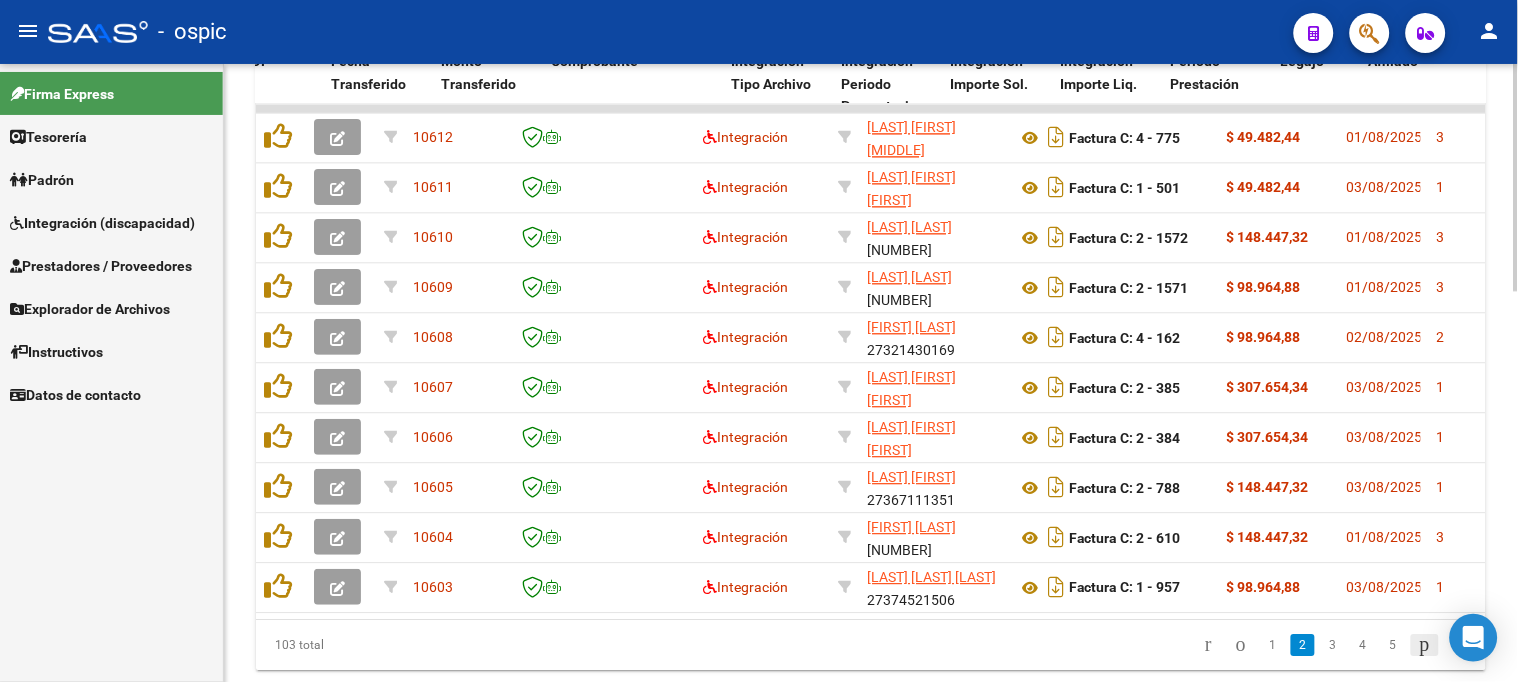 click 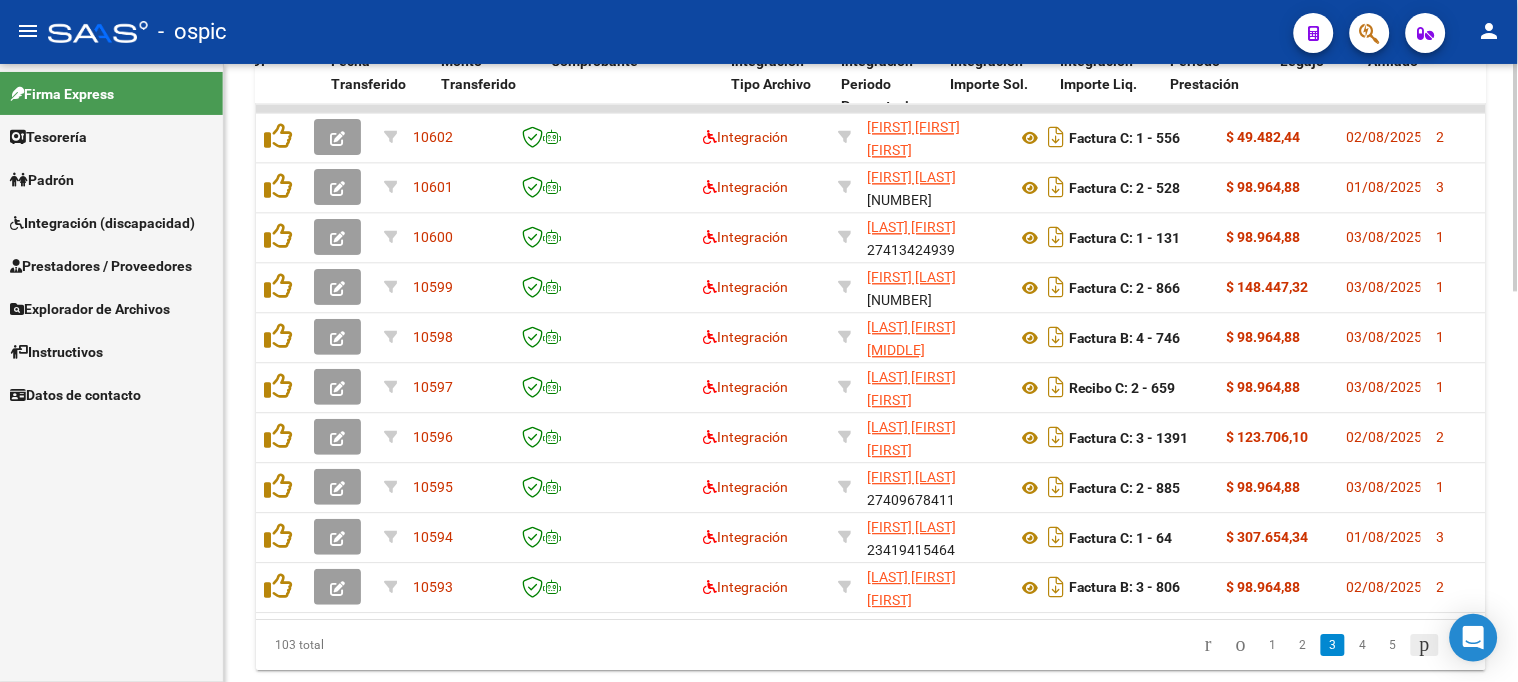 click 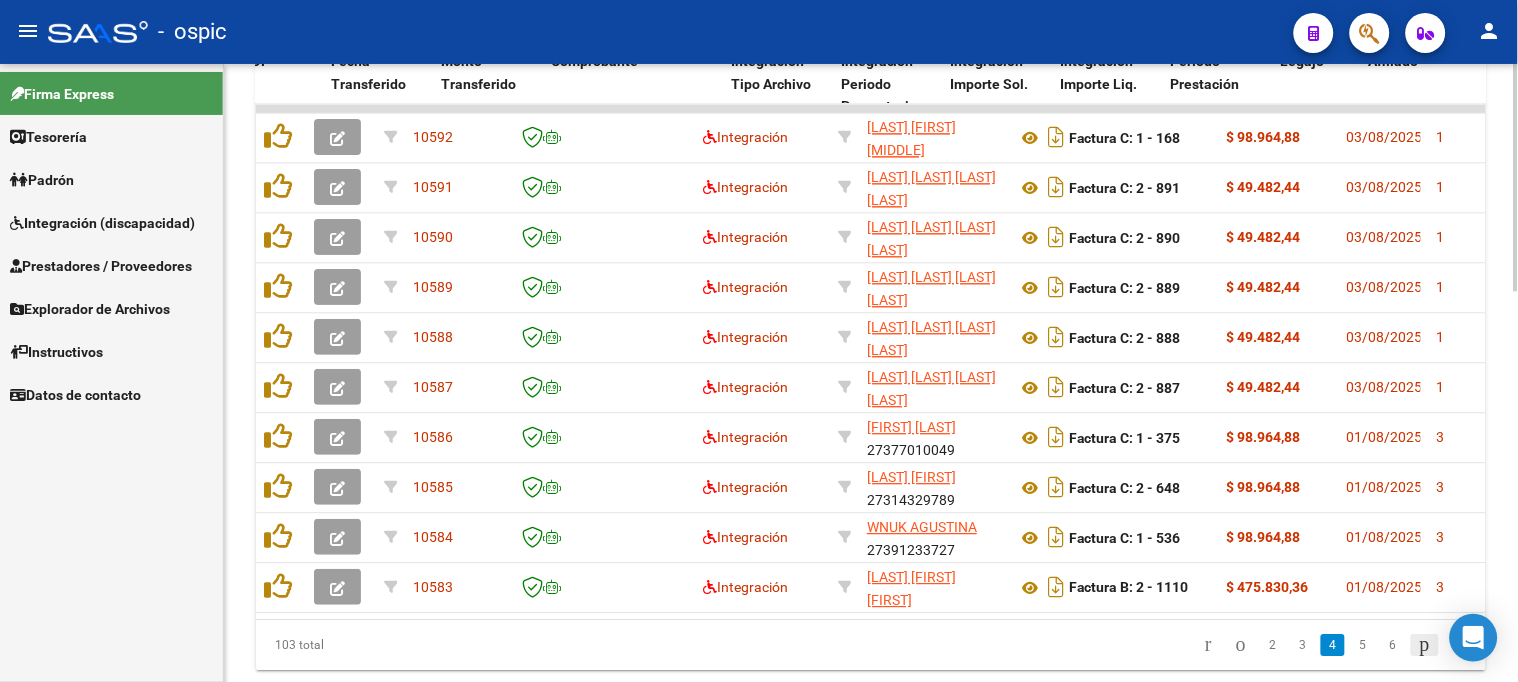 click 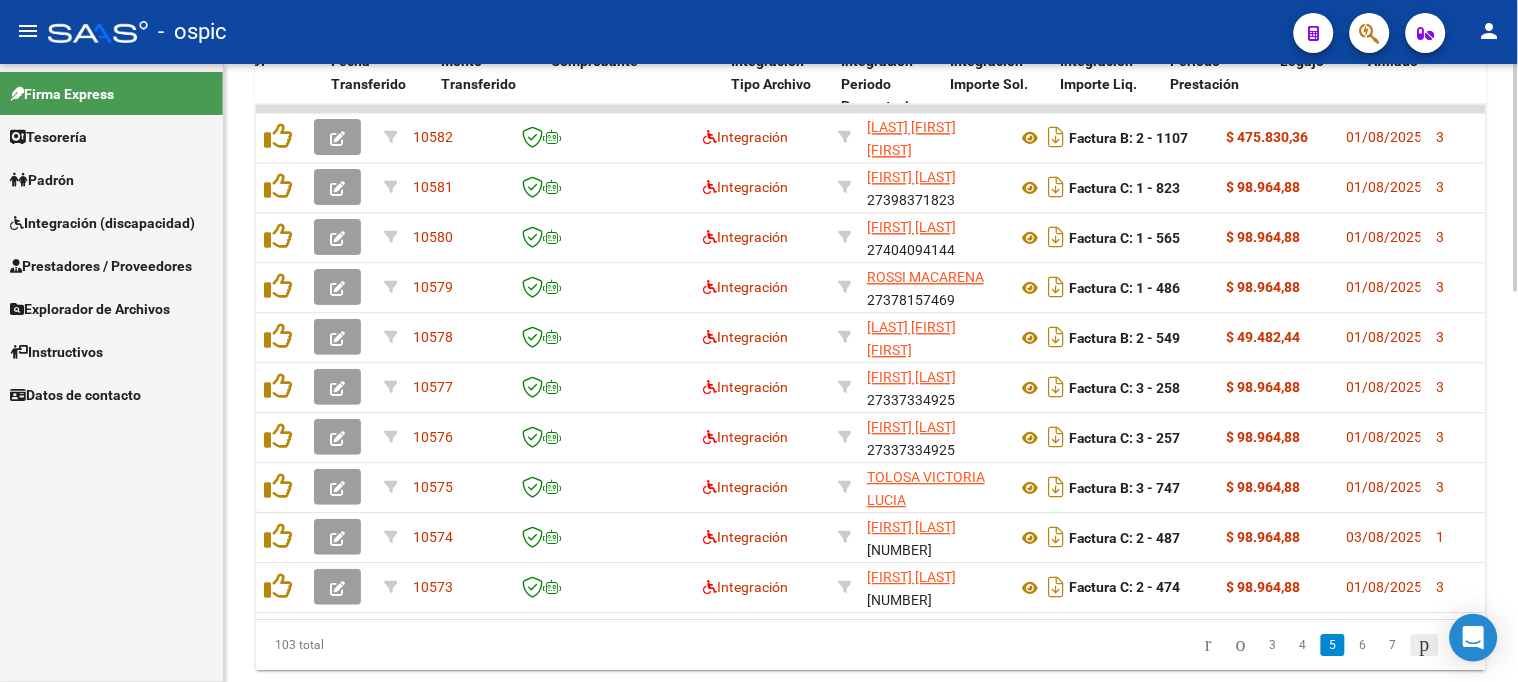 click 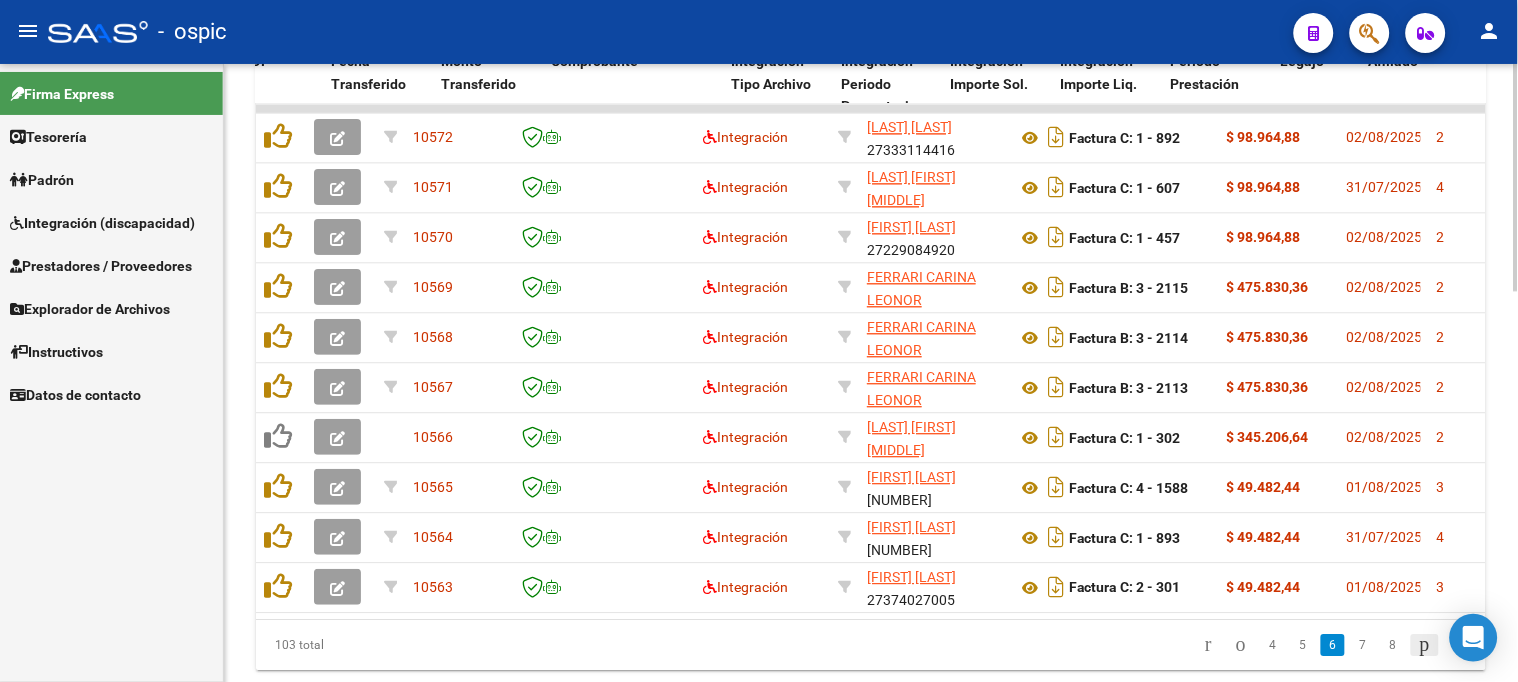 click 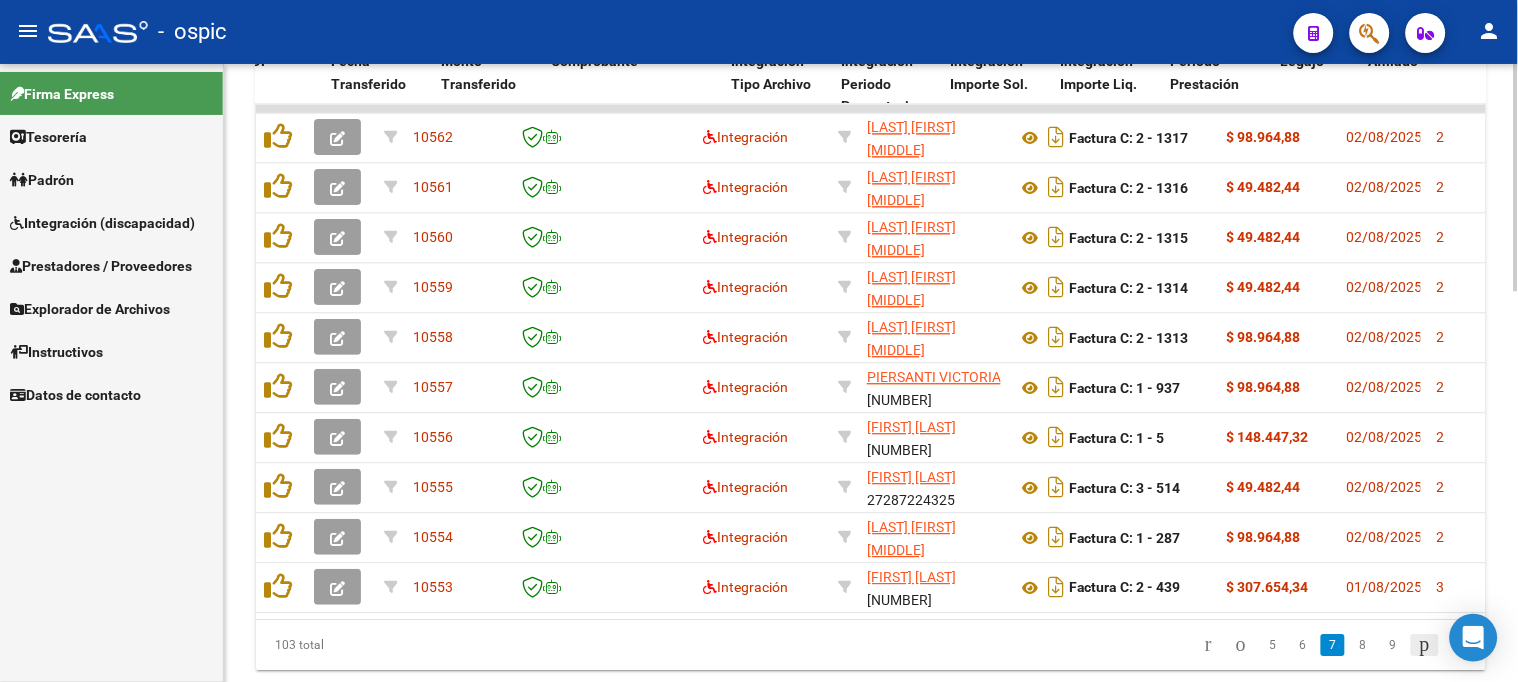 click 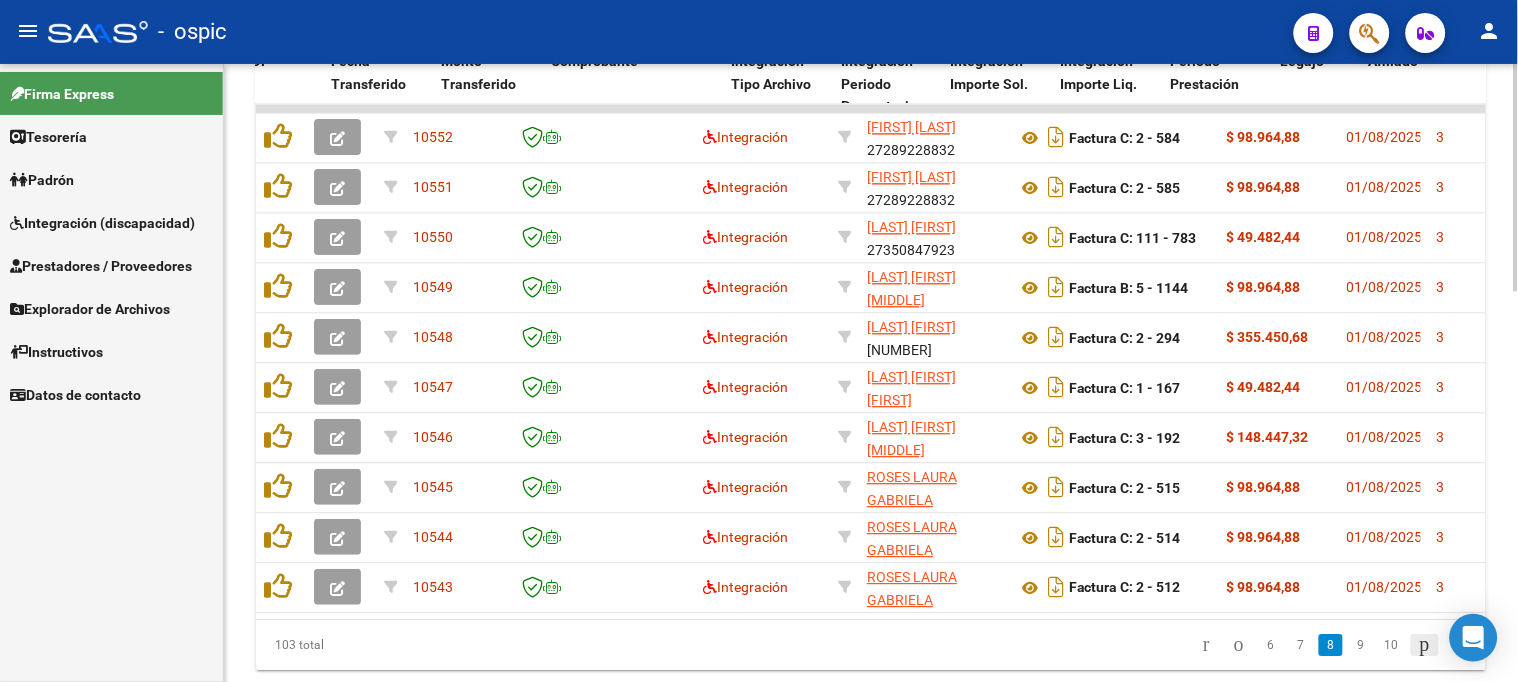click 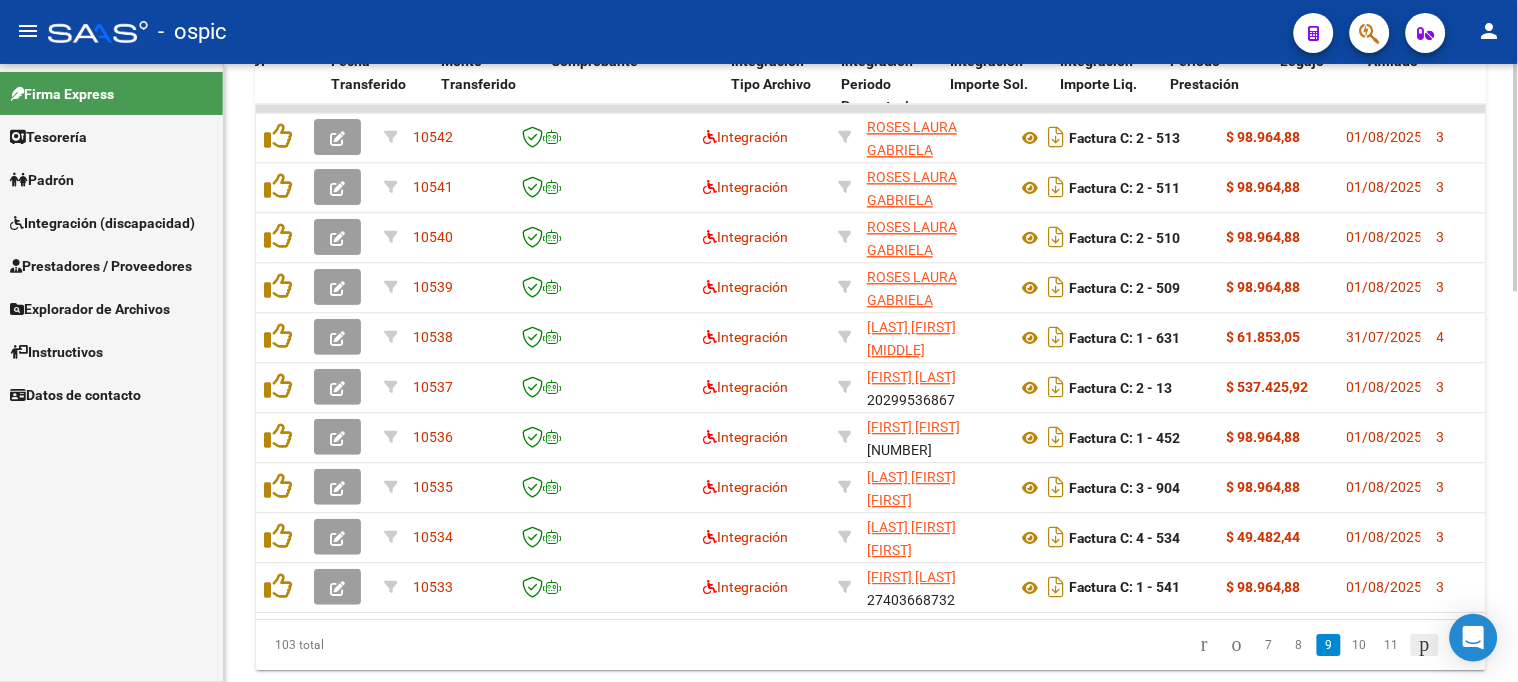 click 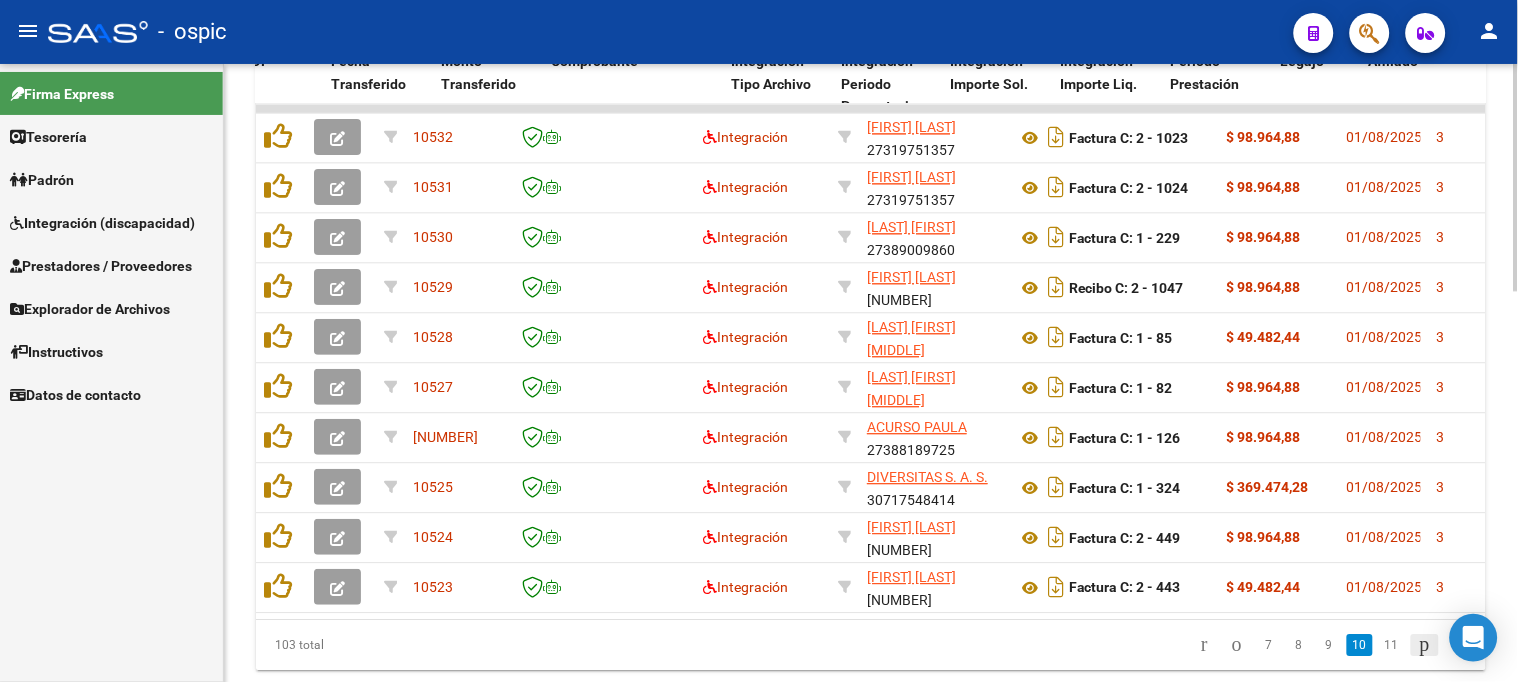 click 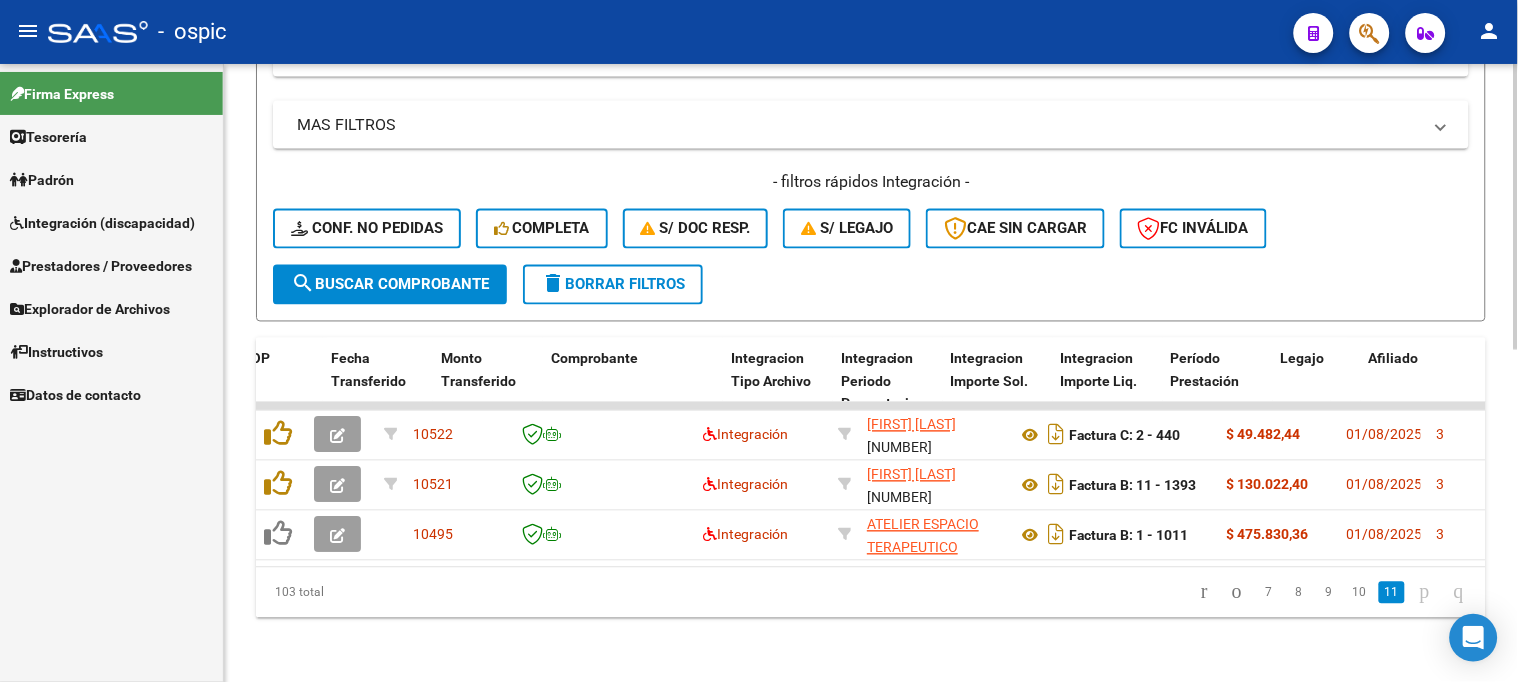 scroll, scrollTop: 717, scrollLeft: 0, axis: vertical 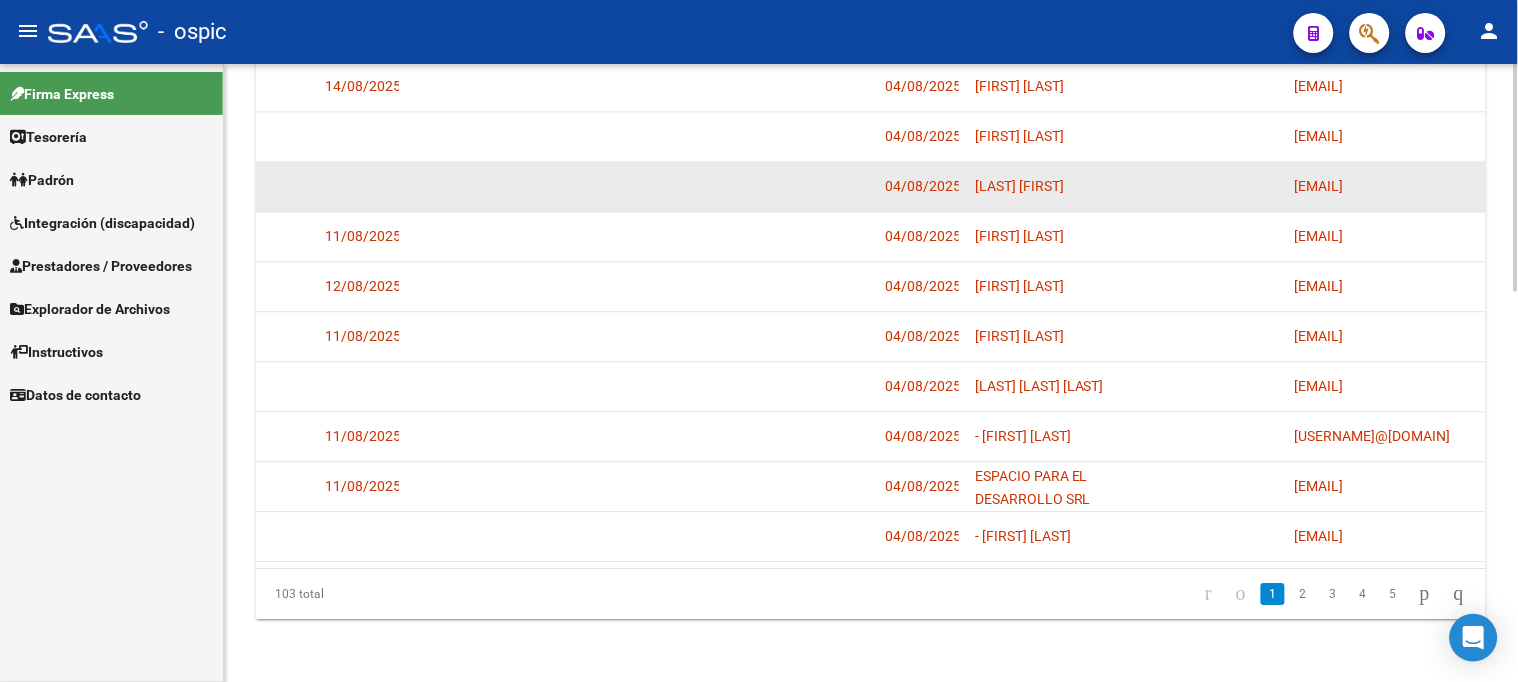 drag, startPoint x: 1297, startPoint y: 185, endPoint x: 1481, endPoint y: 193, distance: 184.17383 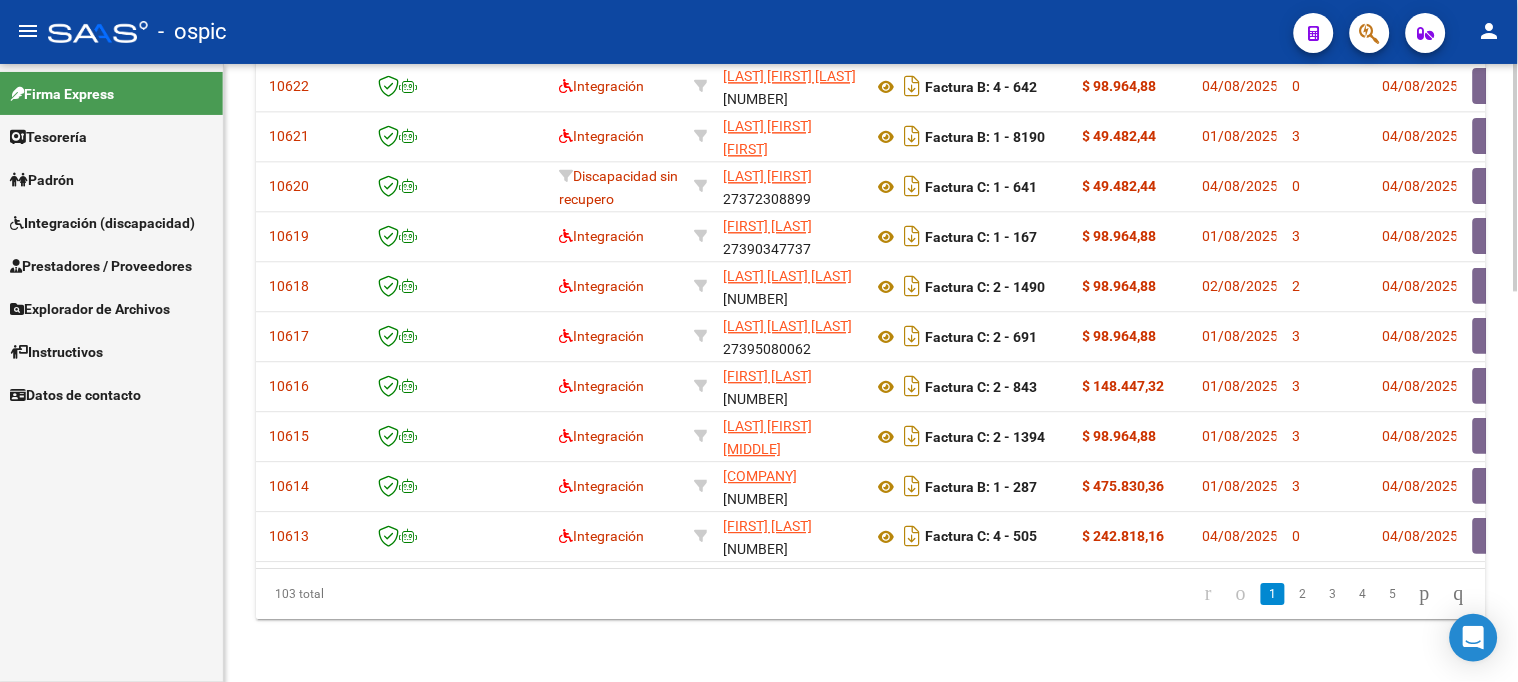 scroll, scrollTop: 0, scrollLeft: 0, axis: both 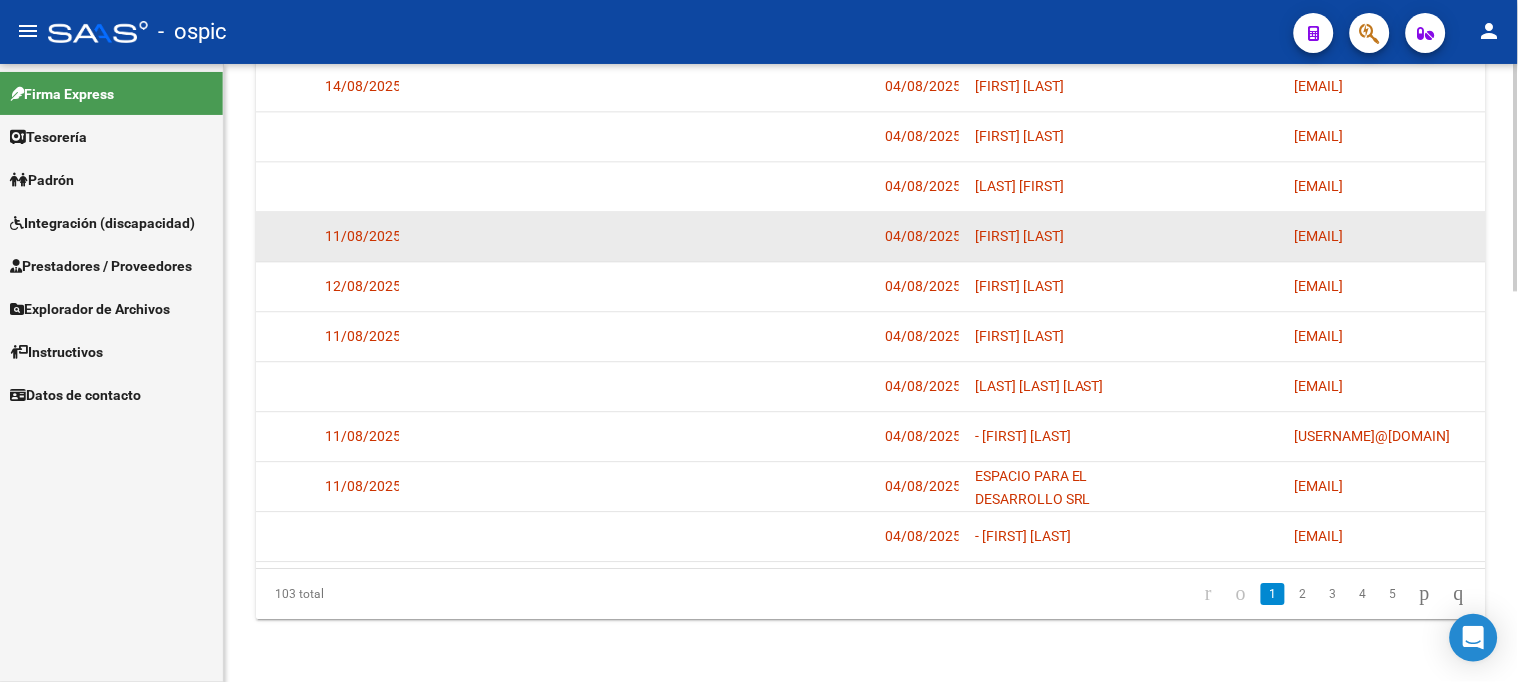 copy on "[EMAIL]" 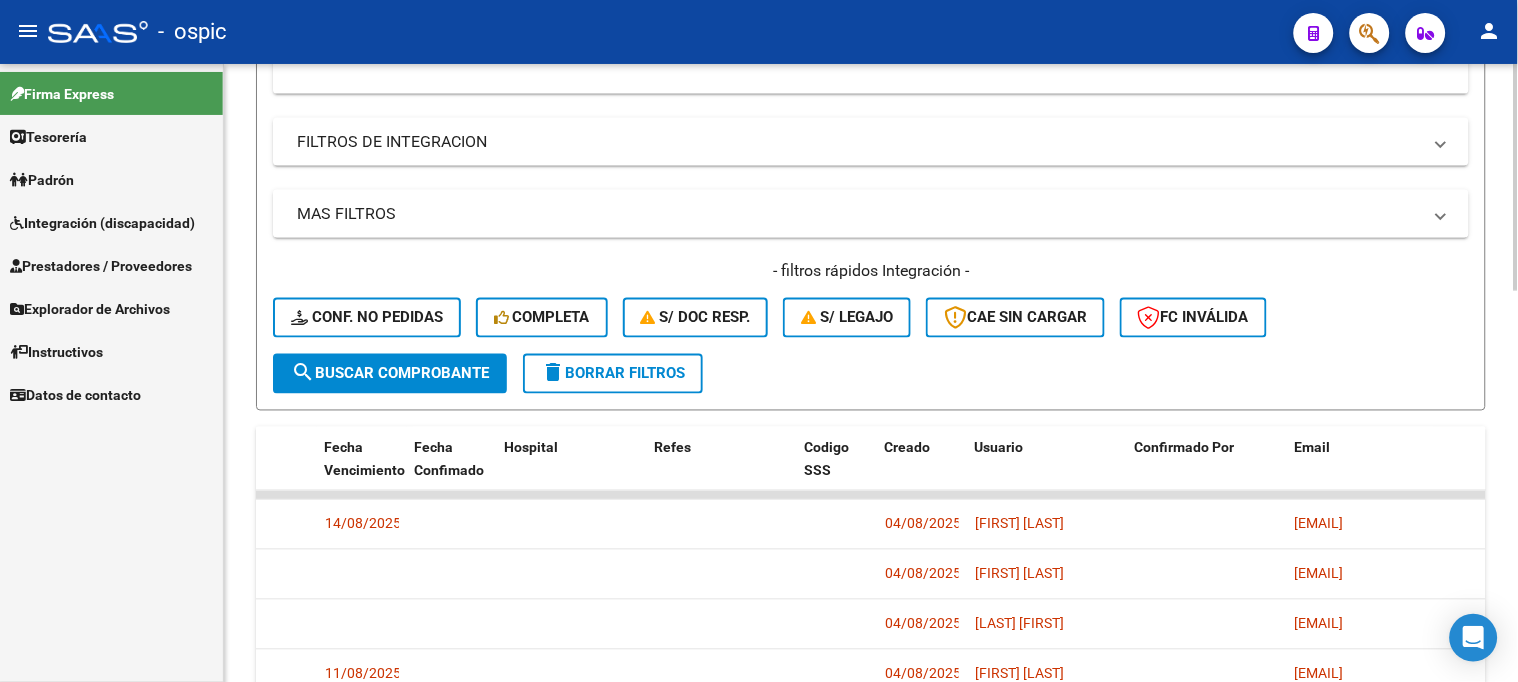 scroll, scrollTop: 511, scrollLeft: 0, axis: vertical 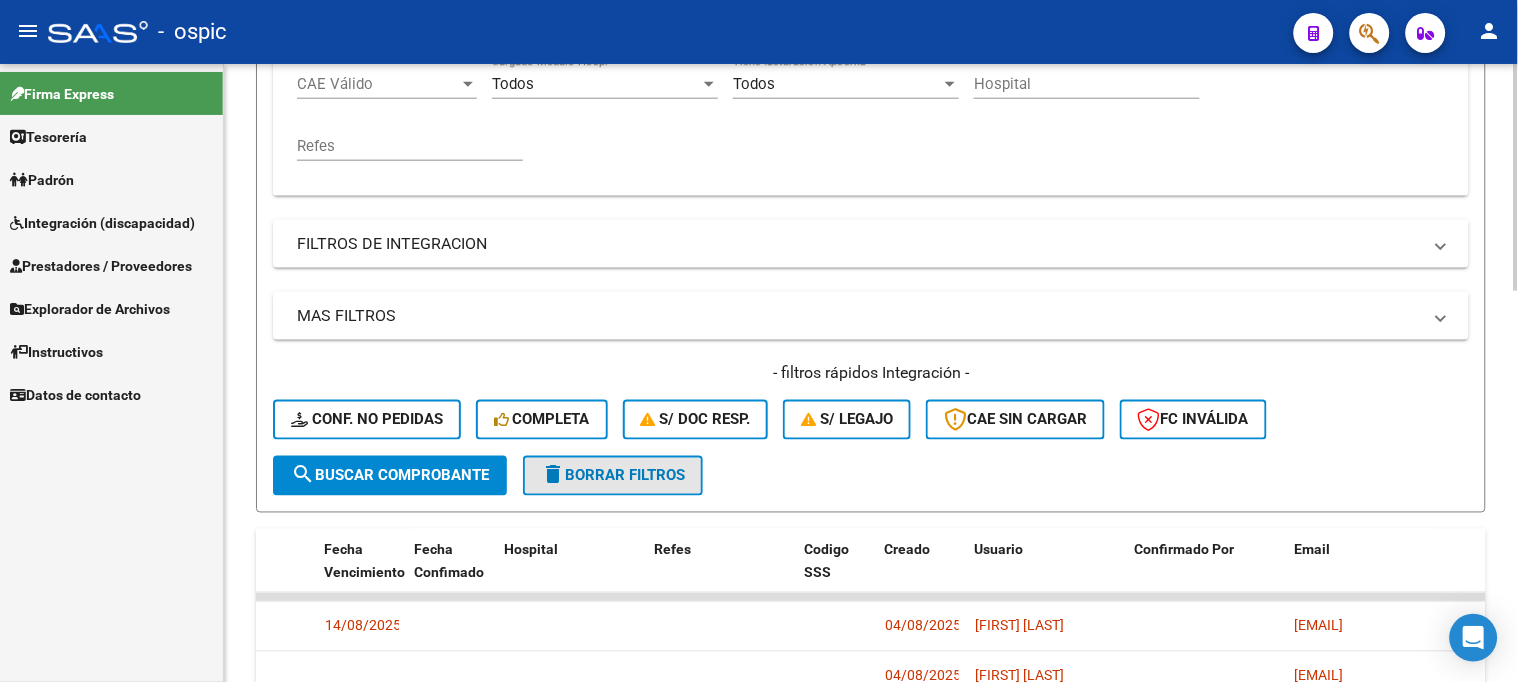 drag, startPoint x: 681, startPoint y: 474, endPoint x: 424, endPoint y: 443, distance: 258.86288 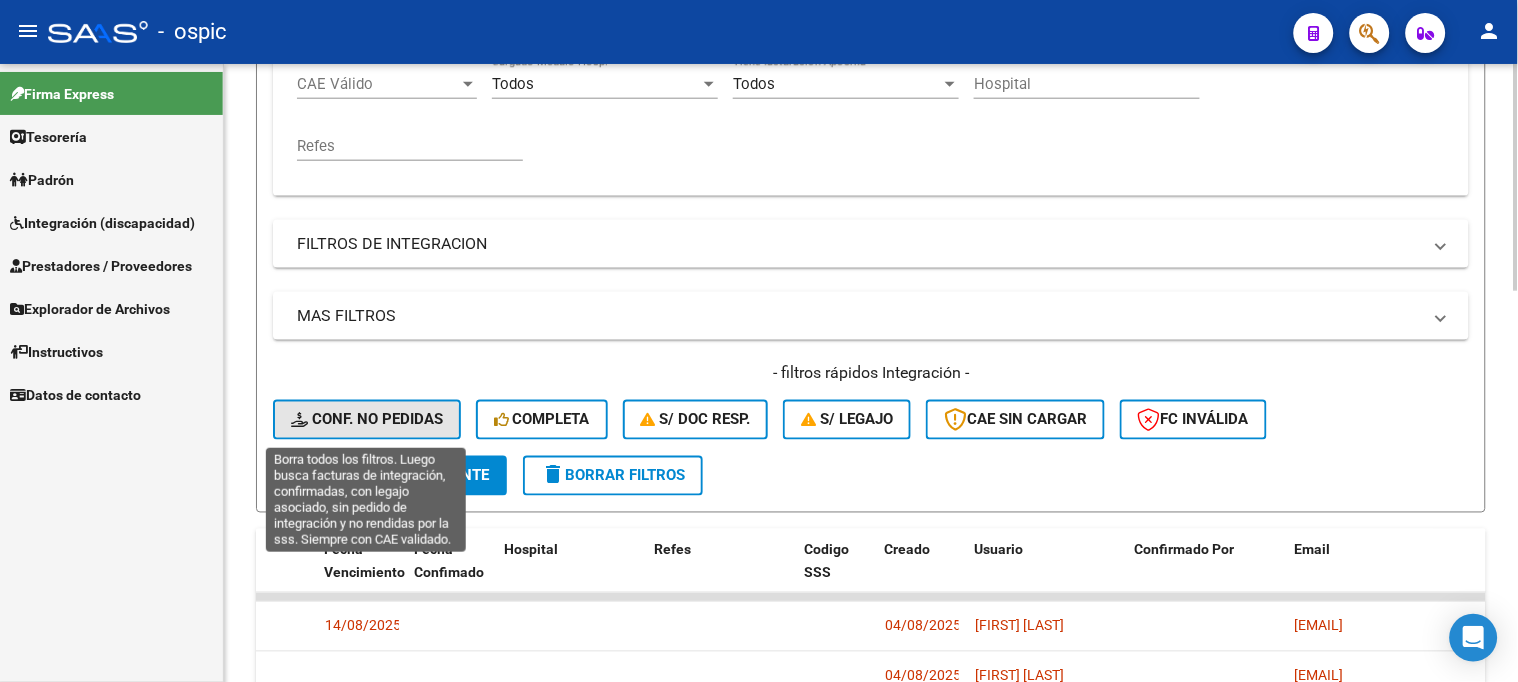 click on "Conf. no pedidas" 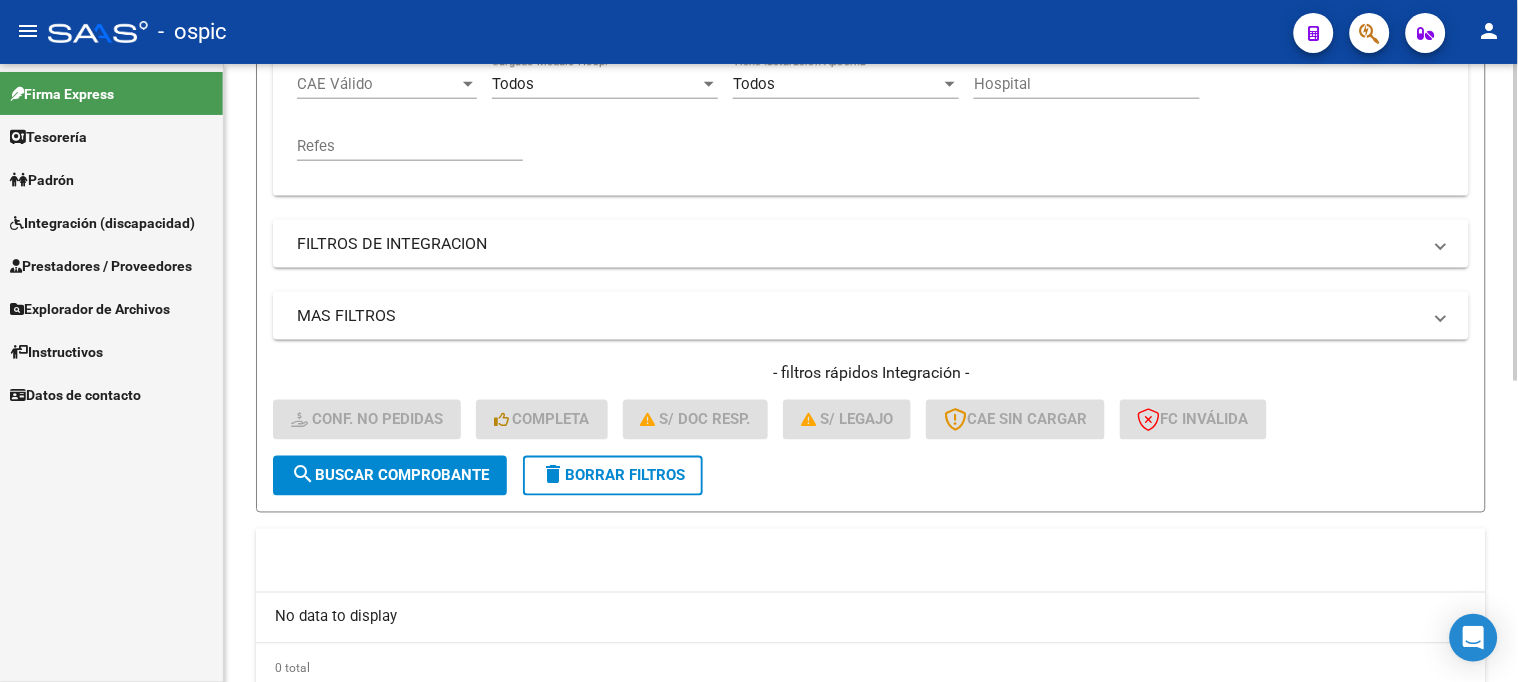 scroll, scrollTop: 0, scrollLeft: 0, axis: both 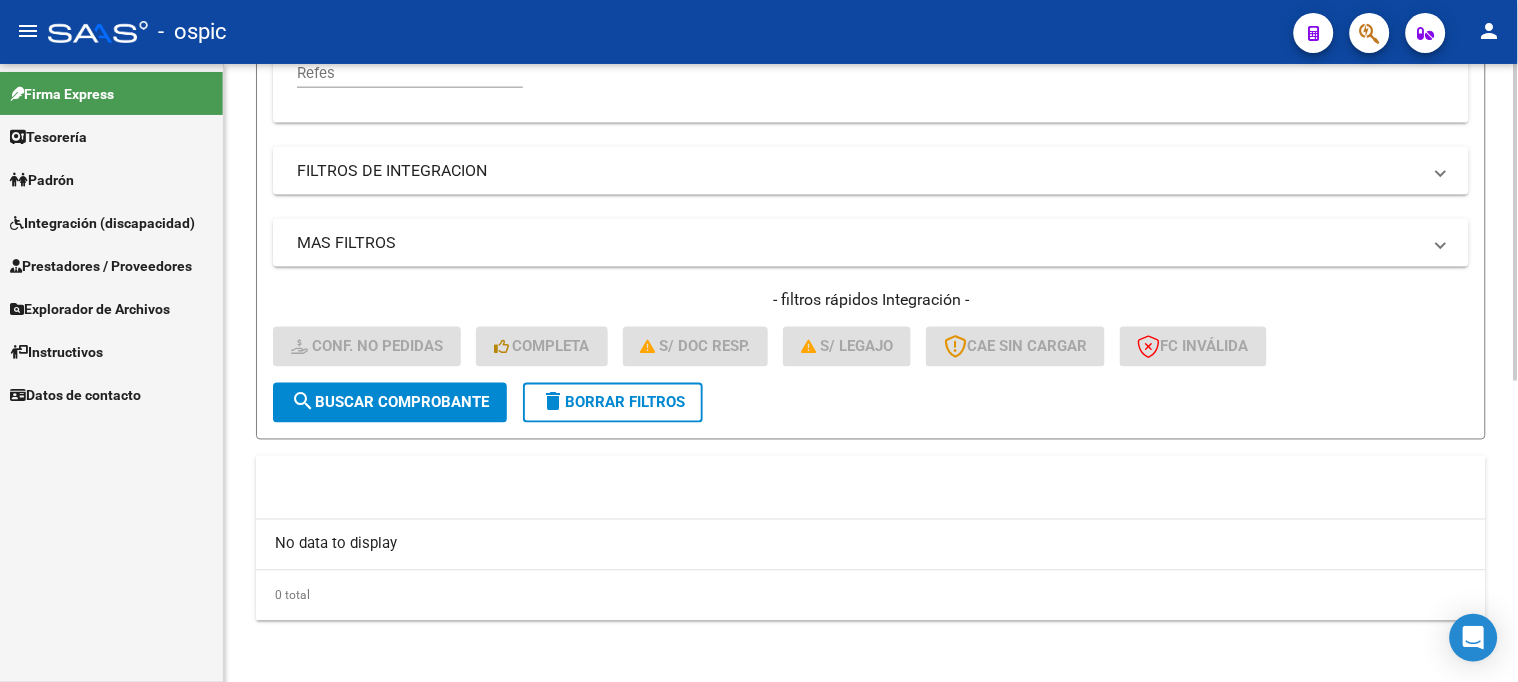 click on "delete  Borrar Filtros" 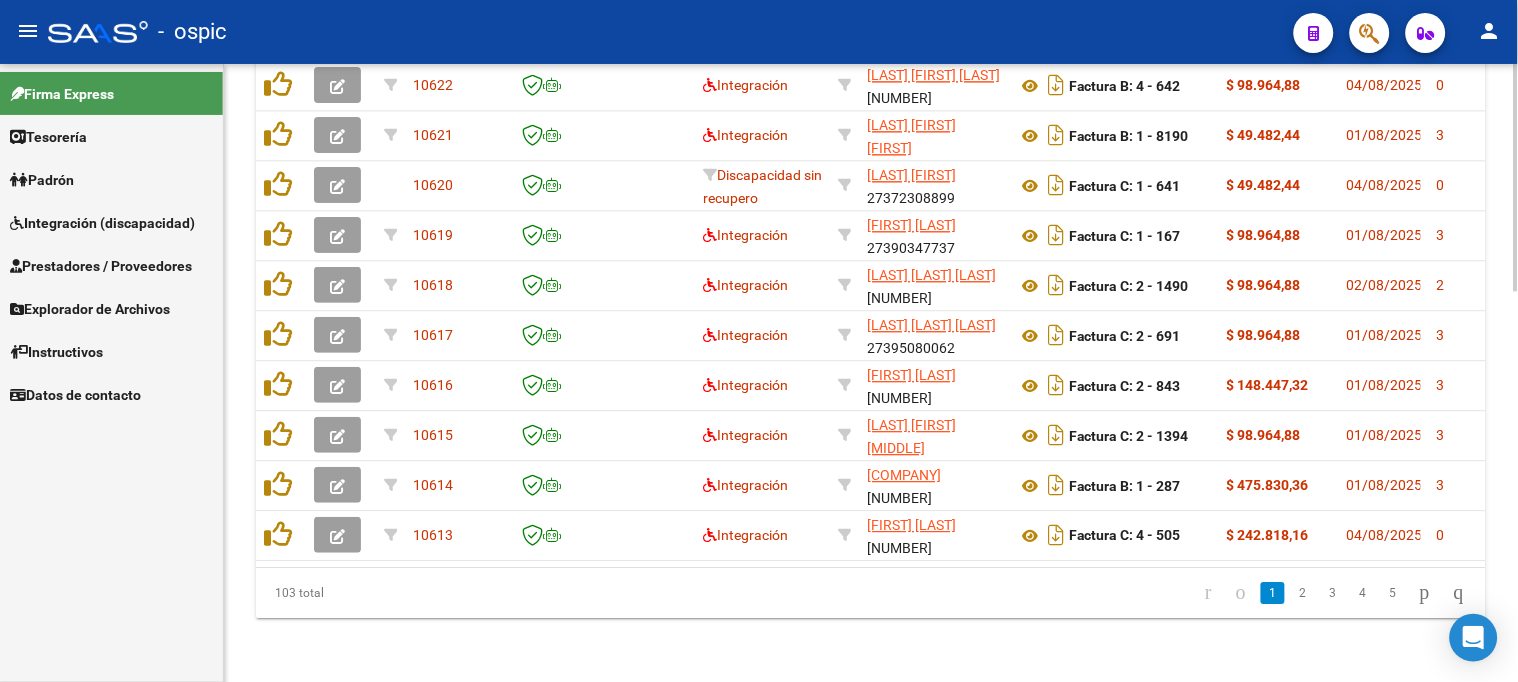 scroll, scrollTop: 1066, scrollLeft: 0, axis: vertical 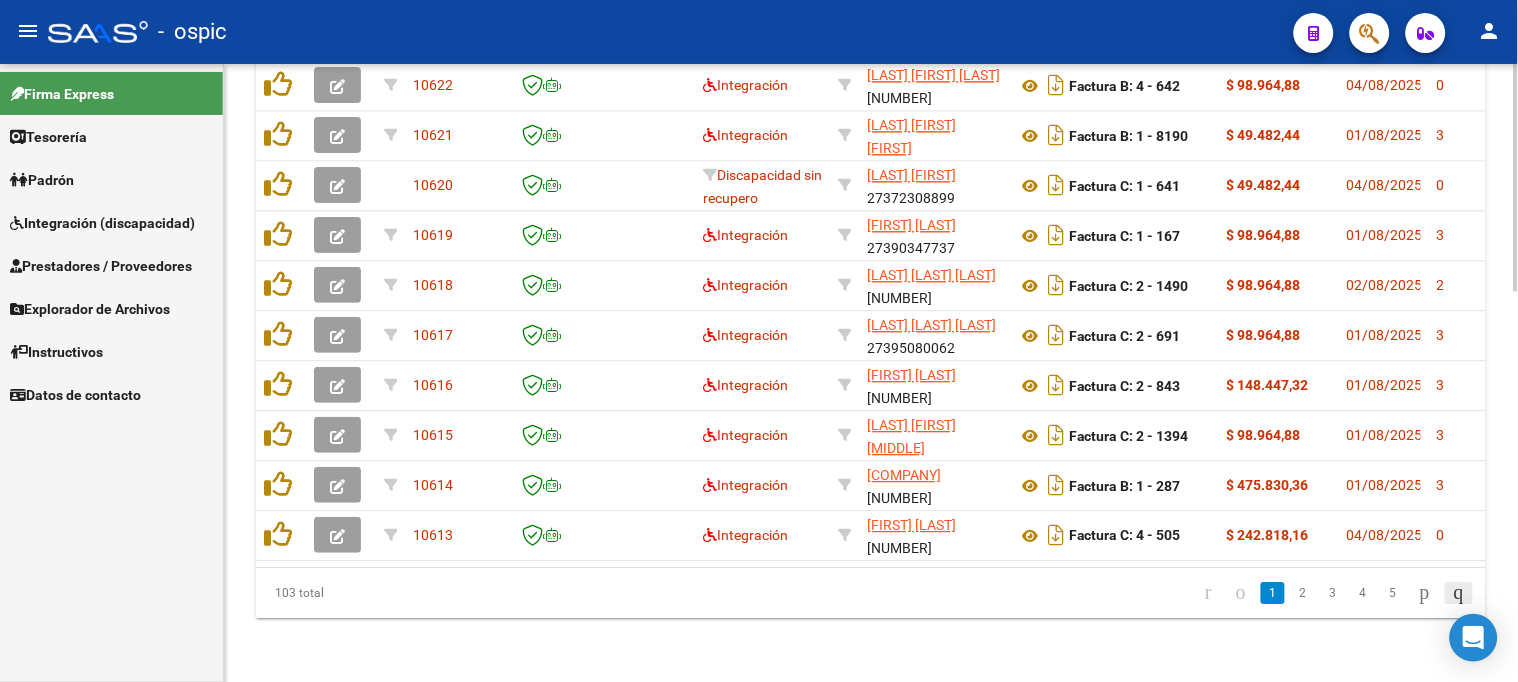 click 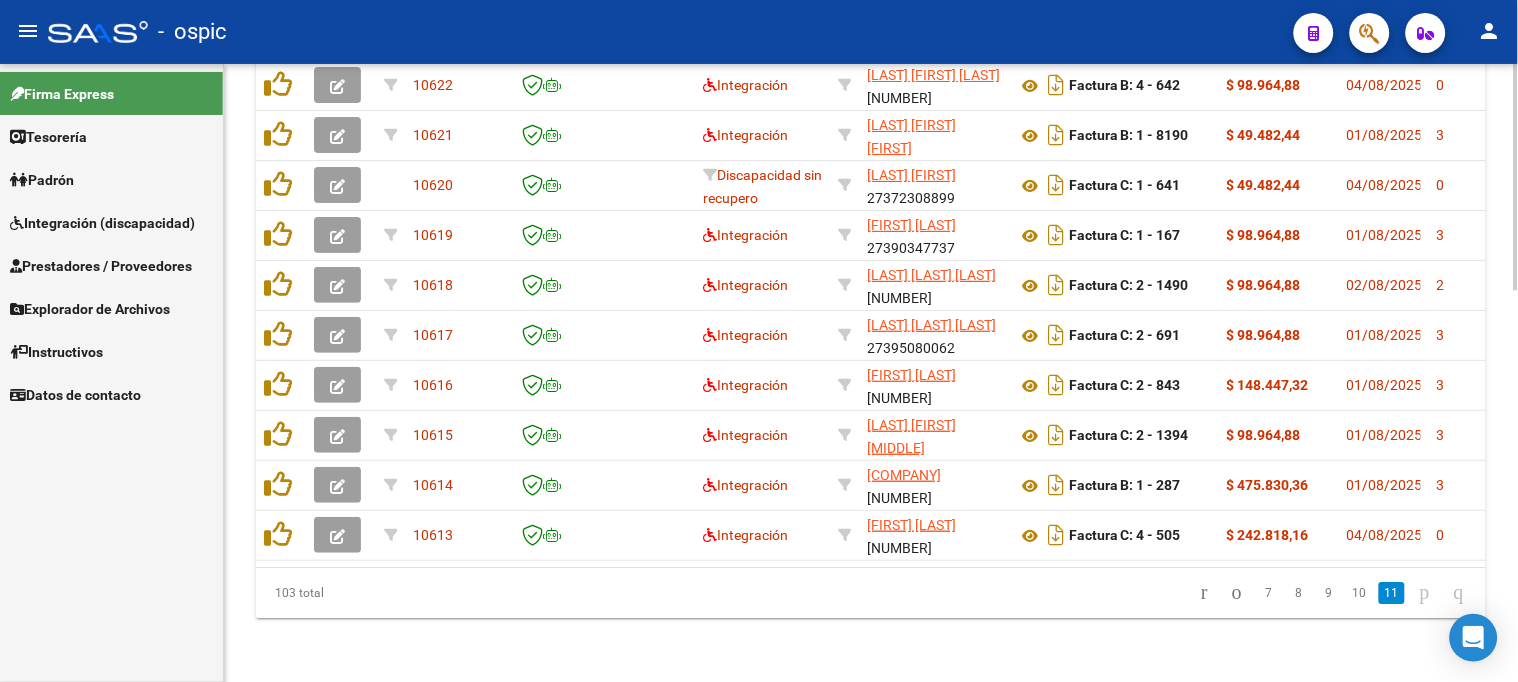scroll, scrollTop: 717, scrollLeft: 0, axis: vertical 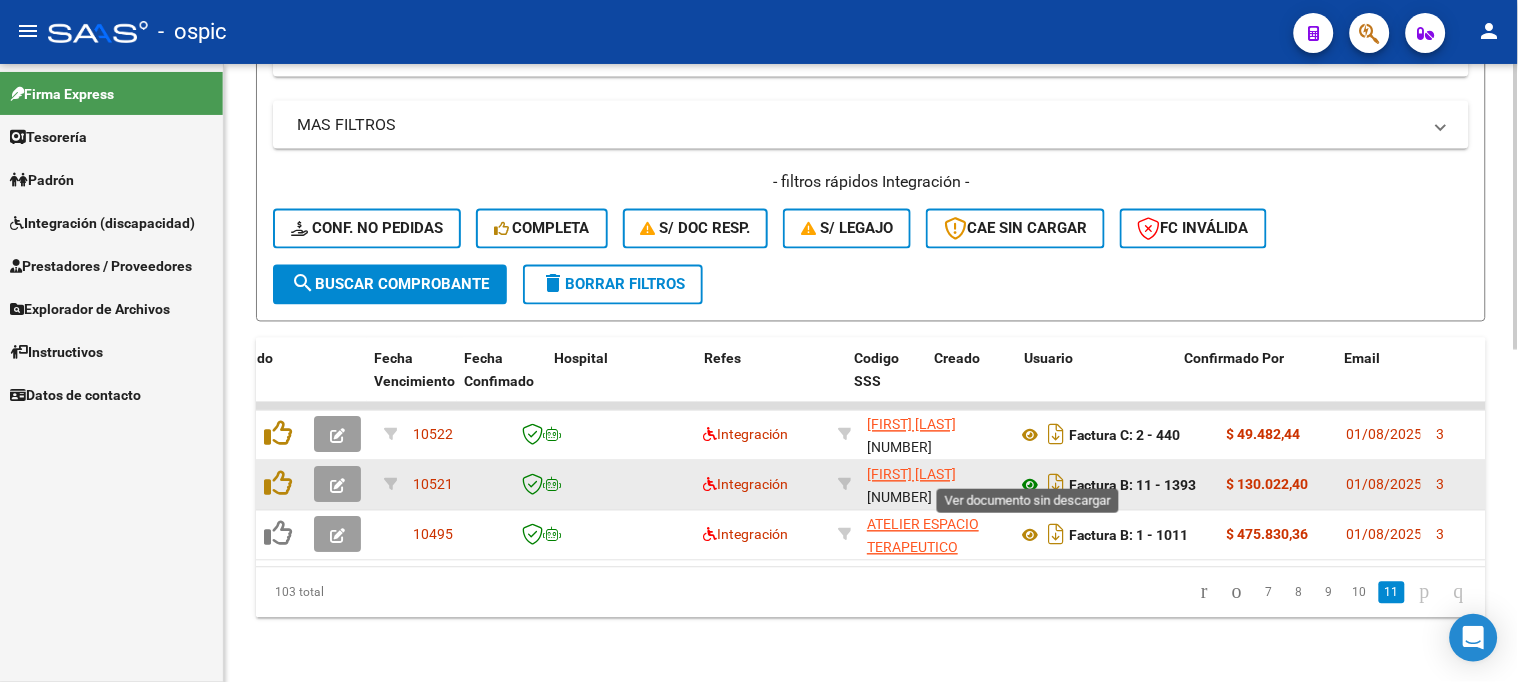click 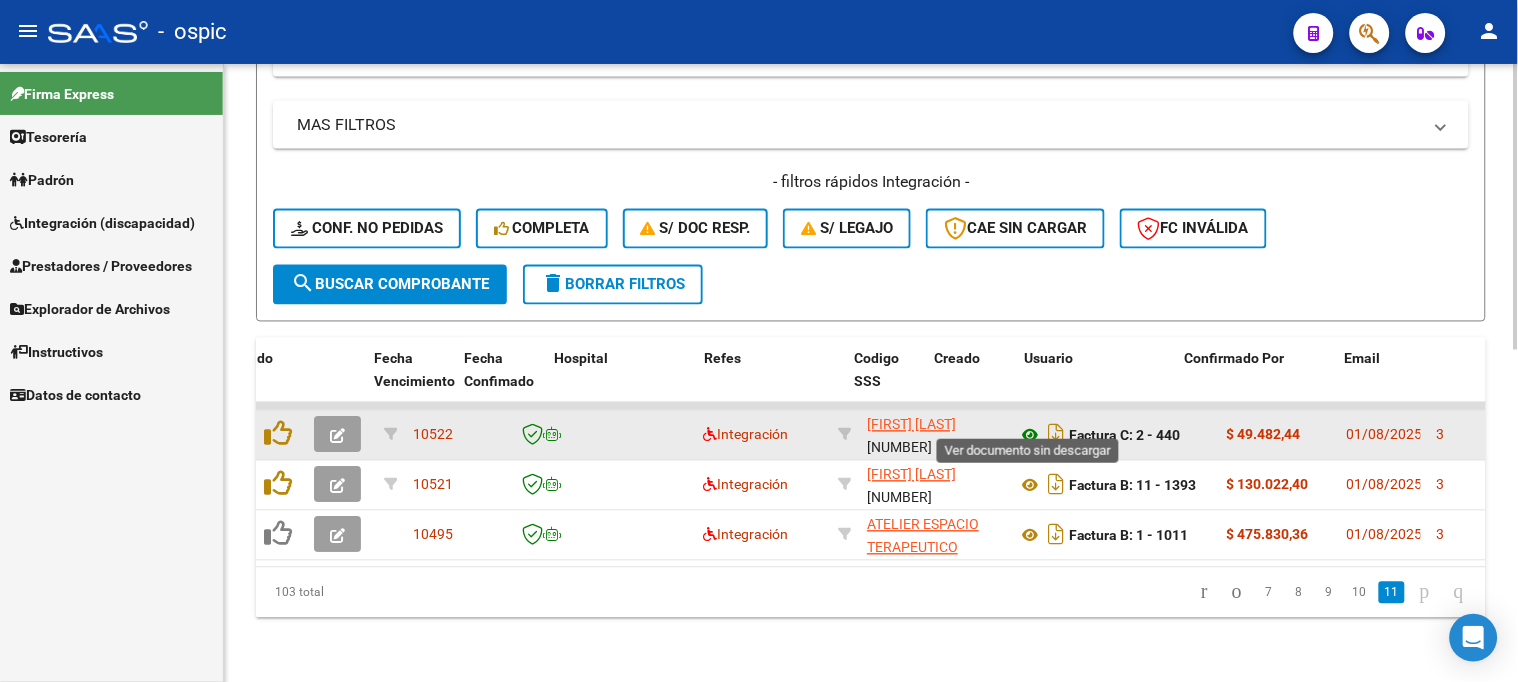 click 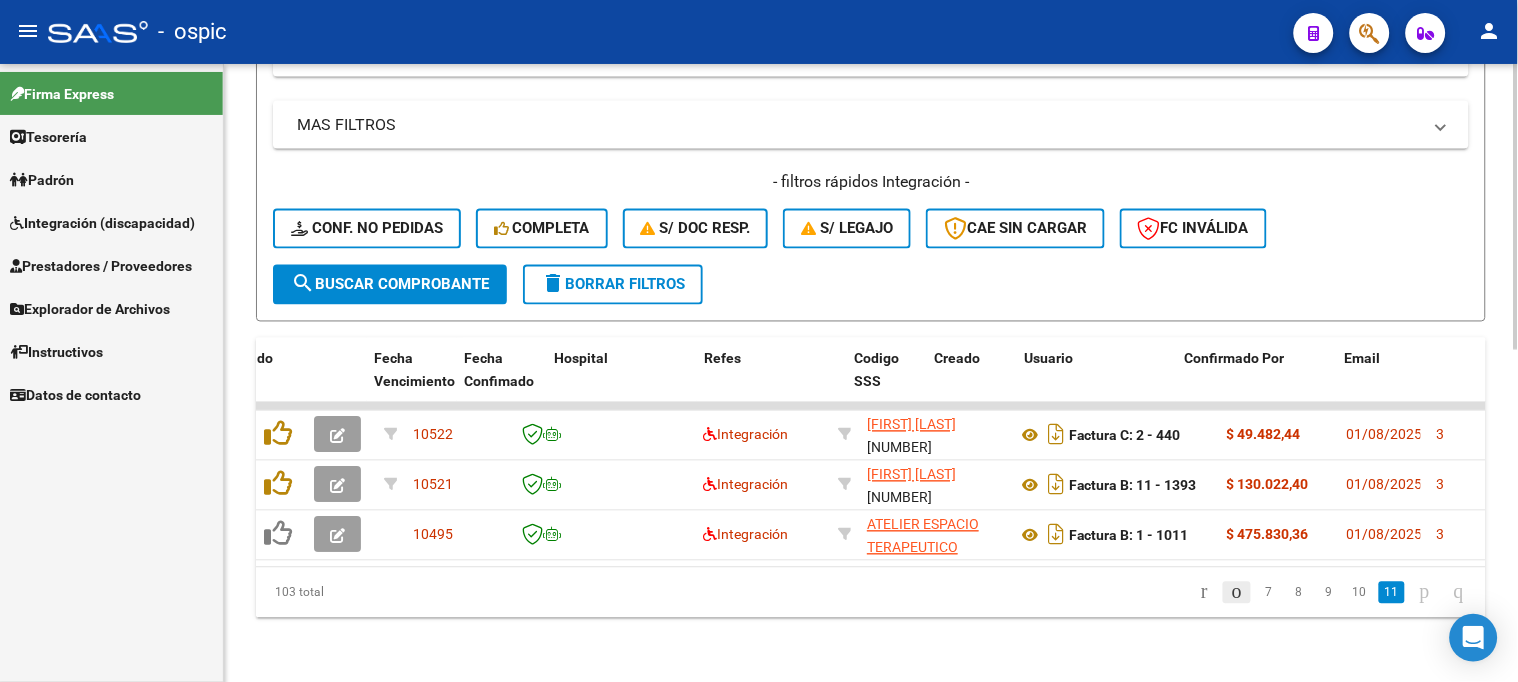 click 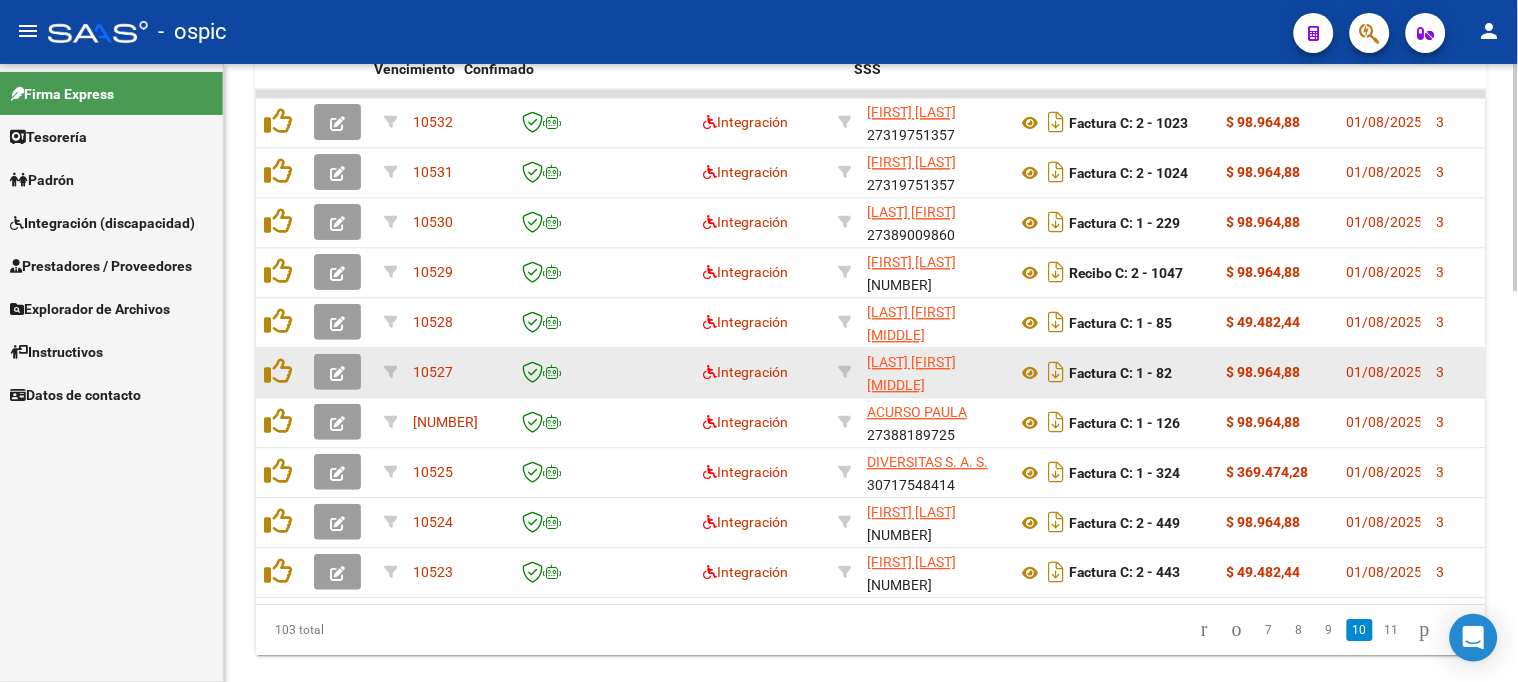 scroll, scrollTop: 1051, scrollLeft: 0, axis: vertical 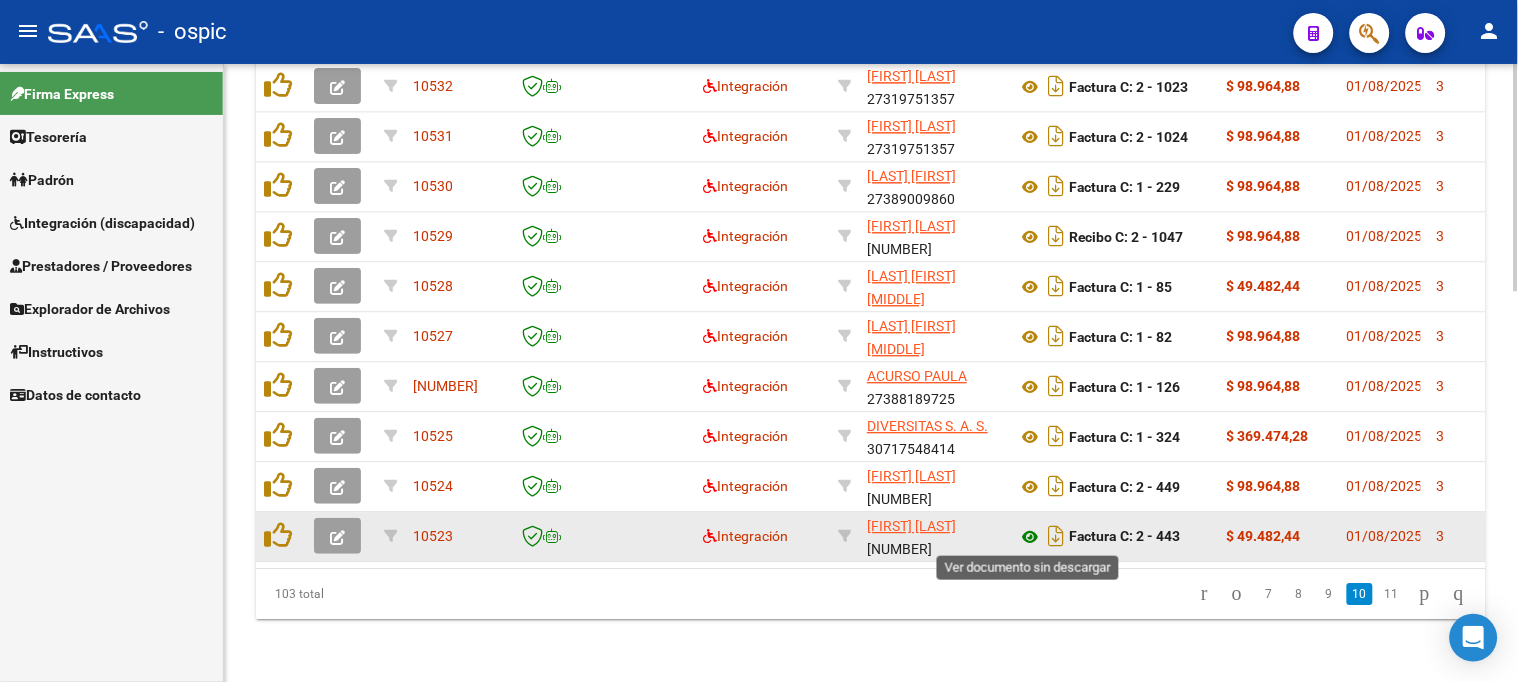click 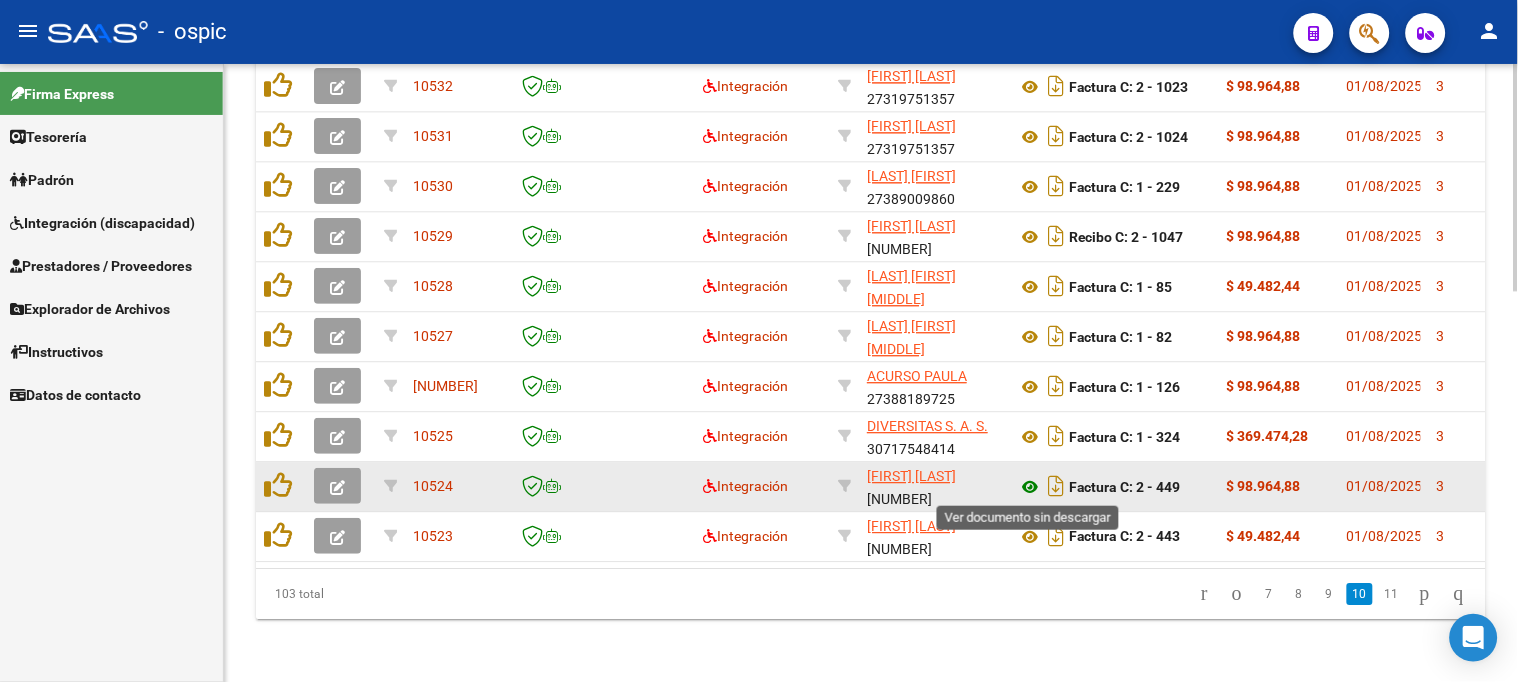 click 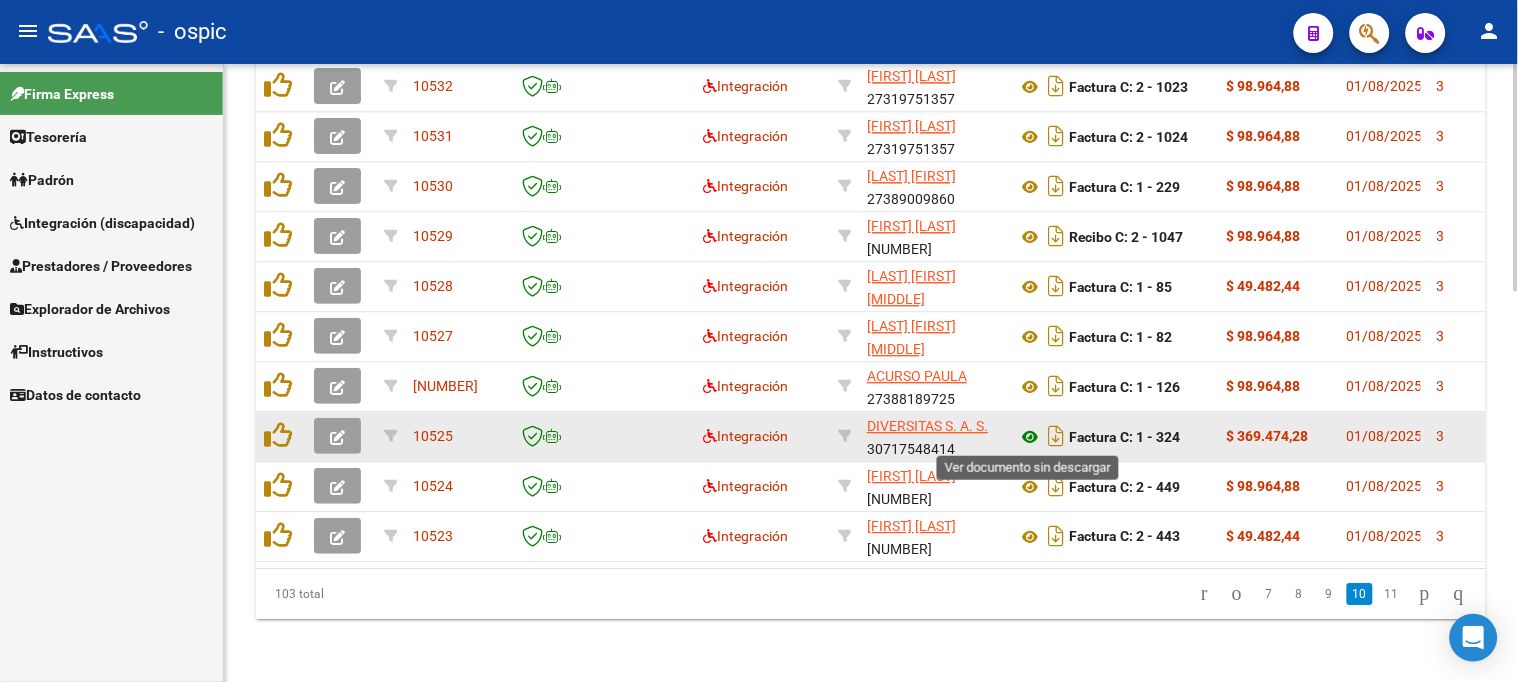 click 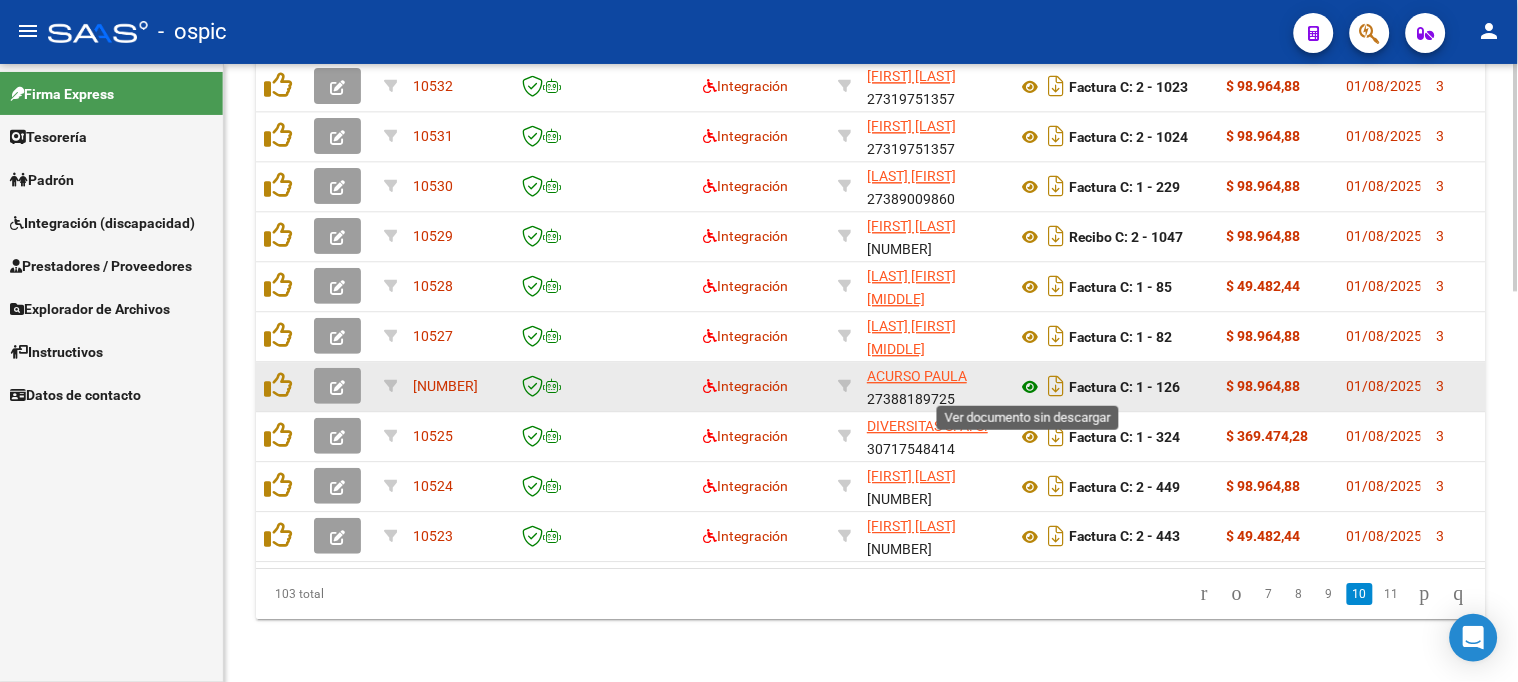click 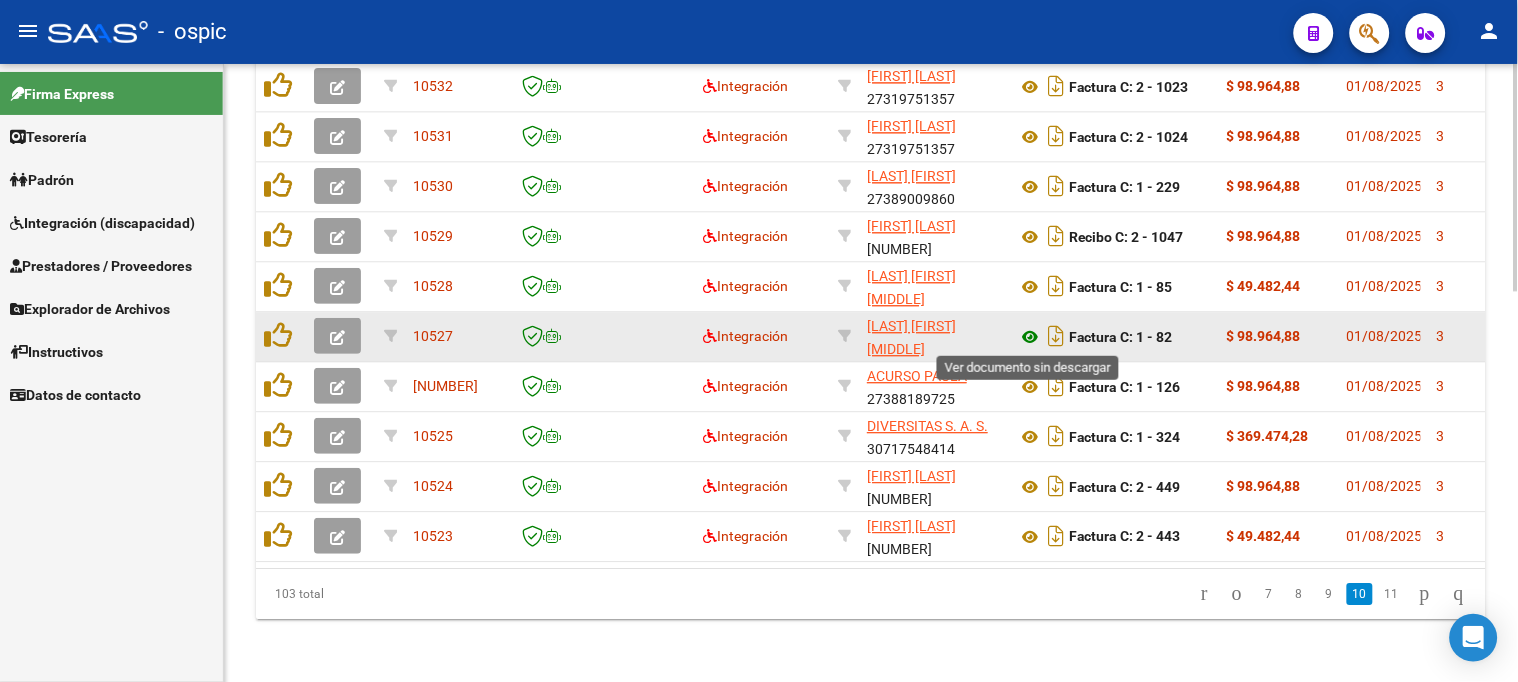 click 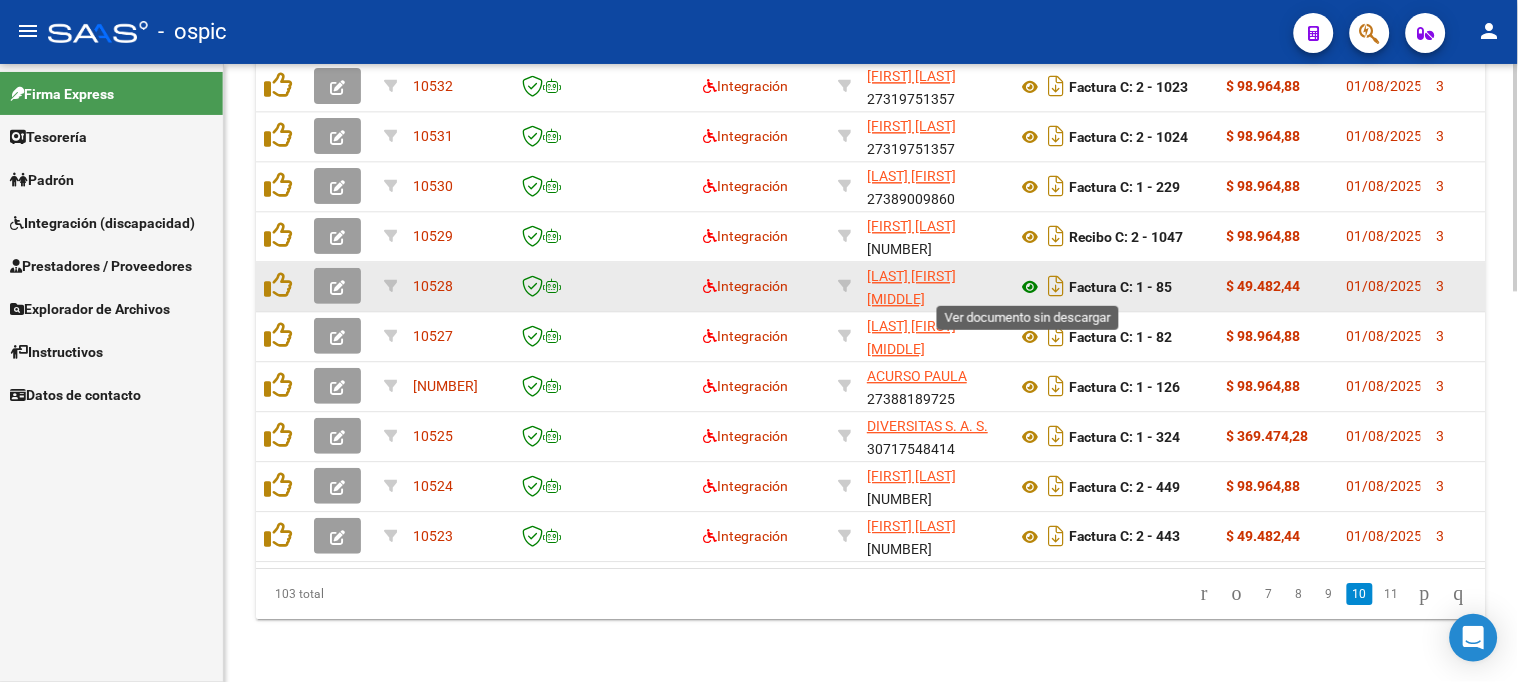 click 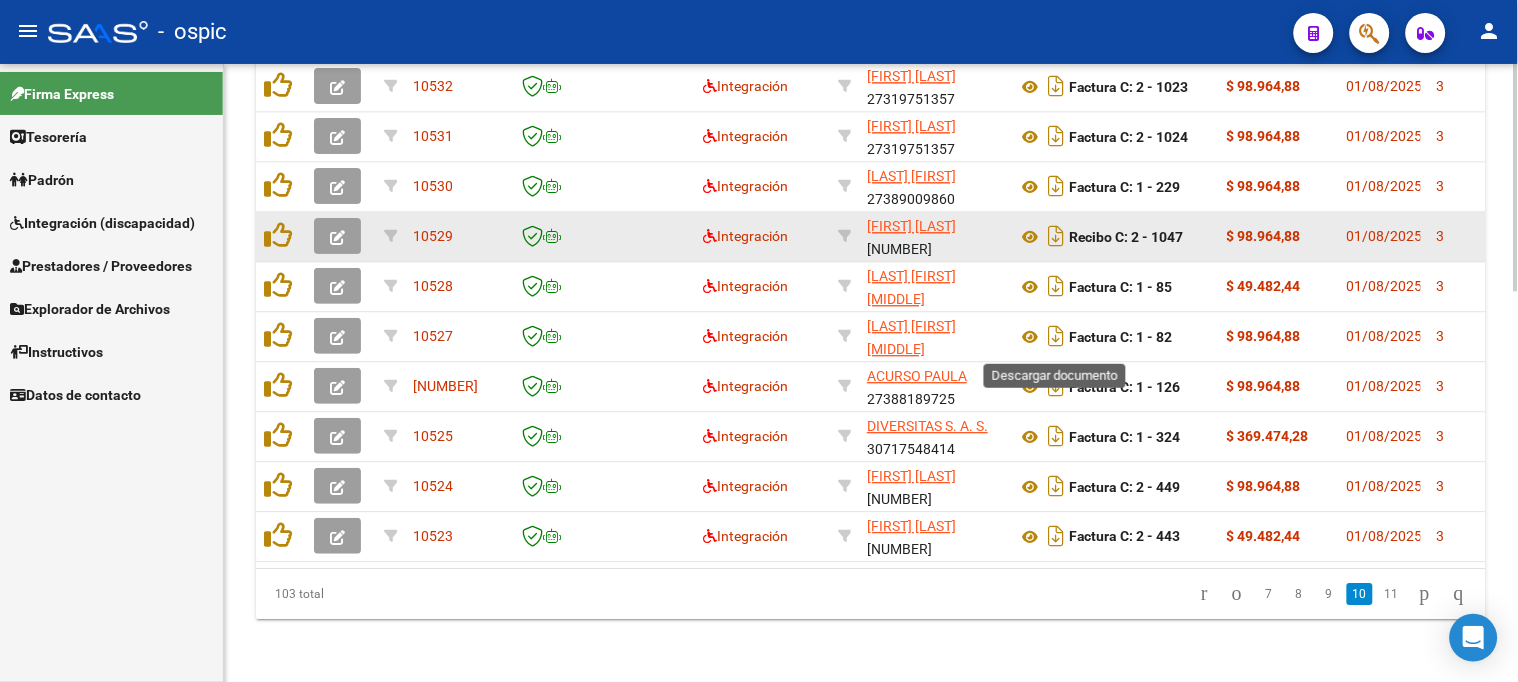scroll, scrollTop: 940, scrollLeft: 0, axis: vertical 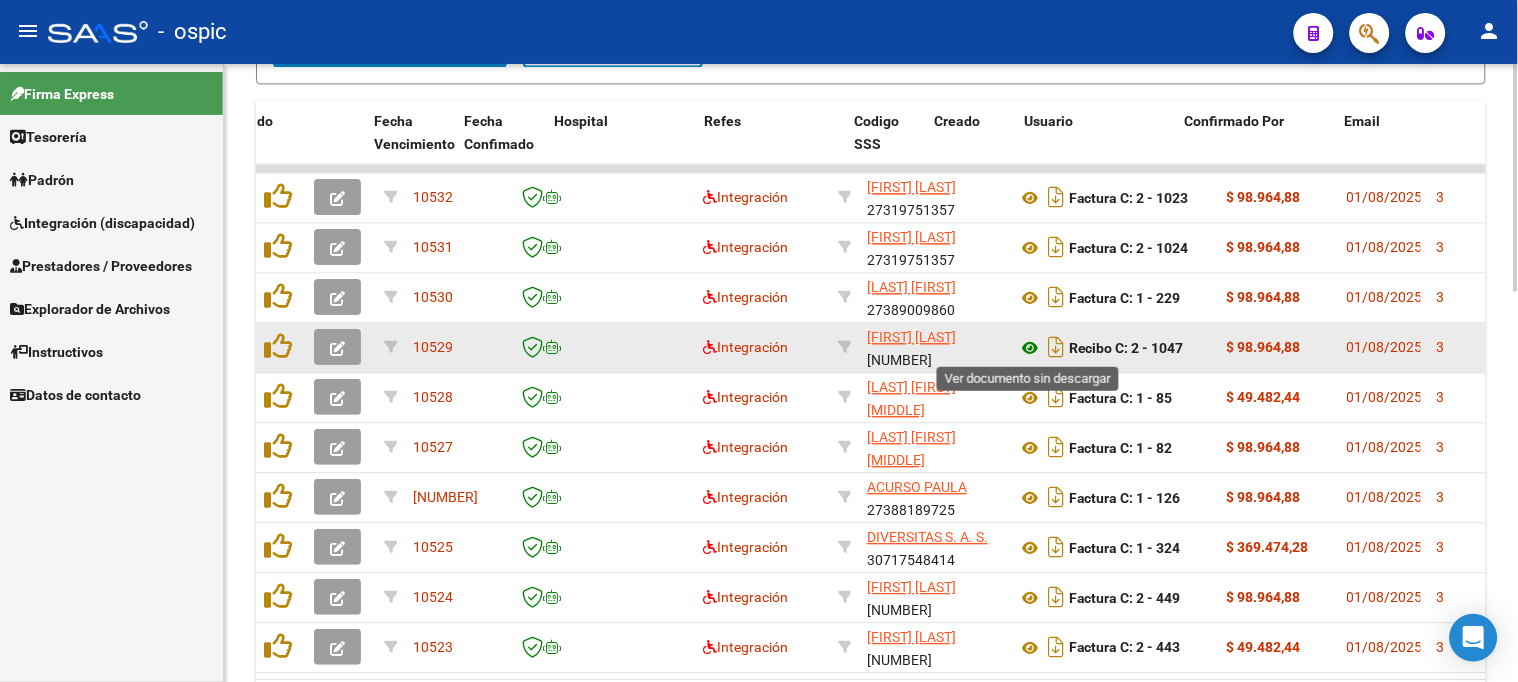 click 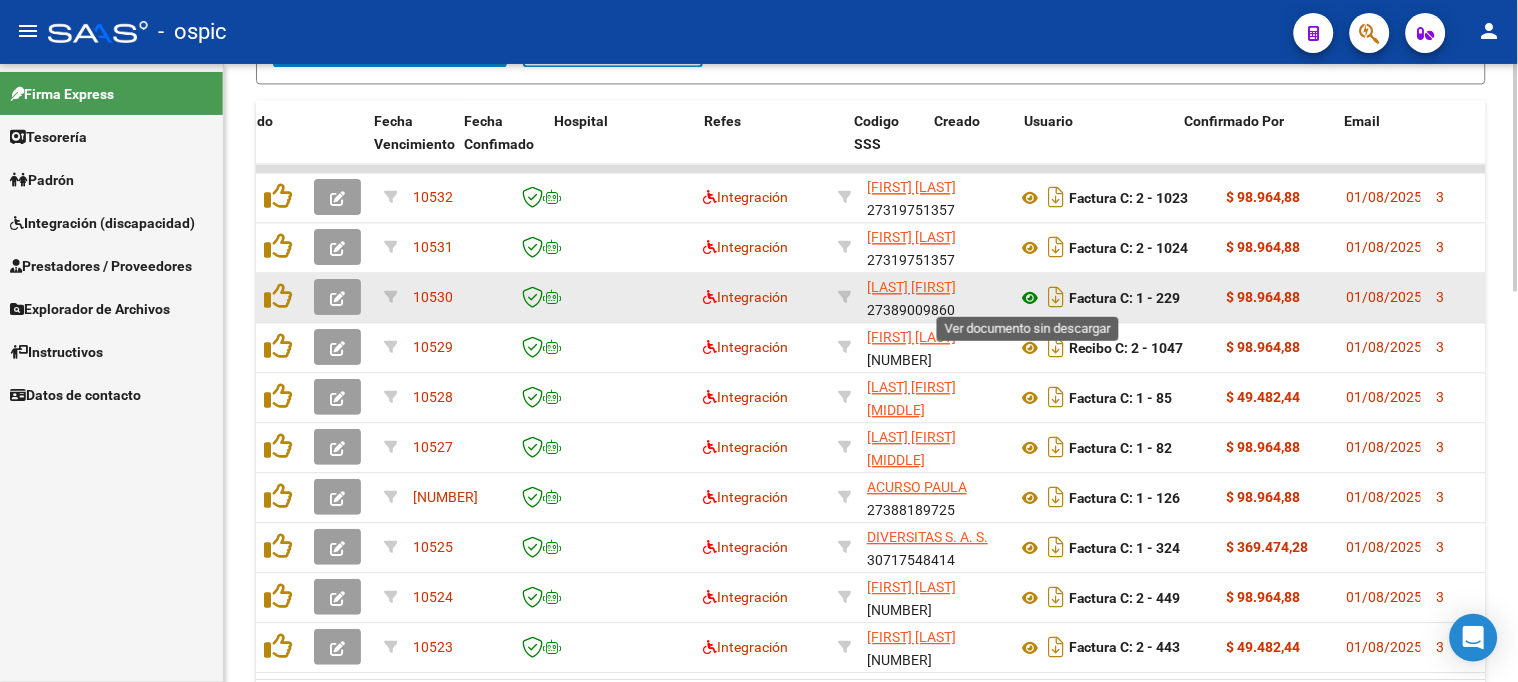 click 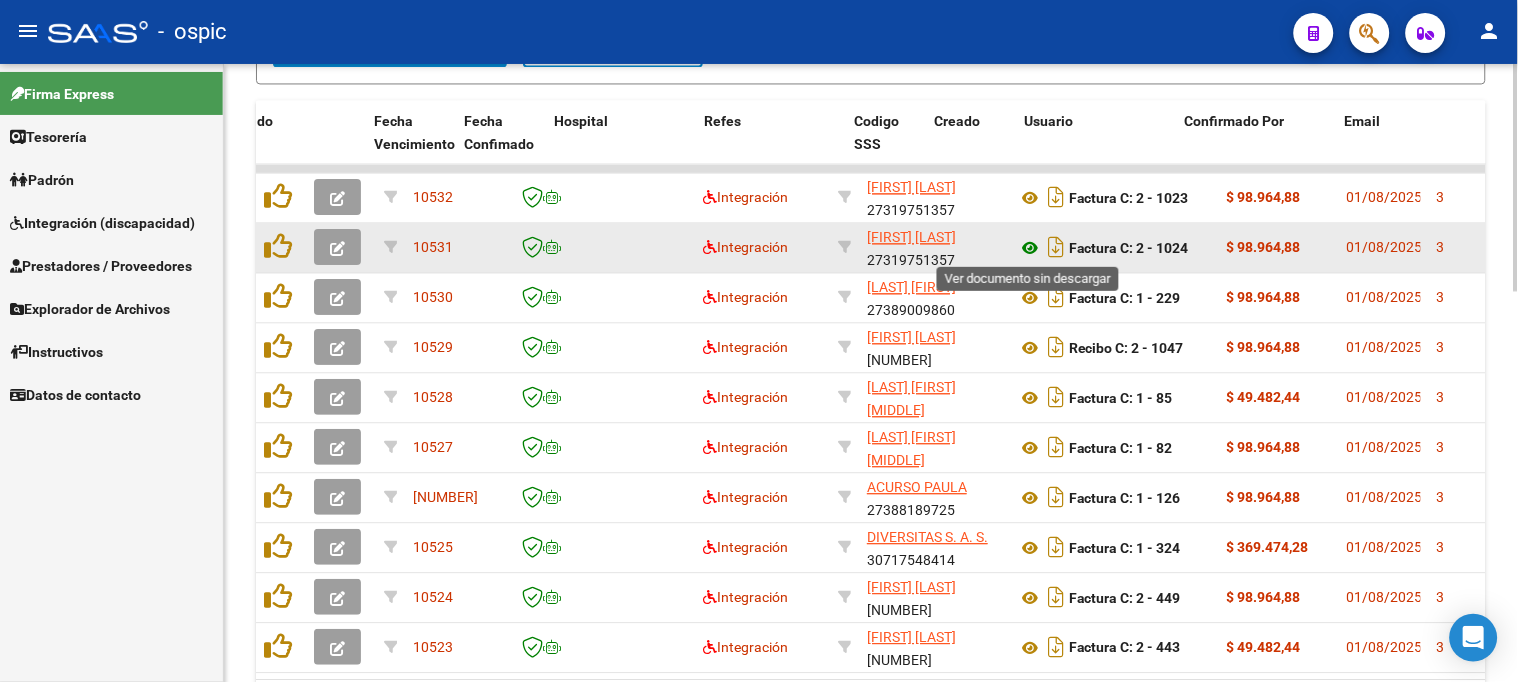 click 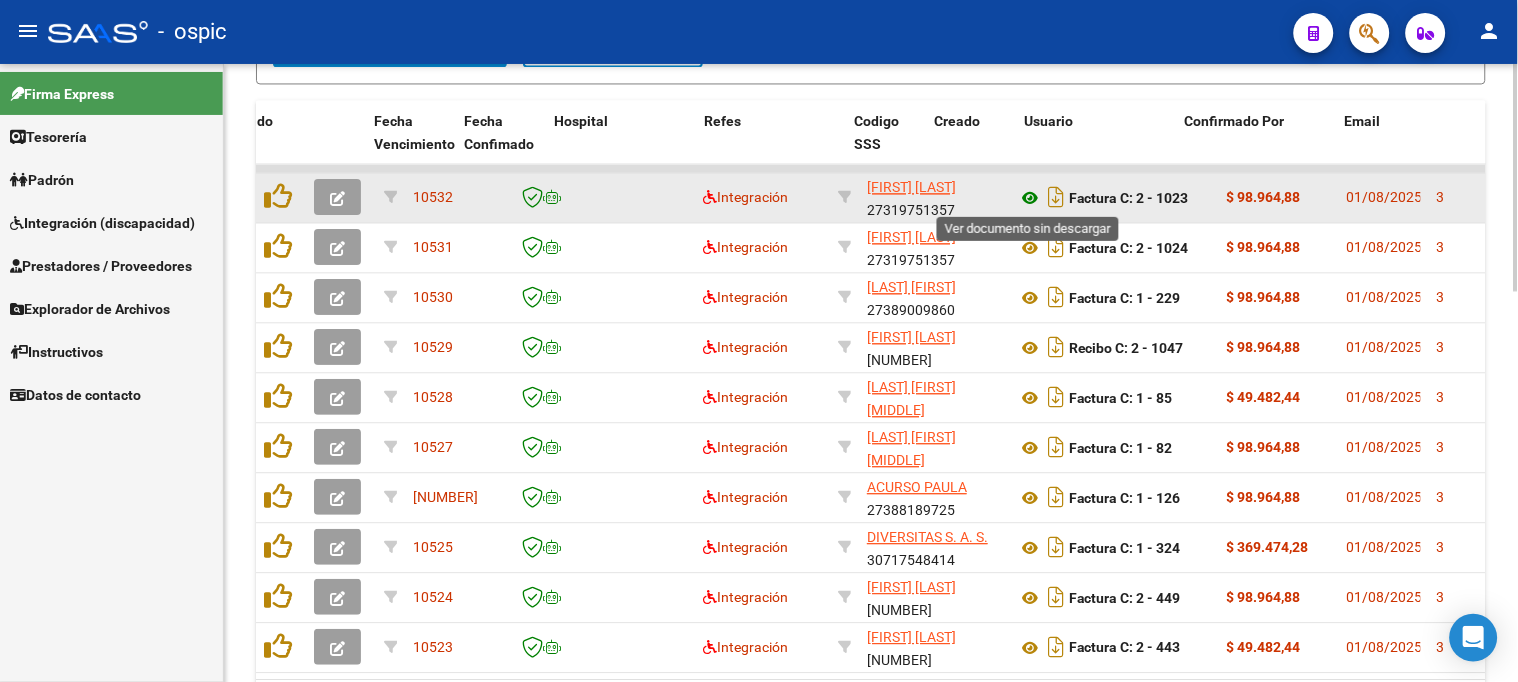 click 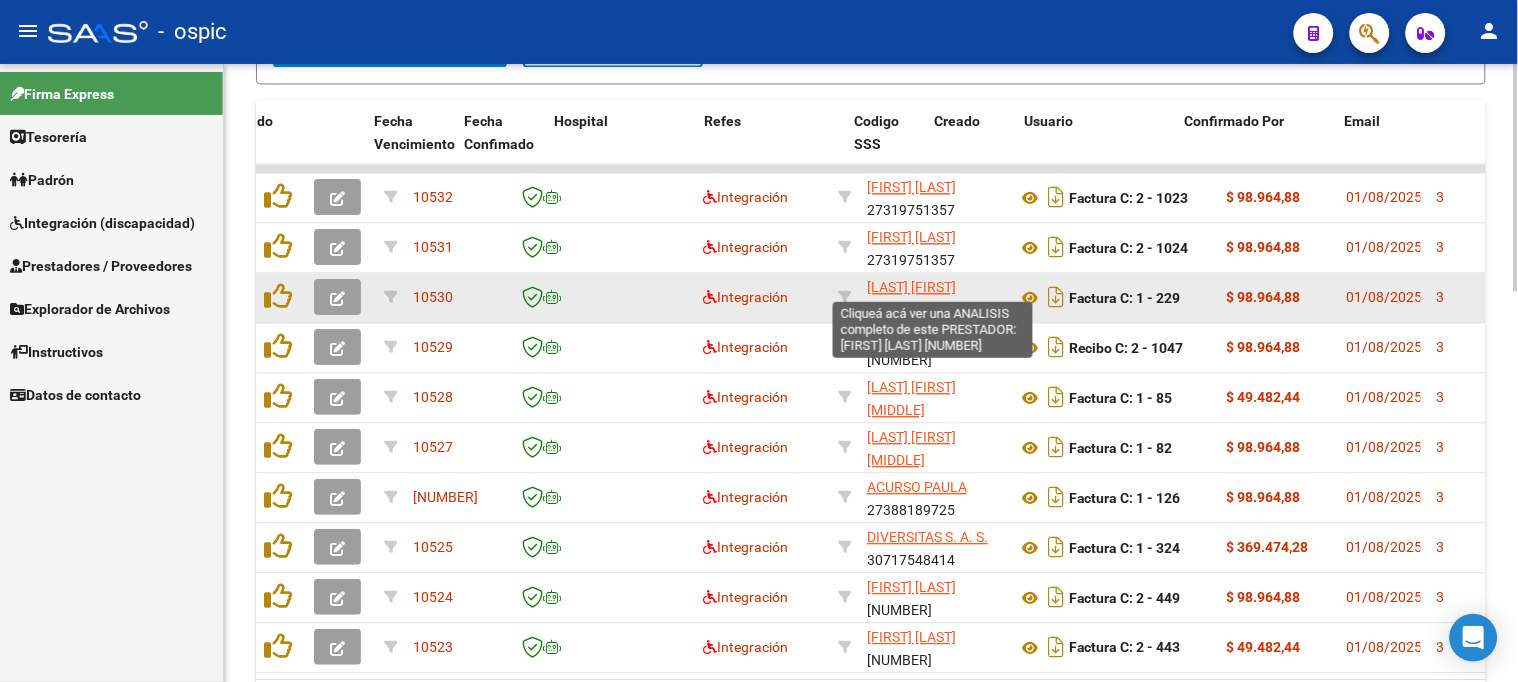 scroll, scrollTop: 25, scrollLeft: 0, axis: vertical 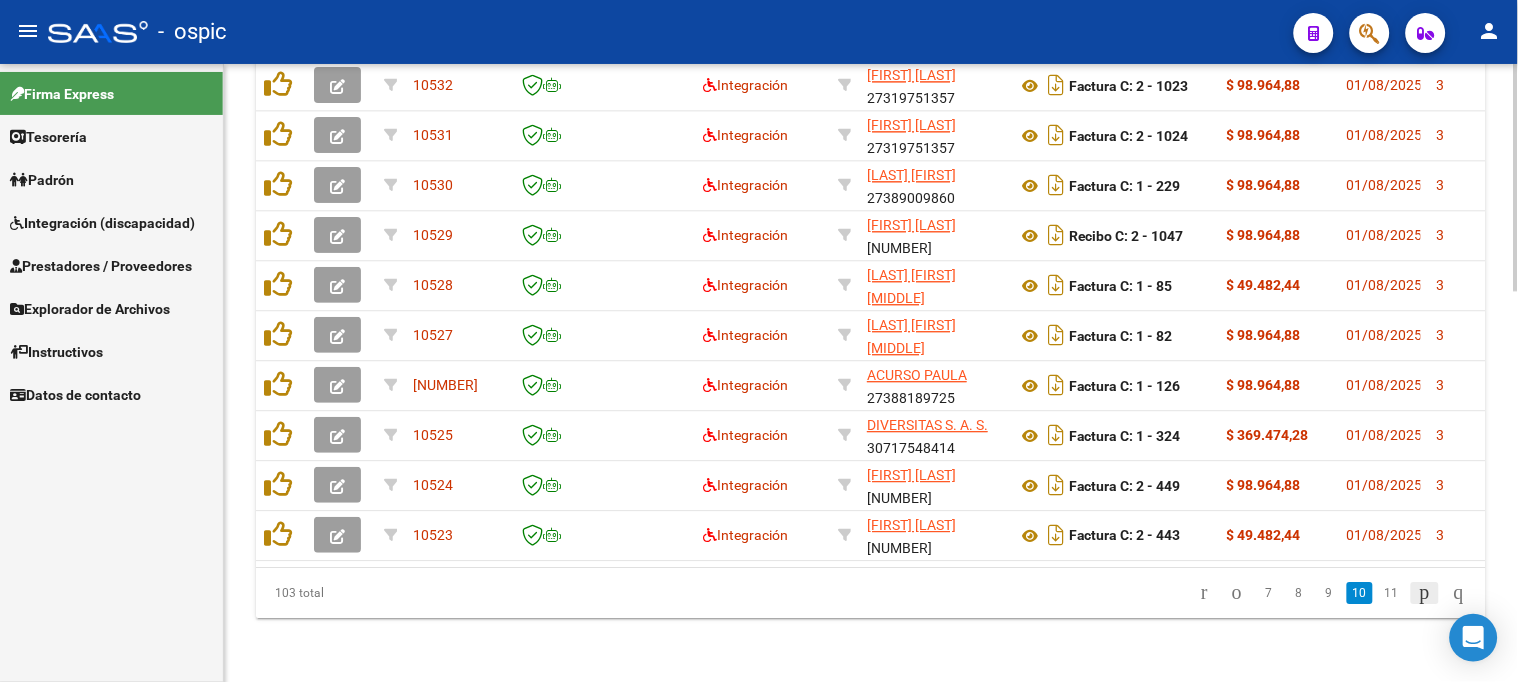click 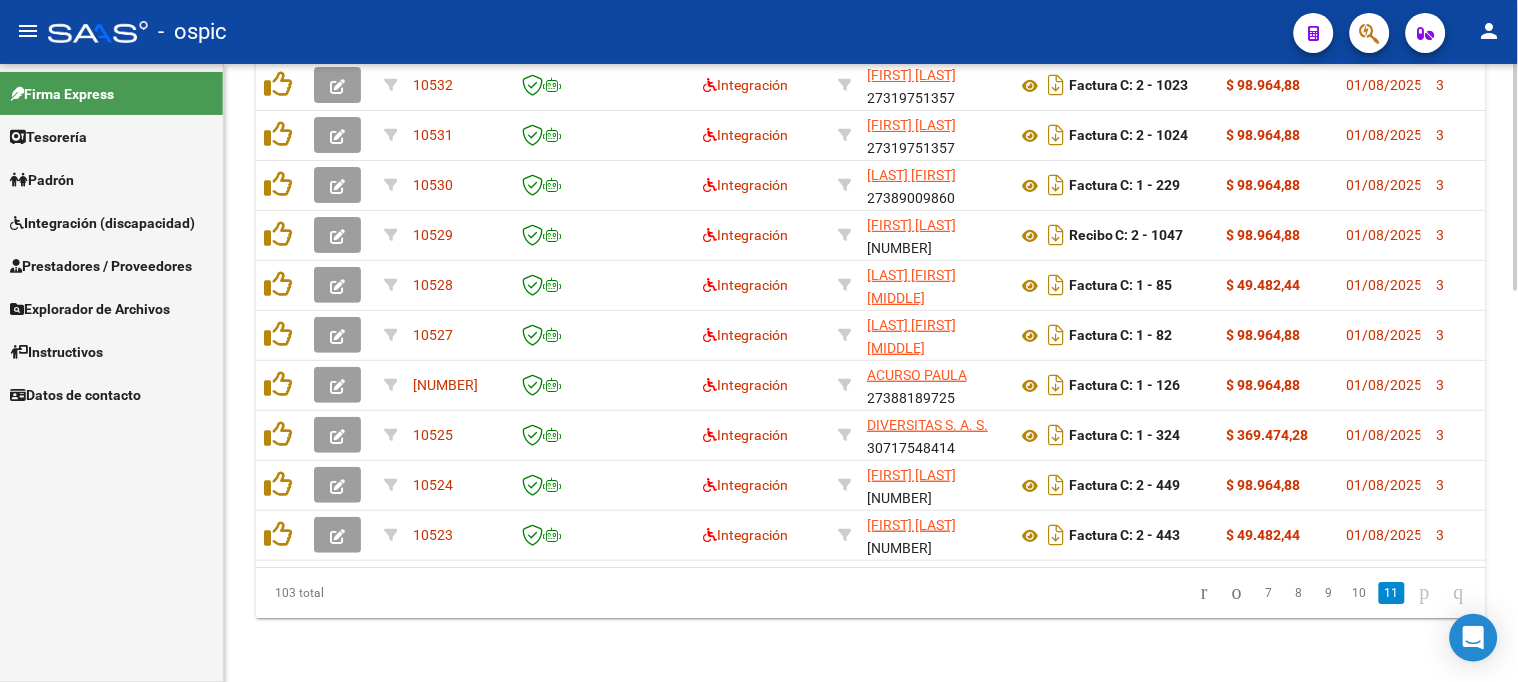 scroll, scrollTop: 717, scrollLeft: 0, axis: vertical 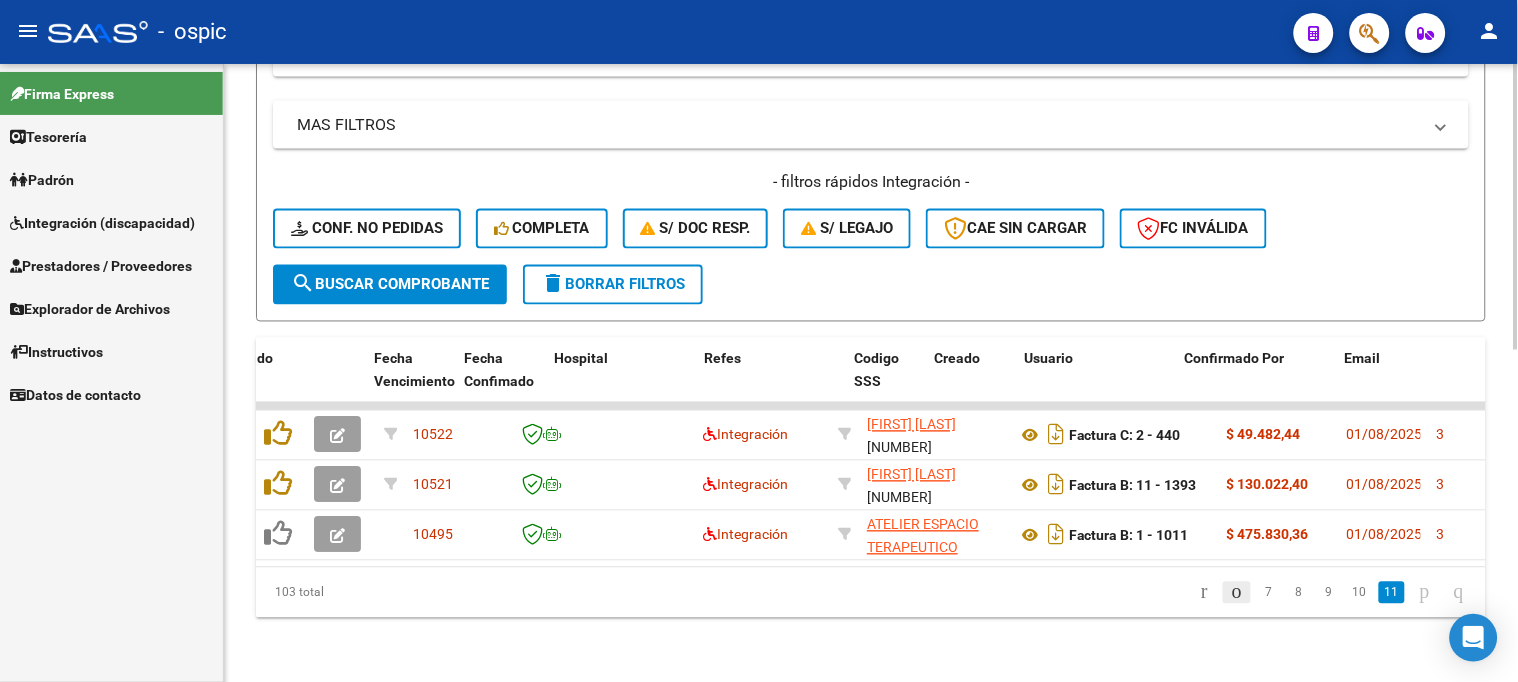 click 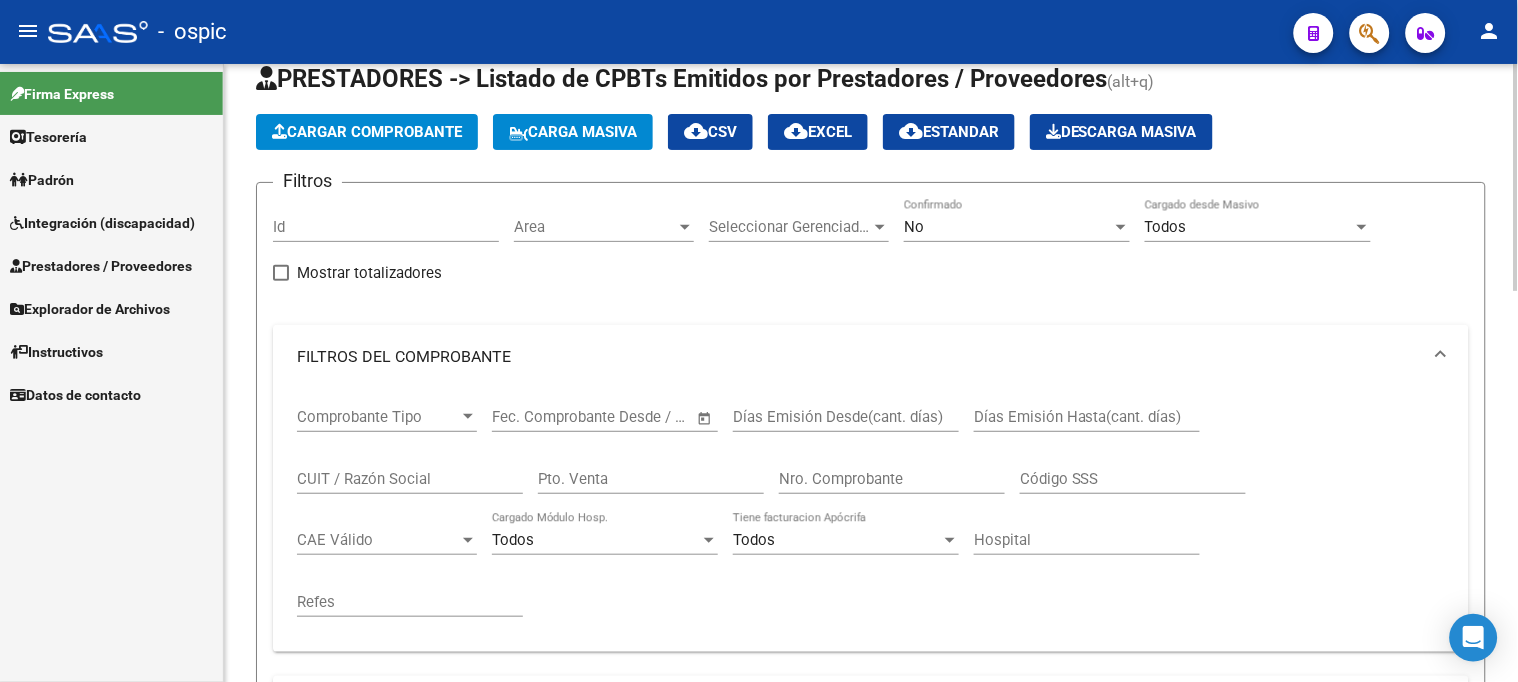 scroll, scrollTop: 0, scrollLeft: 0, axis: both 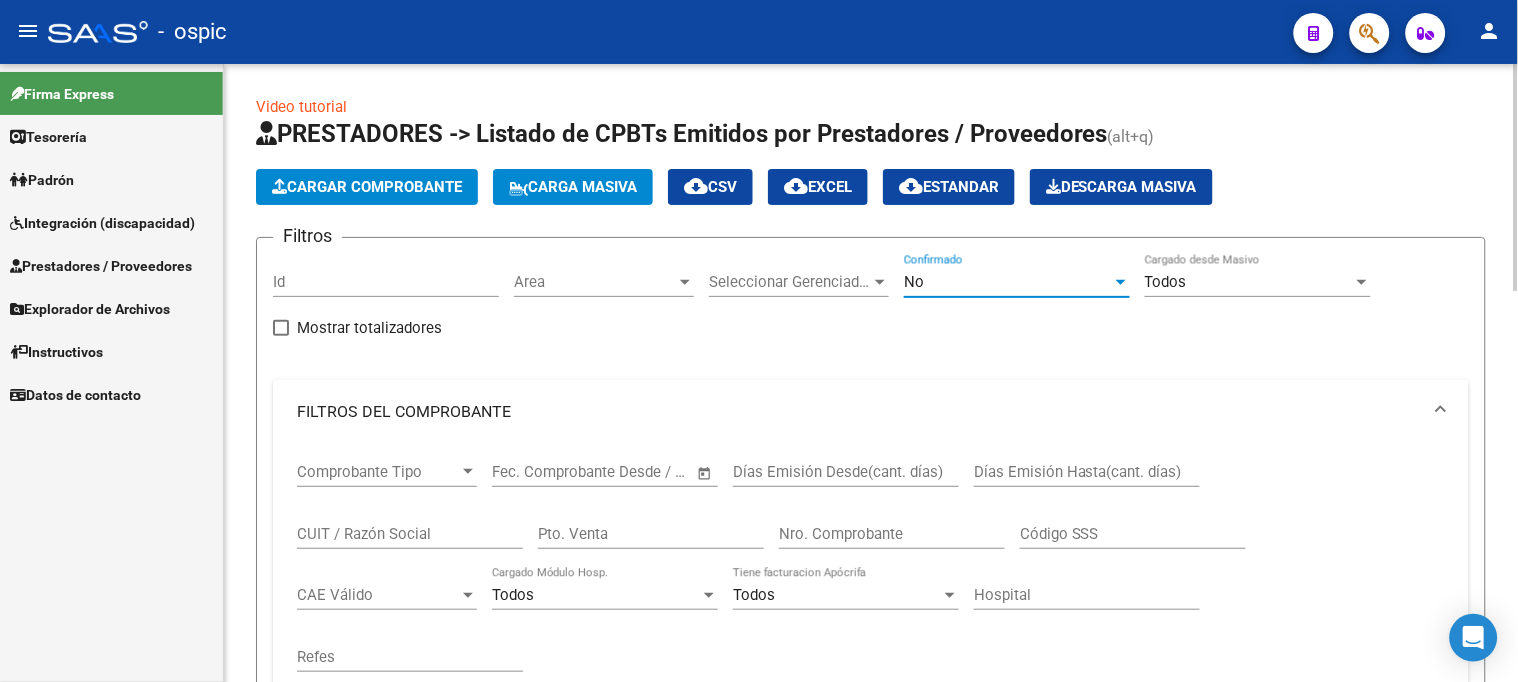 click on "No" at bounding box center [1008, 282] 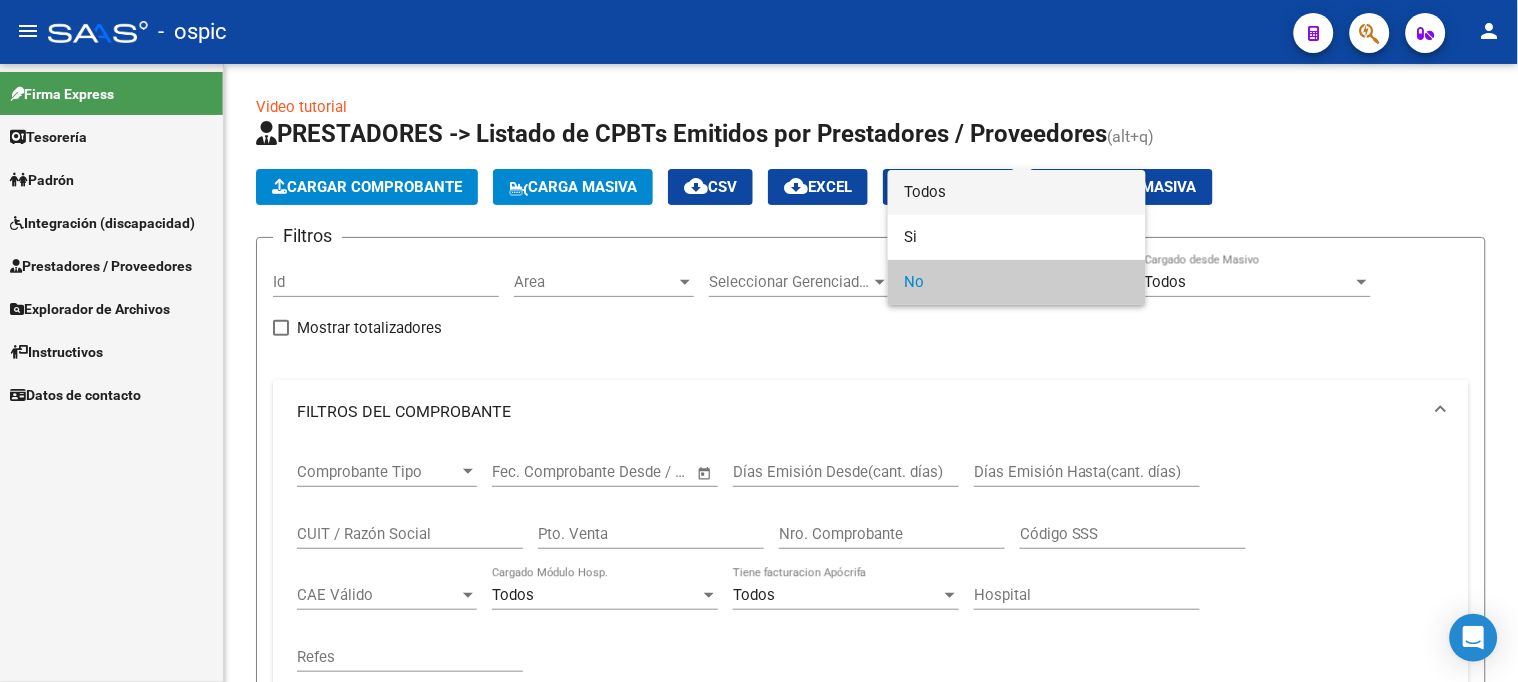 click on "Todos" at bounding box center (1017, 192) 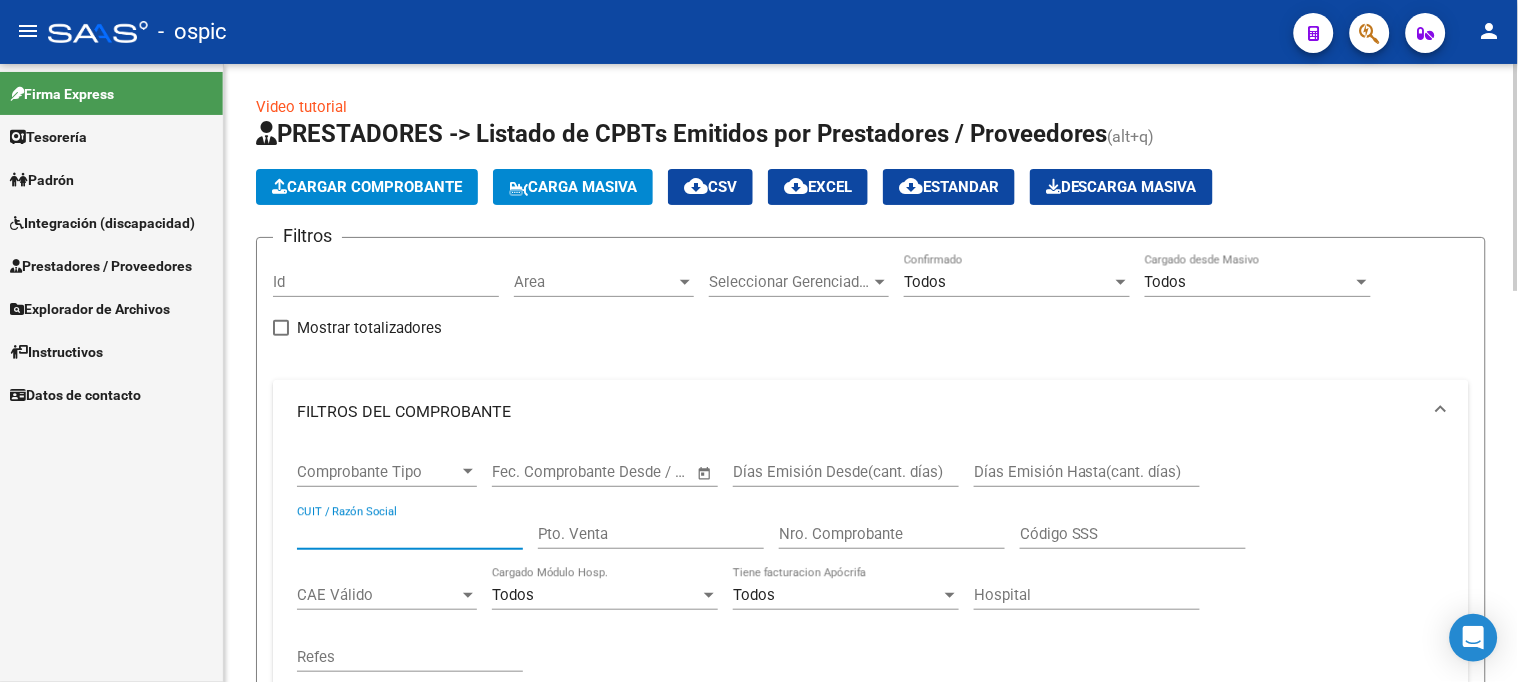 click on "CUIT / Razón Social" at bounding box center [410, 534] 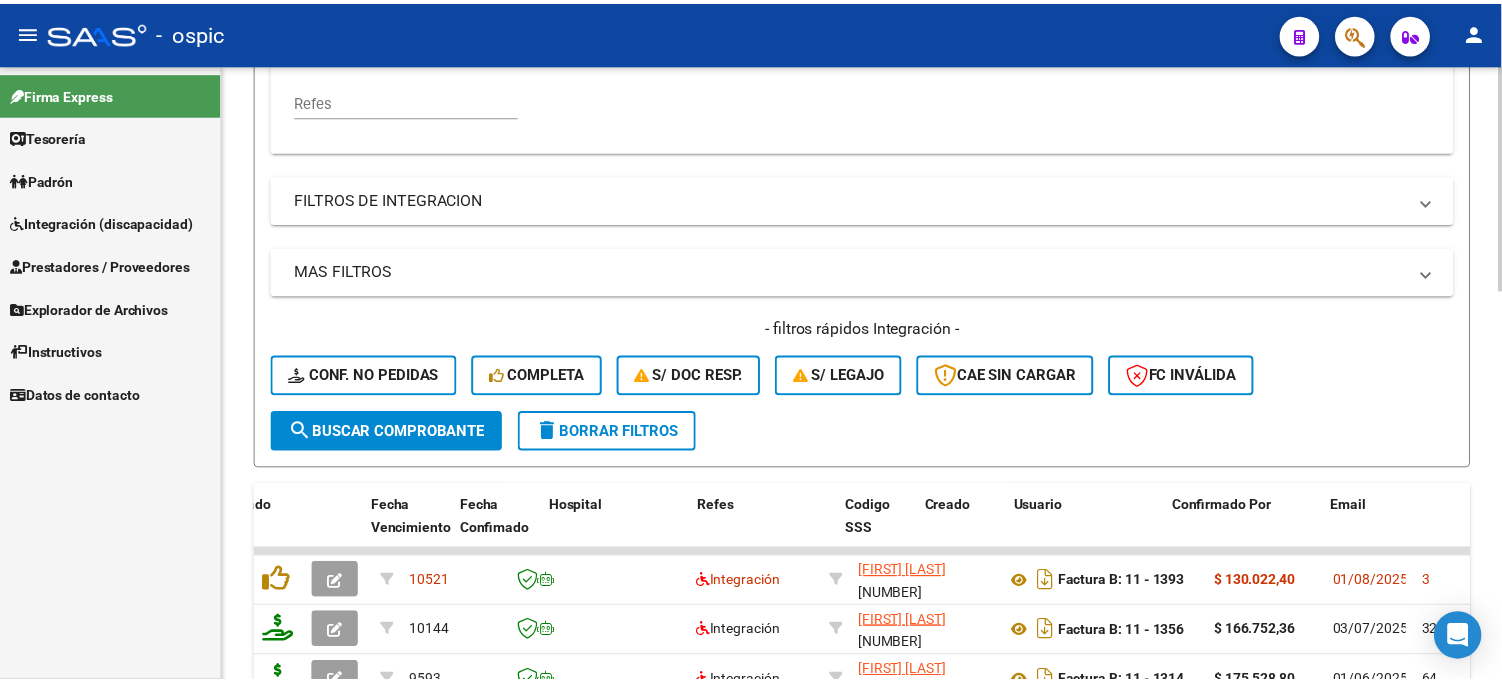 scroll, scrollTop: 666, scrollLeft: 0, axis: vertical 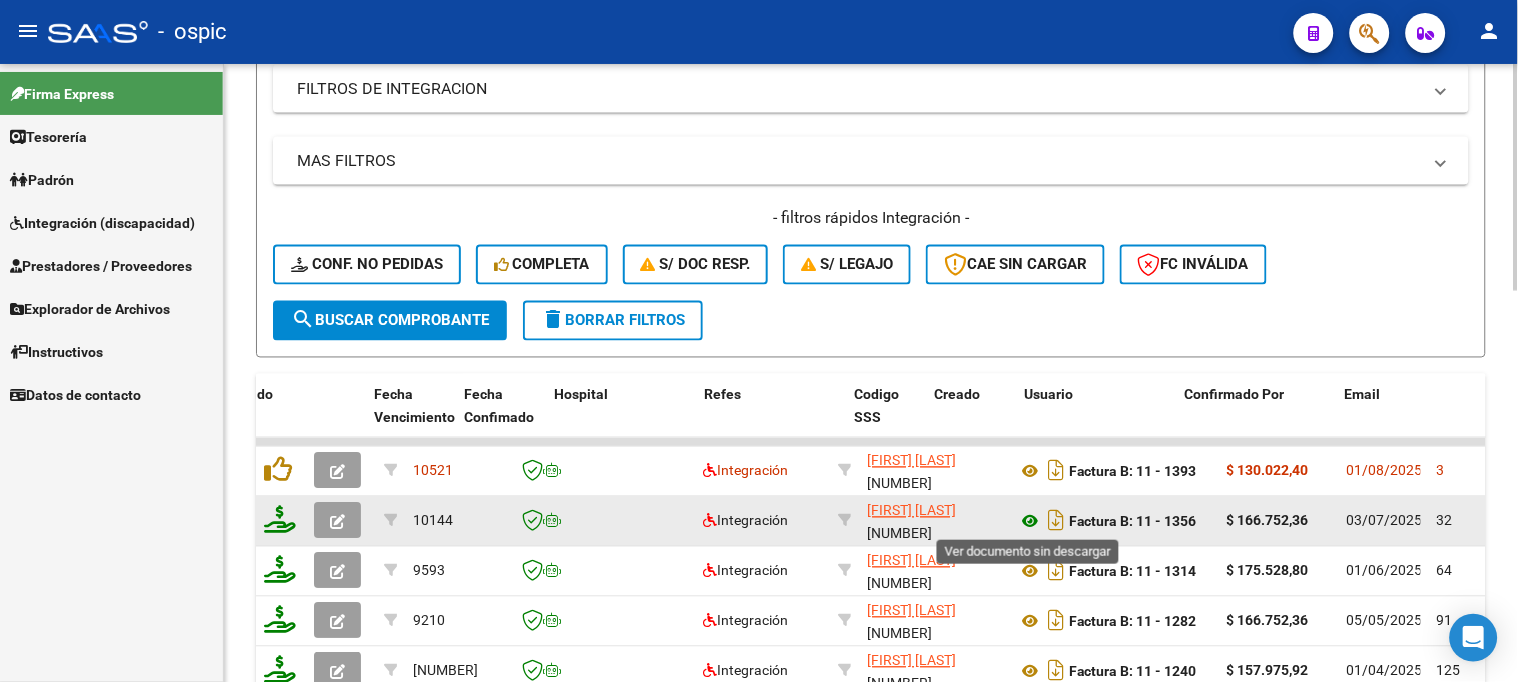 type on "[FIRST] [LAST]" 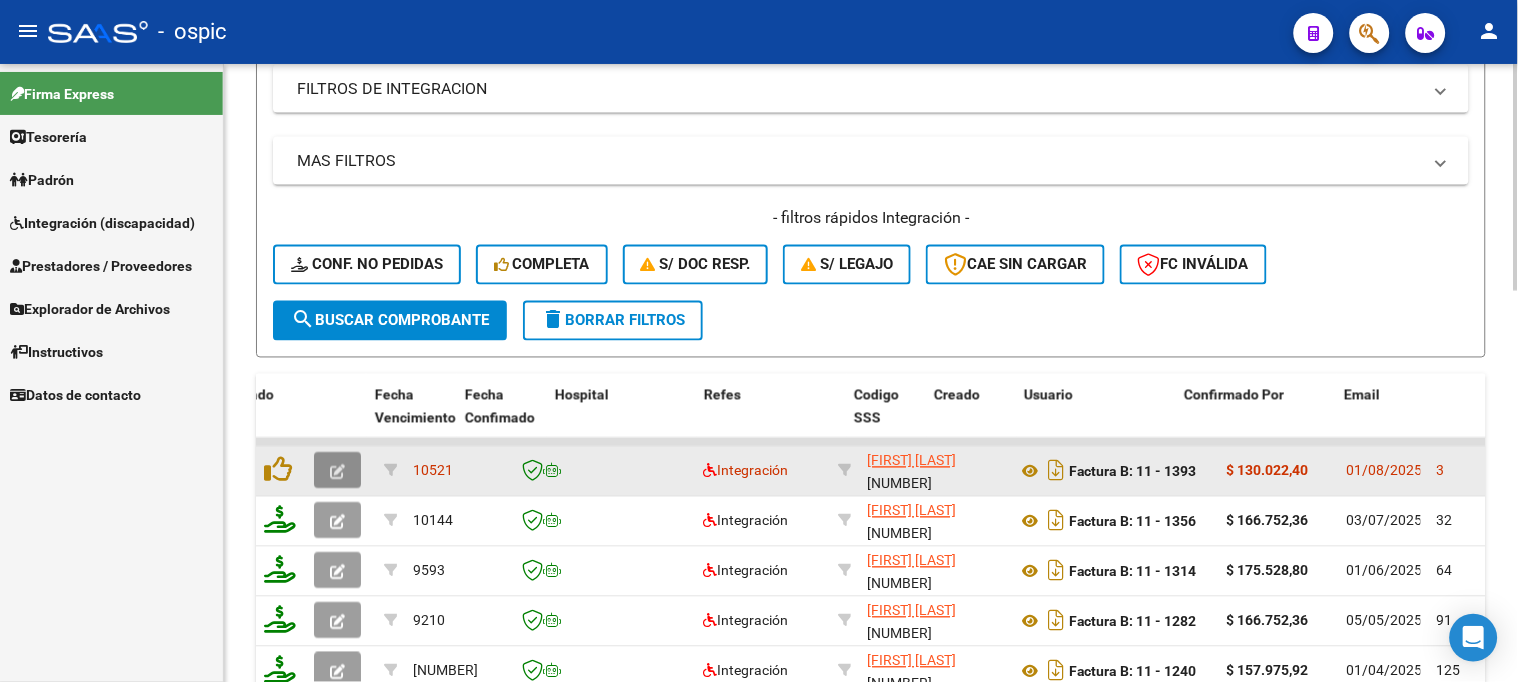 click 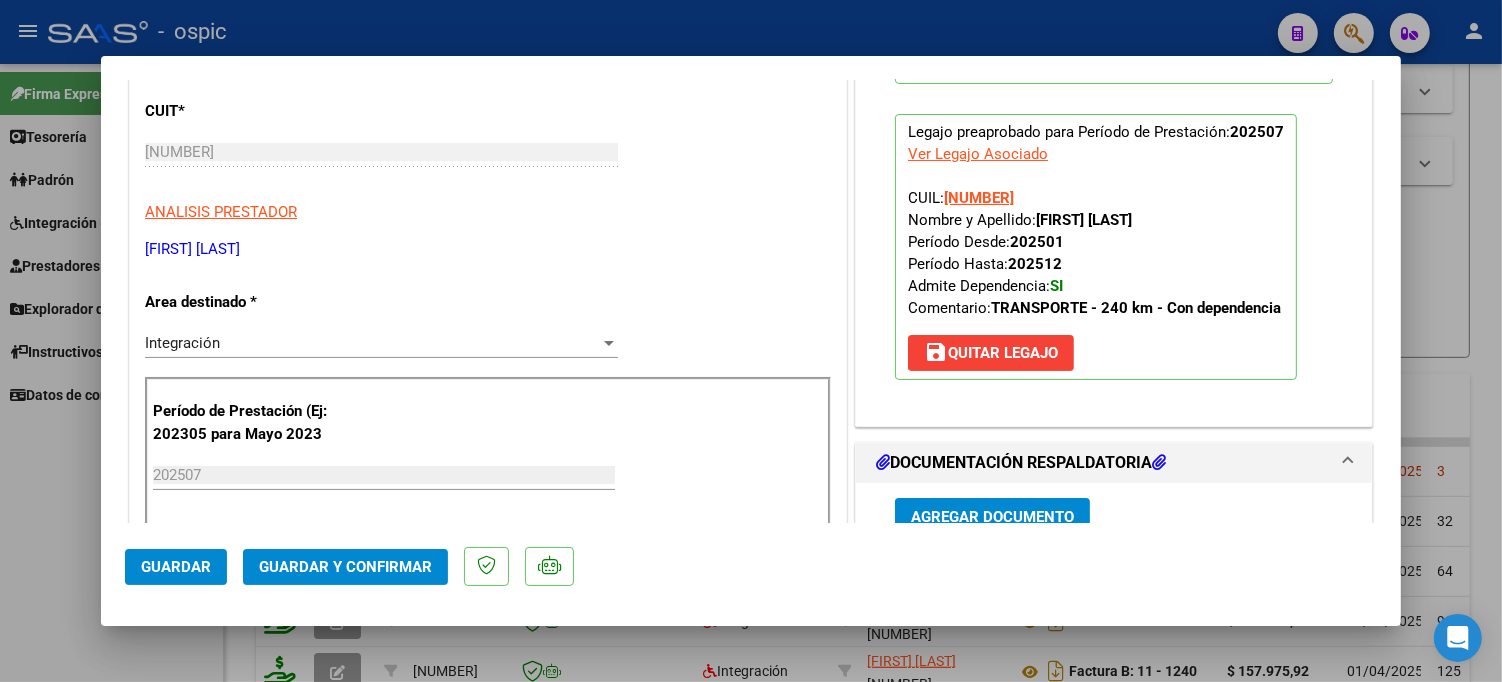 scroll, scrollTop: 222, scrollLeft: 0, axis: vertical 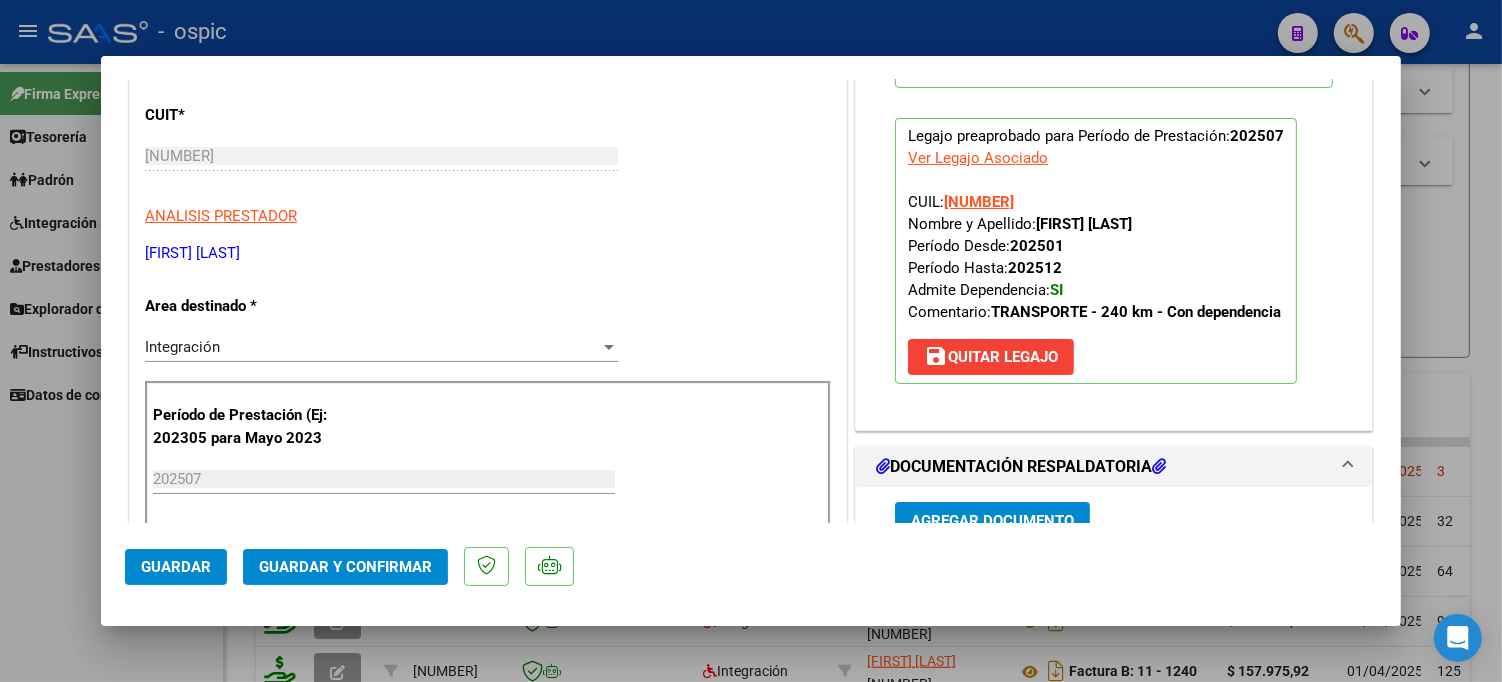 type 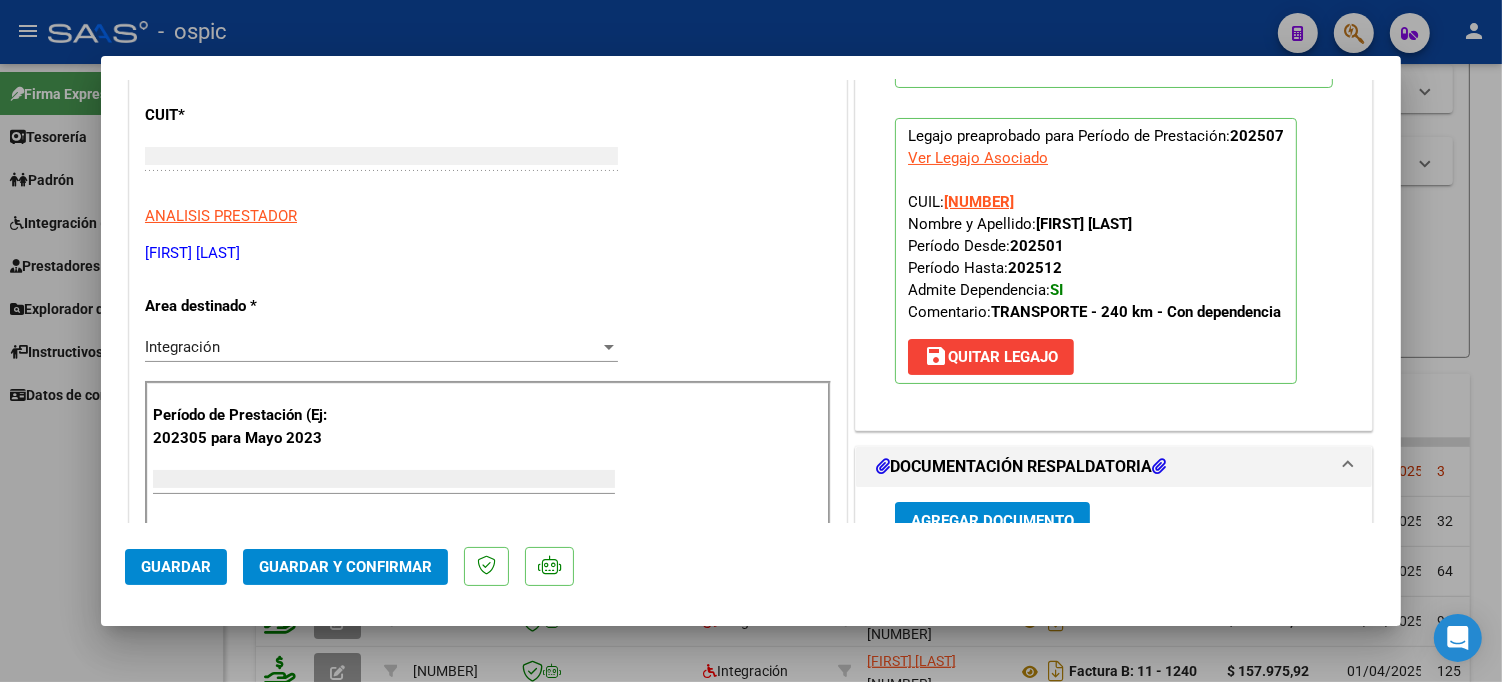 type 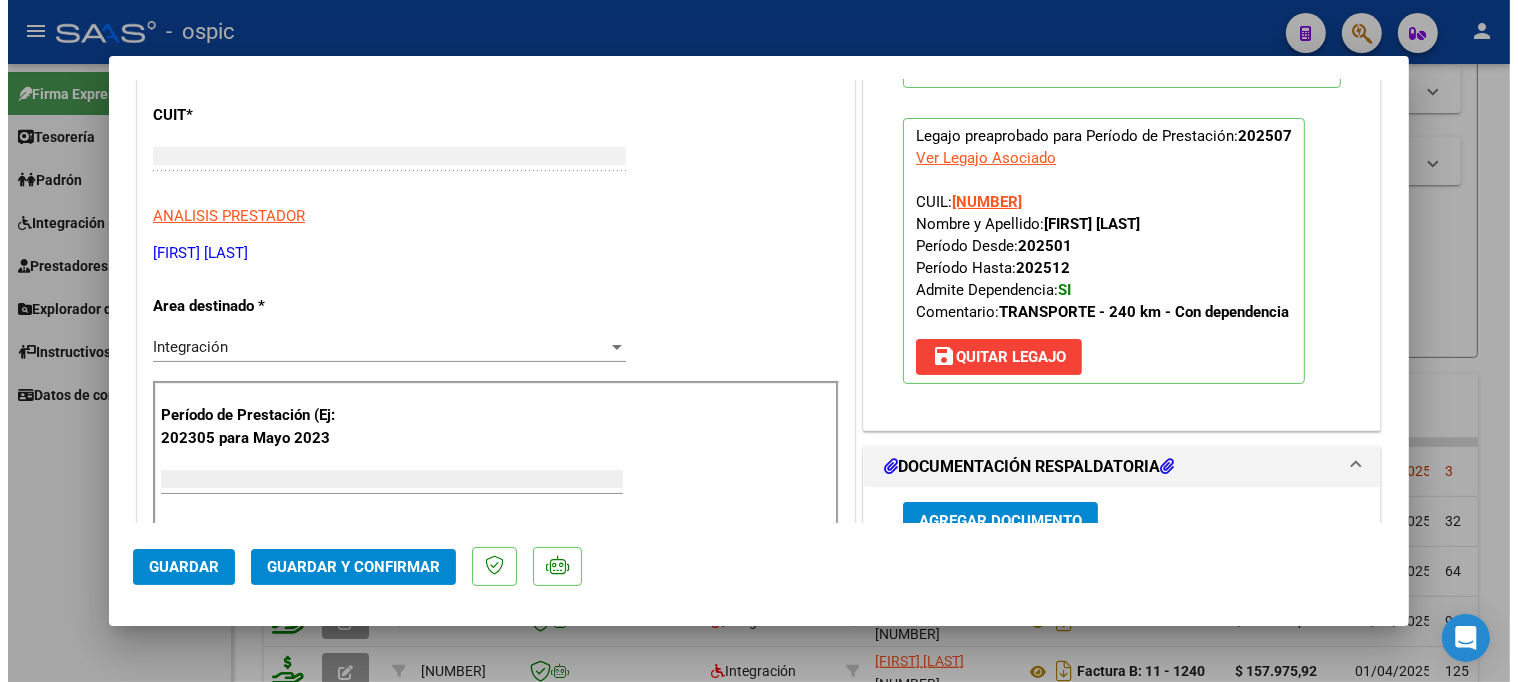 scroll, scrollTop: 244, scrollLeft: 0, axis: vertical 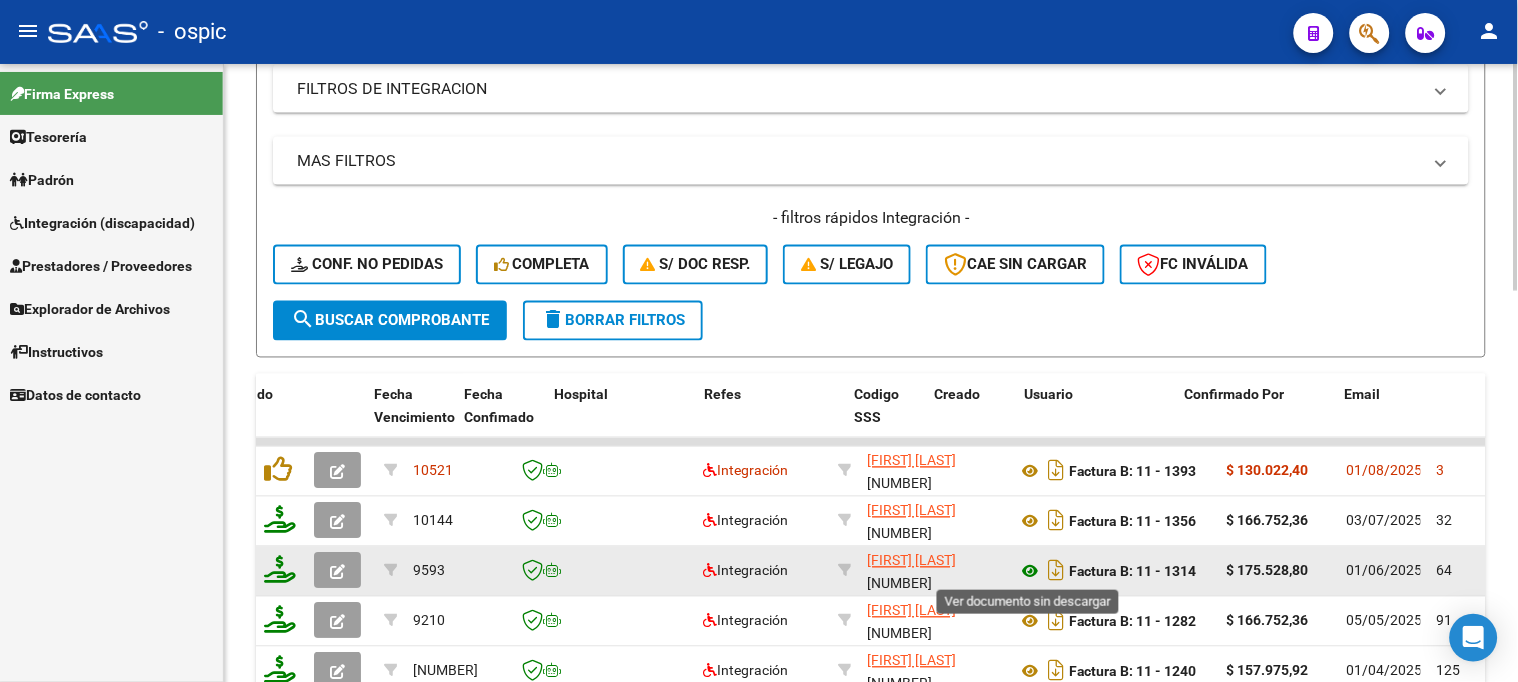 click 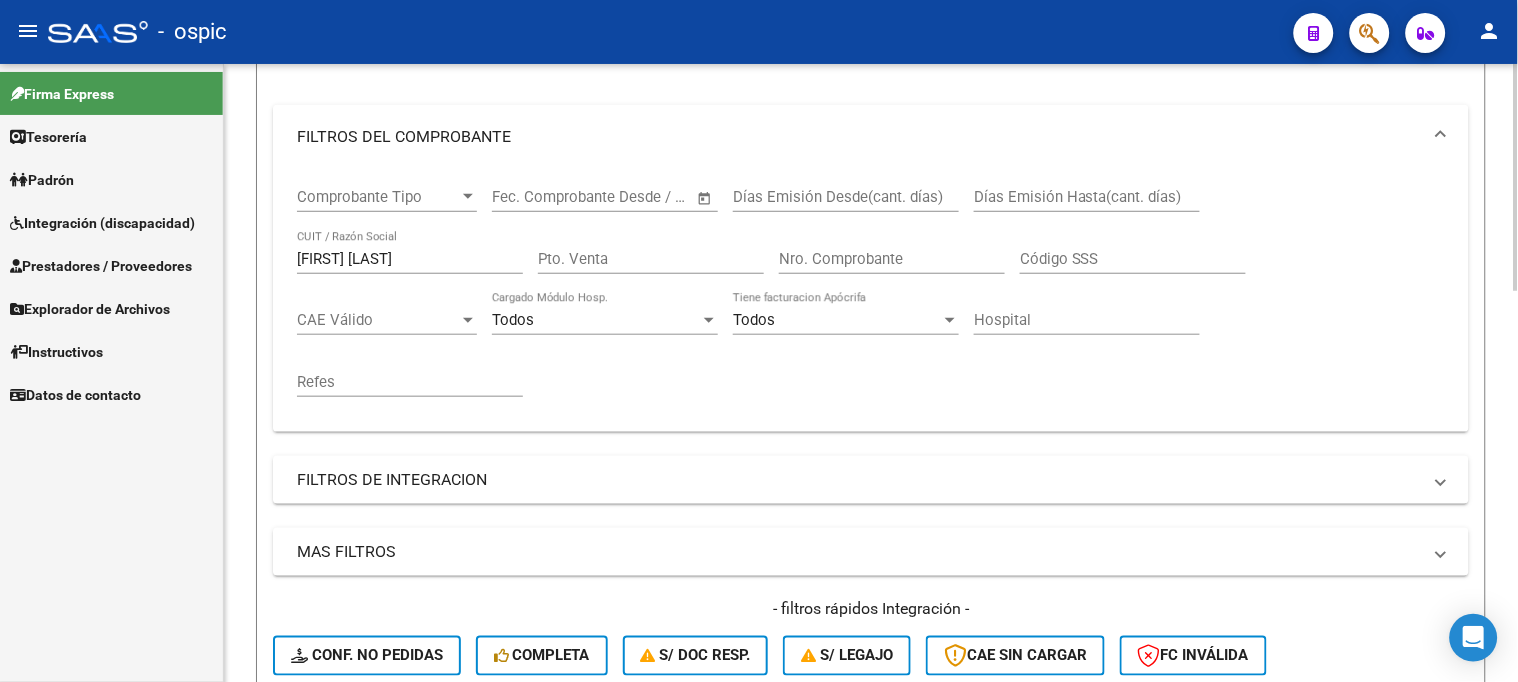 scroll, scrollTop: 222, scrollLeft: 0, axis: vertical 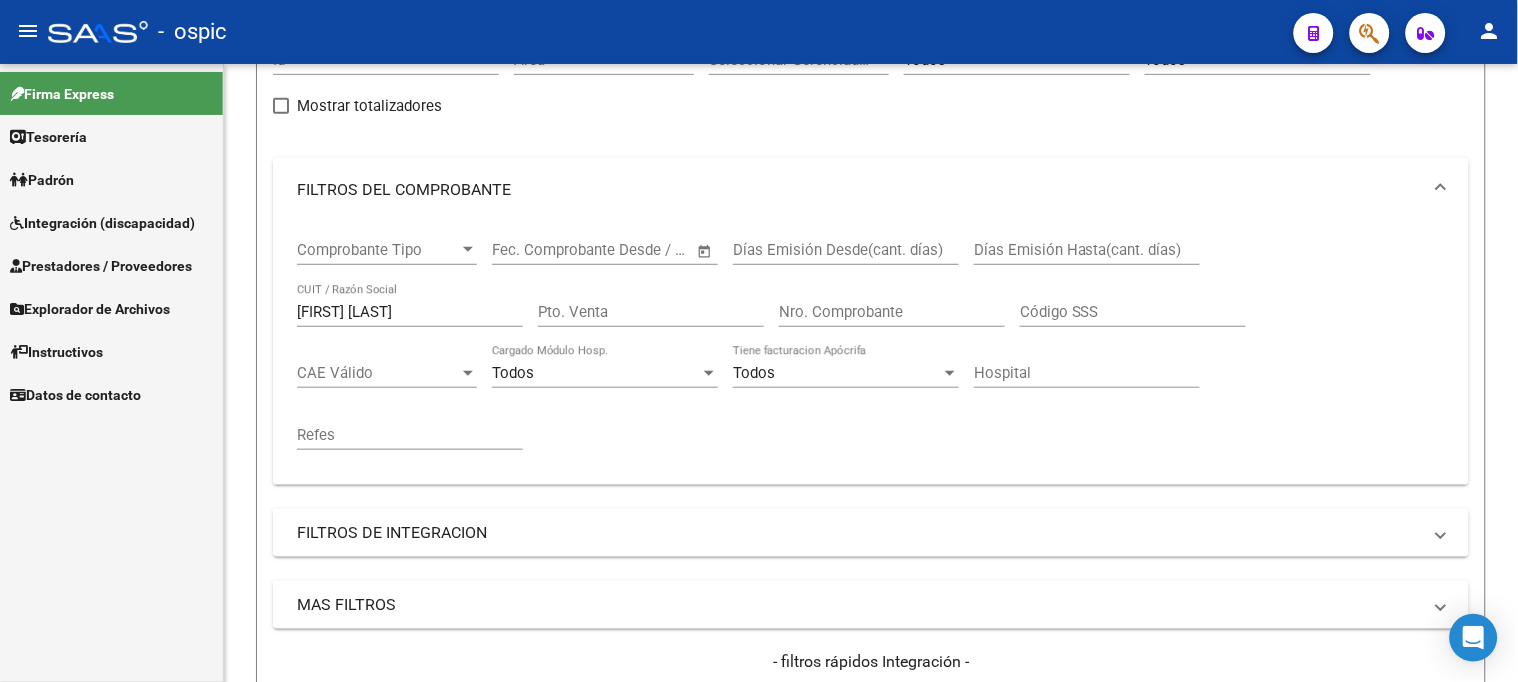 click on "Firma Express   Tesorería Extractos Procesados (csv) Extractos Originales (pdf)   Padrón Afiliados Empadronados Análisis Afiliado Doc. Respaldatoria   Integración (discapacidad) Estado Presentaciones SSS Rendición Certificado Discapacidad Pedido Integración a SSS Datos Contables de Facturas Facturas Liquidadas x SSS Legajos Legajos Documentación   Prestadores / Proveedores Facturas - Listado/Carga Facturas - Documentación Pagos x Transferencia Prestadores - Listado Prestadores - Docu.   Explorador de Archivos Integración DS.SUBSIDIO DR.ENVIO DS.DEVERR DS.DEVOK   Instructivos   Datos de contacto Video tutorial PRESTADORES -> Listado de CPBTs Emitidos por Prestadores / Proveedores (alt+q)   Cargar Comprobante  Carga Masiva  cloud_download  CSV  cloud_download  EXCEL  cloud_download  Estandar   Descarga Masiva Filtros Id Area Area Seleccionar Gerenciador Seleccionar Gerenciador Todos Confirmado Todos Cargado desde Masivo   Mostrar totalizadores   FILTROS DEL COMPROBANTE  –" 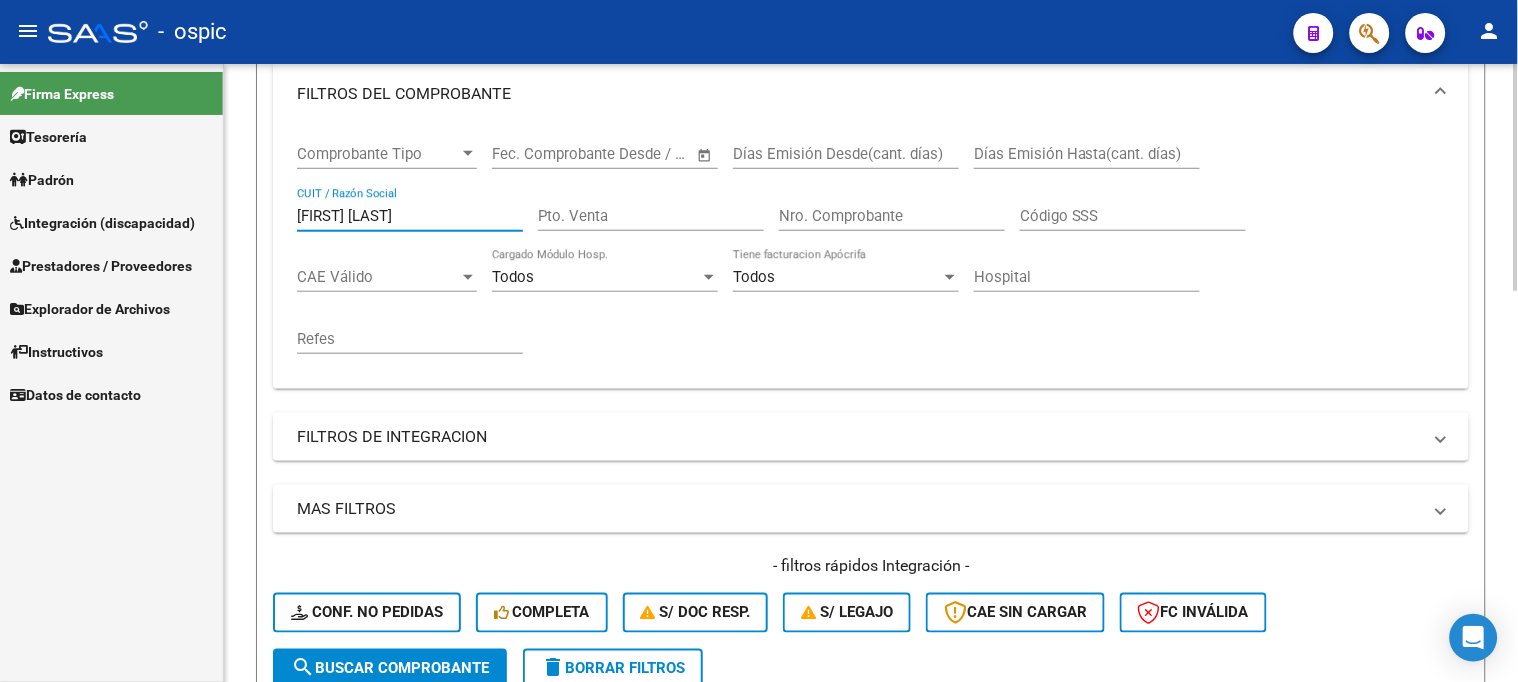 scroll, scrollTop: 444, scrollLeft: 0, axis: vertical 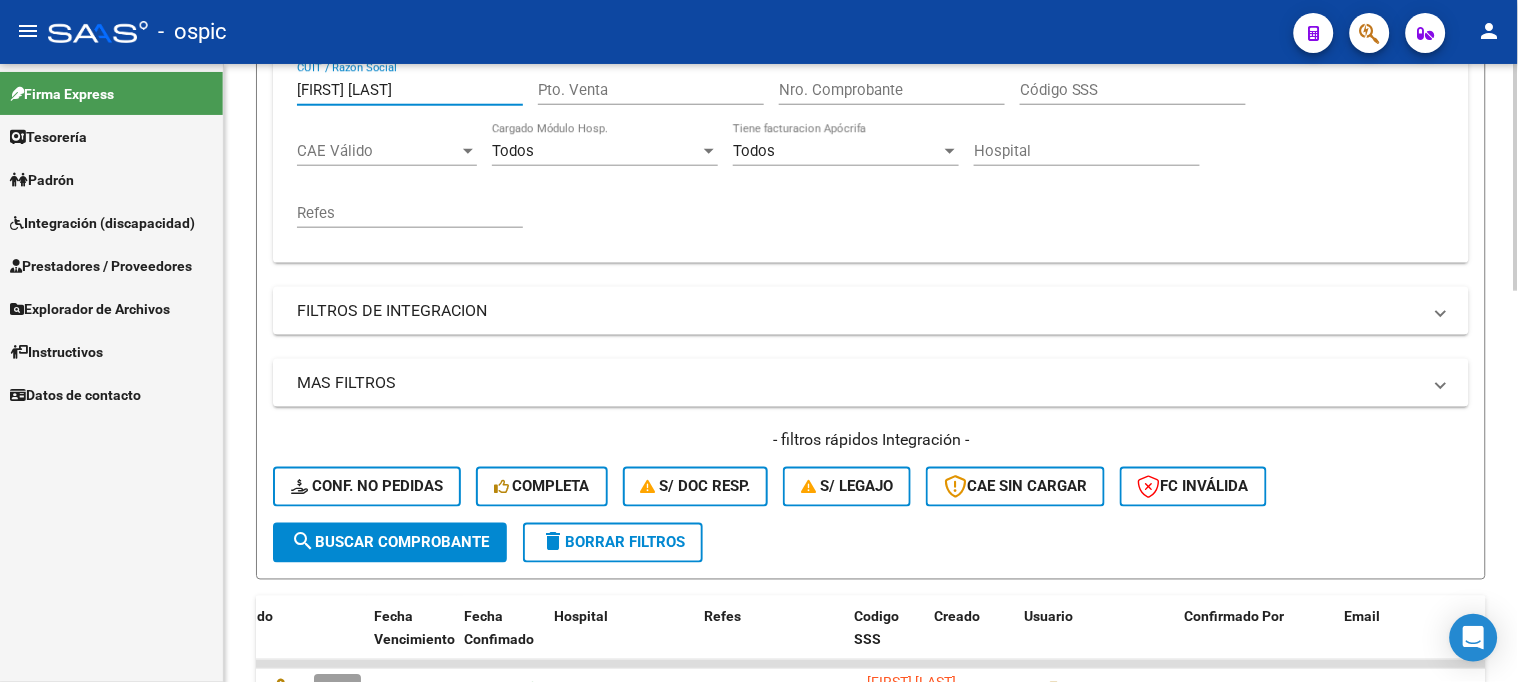 click on "search  Buscar Comprobante" 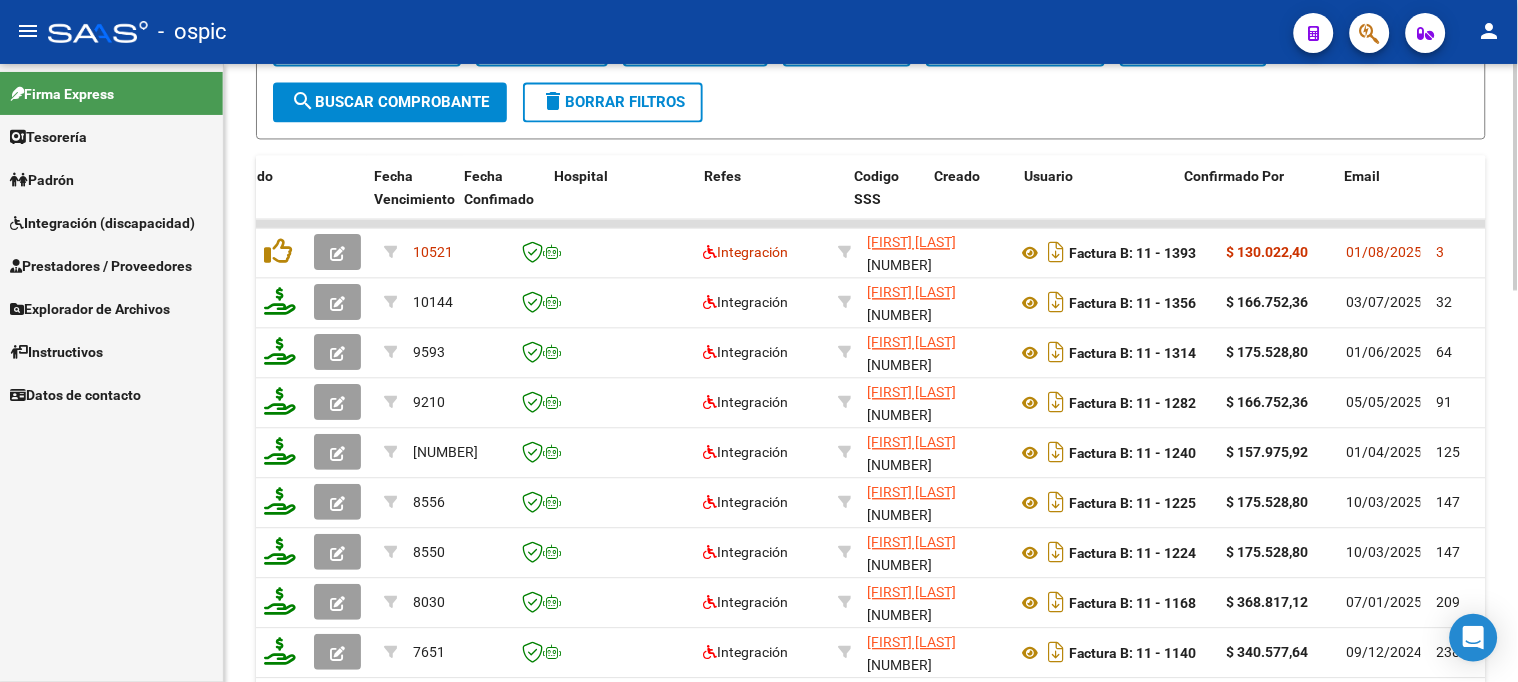 scroll, scrollTop: 888, scrollLeft: 0, axis: vertical 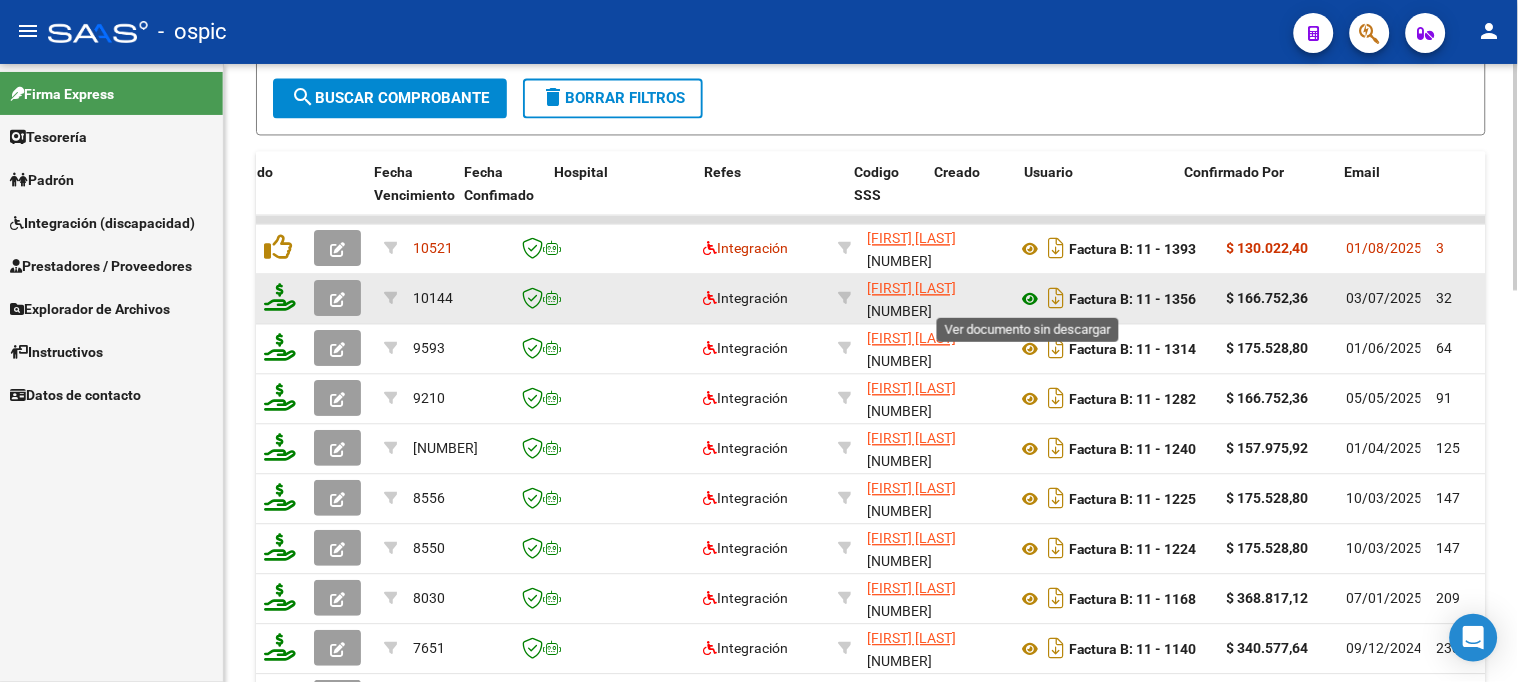 click 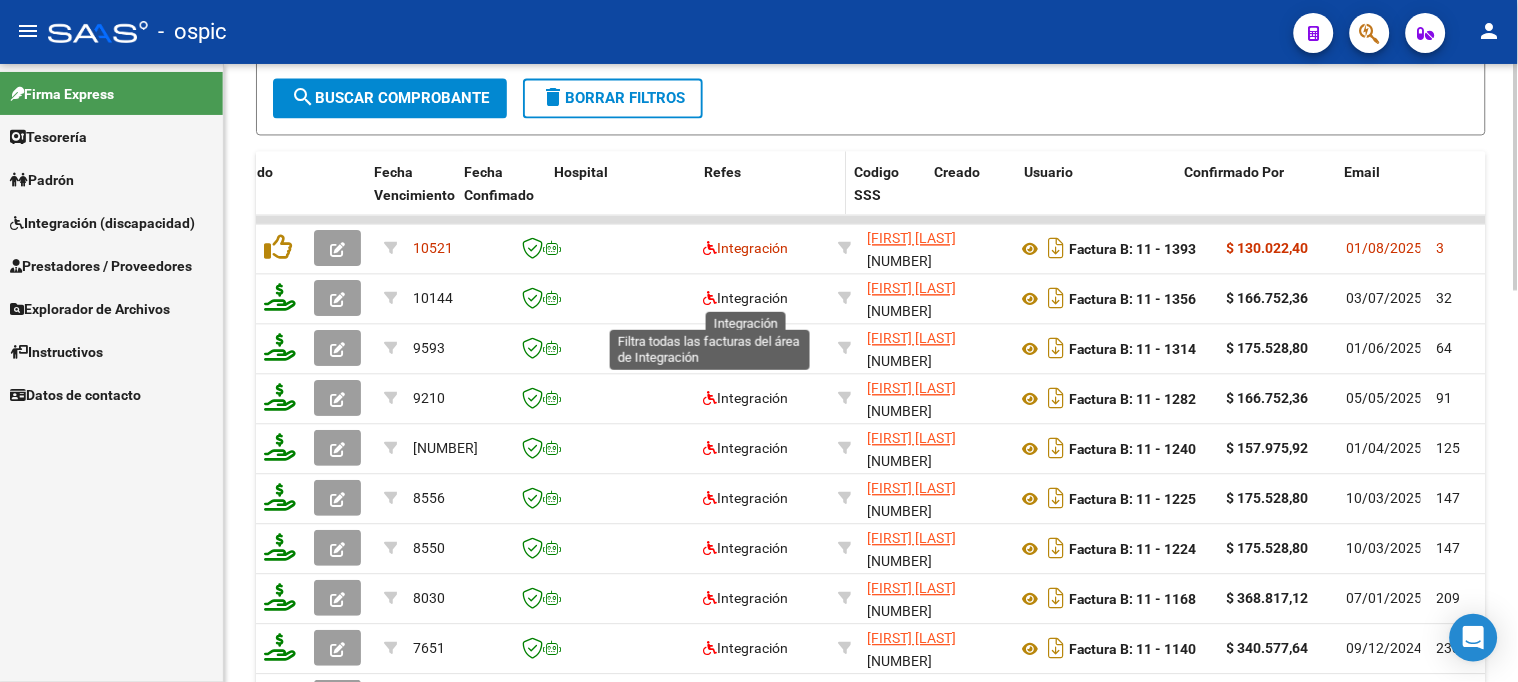 scroll, scrollTop: 777, scrollLeft: 0, axis: vertical 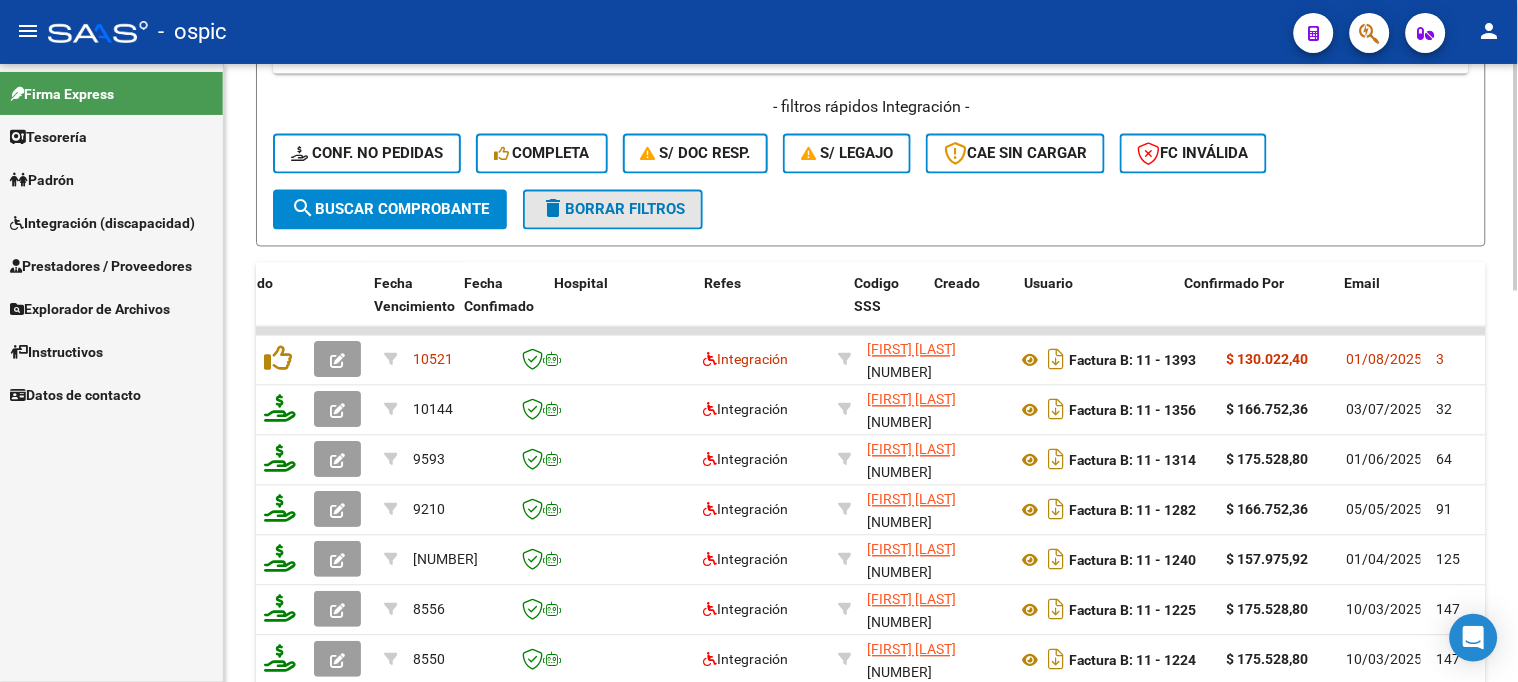 click on "delete  Borrar Filtros" 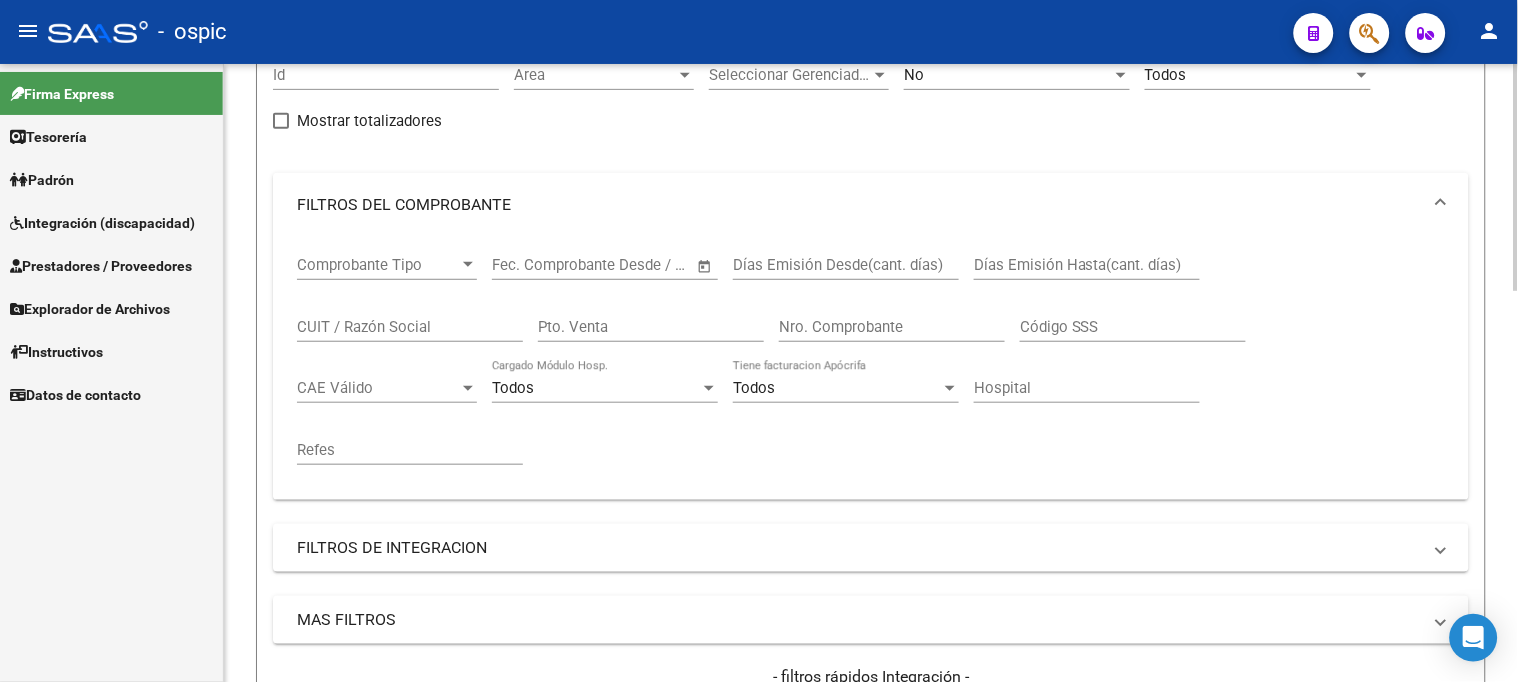 scroll, scrollTop: 134, scrollLeft: 0, axis: vertical 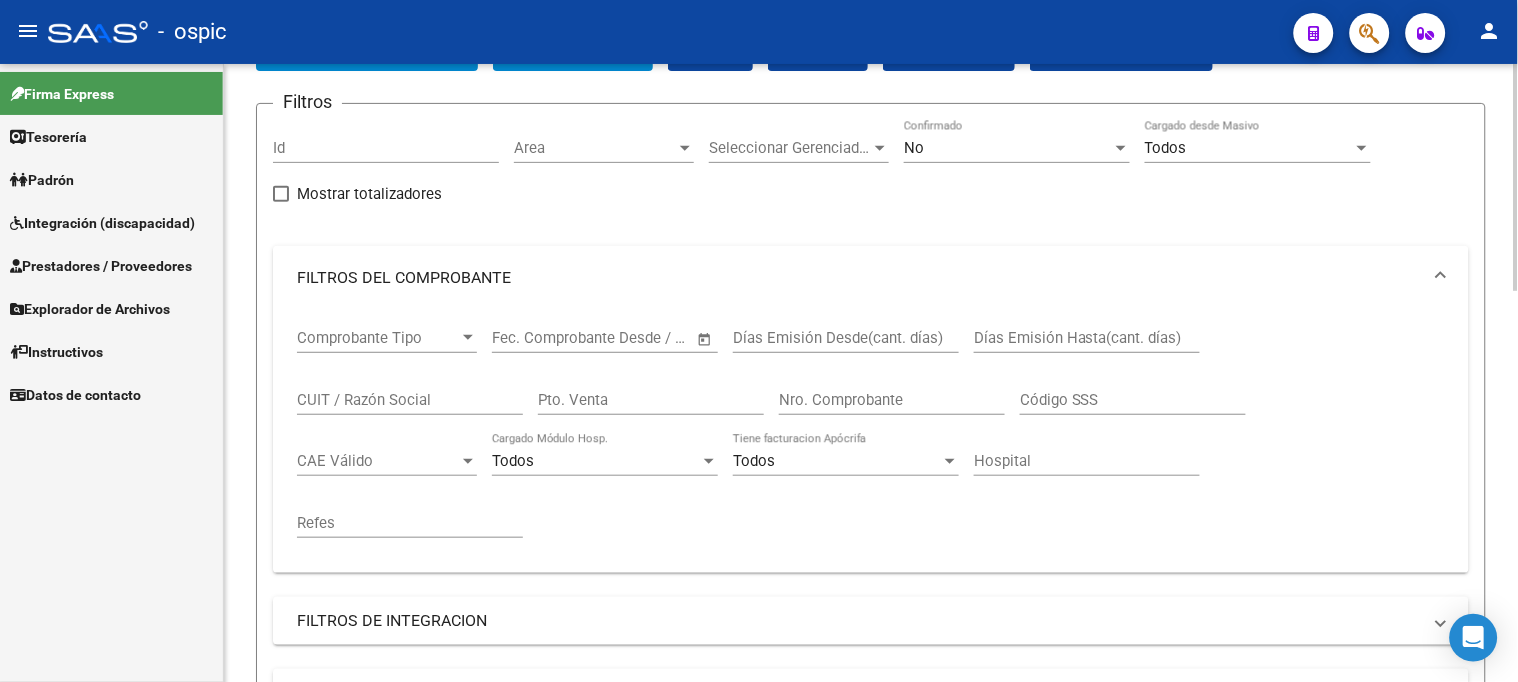 click on "No" at bounding box center [1008, 148] 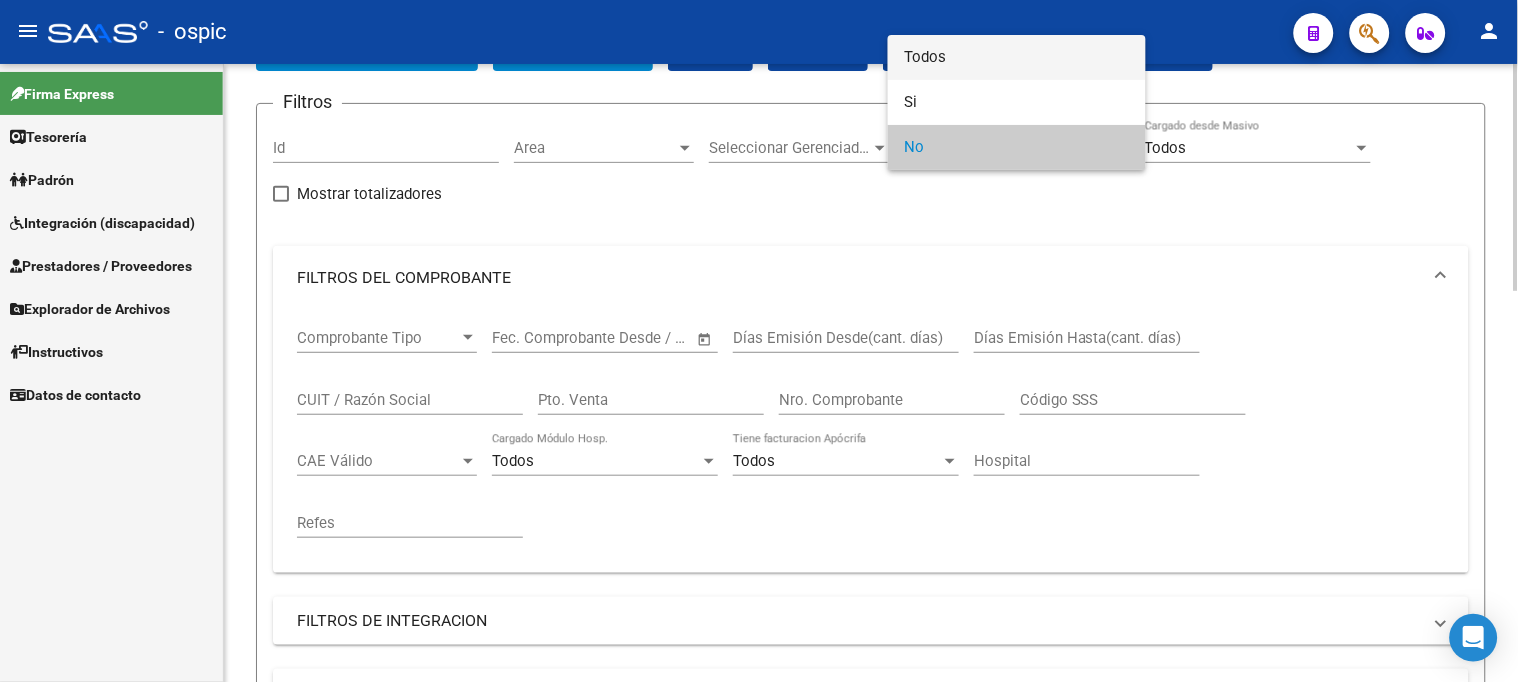 click on "Todos" at bounding box center [1017, 57] 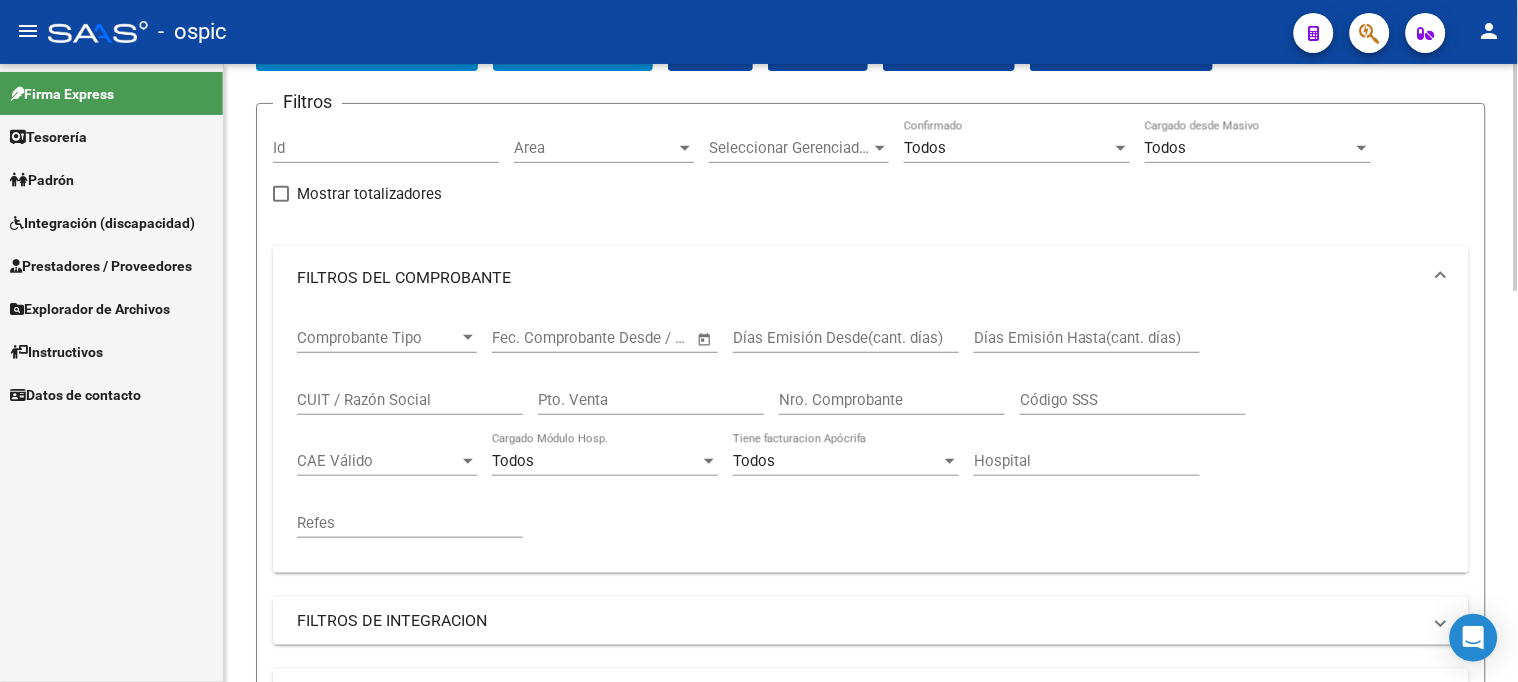 click on "Pto. Venta" 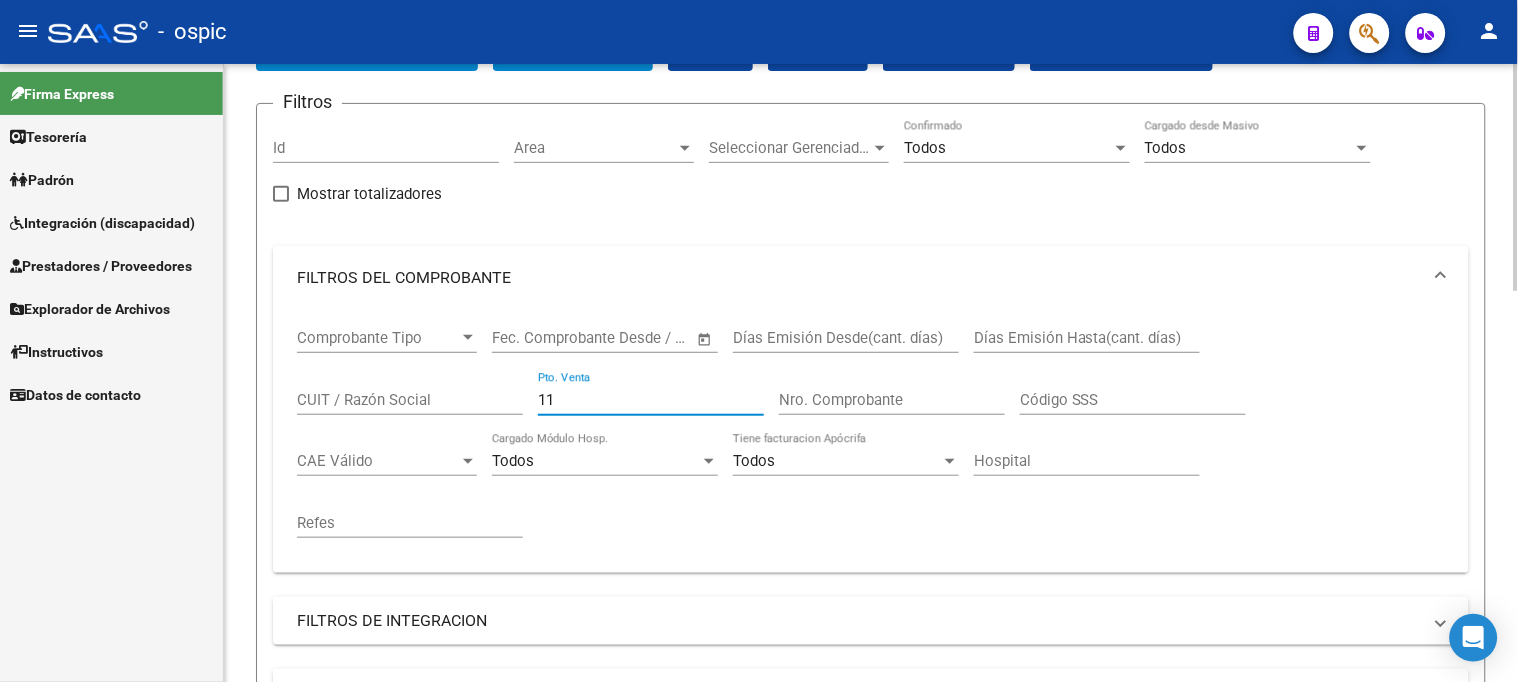 type on "11" 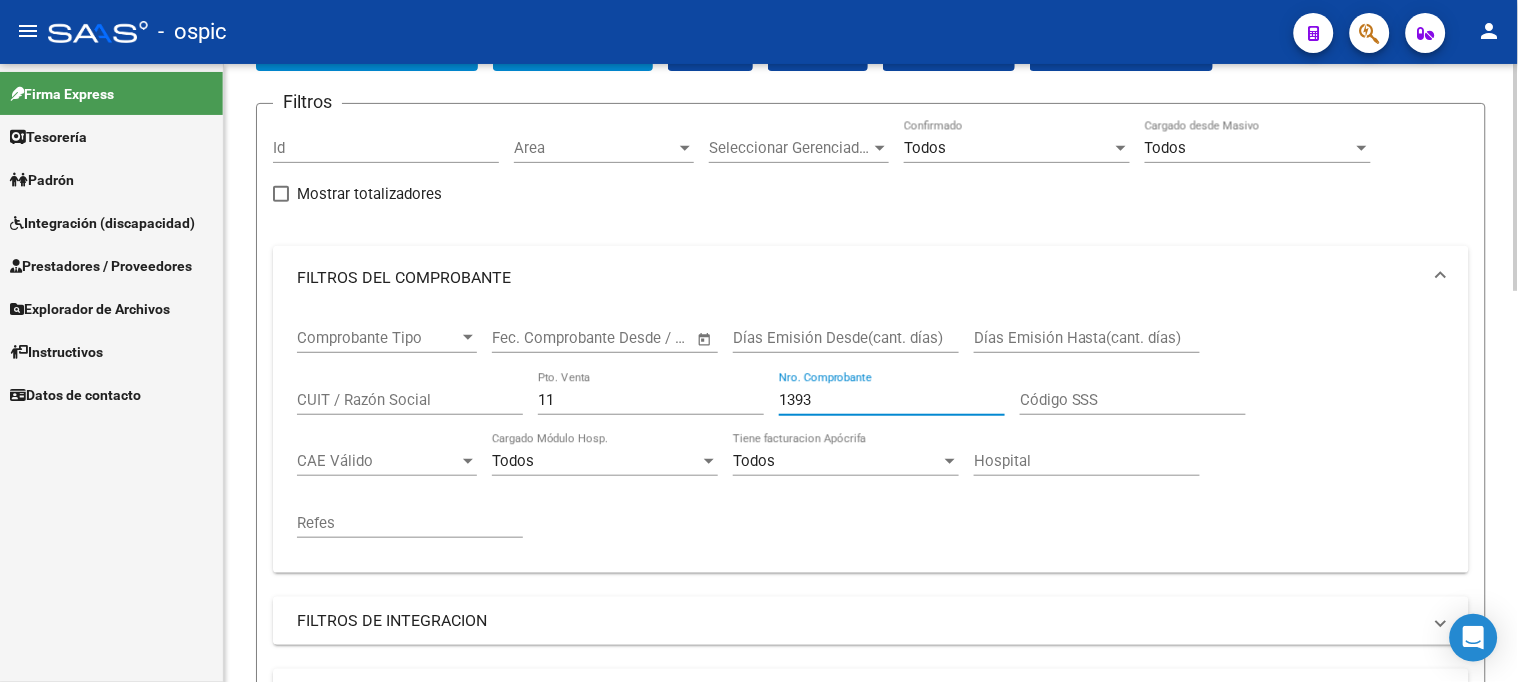 type on "1393" 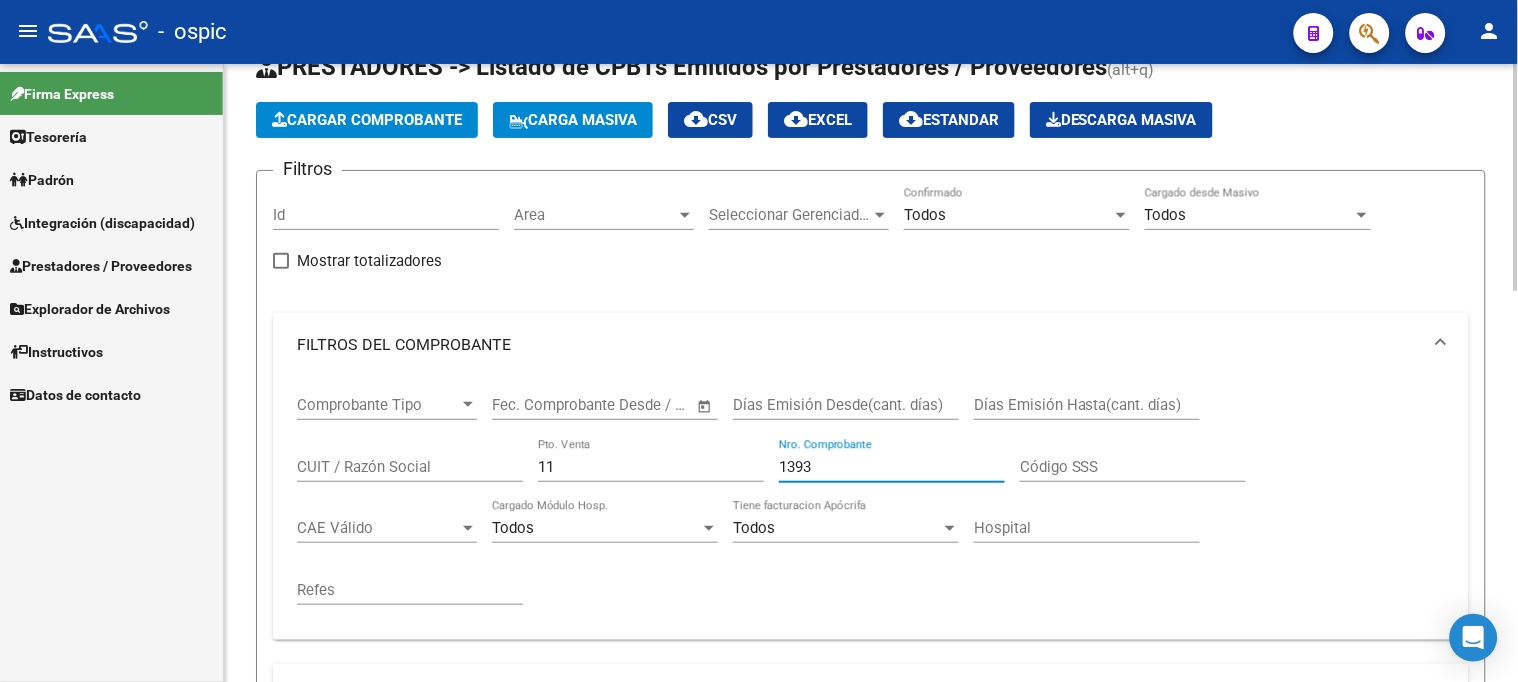 scroll, scrollTop: 0, scrollLeft: 0, axis: both 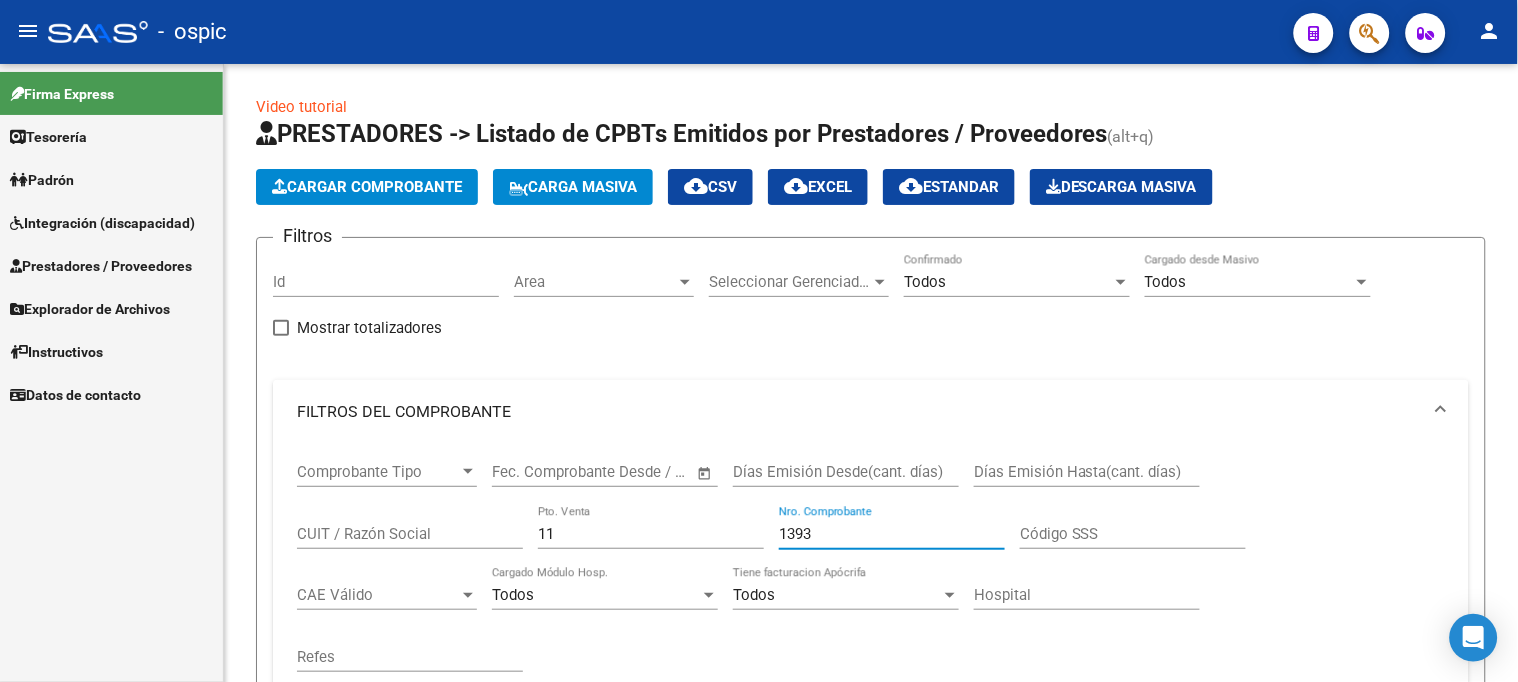 click on "Prestadores / Proveedores" at bounding box center (101, 266) 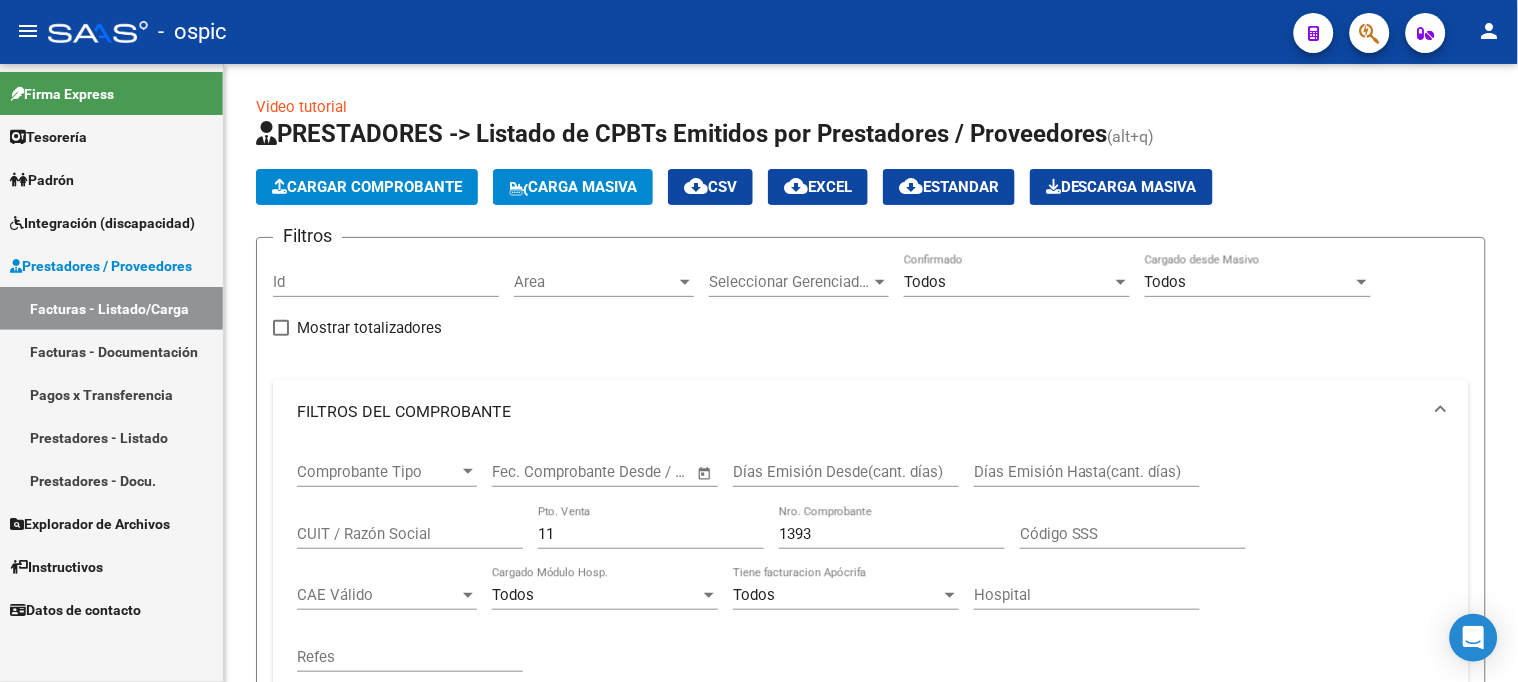 click on "Facturas - Listado/Carga" at bounding box center (111, 308) 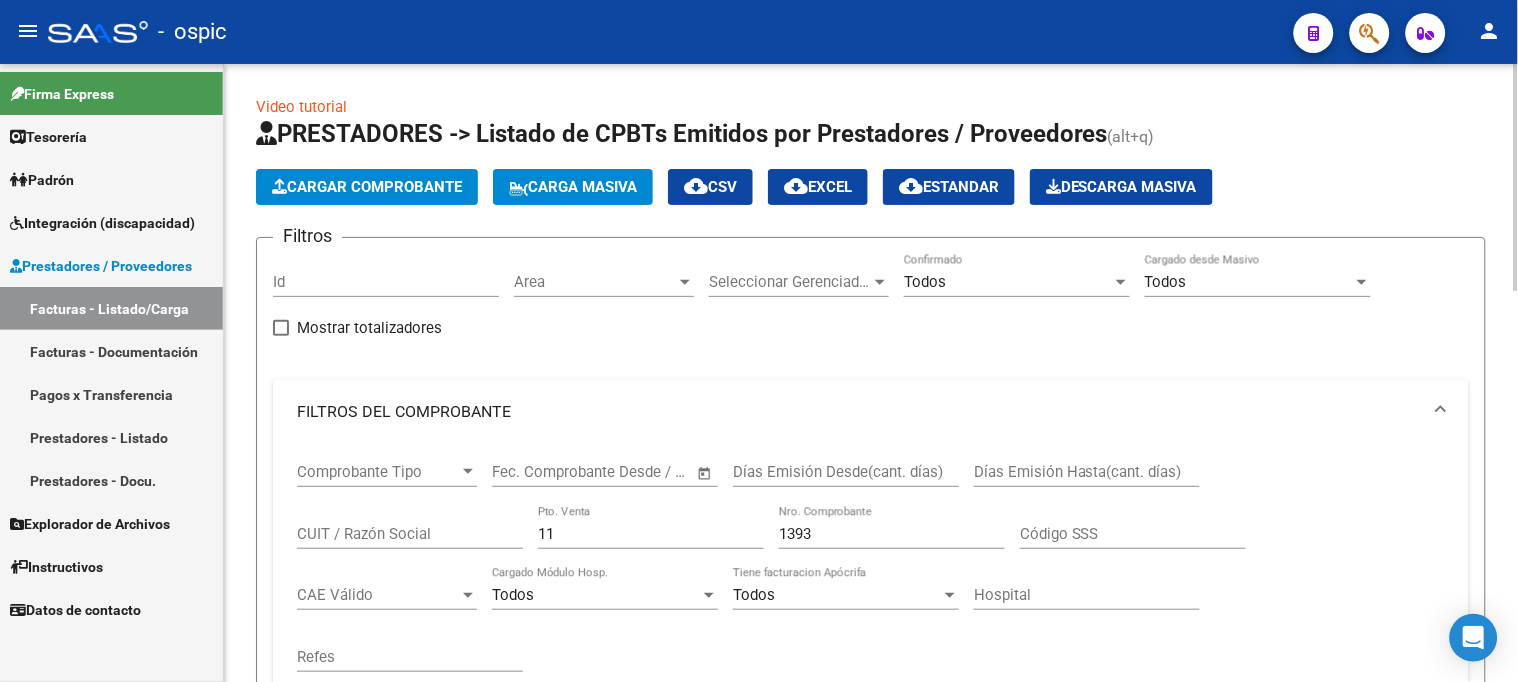 click on "Todos" at bounding box center [1008, 282] 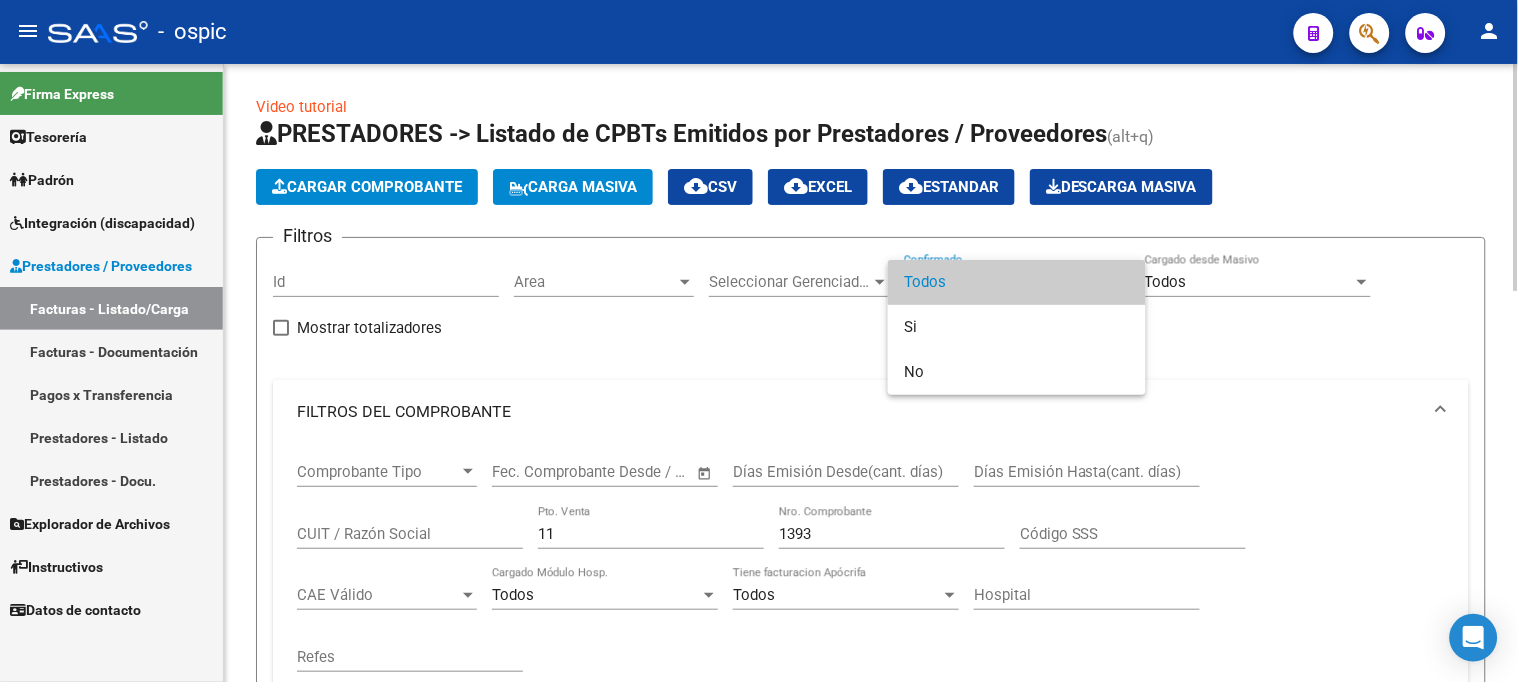 click on "Todos" at bounding box center (1017, 282) 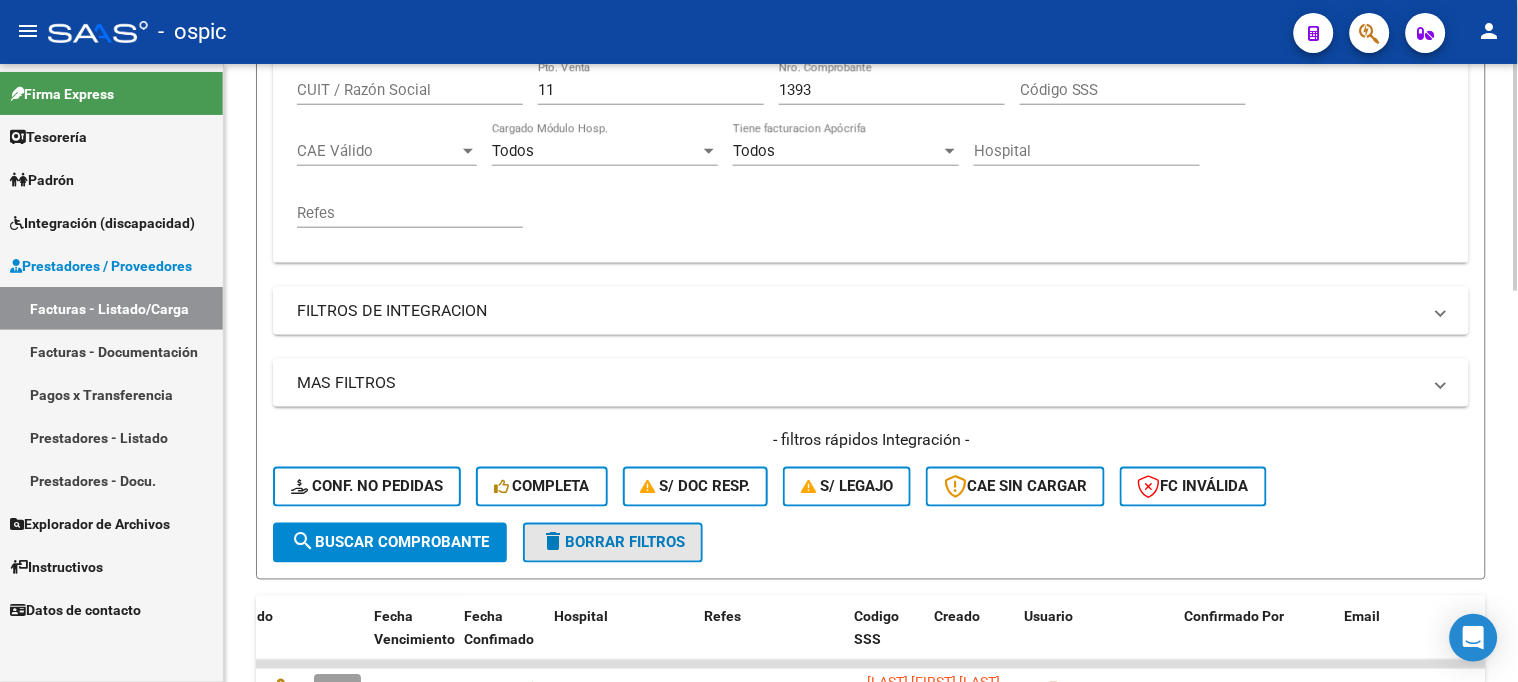 drag, startPoint x: 624, startPoint y: 538, endPoint x: 844, endPoint y: 316, distance: 312.5444 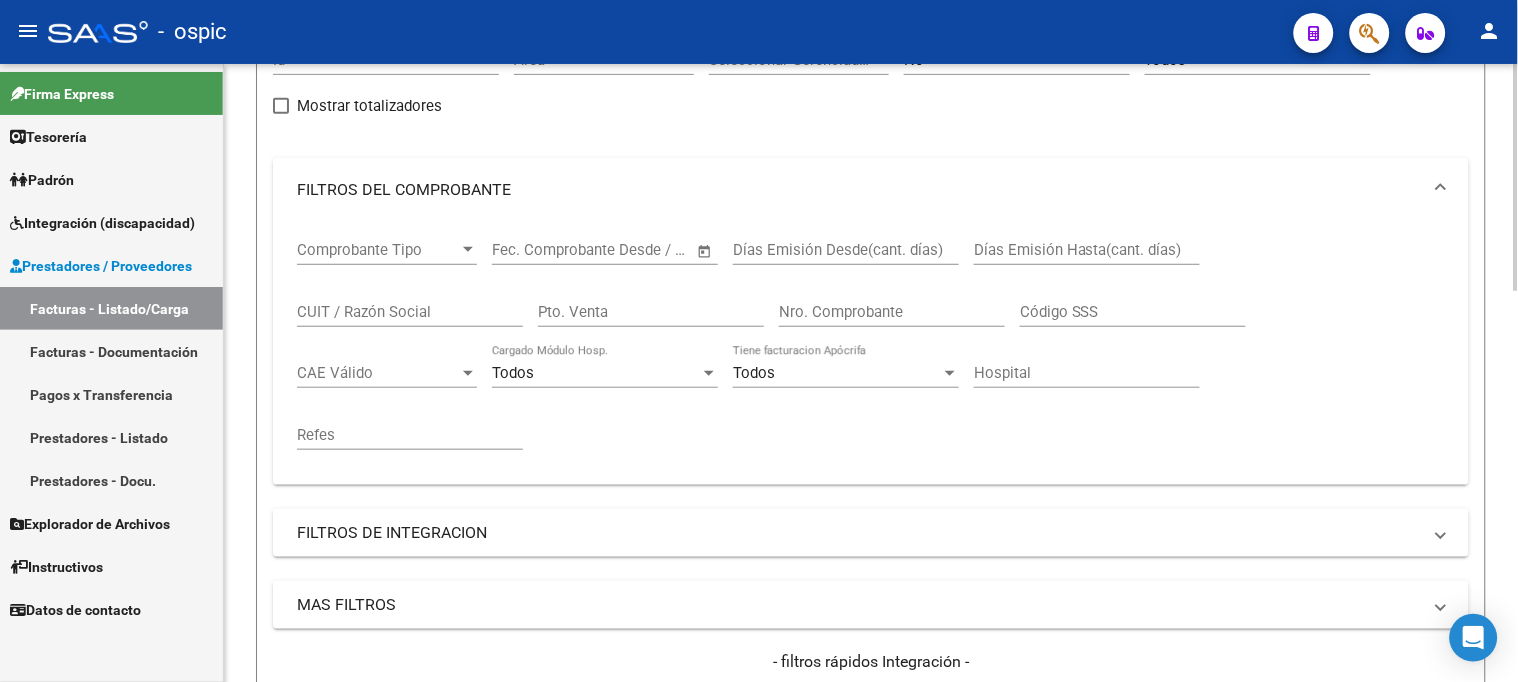 scroll, scrollTop: 0, scrollLeft: 0, axis: both 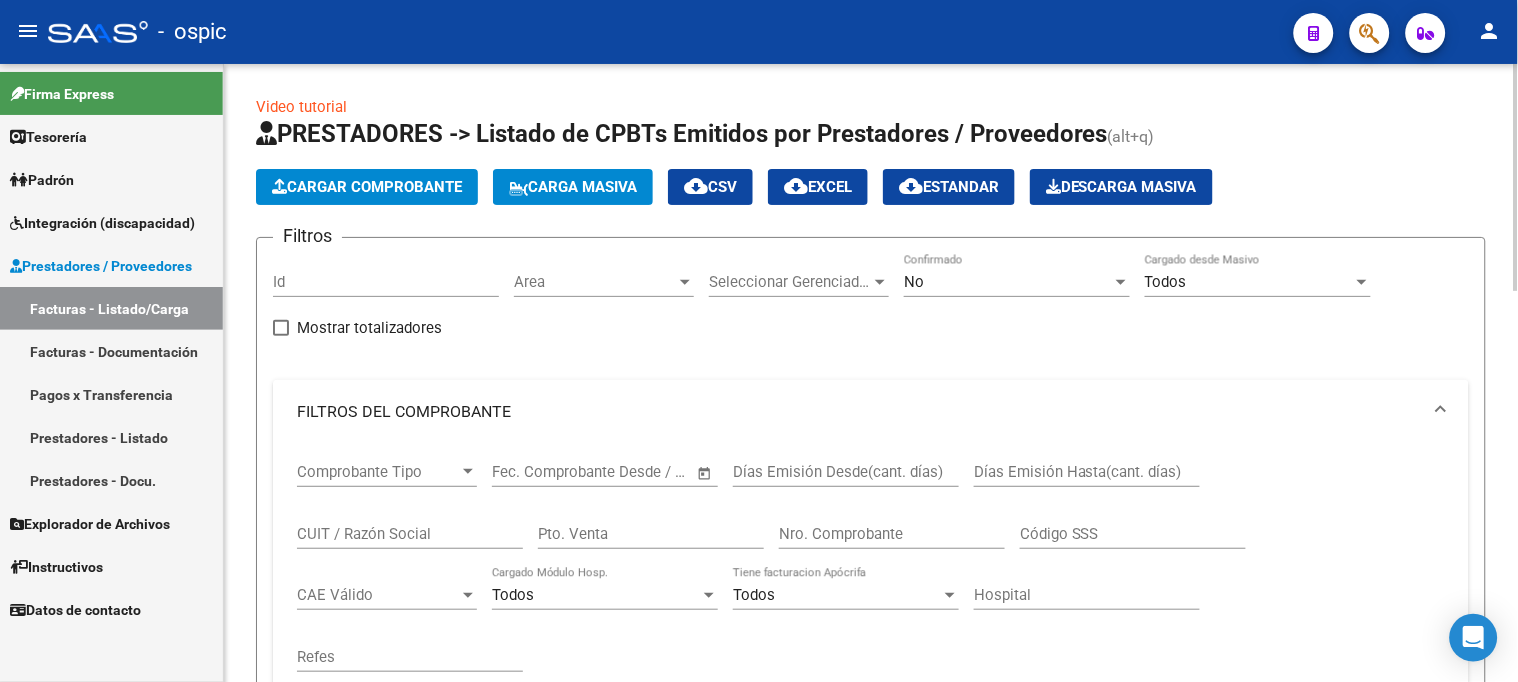 click on "No" at bounding box center [1008, 282] 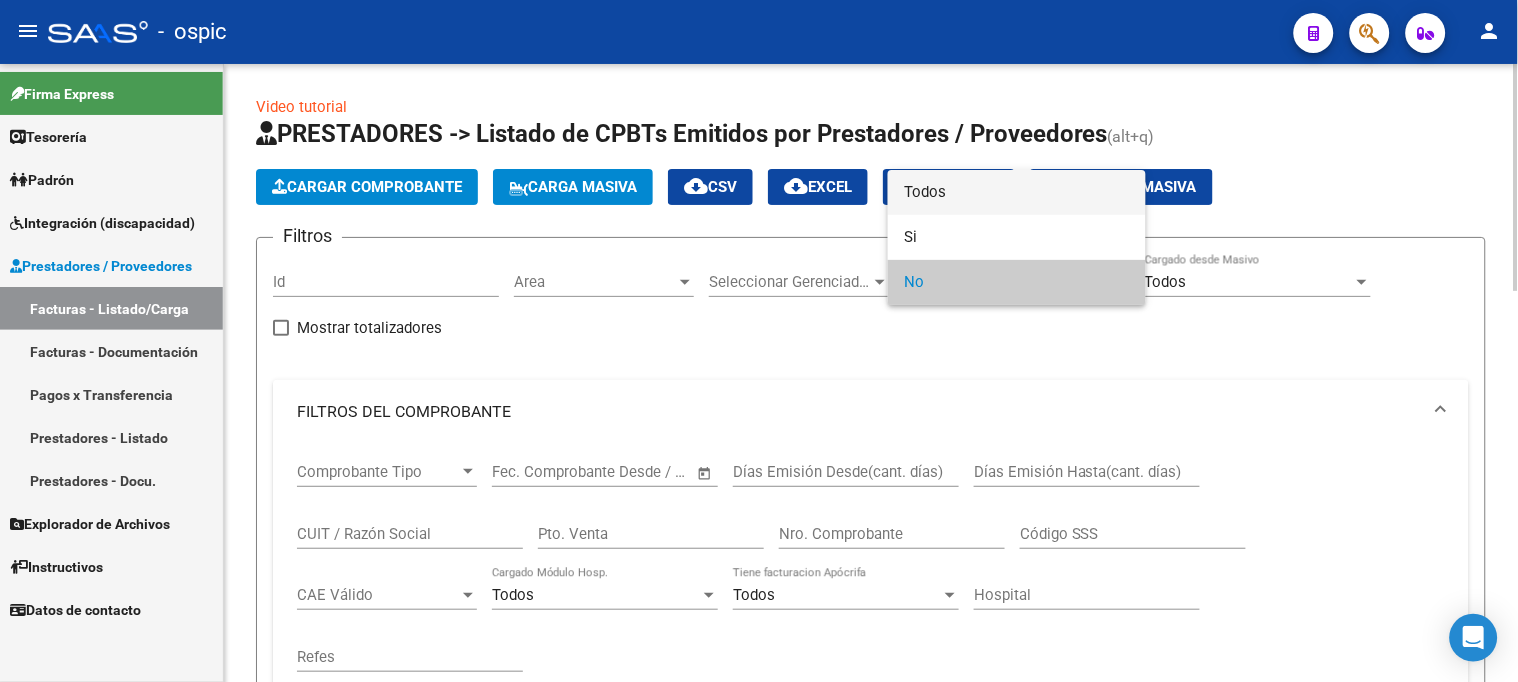 drag, startPoint x: 938, startPoint y: 200, endPoint x: 921, endPoint y: 203, distance: 17.262676 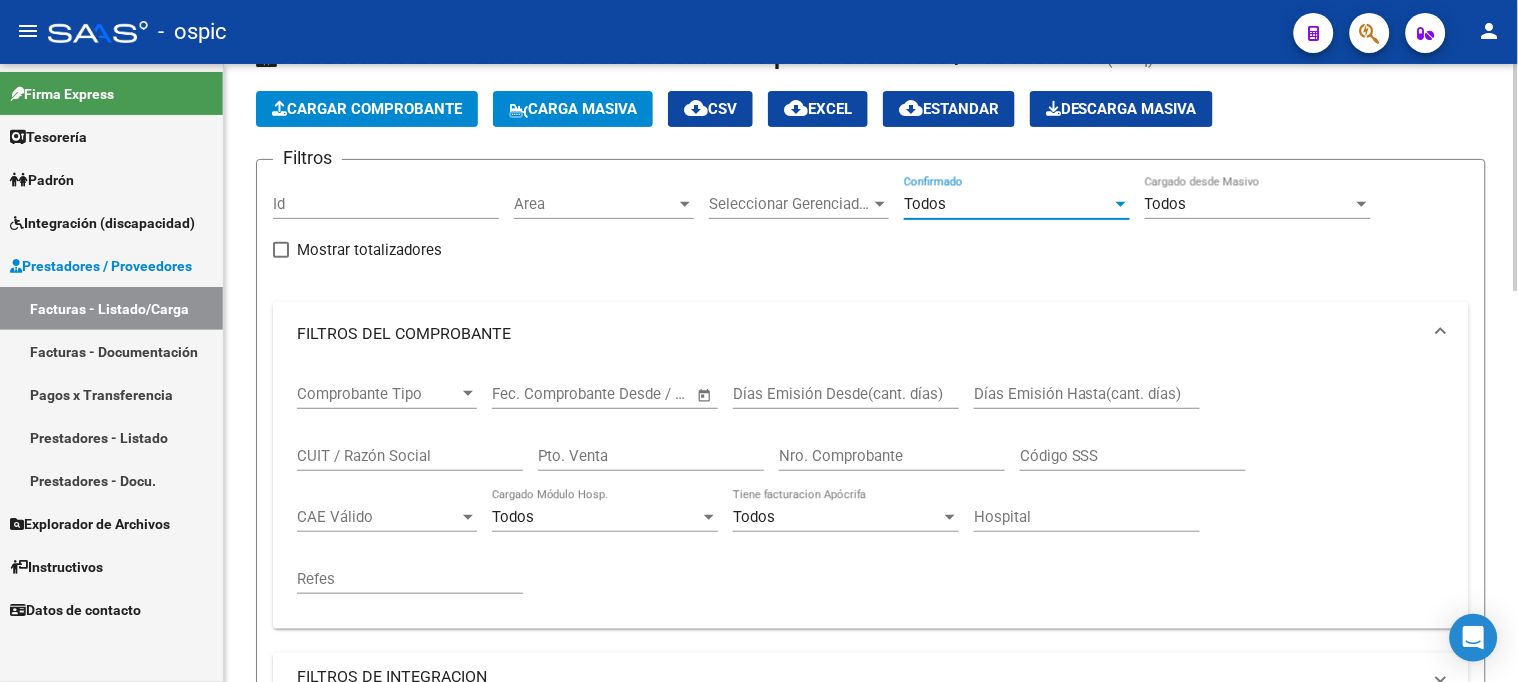 scroll, scrollTop: 111, scrollLeft: 0, axis: vertical 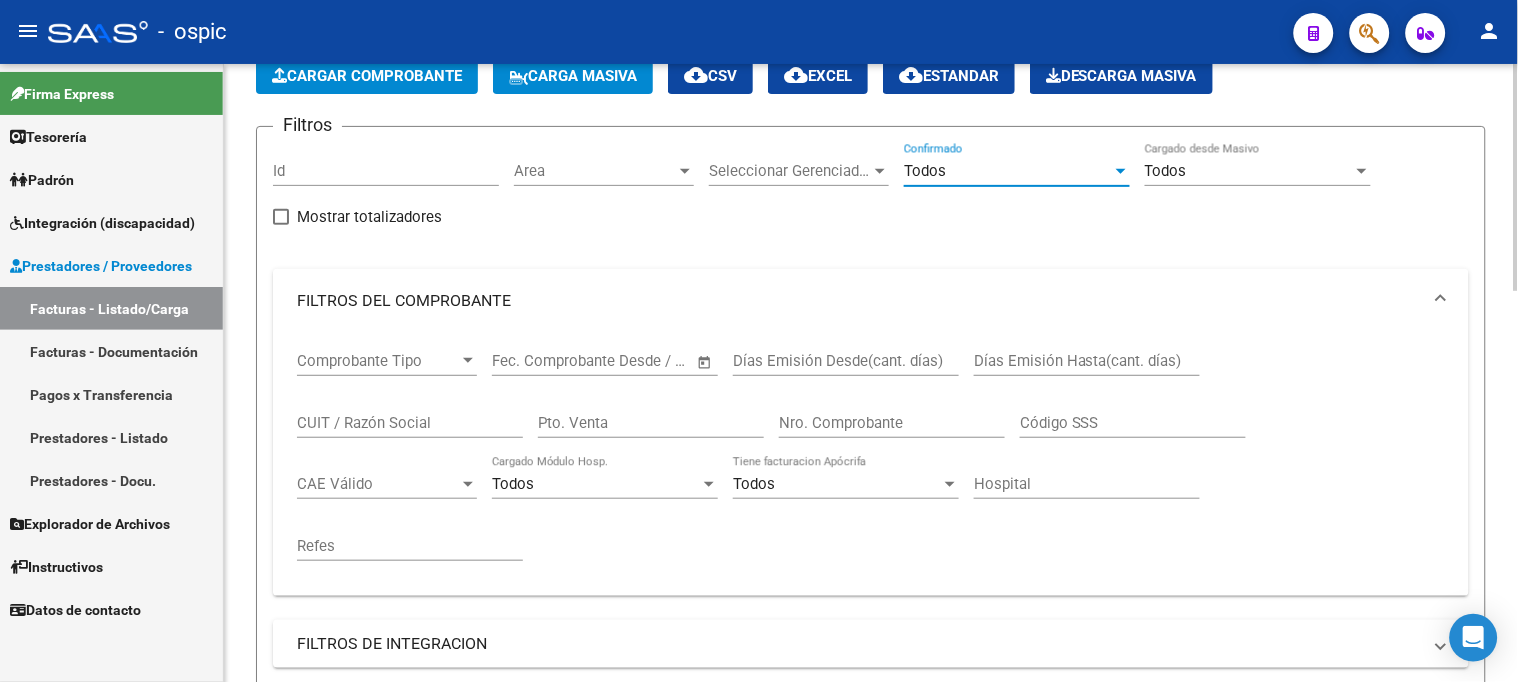 click on "CUIT / Razón Social" at bounding box center (410, 423) 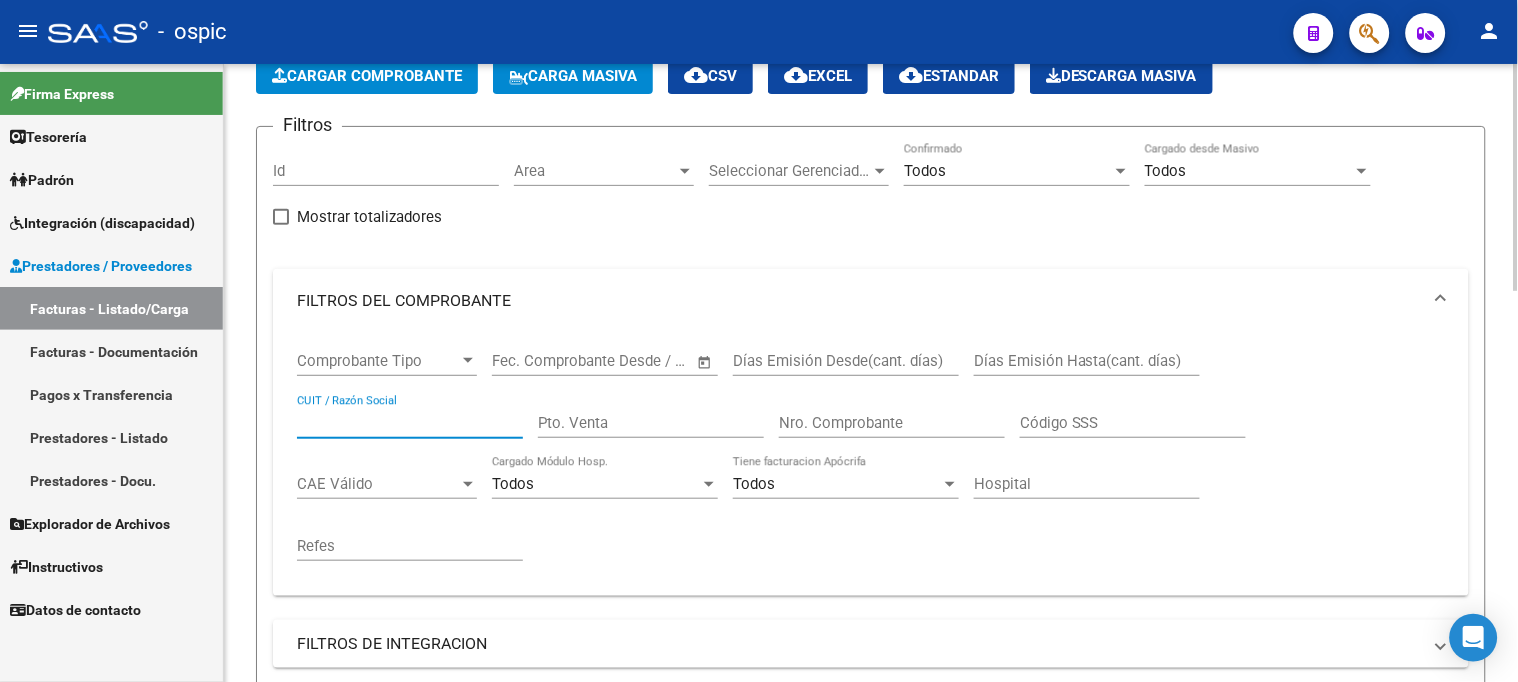 paste on "[NUMBER]" 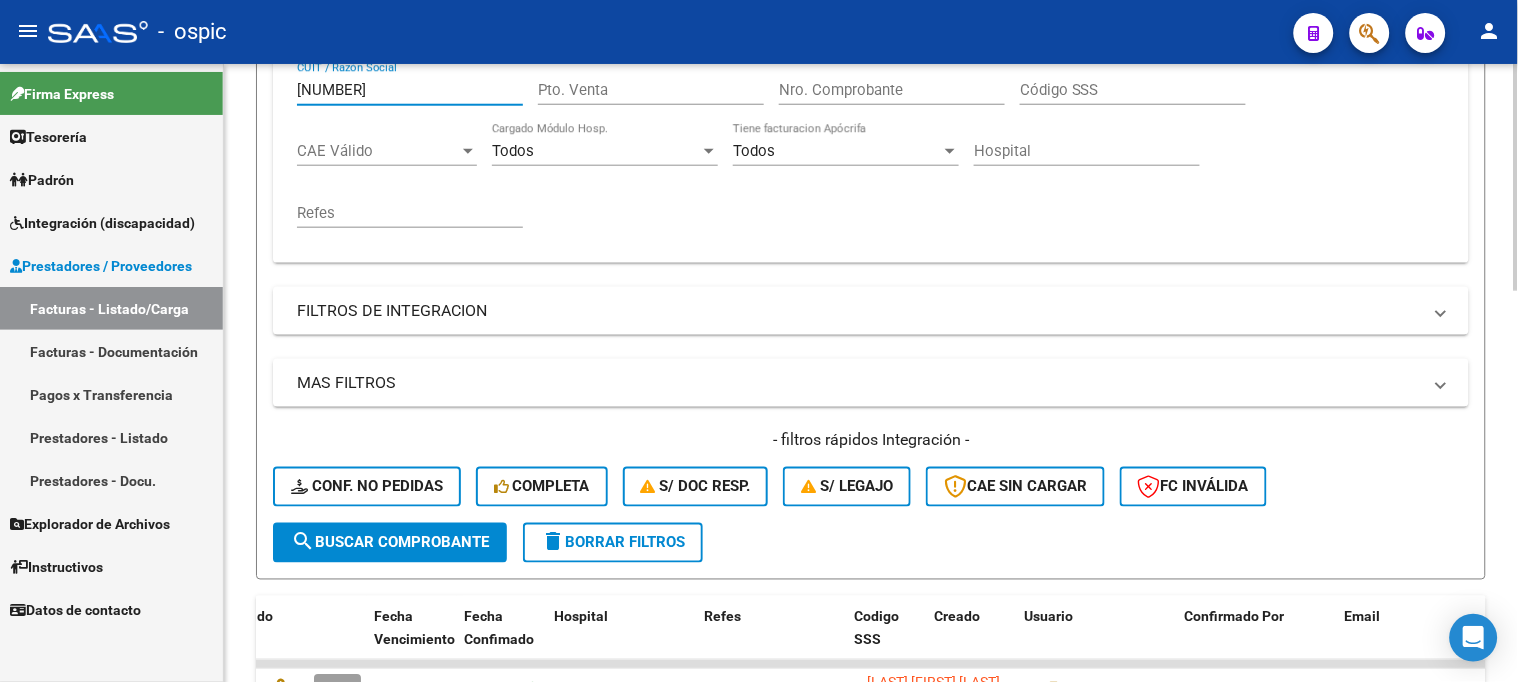 type on "[NUMBER]" 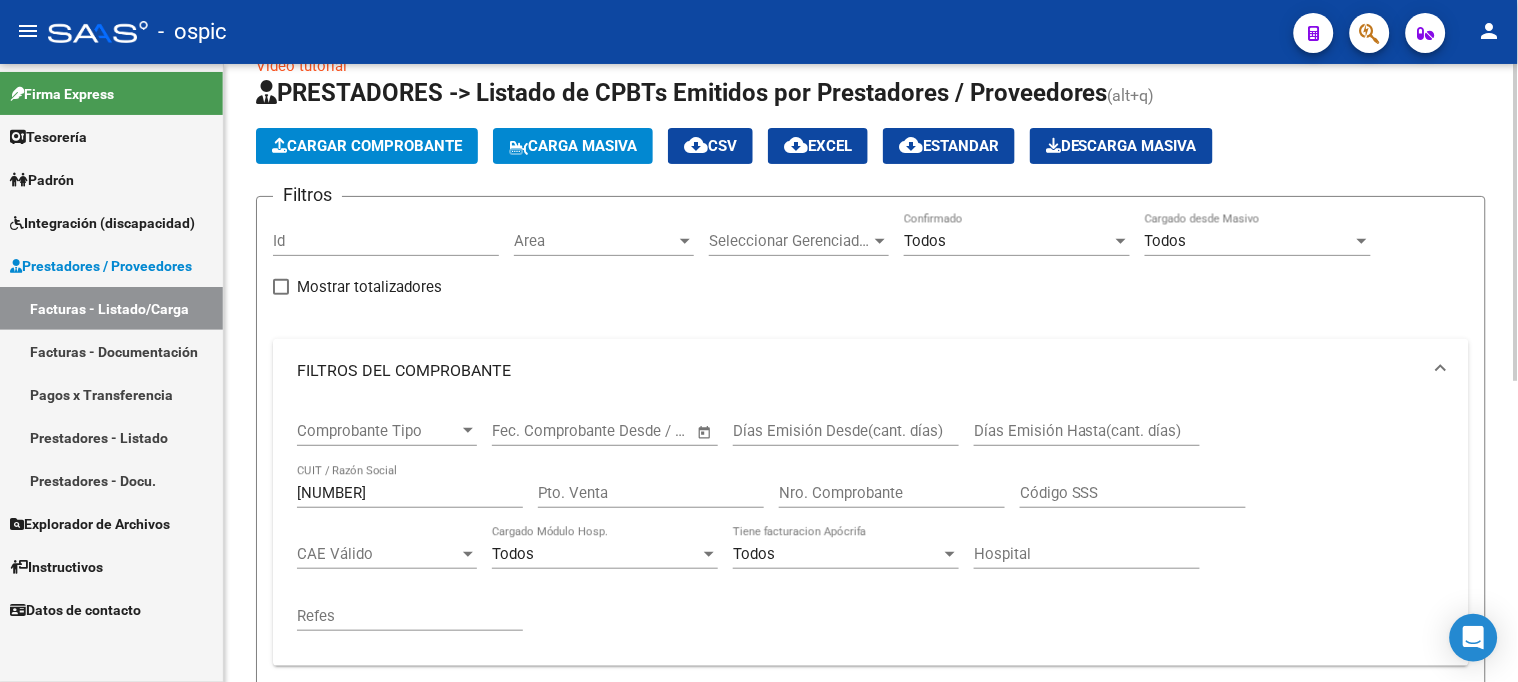 scroll, scrollTop: 28, scrollLeft: 0, axis: vertical 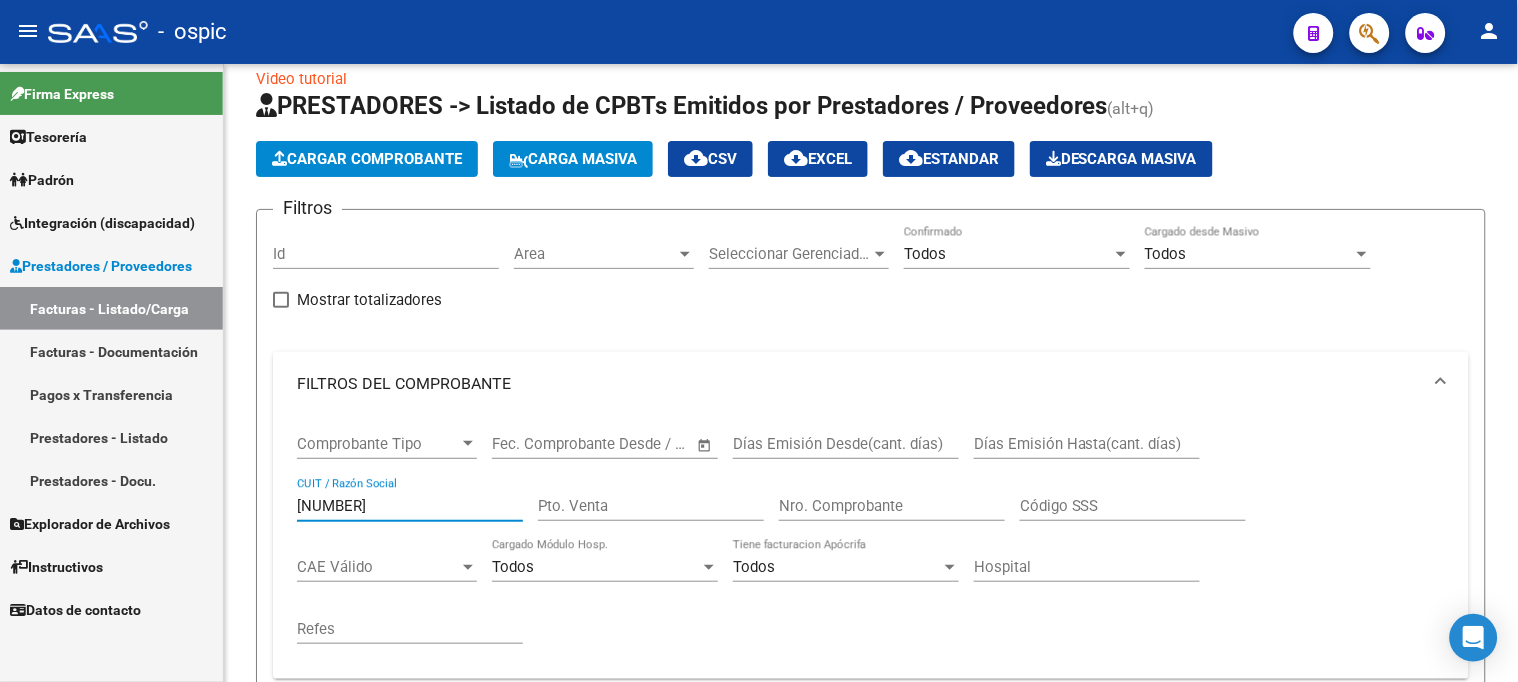 drag, startPoint x: 433, startPoint y: 503, endPoint x: 114, endPoint y: 506, distance: 319.0141 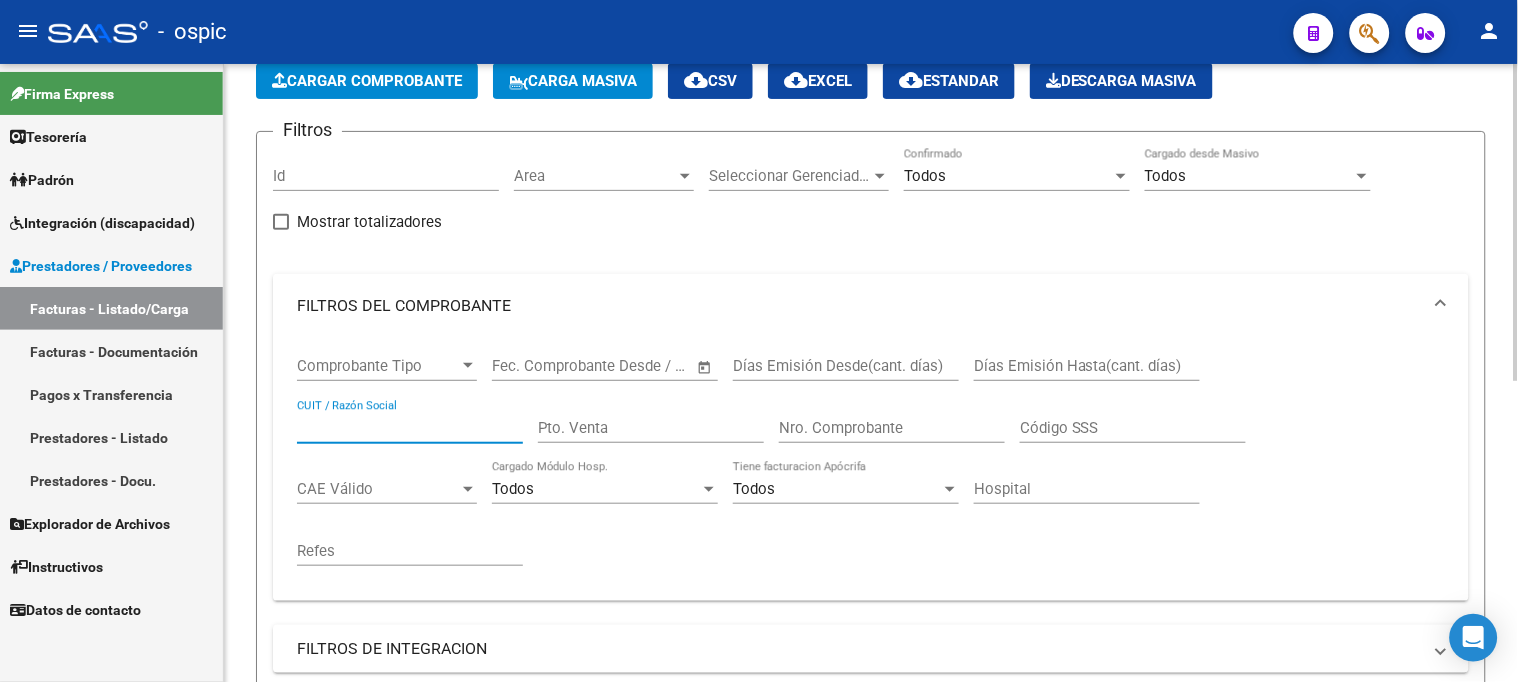 scroll, scrollTop: 140, scrollLeft: 0, axis: vertical 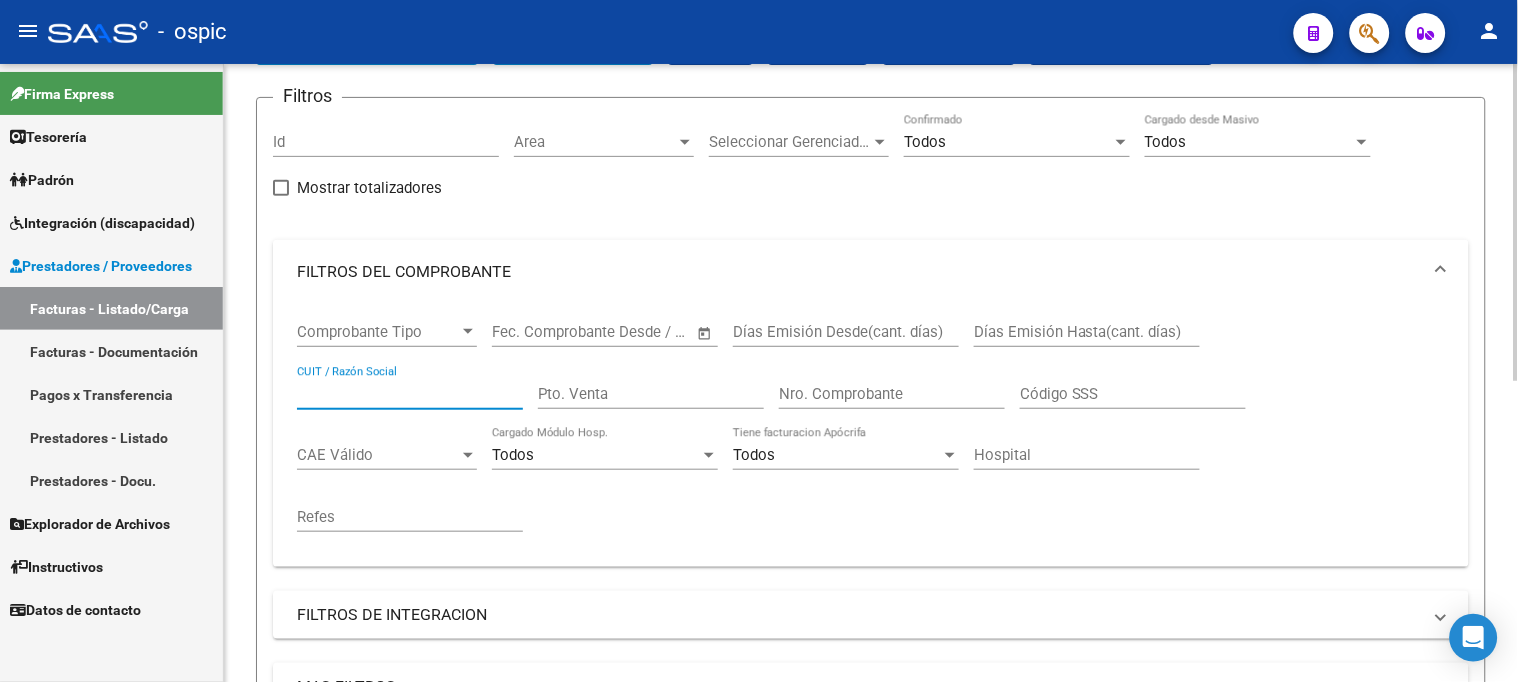 type 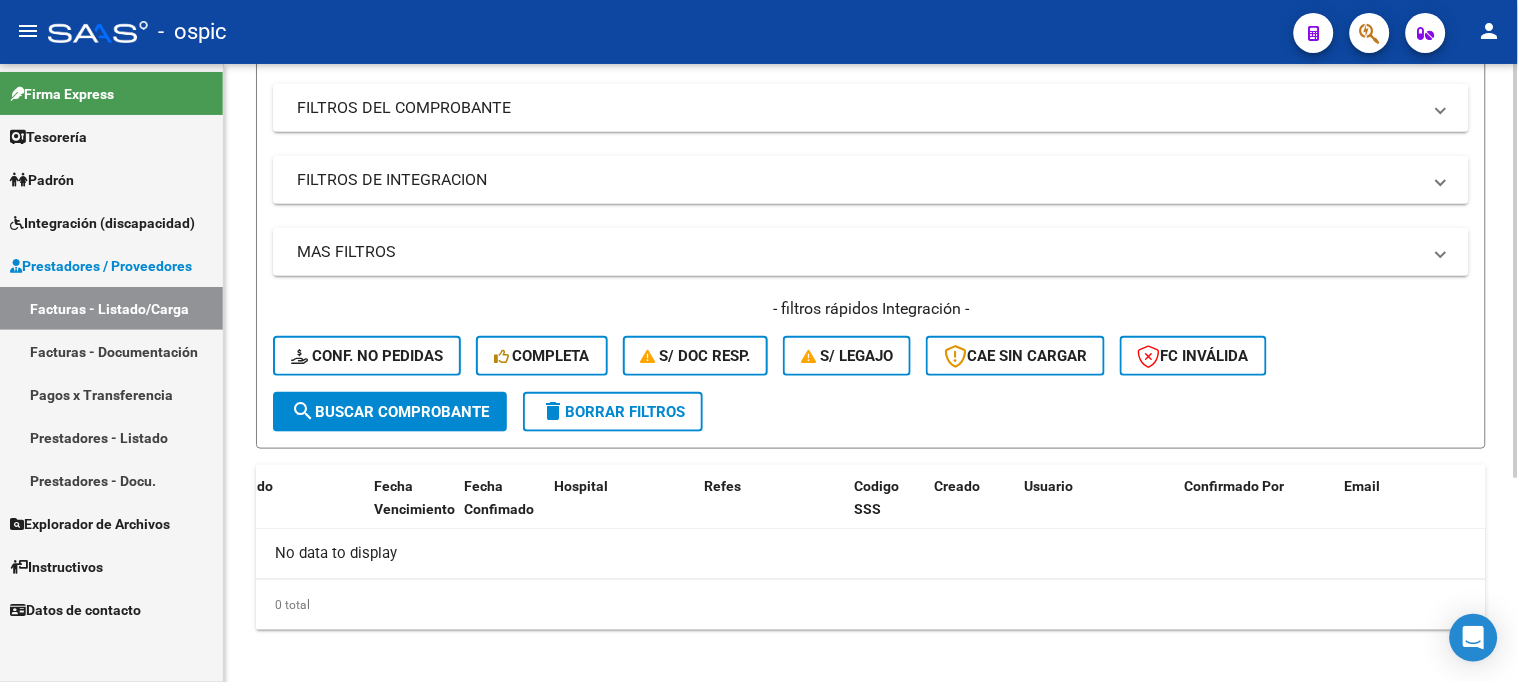 scroll, scrollTop: 304, scrollLeft: 0, axis: vertical 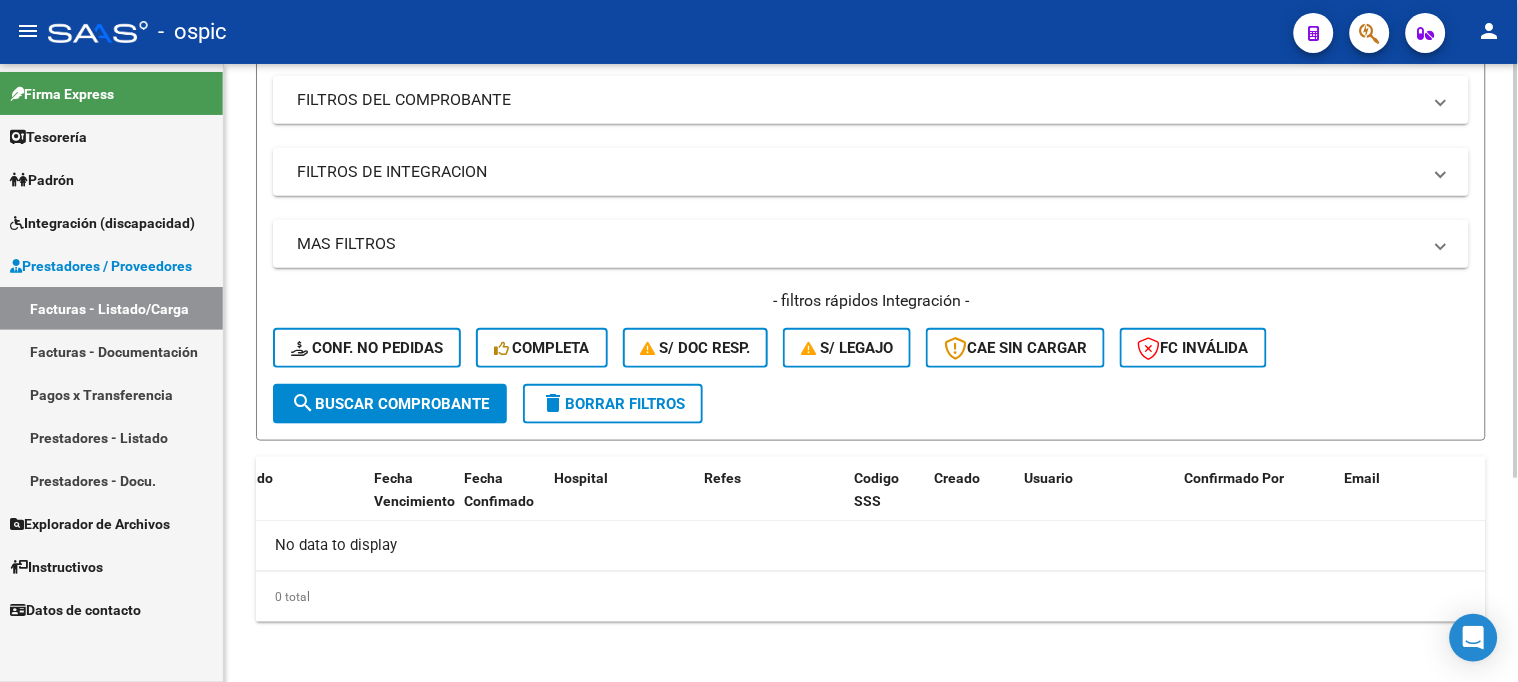 drag, startPoint x: 408, startPoint y: 161, endPoint x: 425, endPoint y: 278, distance: 118.22859 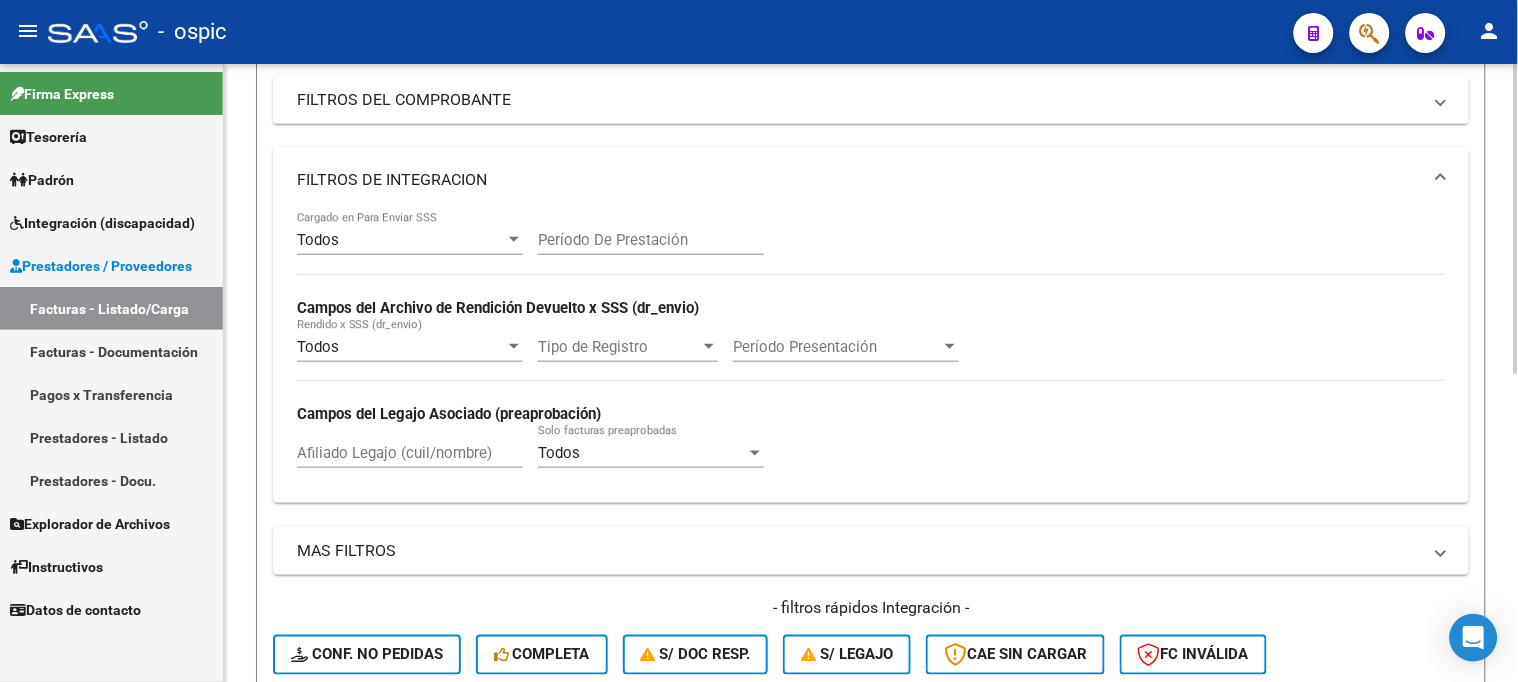click on "Afiliado Legajo (cuil/nombre)" at bounding box center (410, 453) 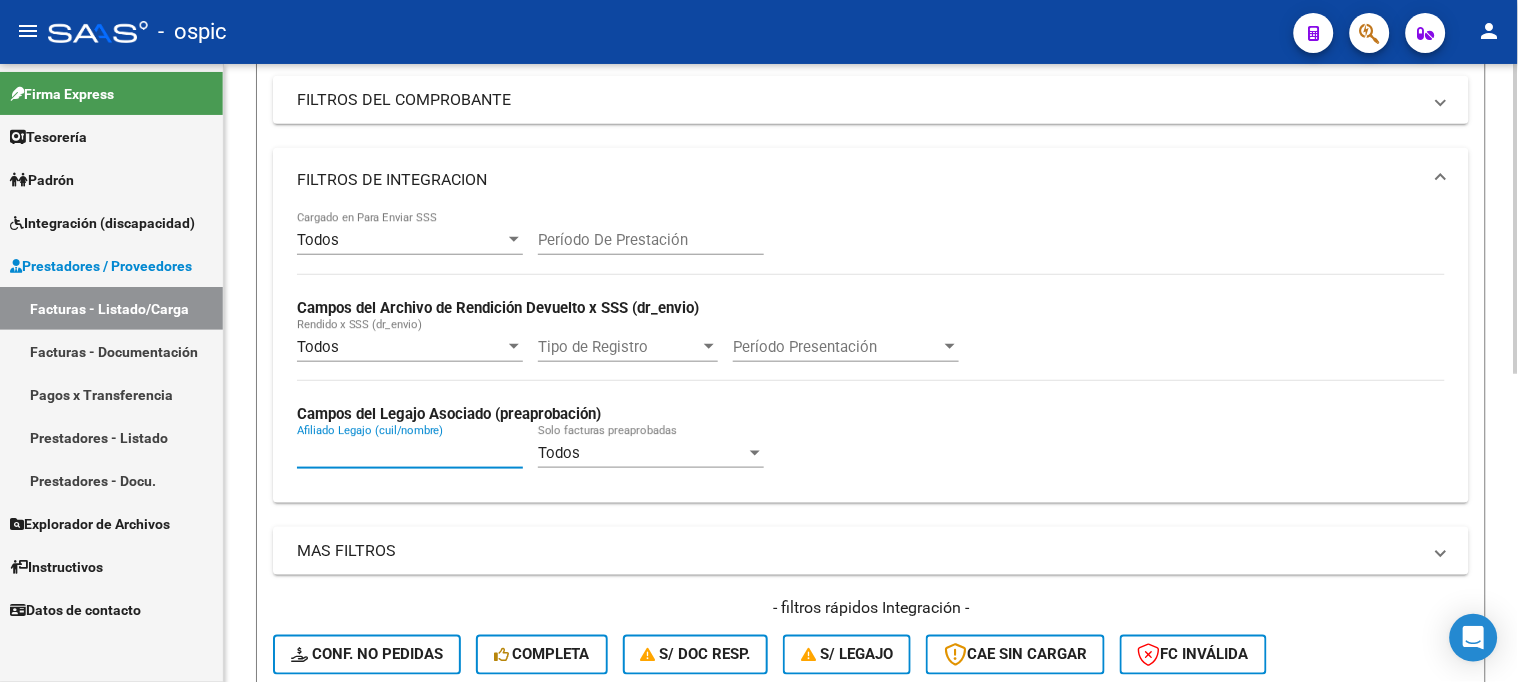 paste on "[NUMBER]" 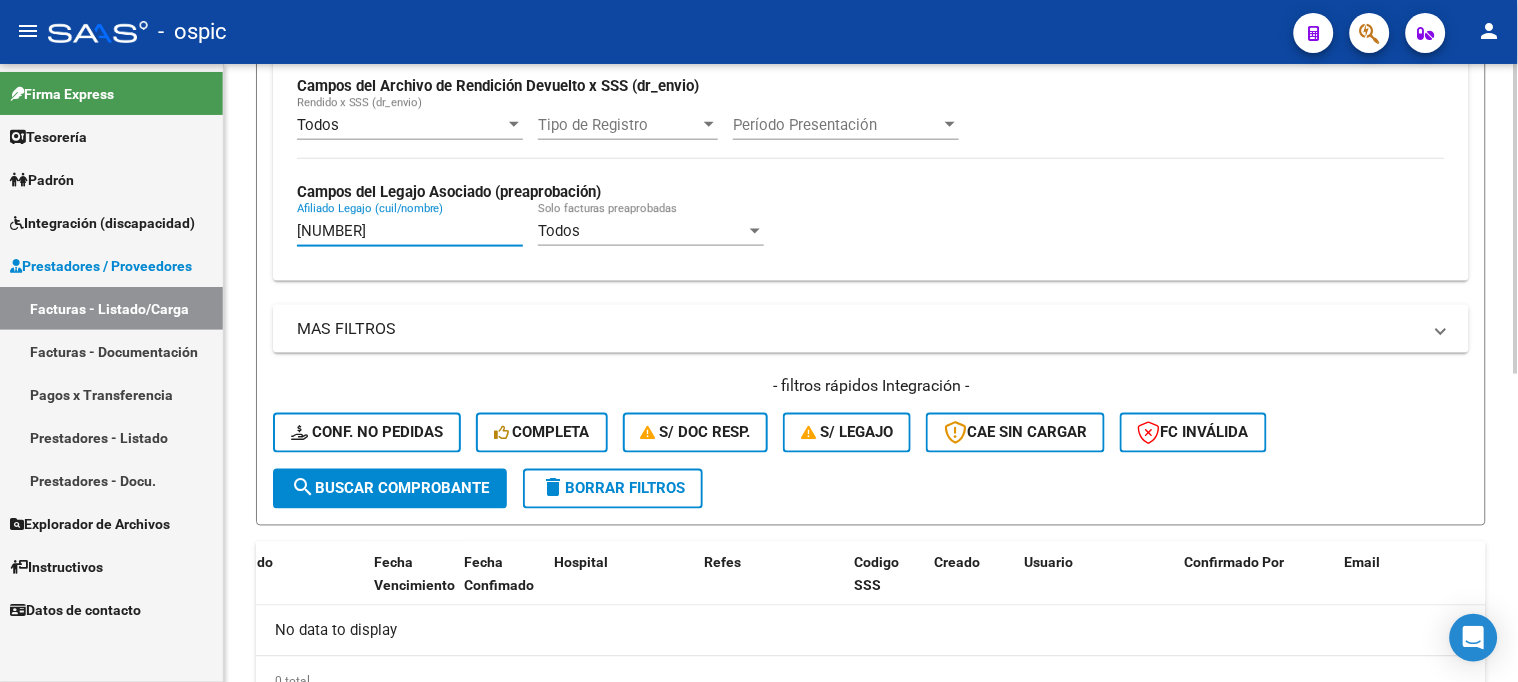 type on "[NUMBER]" 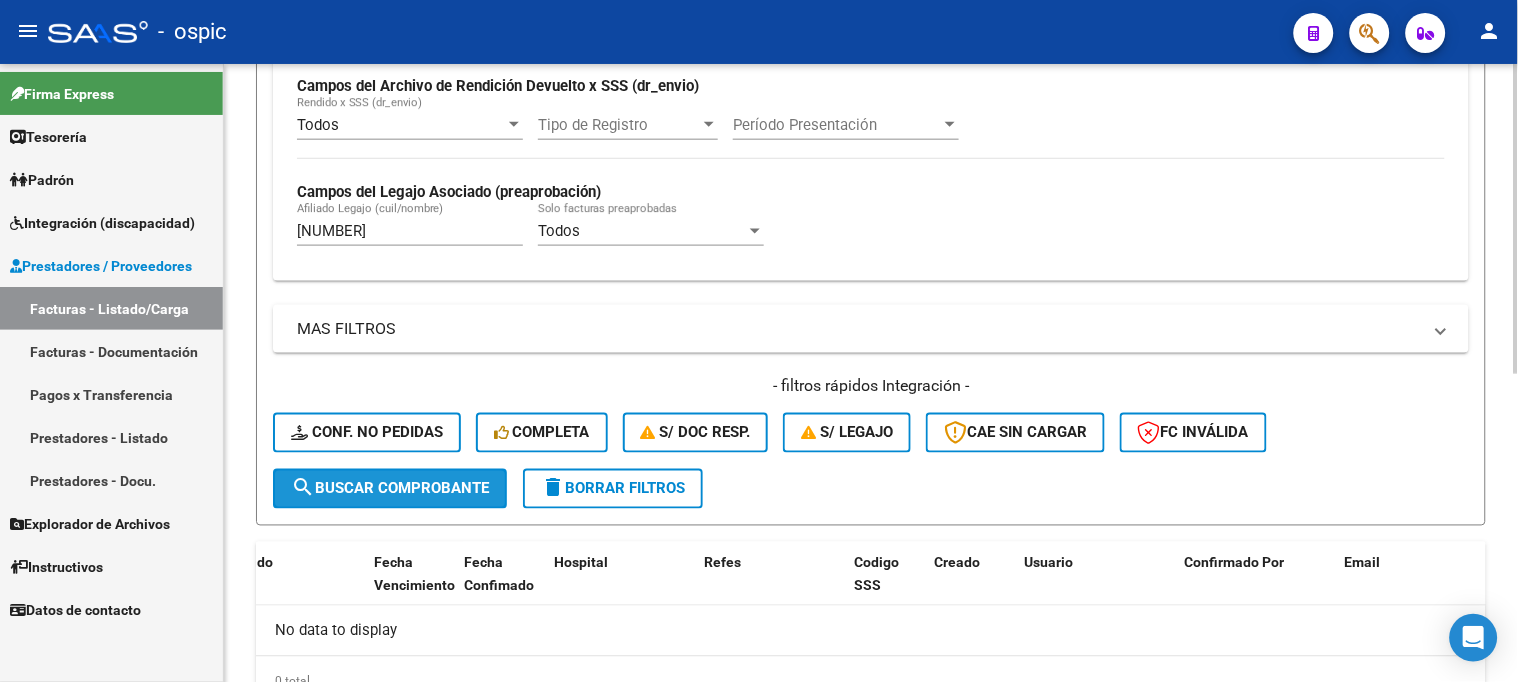 click on "search  Buscar Comprobante" 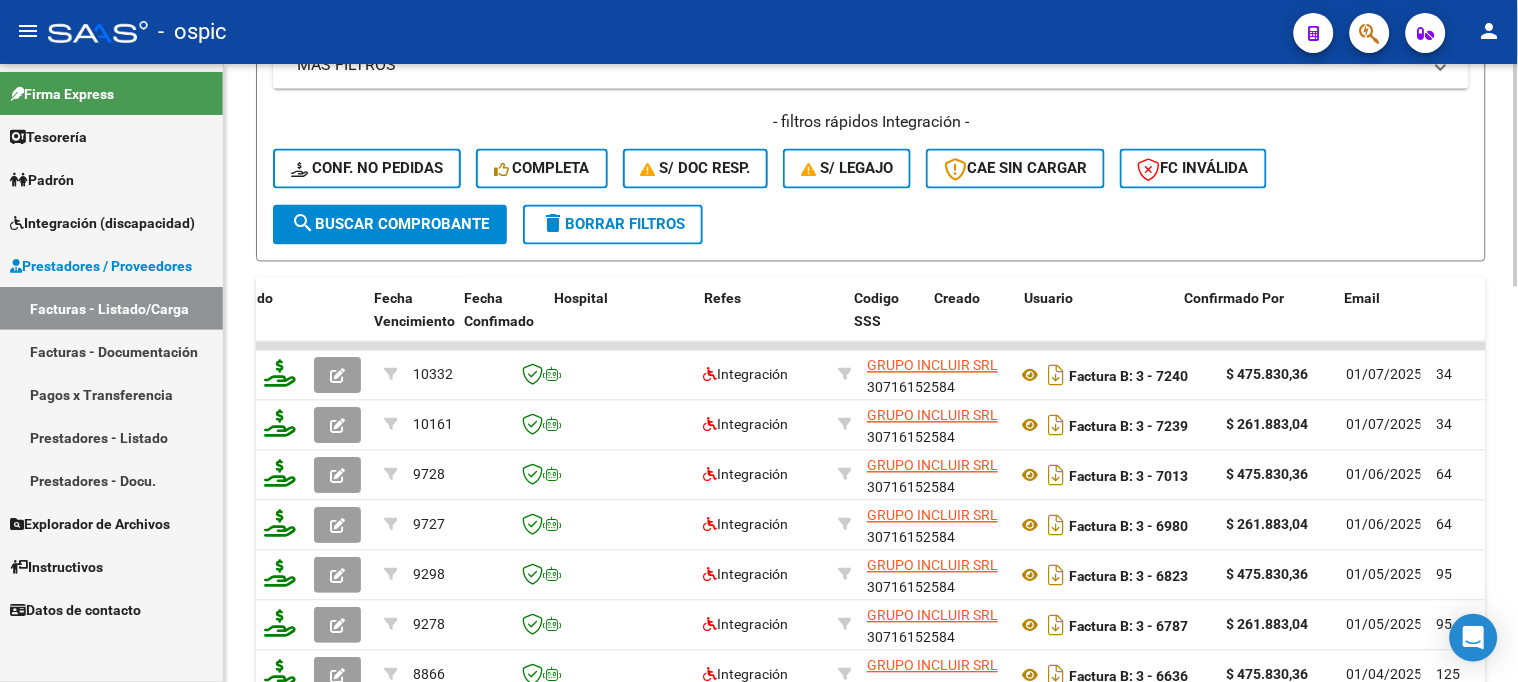 scroll, scrollTop: 901, scrollLeft: 0, axis: vertical 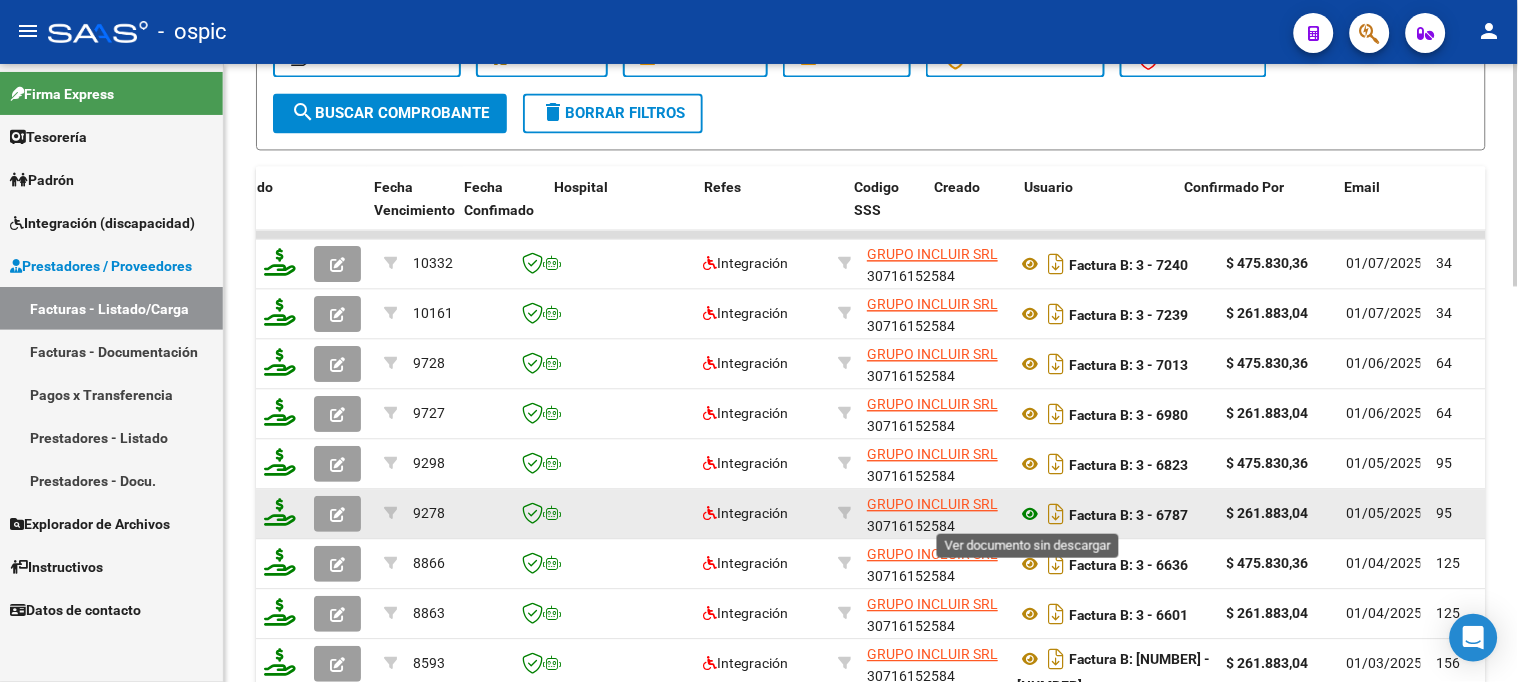 click 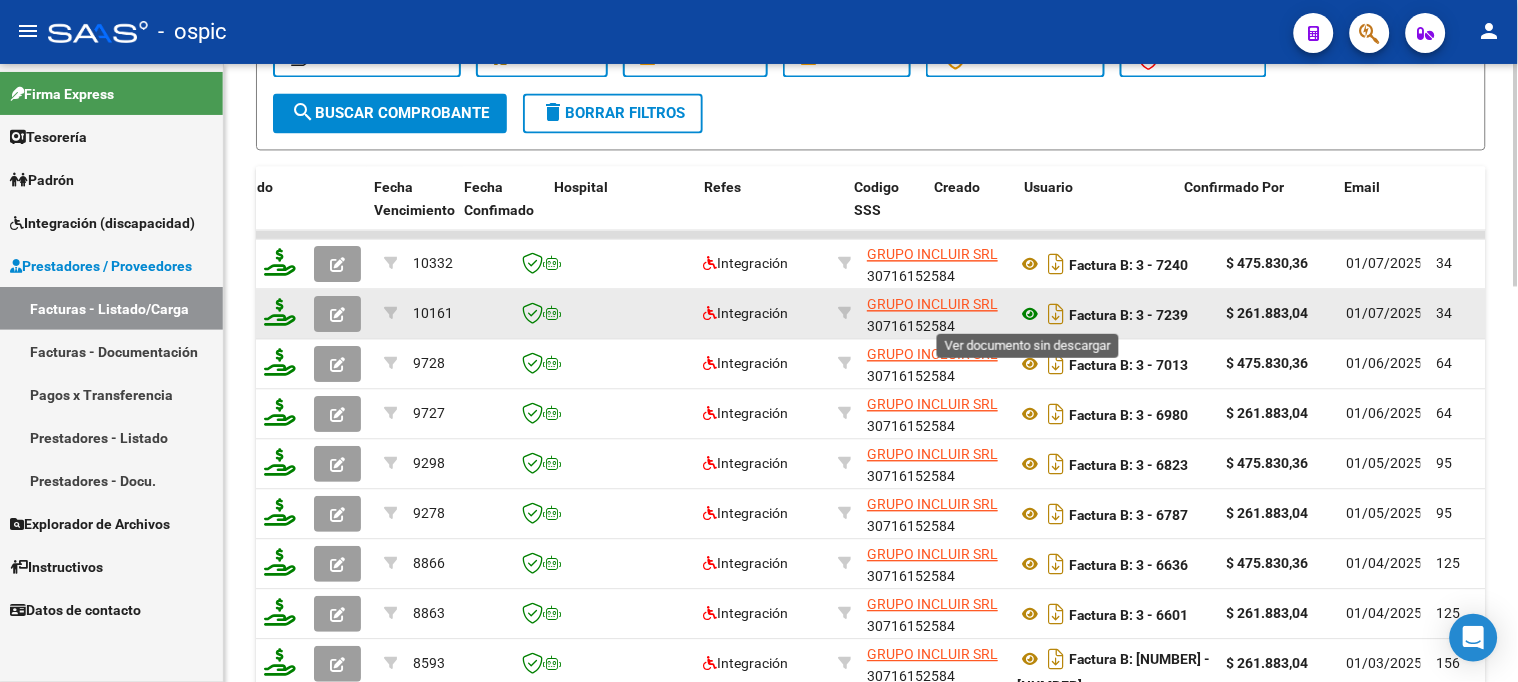 click 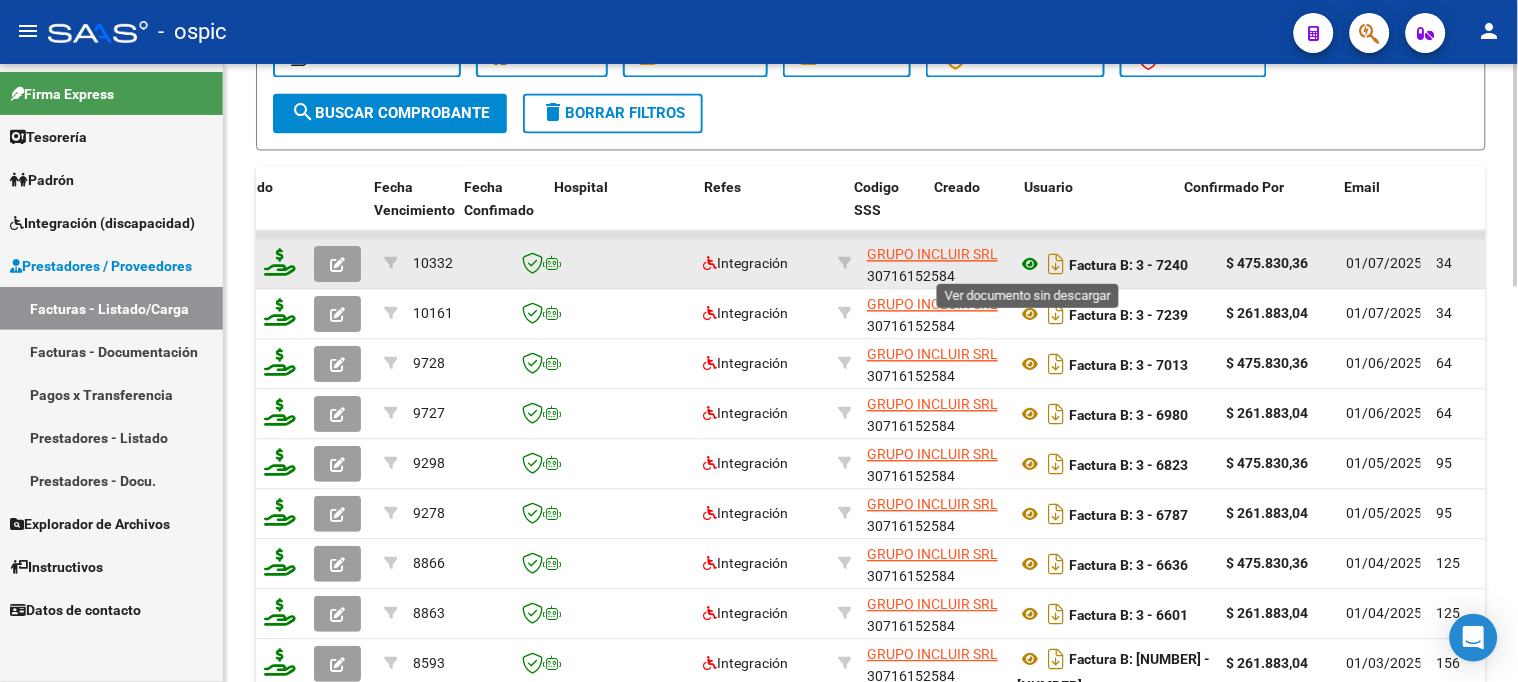 click 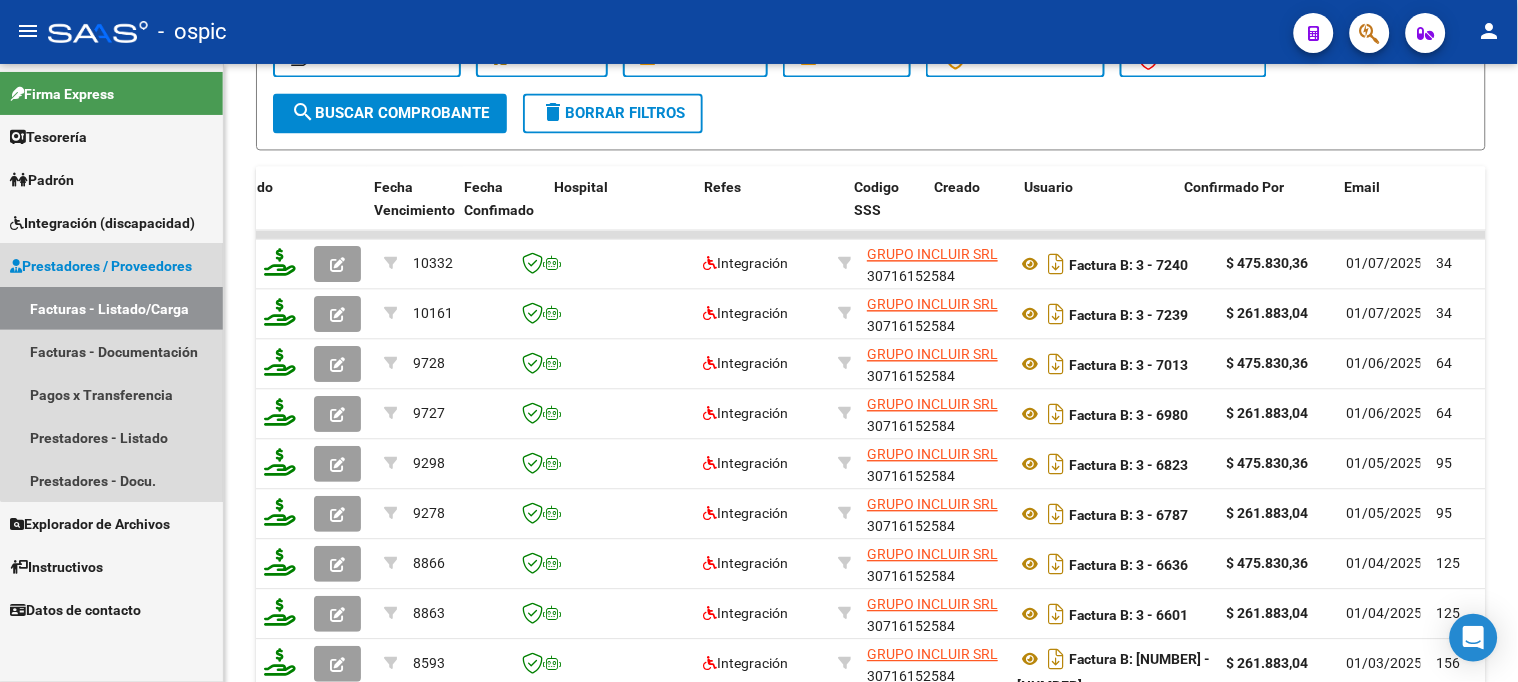 click on "Prestadores / Proveedores" at bounding box center [101, 266] 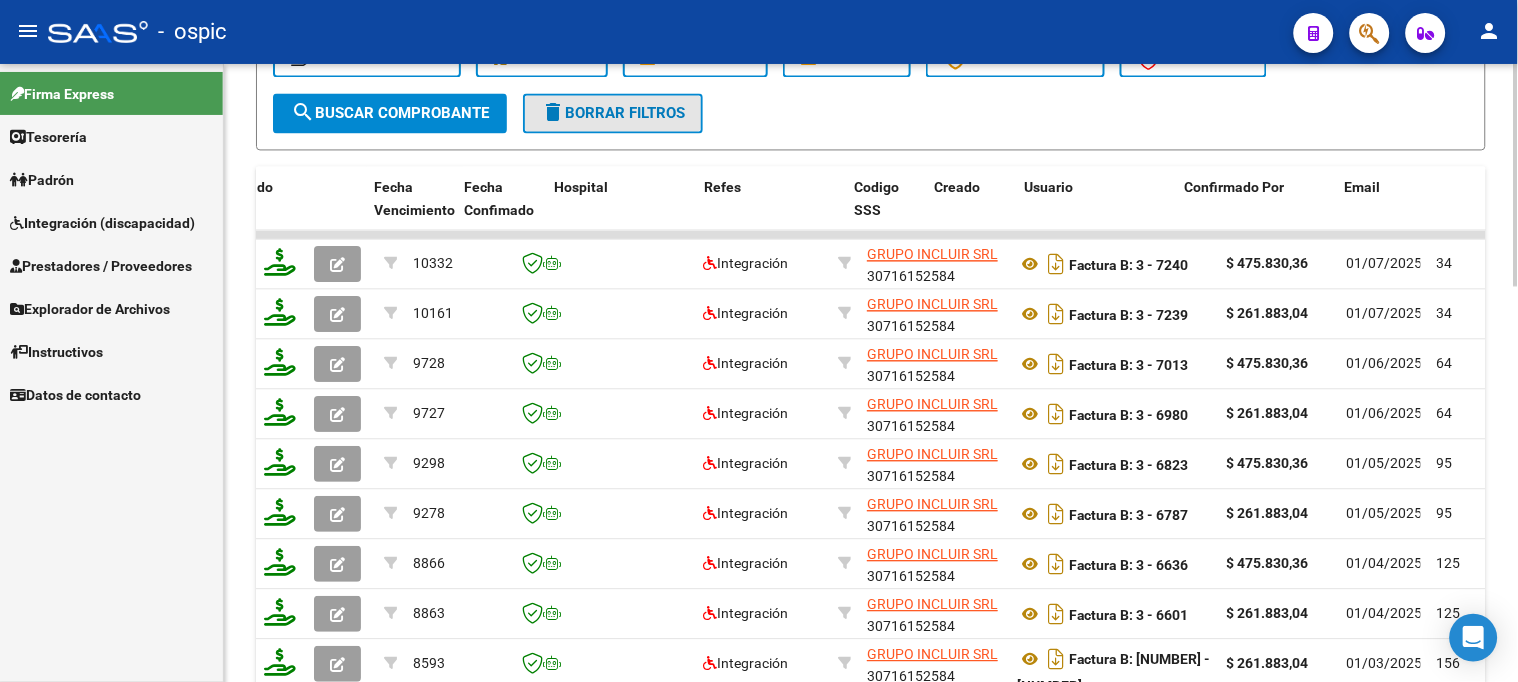 click on "delete  Borrar Filtros" 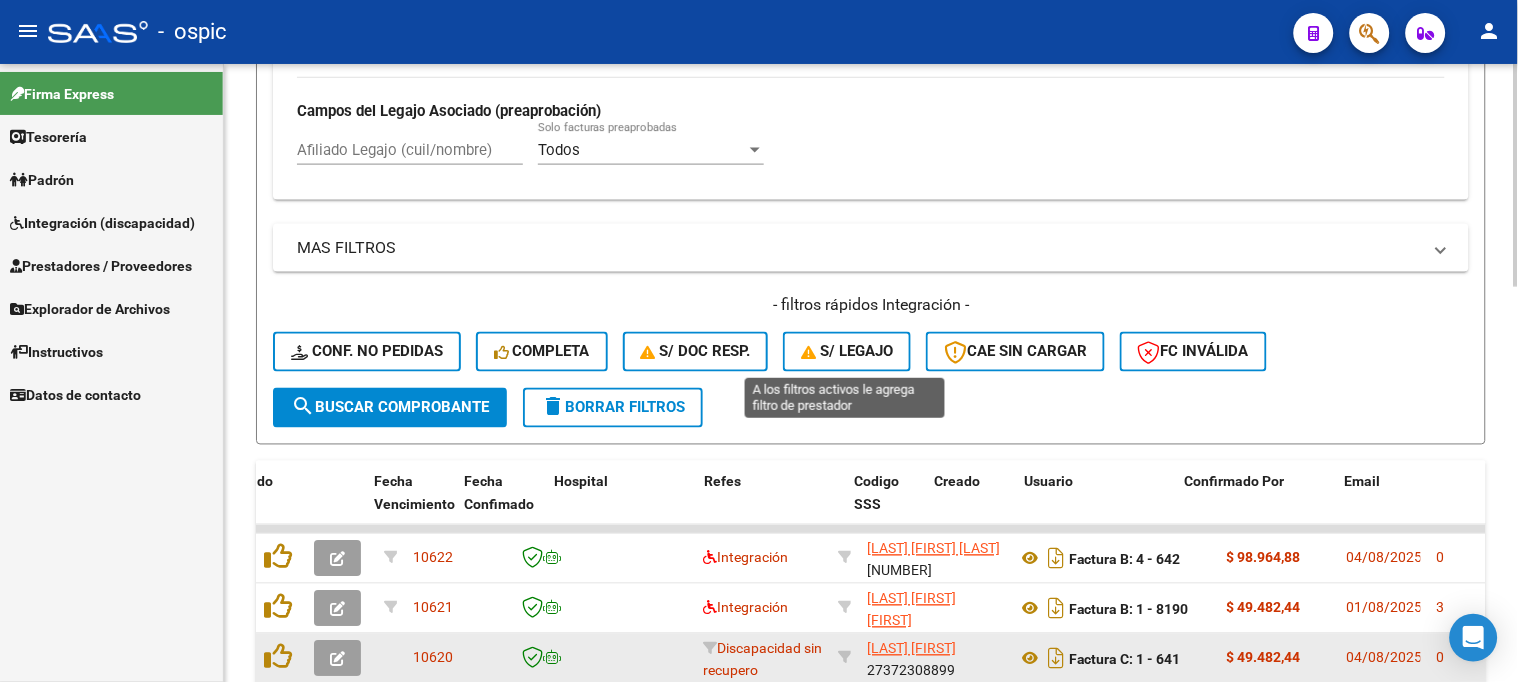 scroll, scrollTop: 901, scrollLeft: 0, axis: vertical 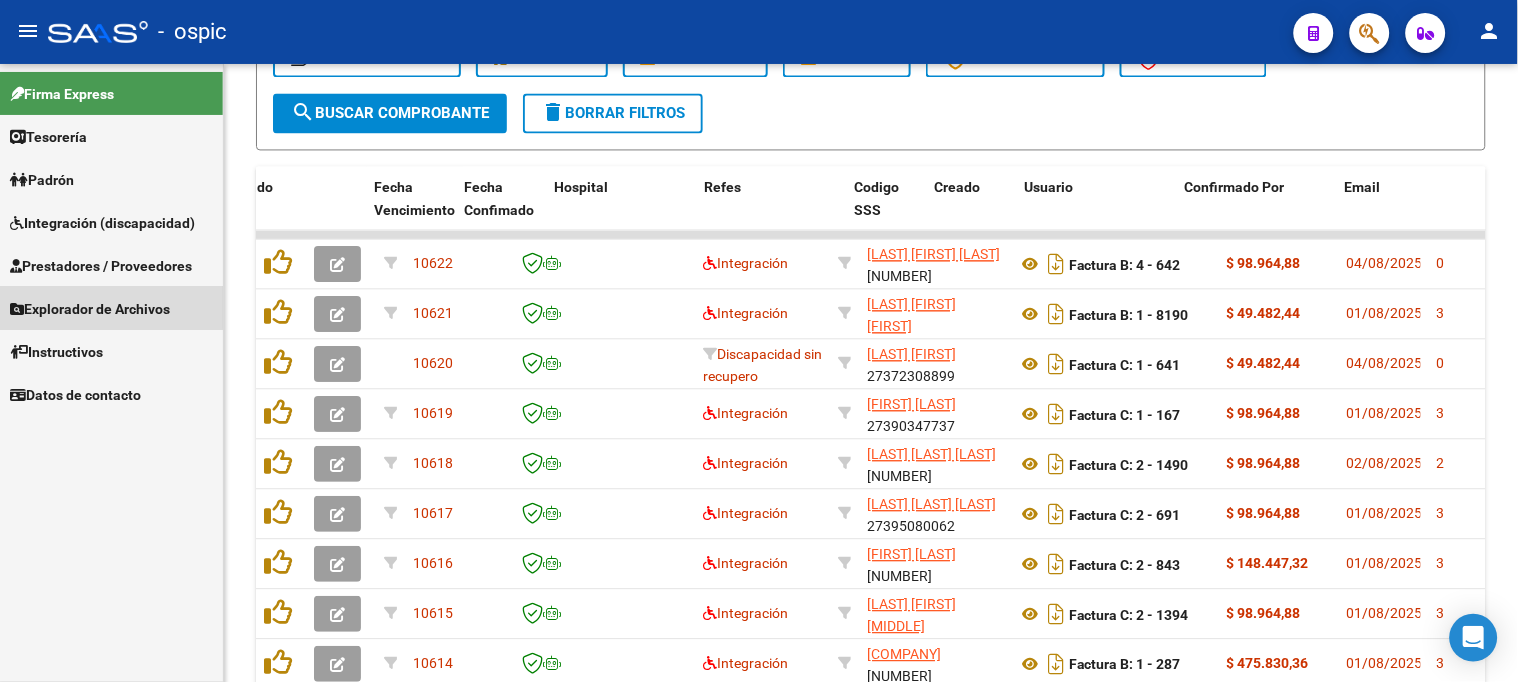 click on "Explorador de Archivos" at bounding box center [90, 309] 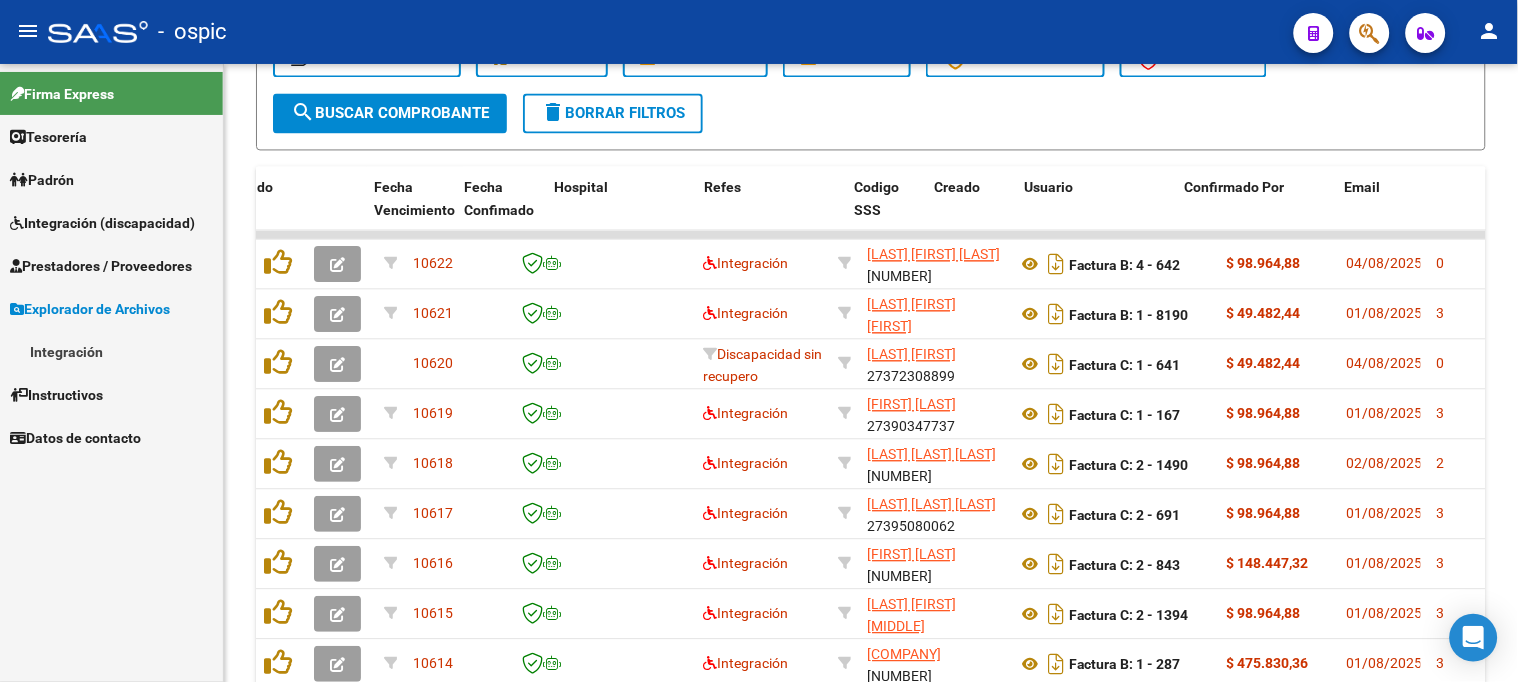 click on "Instructivos" at bounding box center (56, 395) 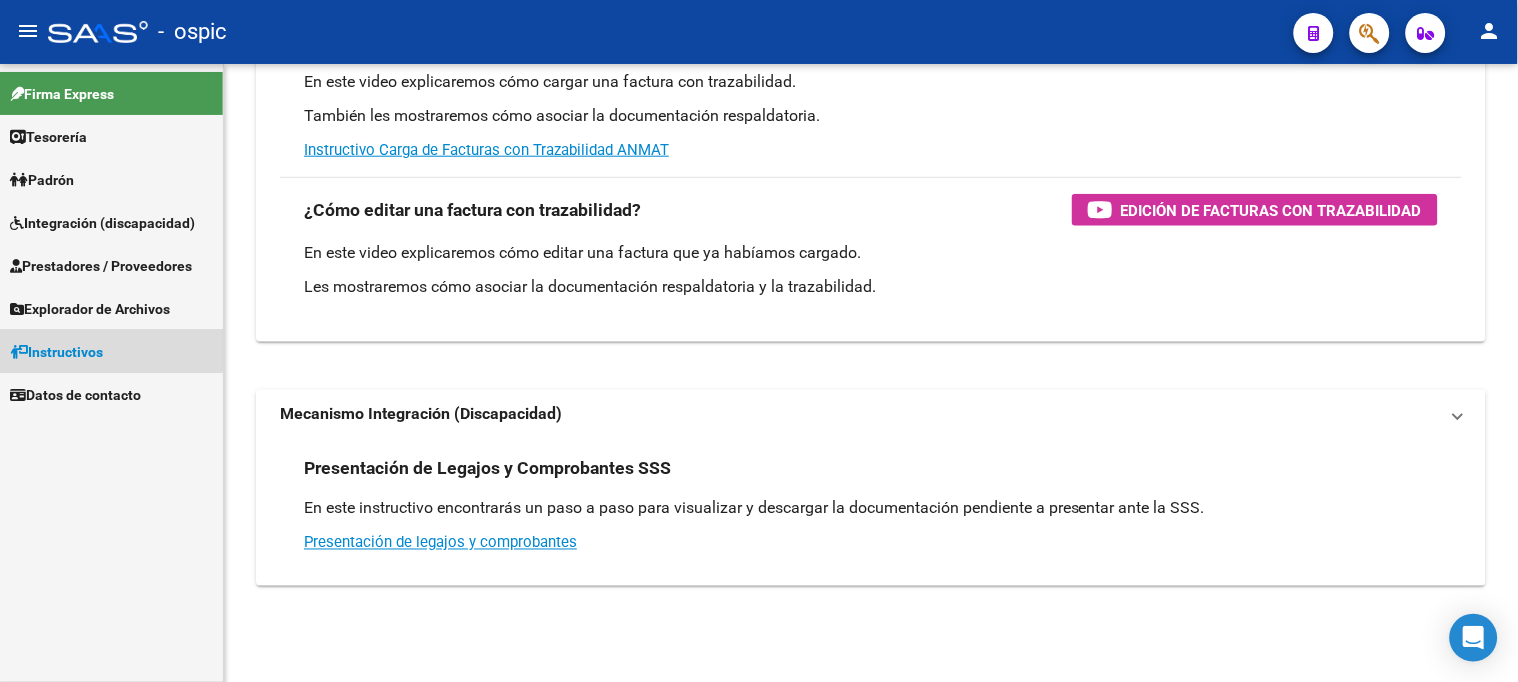 scroll, scrollTop: 0, scrollLeft: 0, axis: both 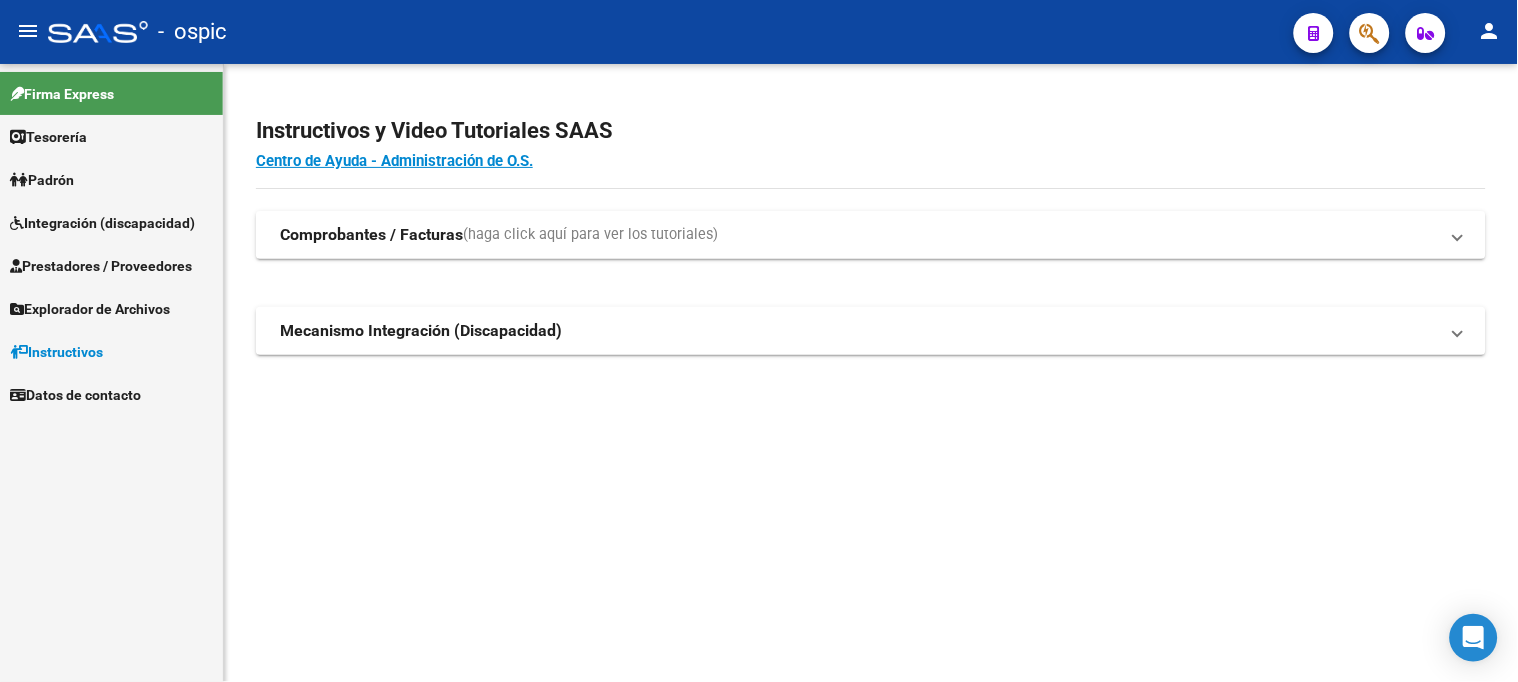 drag, startPoint x: 94, startPoint y: 351, endPoint x: 102, endPoint y: 400, distance: 49.648766 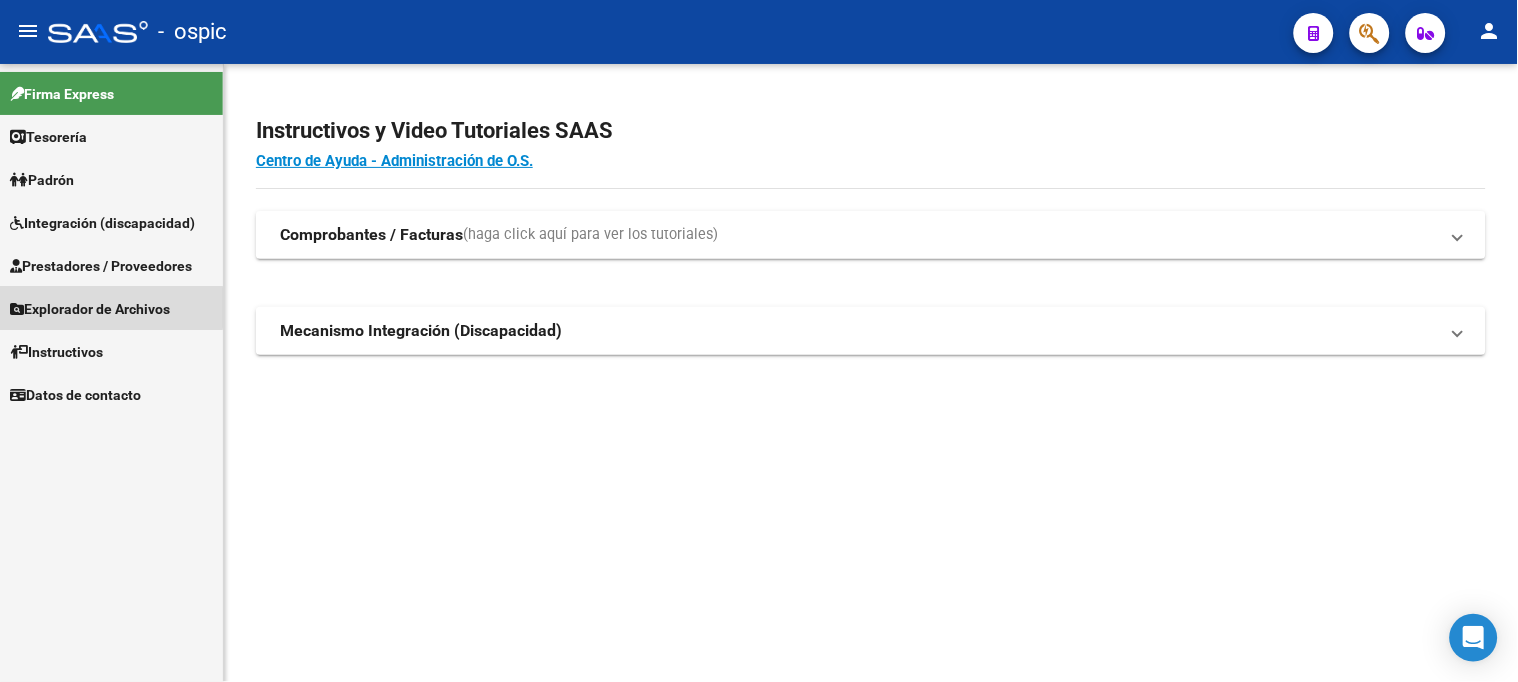 click on "Explorador de Archivos" at bounding box center (90, 309) 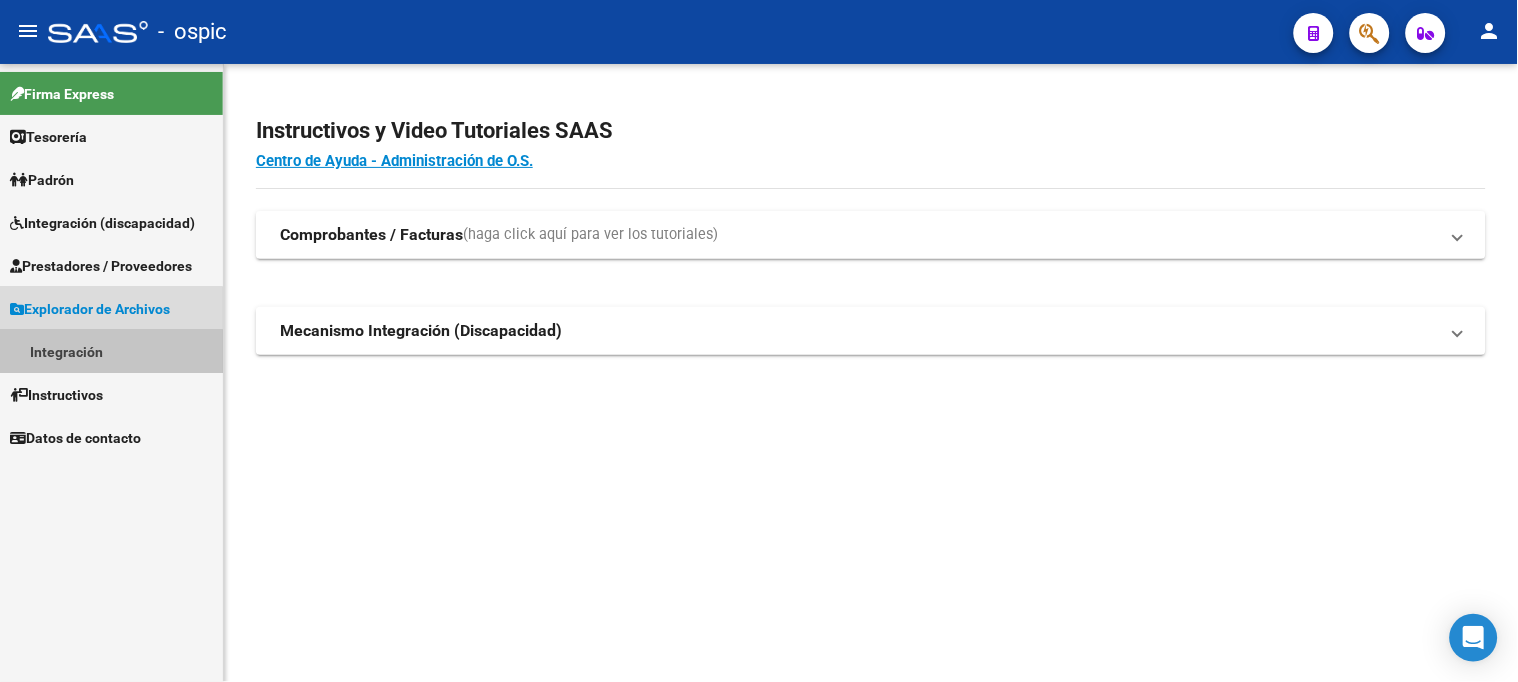click on "Integración" at bounding box center (111, 351) 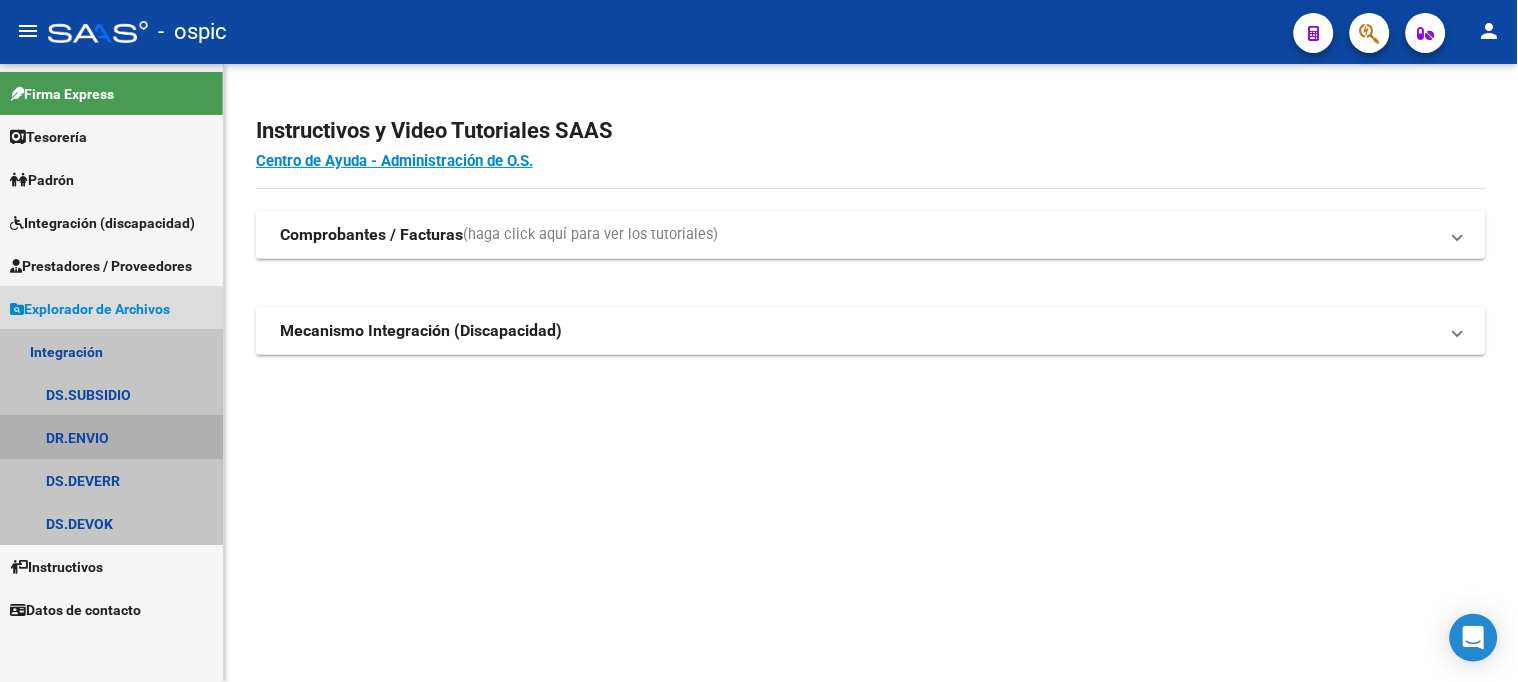 click on "DR.ENVIO" at bounding box center [111, 437] 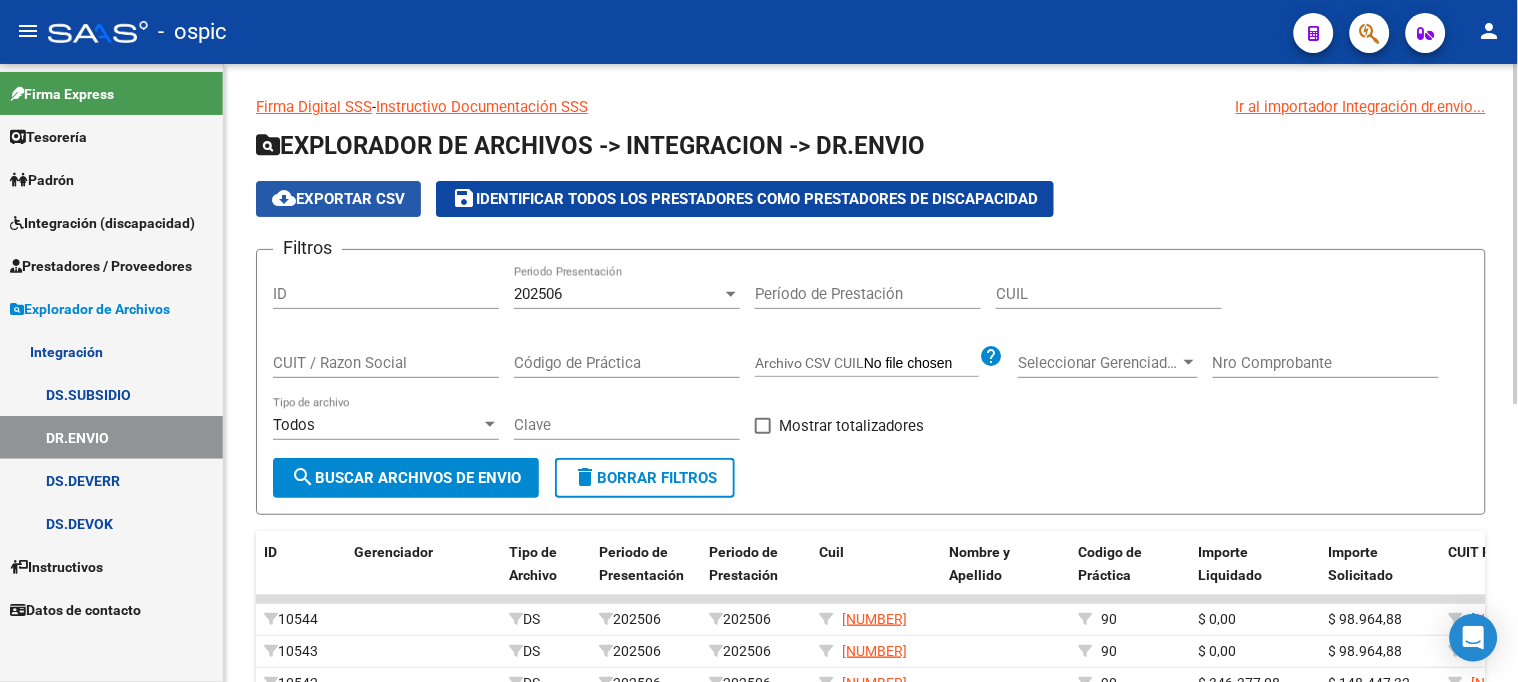 click on "cloud_download  Exportar CSV" 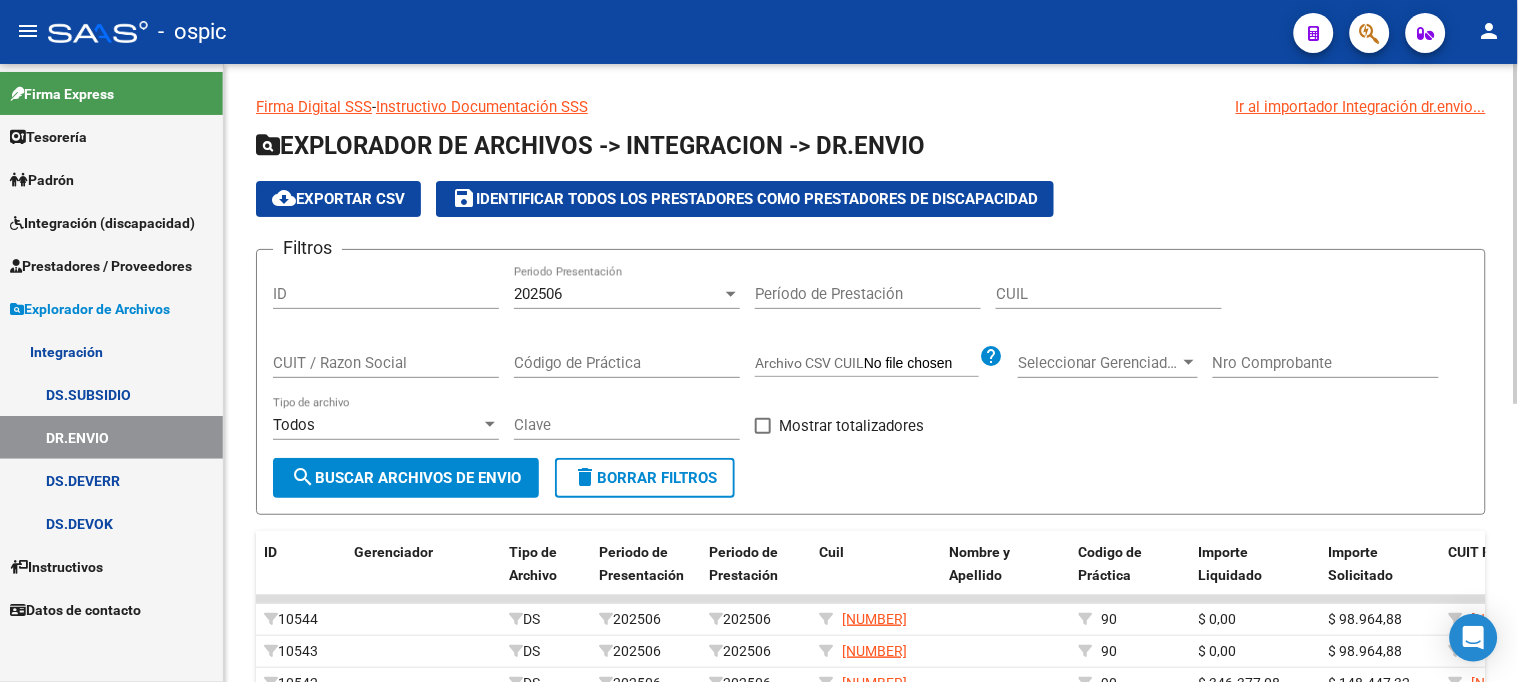 click on "Código de Práctica" at bounding box center (627, 363) 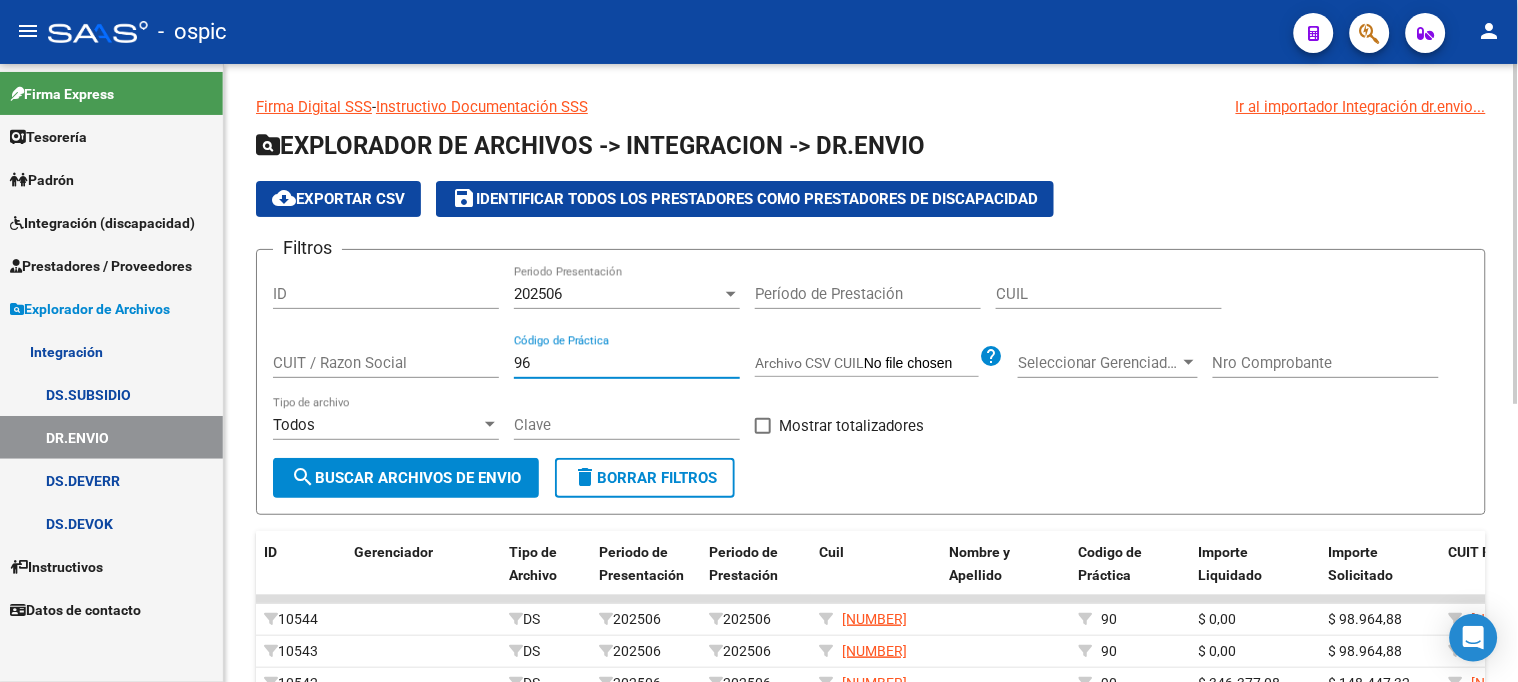 type on "96" 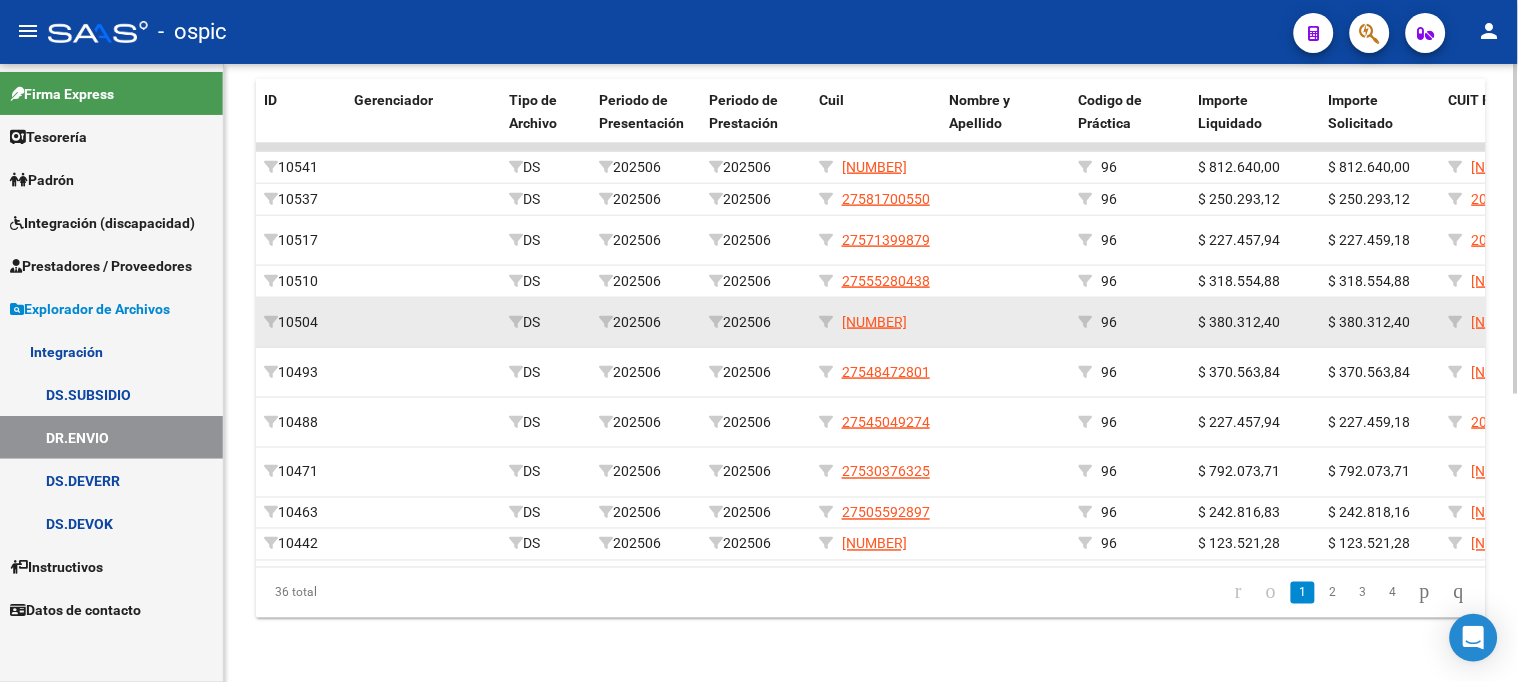 scroll, scrollTop: 430, scrollLeft: 0, axis: vertical 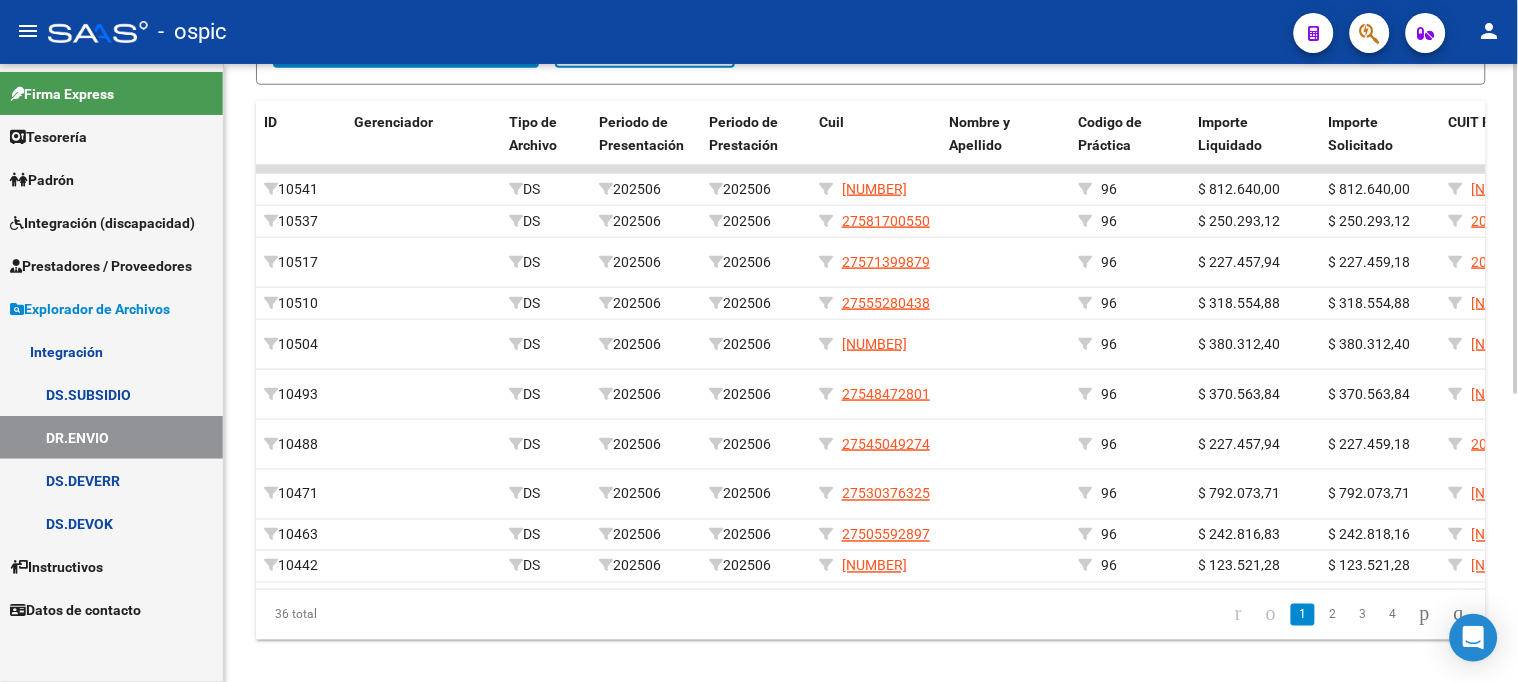 click on "Firma Digital SSS  -  Instructivo Documentación SSS Ir al importador Integración dr.envio...
EXPLORADOR DE ARCHIVOS -> INTEGRACION -> DR.ENVIO cloud_download  Exportar CSV  save  Identificar todos los Prestadores como Prestadores de Discapacidad  Filtros ID 202506 Periodo Presentación Período de Prestación CUIL CUIT / Razon Social 96 Código de Práctica Archivo CSV CUIL help Seleccionar Gerenciador Seleccionar Gerenciador Nro Comprobante Todos Tipo de archivo Clave   Mostrar totalizadores search  Buscar Archivos de Envio  delete  Borrar Filtros  ID Gerenciador Tipo de Archivo Periodo de Presentación Periodo de Prestación Cuil Nombre y Apellido Codigo de Práctica Importe Liquidado Importe Solicitado CUIT Prestador Prestador Tipo Comprobante Número Comprobante Punto de Venta Número Envío ARCA Clave Gerenciador    10541         DS     202506     202506      [NUMBER]     96 $ 812.640,00 $ 812.640,00     [NUMBER] [LAST] [LAST] 03 1168 5 104 [NUMBER]    10537         DS" 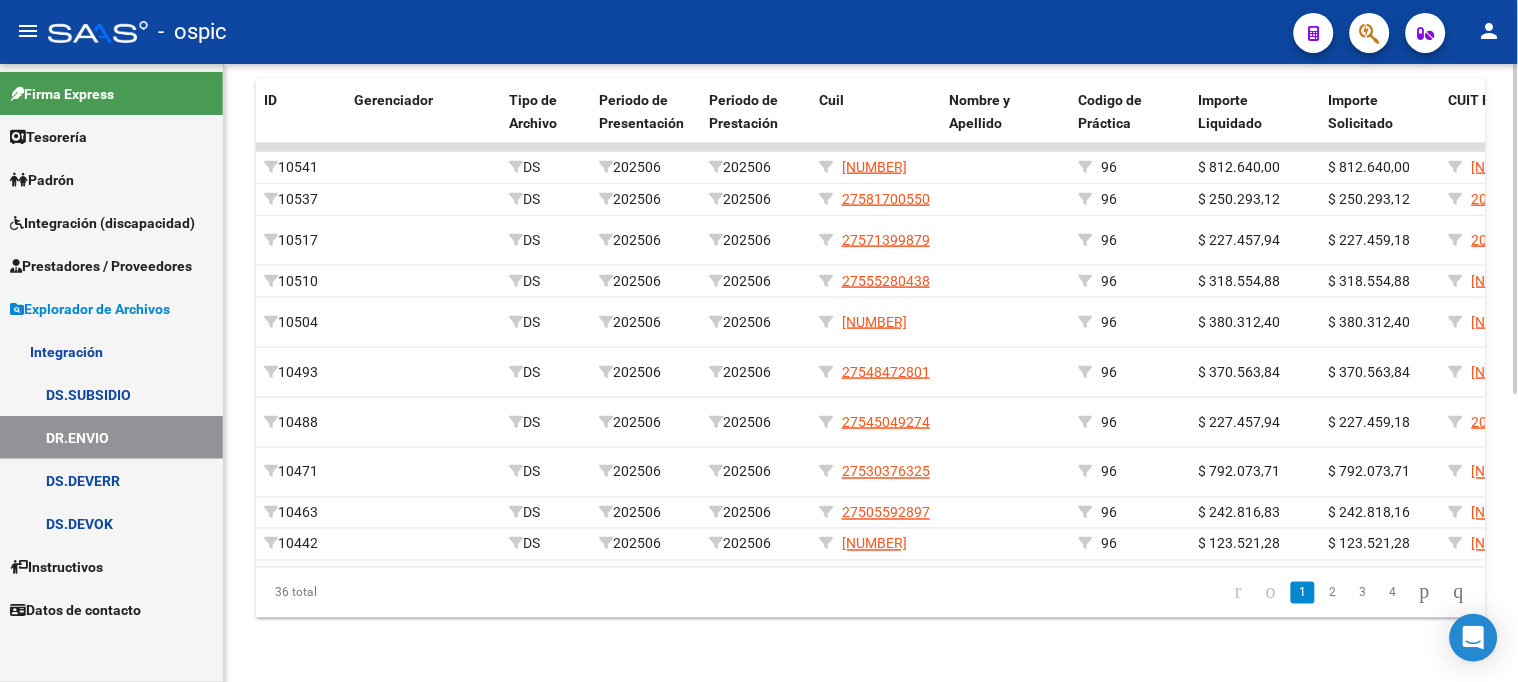 scroll, scrollTop: 493, scrollLeft: 0, axis: vertical 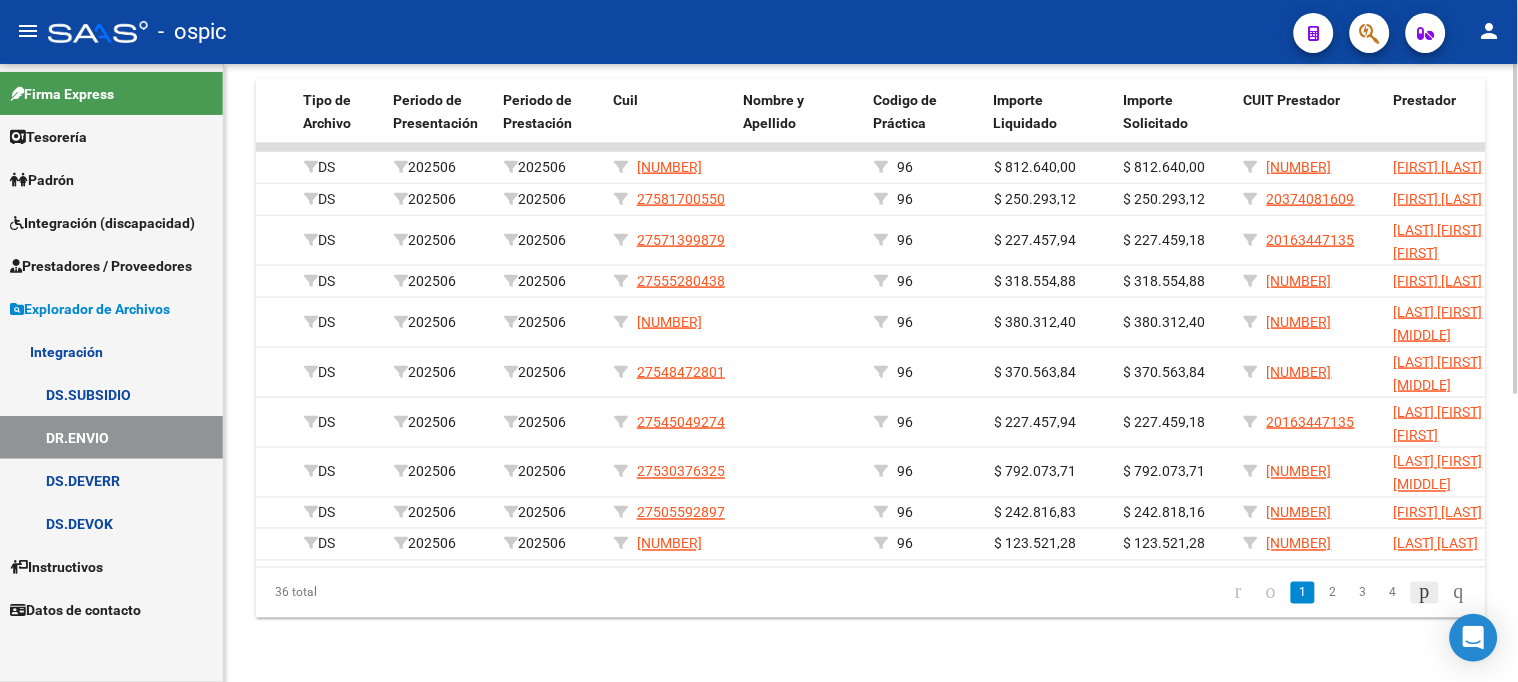 click 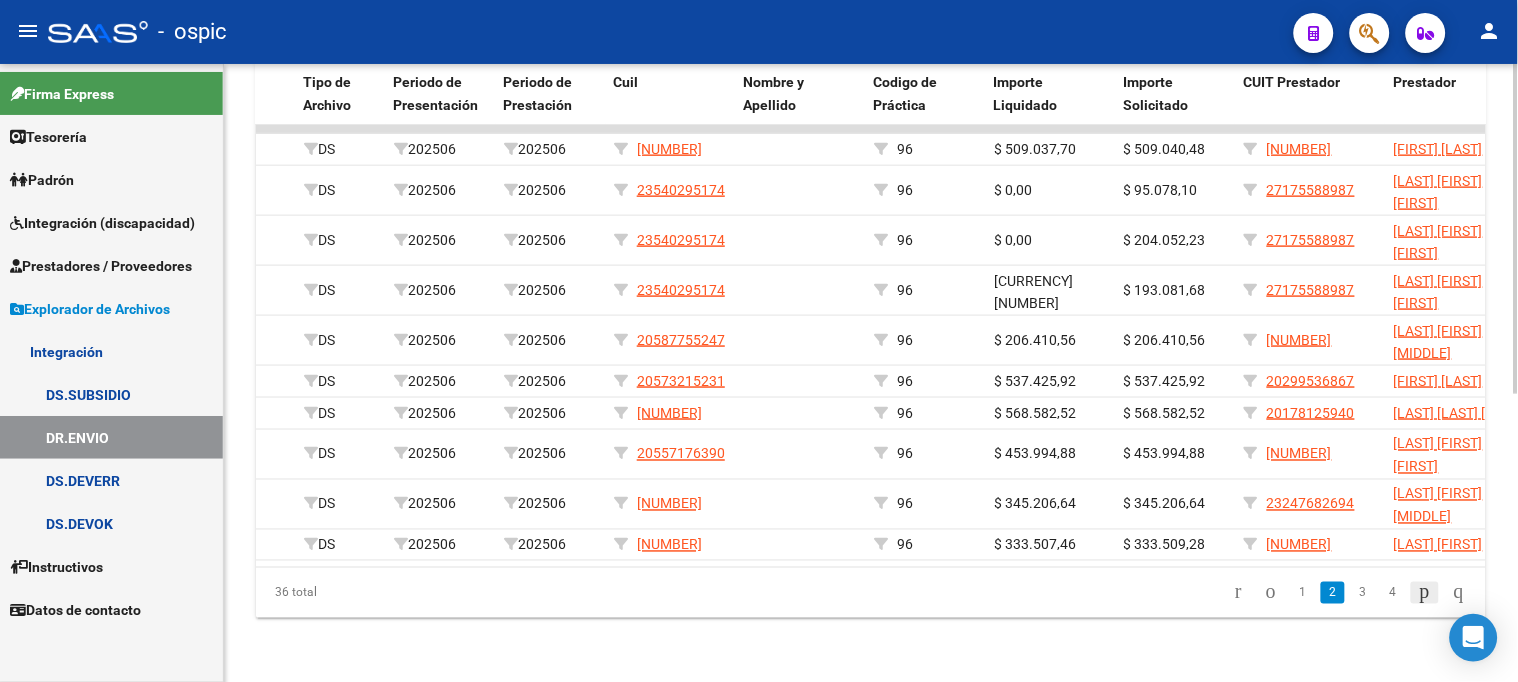 click 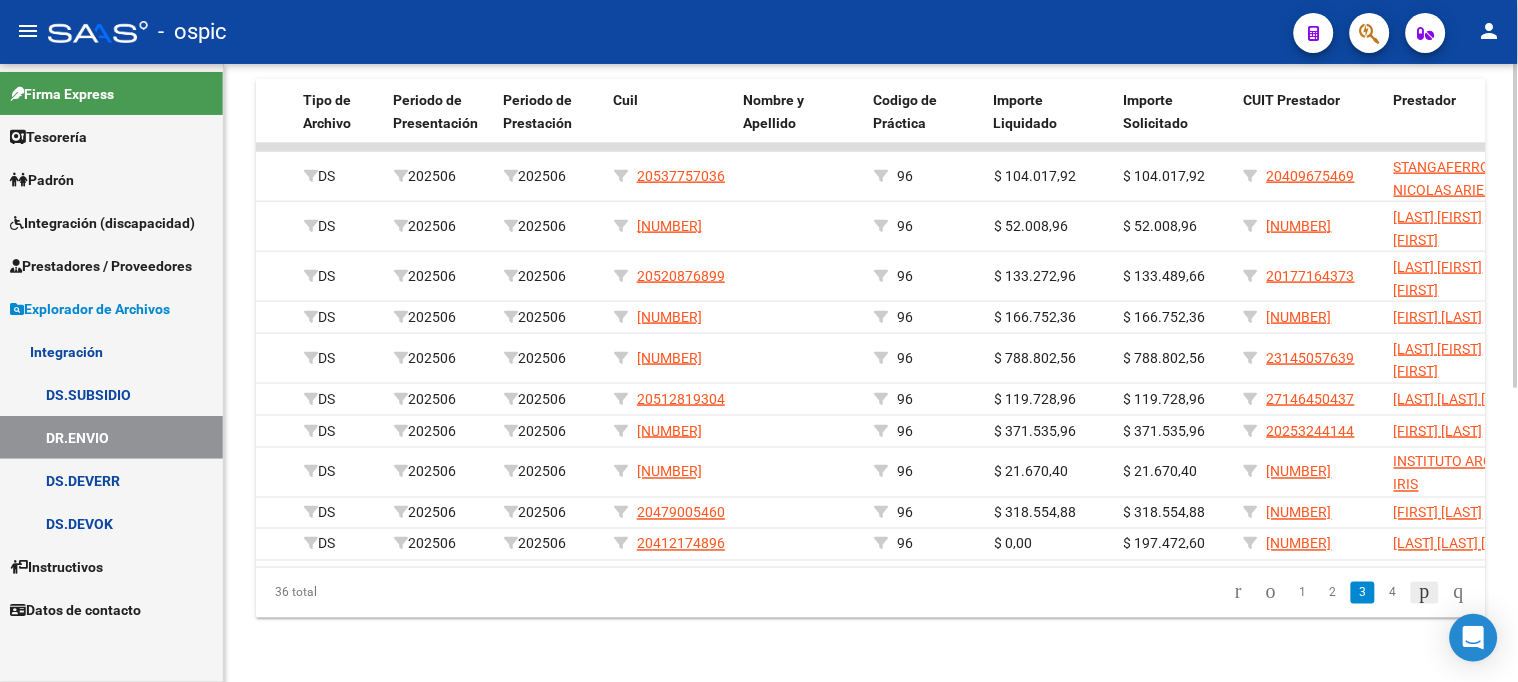 click 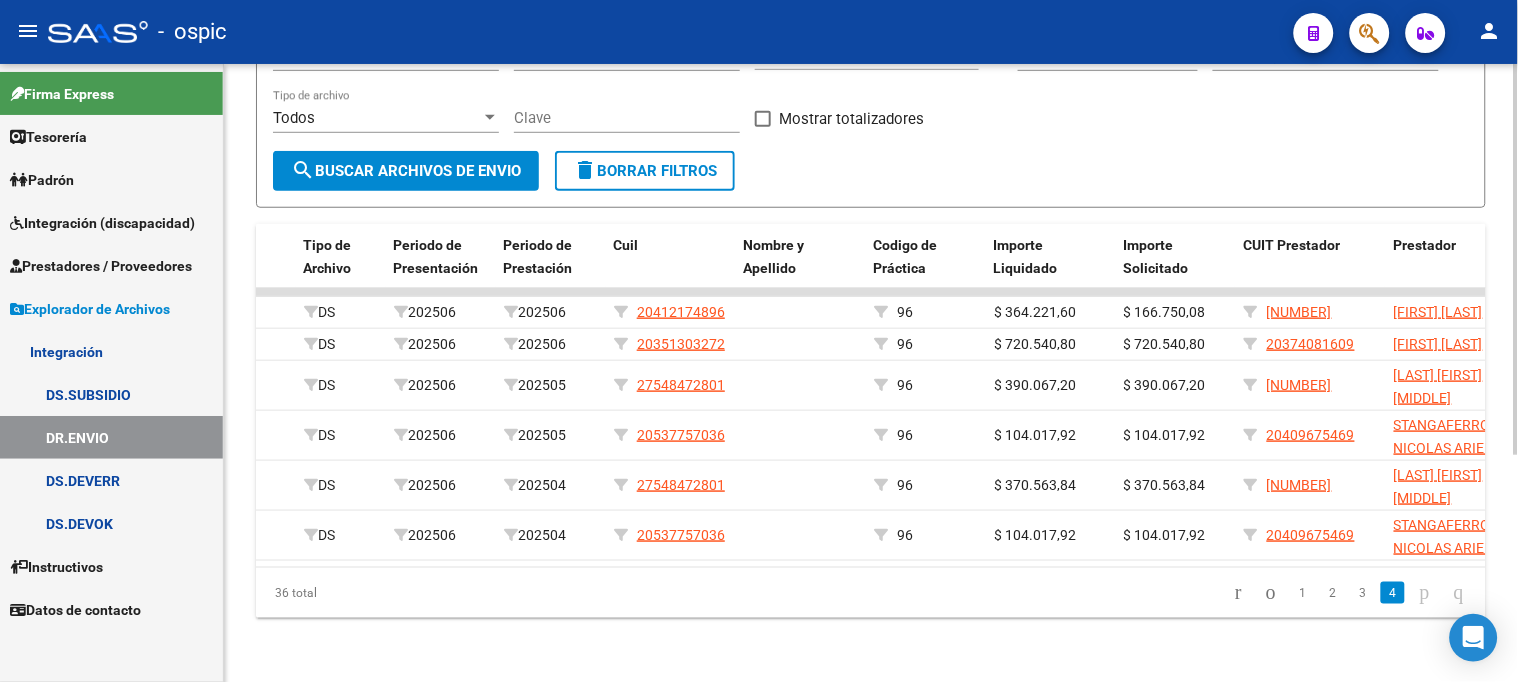 scroll, scrollTop: 360, scrollLeft: 0, axis: vertical 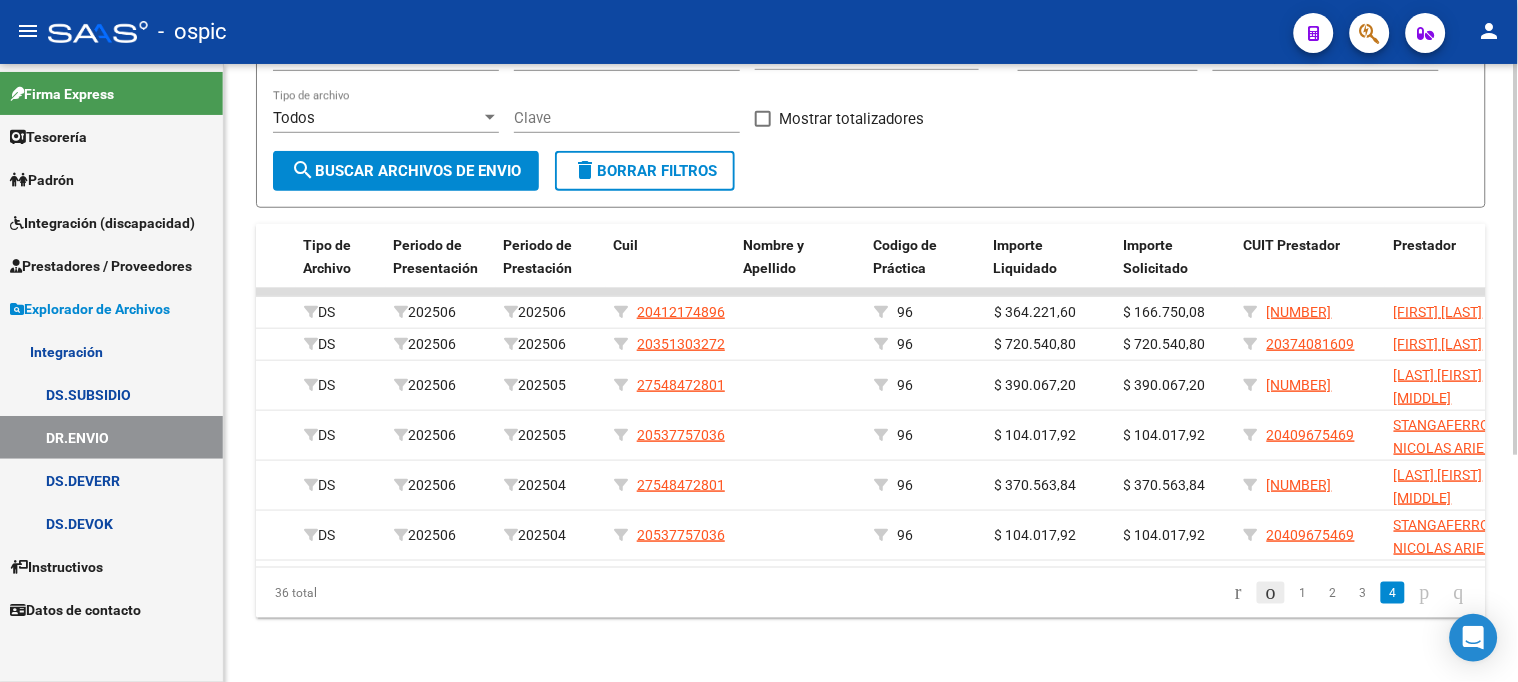 click 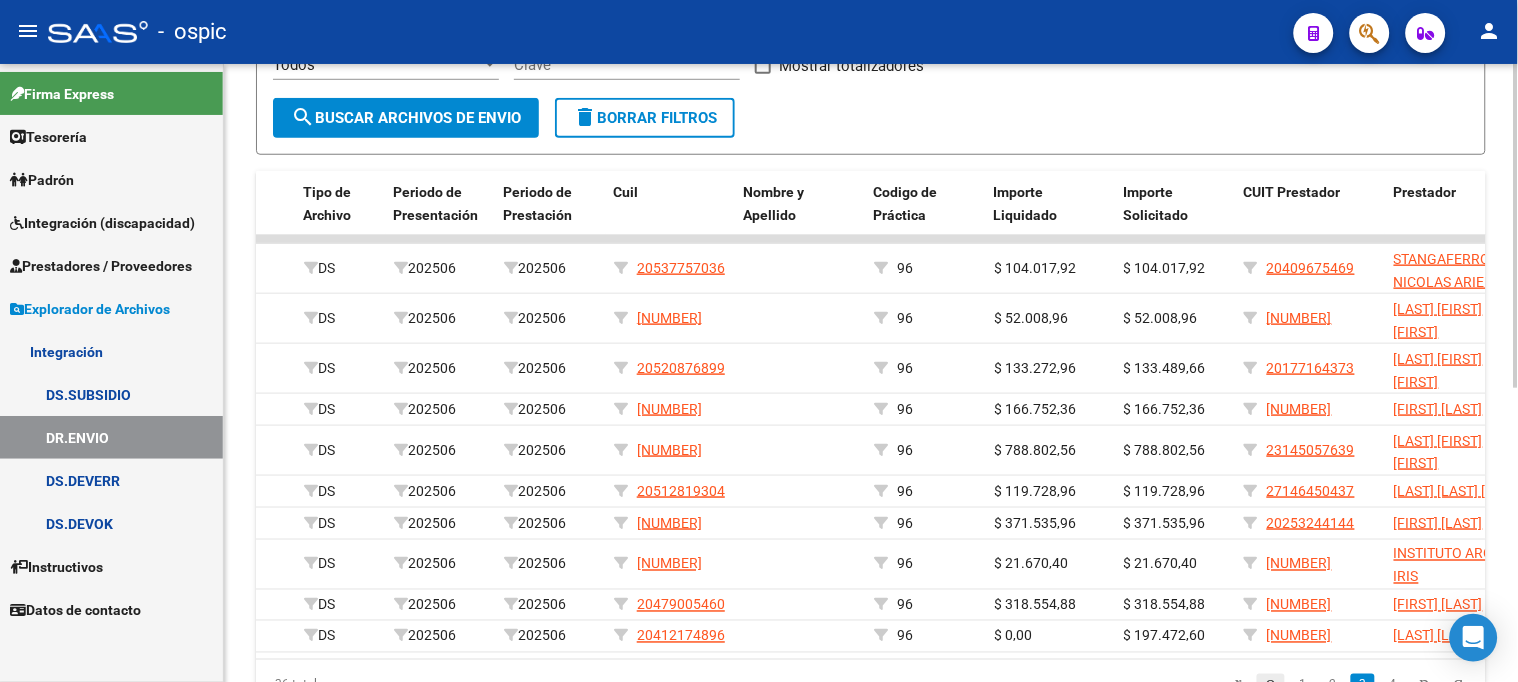 scroll, scrollTop: 558, scrollLeft: 0, axis: vertical 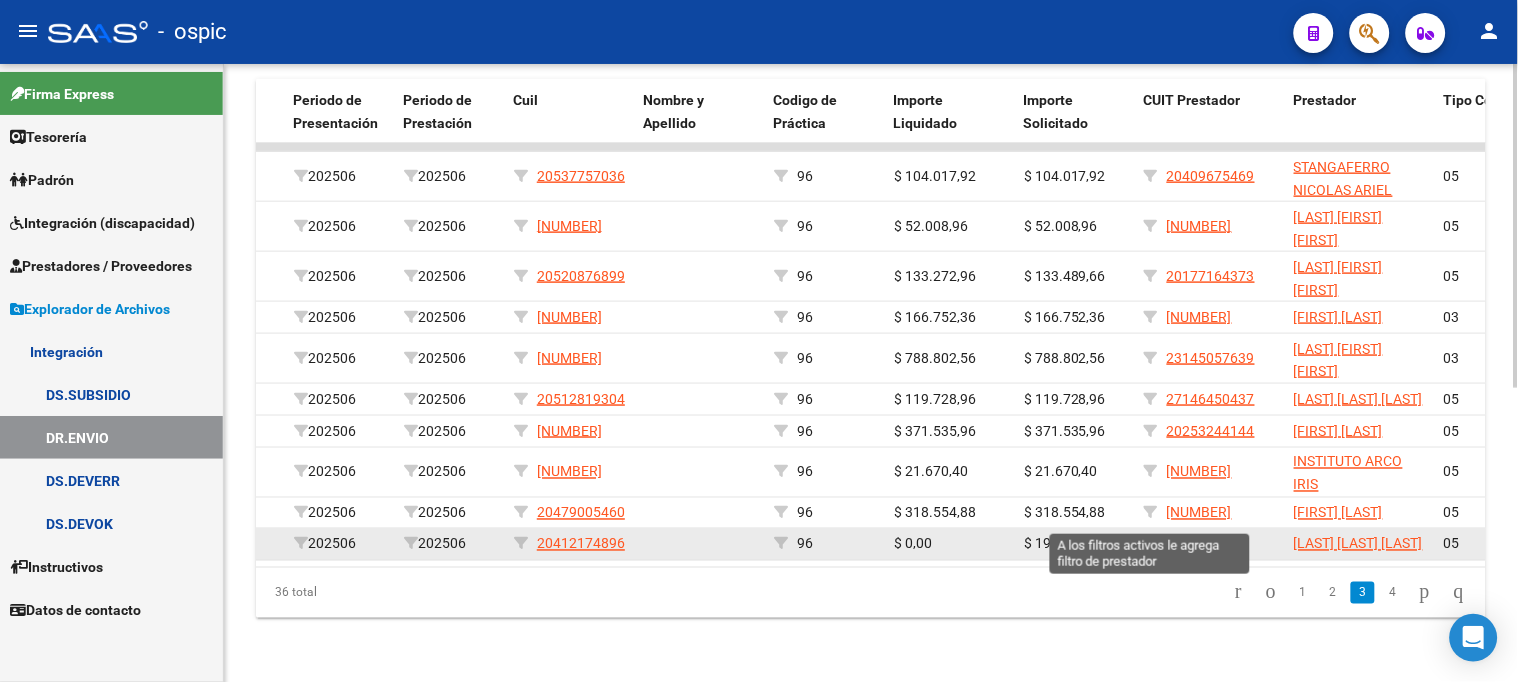 click 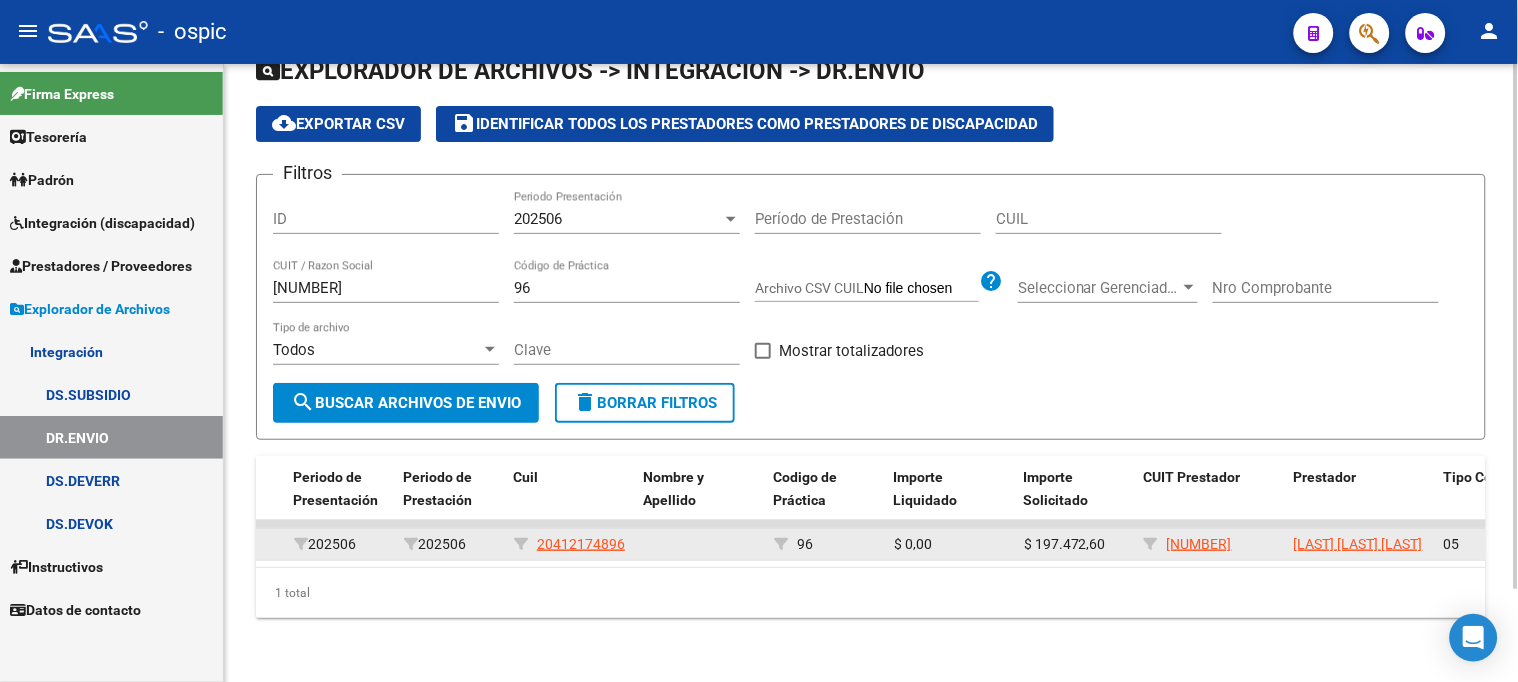 scroll, scrollTop: 108, scrollLeft: 0, axis: vertical 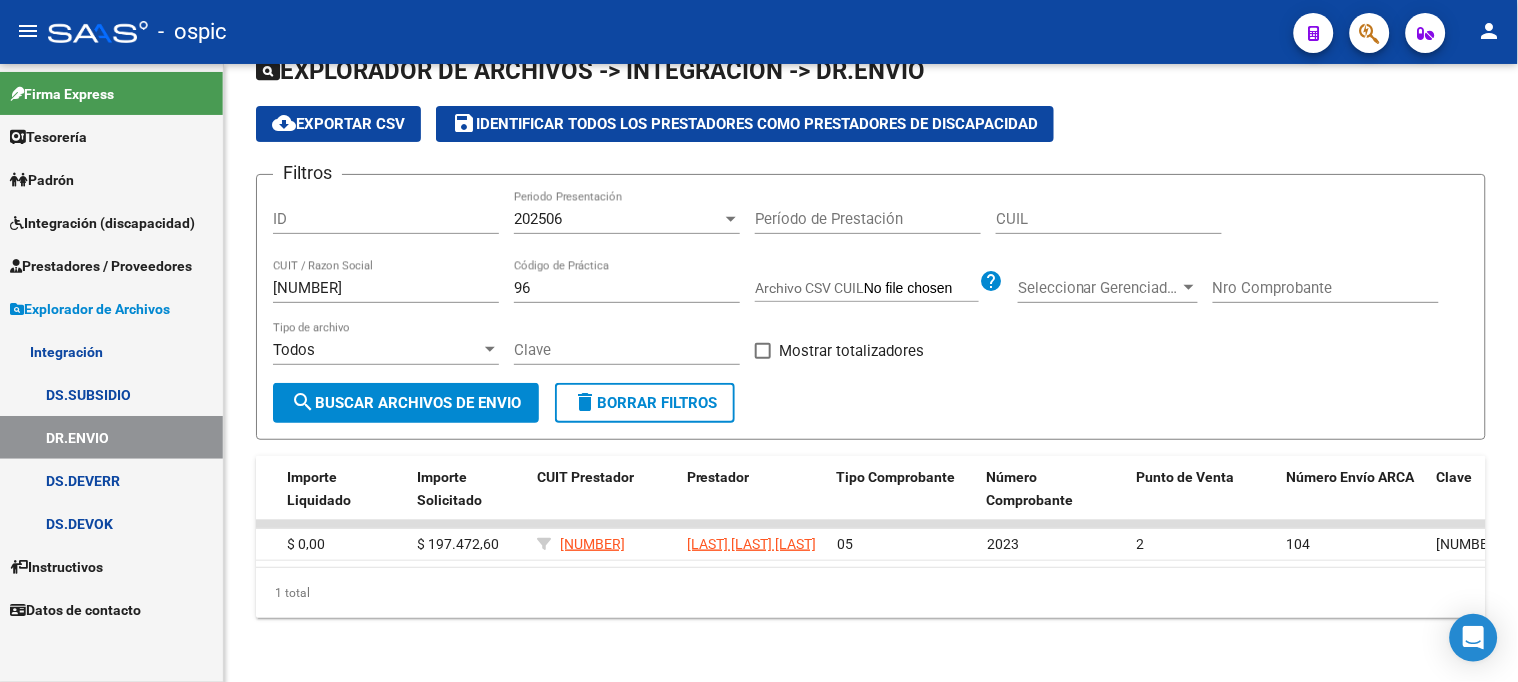 click on "Explorador de Archivos" at bounding box center [90, 309] 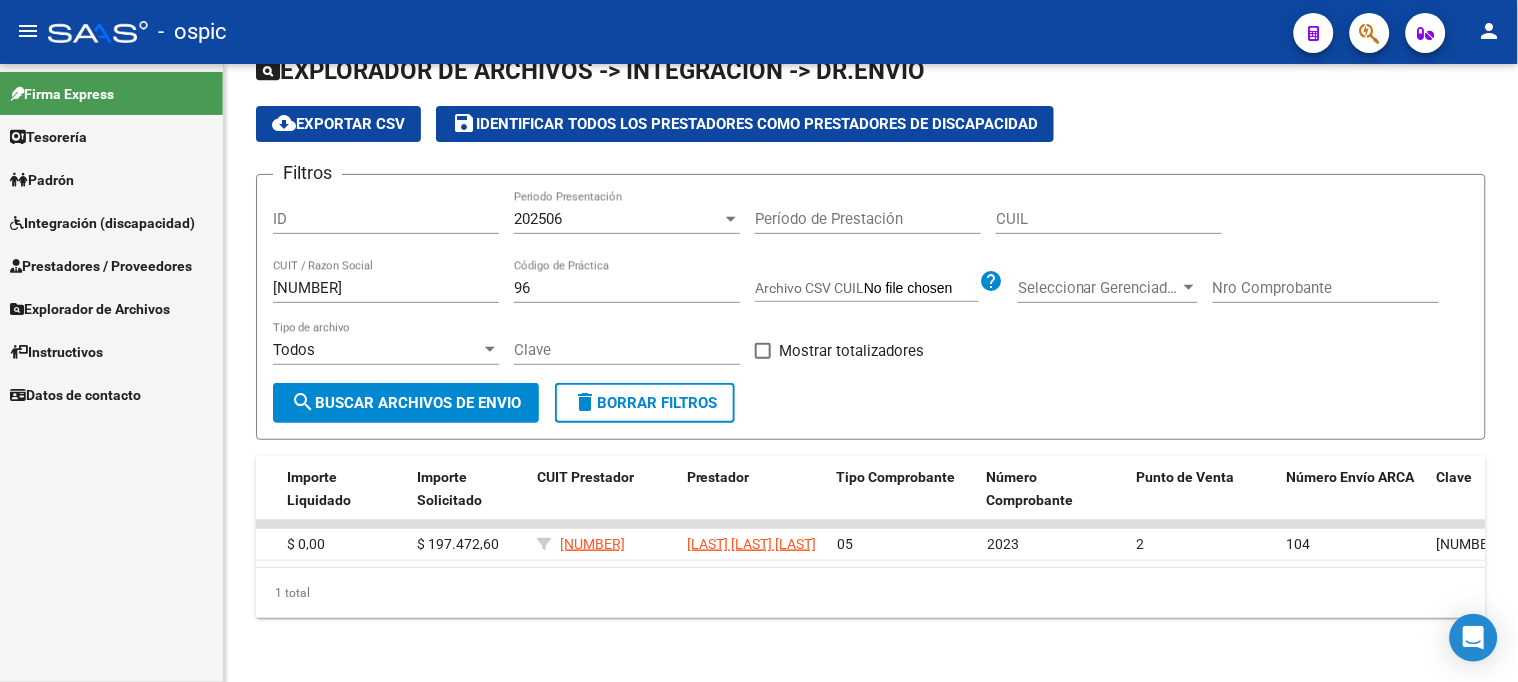 click on "Integración (discapacidad)" at bounding box center [111, 222] 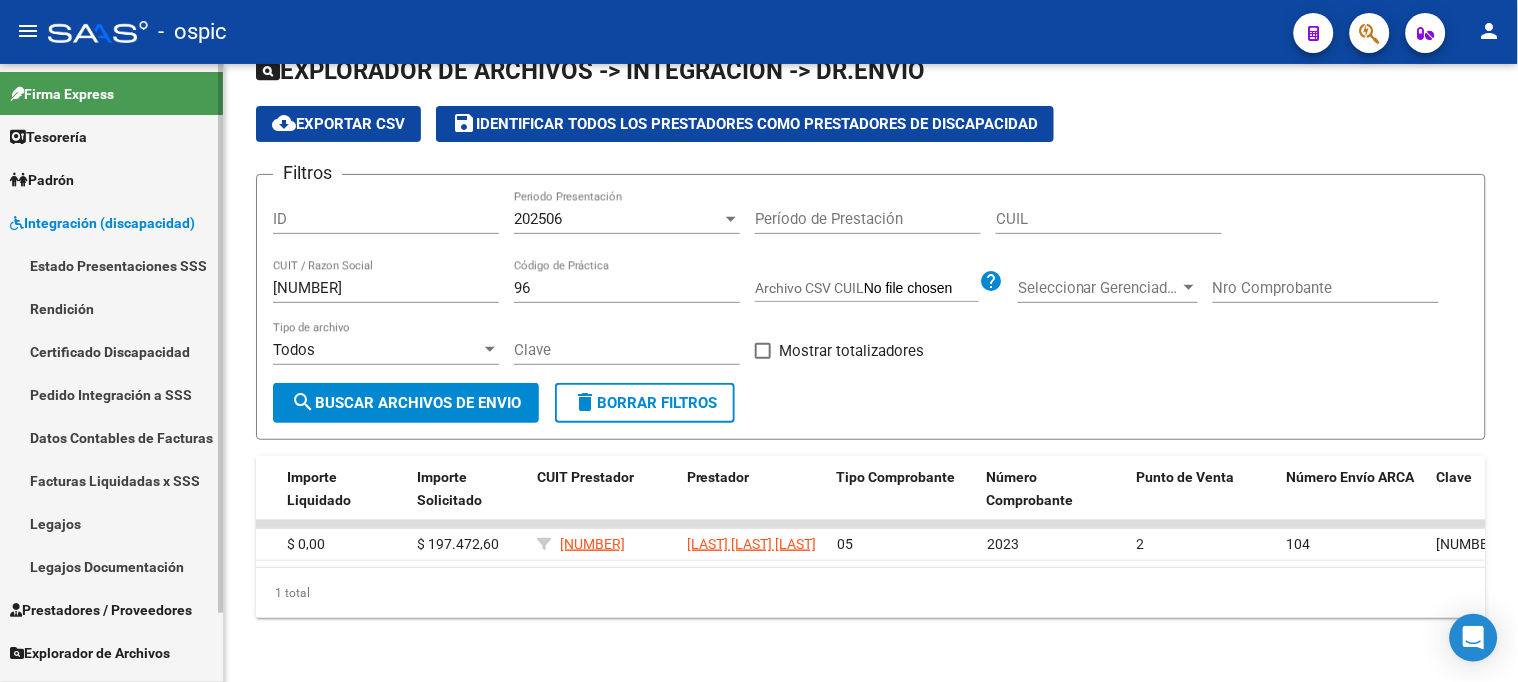 click on "Pedido Integración a SSS" at bounding box center (111, 394) 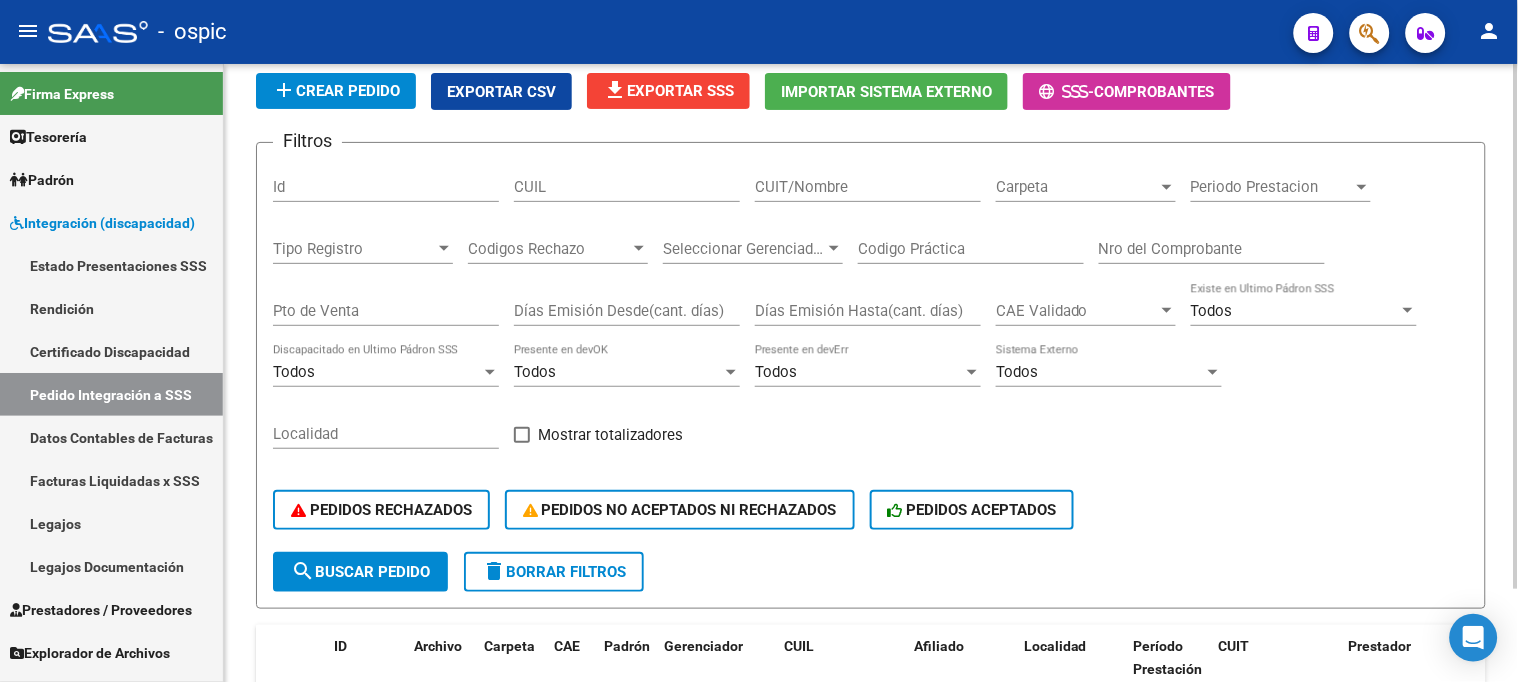 scroll, scrollTop: 0, scrollLeft: 0, axis: both 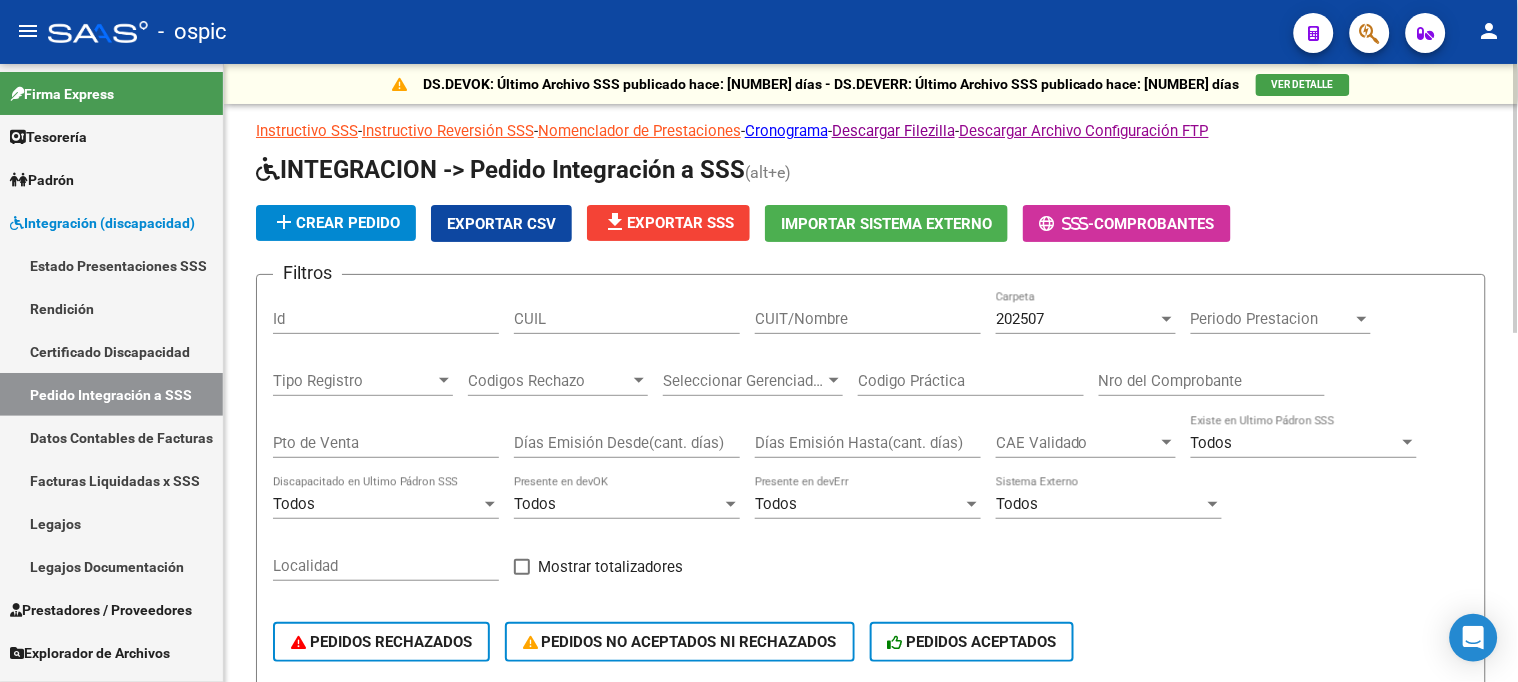 click on "202507" at bounding box center [1077, 319] 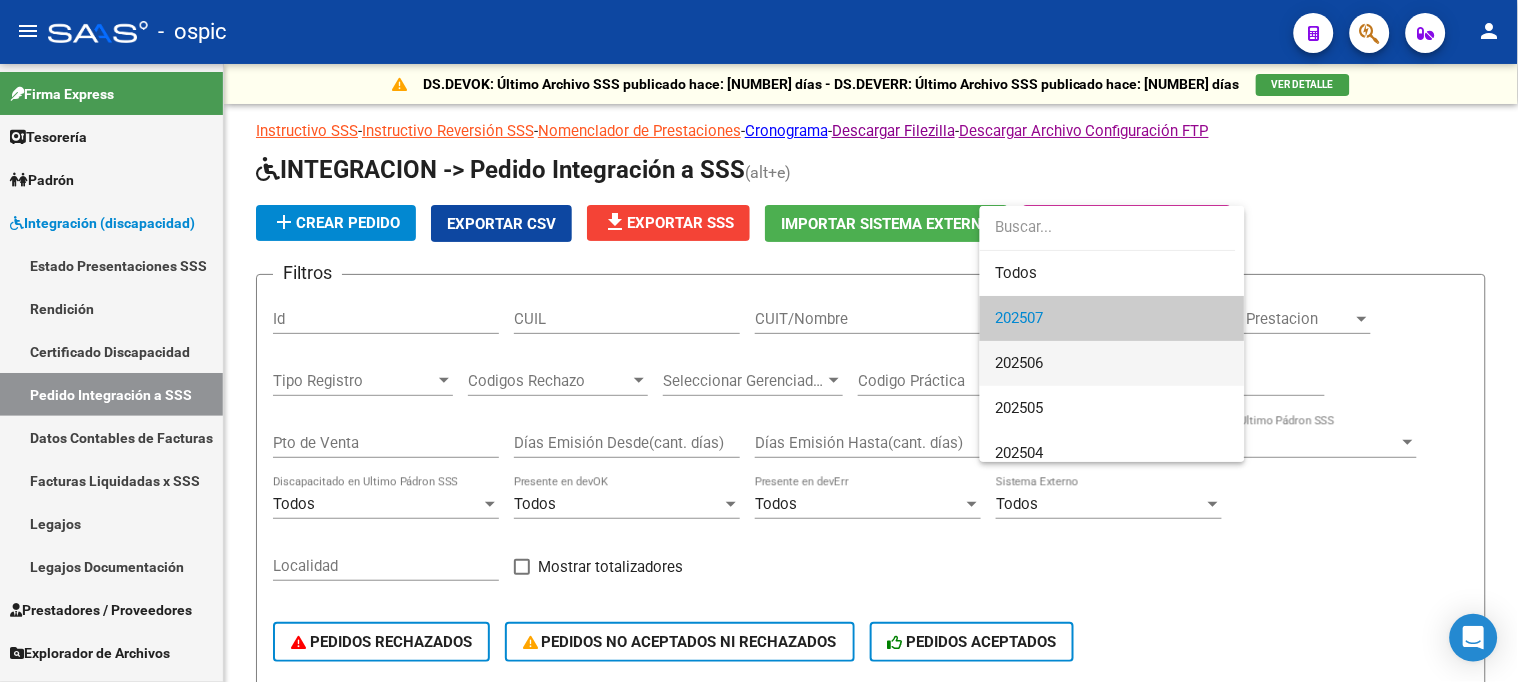 click on "202506" at bounding box center [1020, 363] 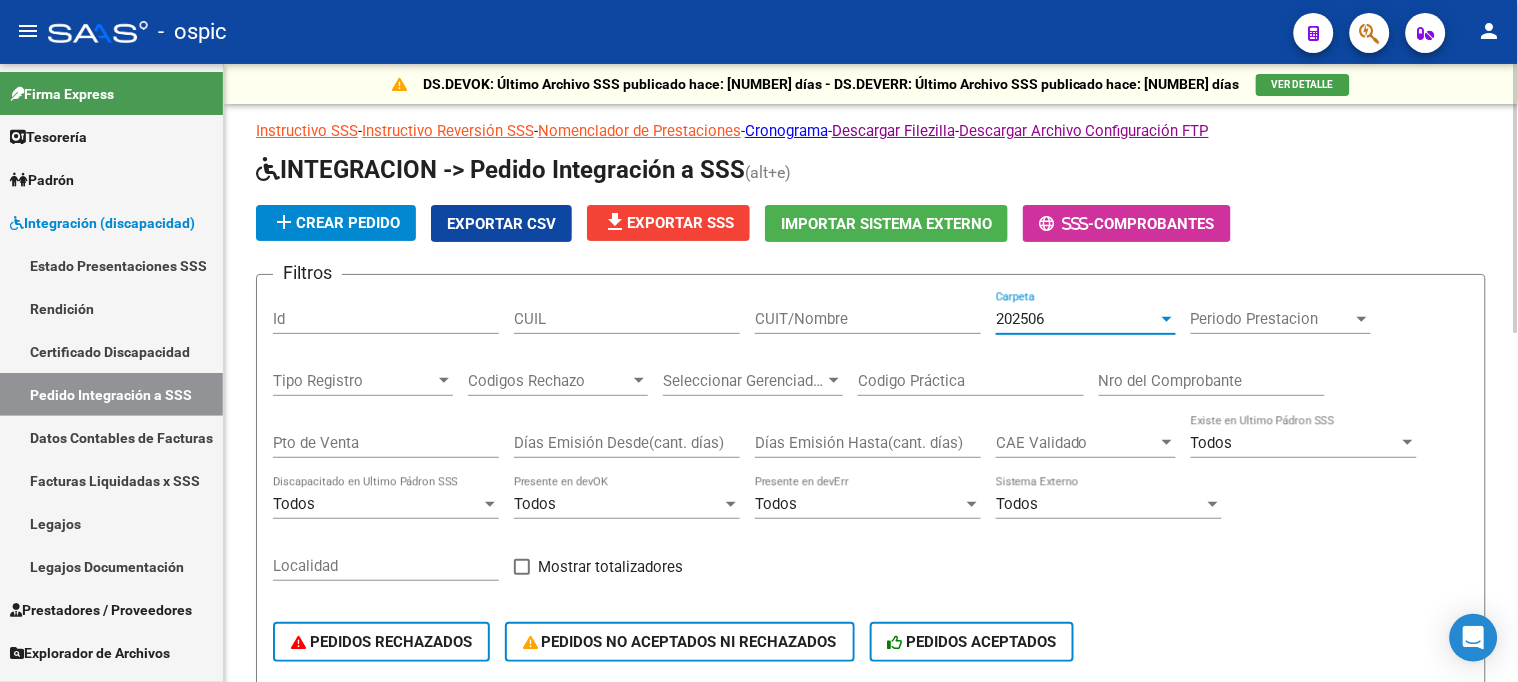 click on "CUIL" at bounding box center (627, 319) 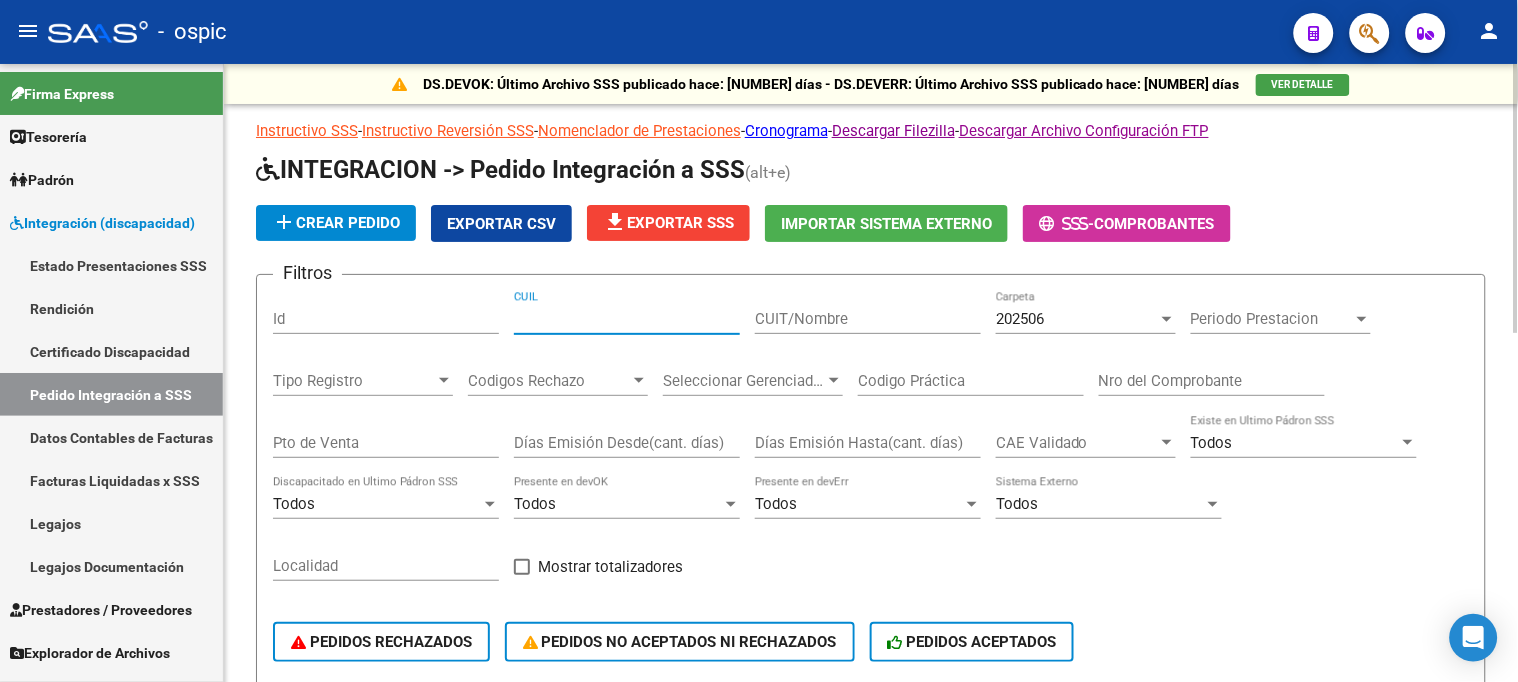 paste on "20412174896" 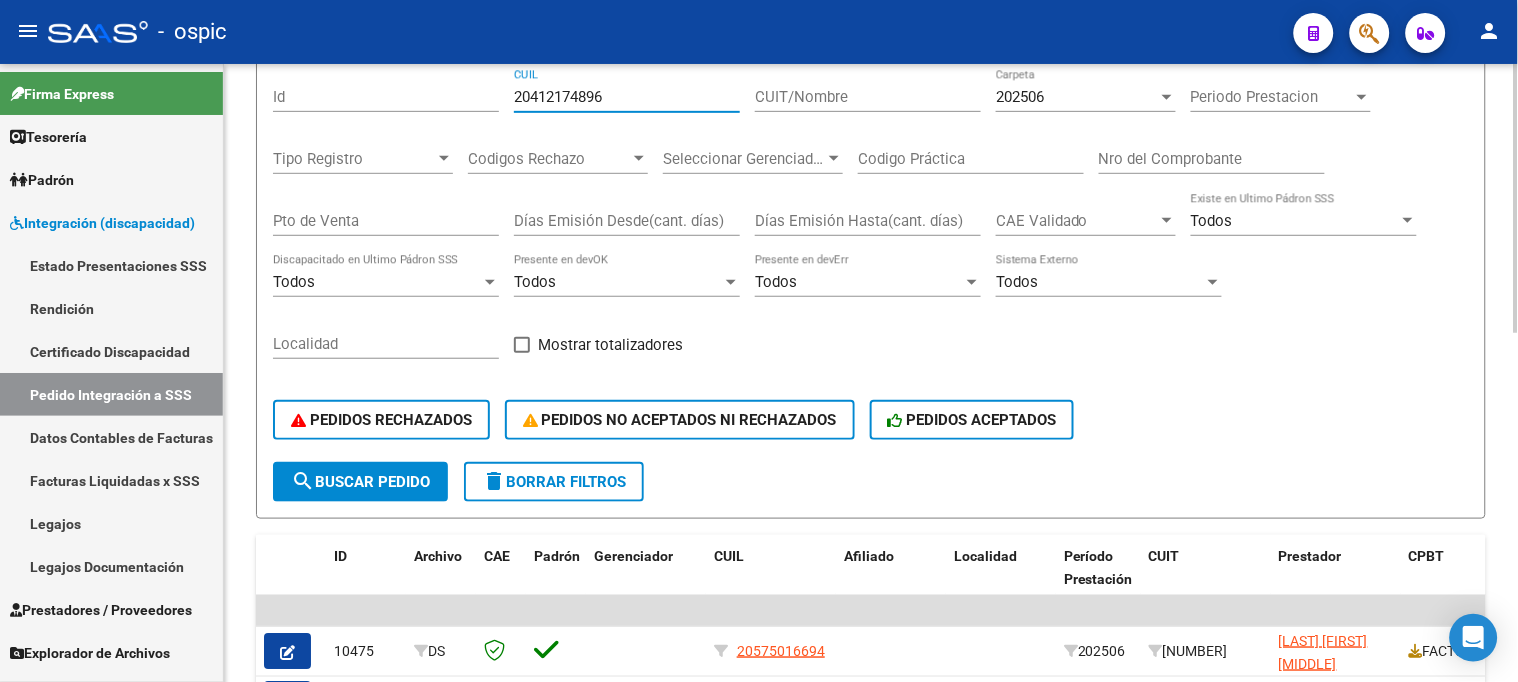 type on "20412174896" 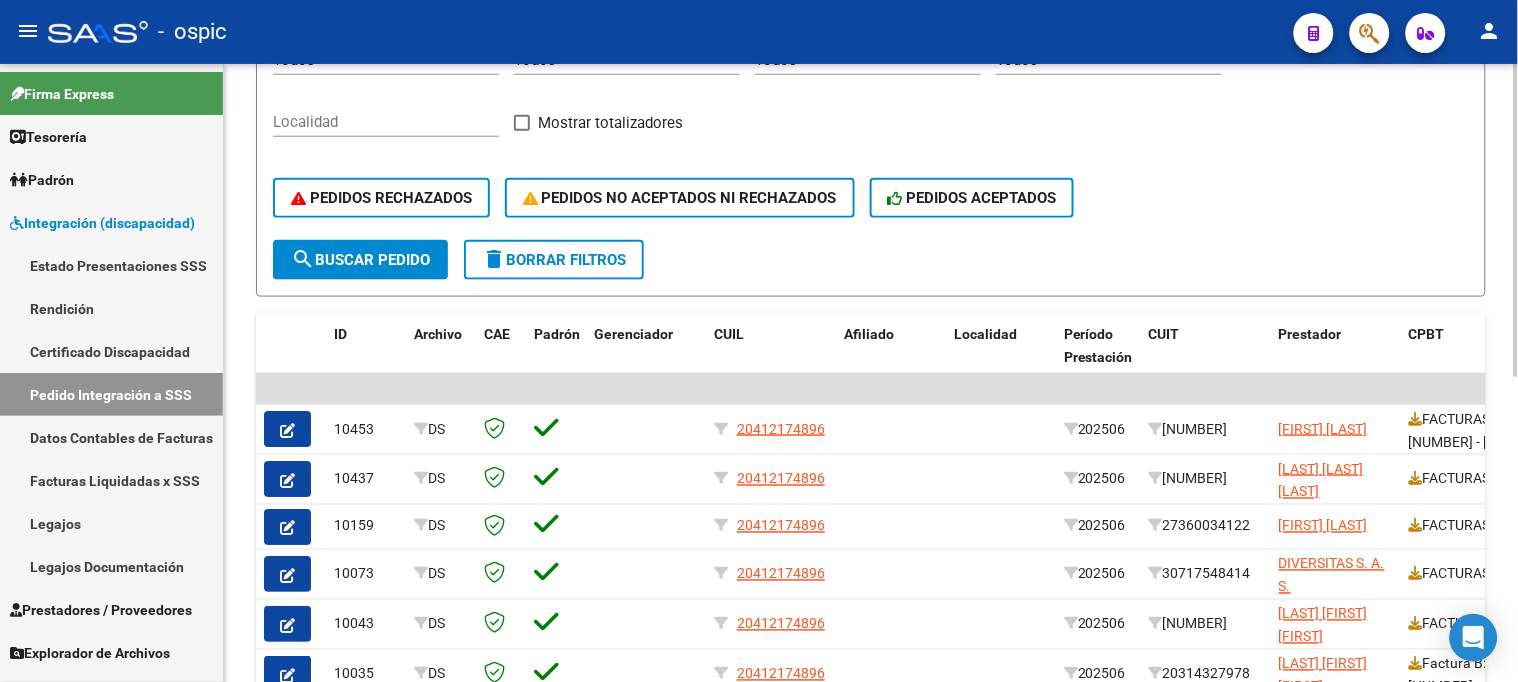 scroll, scrollTop: 555, scrollLeft: 0, axis: vertical 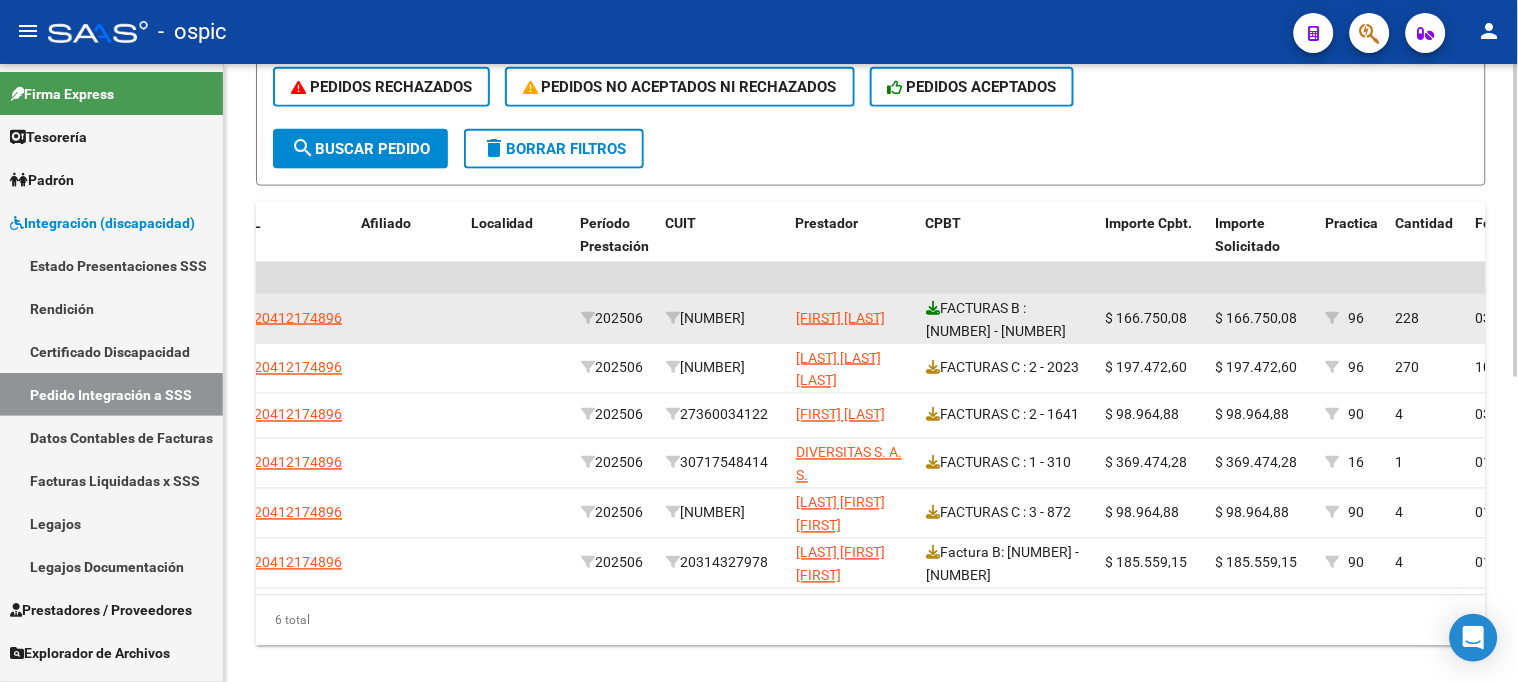 click 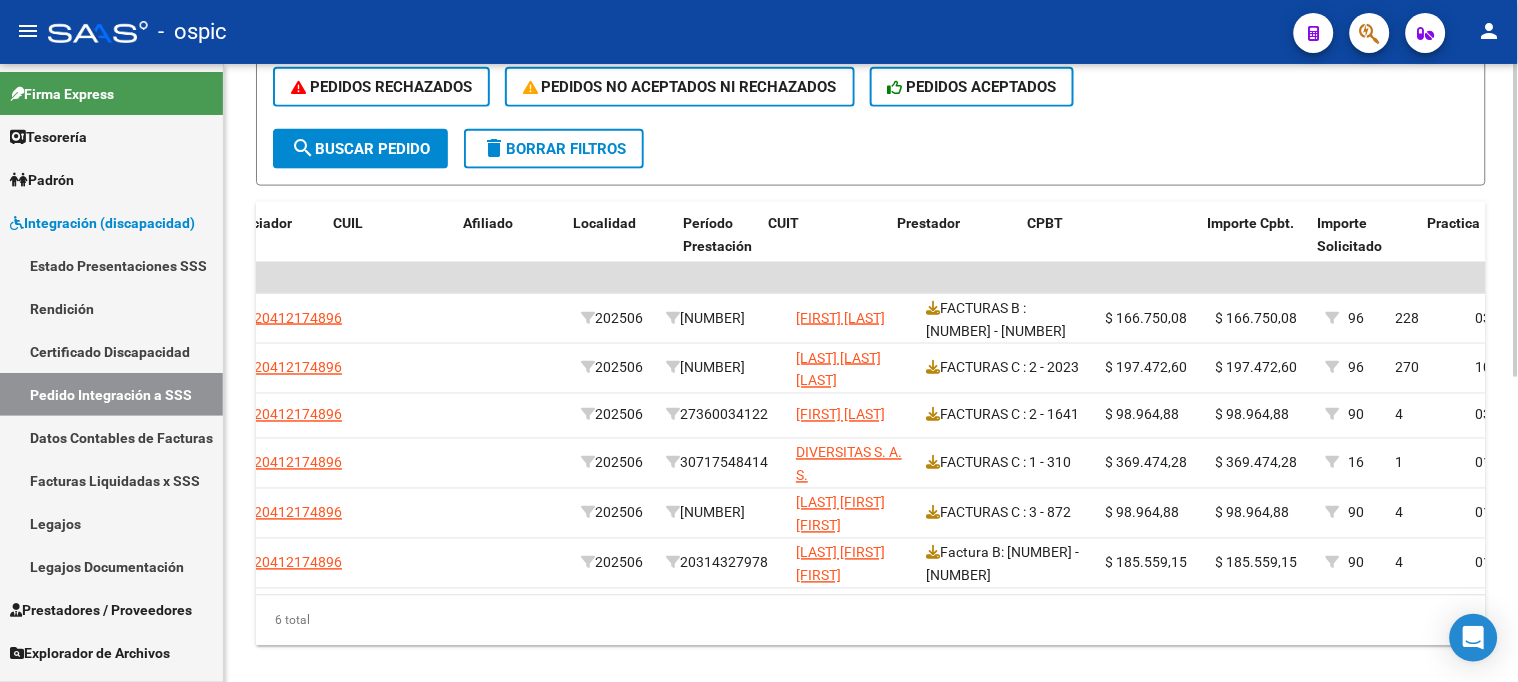 scroll, scrollTop: 0, scrollLeft: 377, axis: horizontal 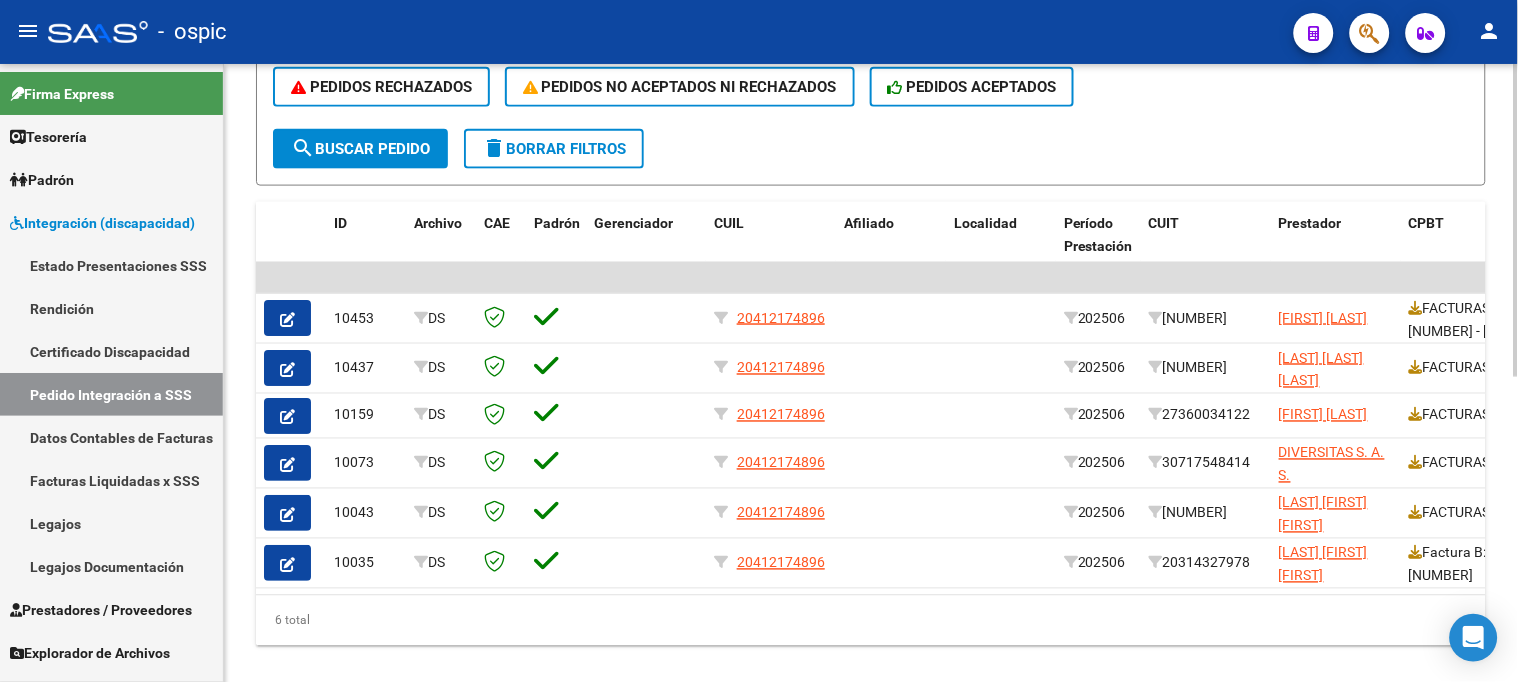 click on "delete  Borrar Filtros" 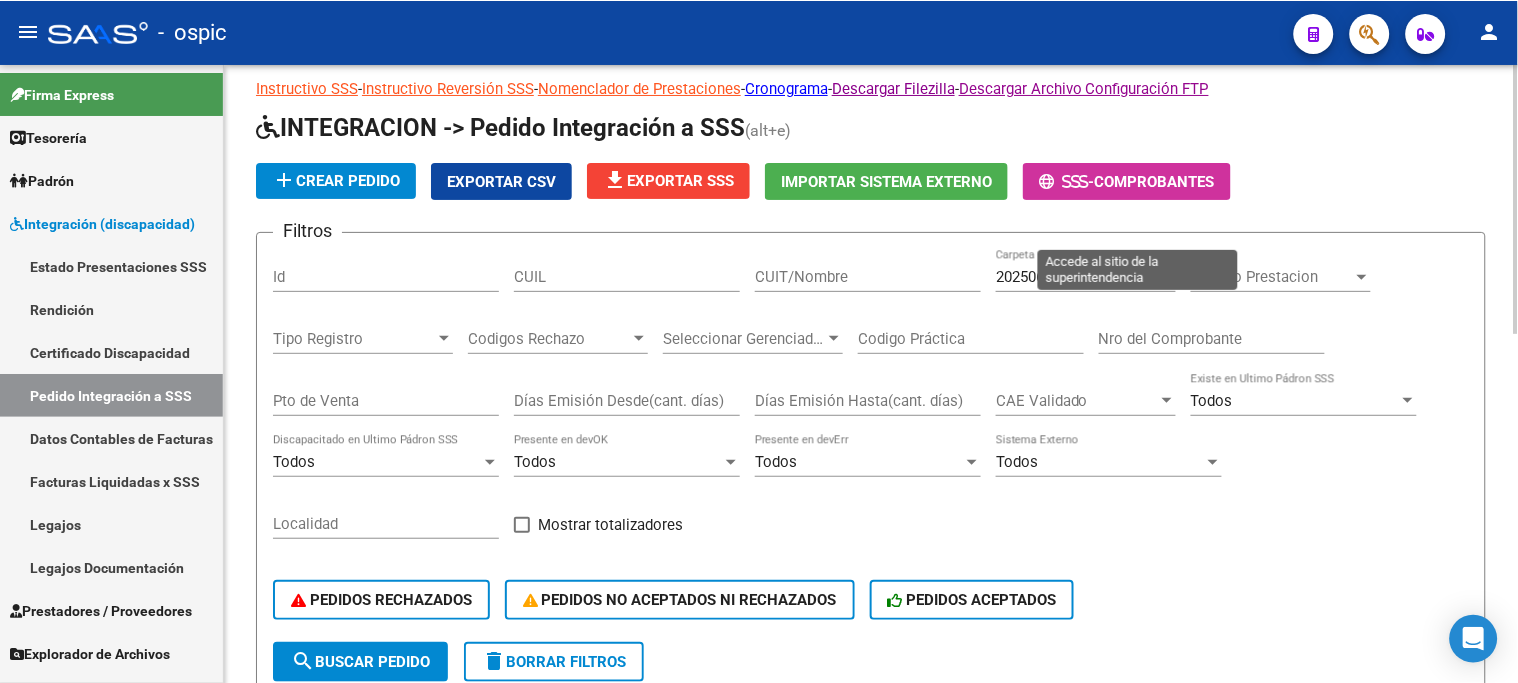 scroll, scrollTop: 0, scrollLeft: 0, axis: both 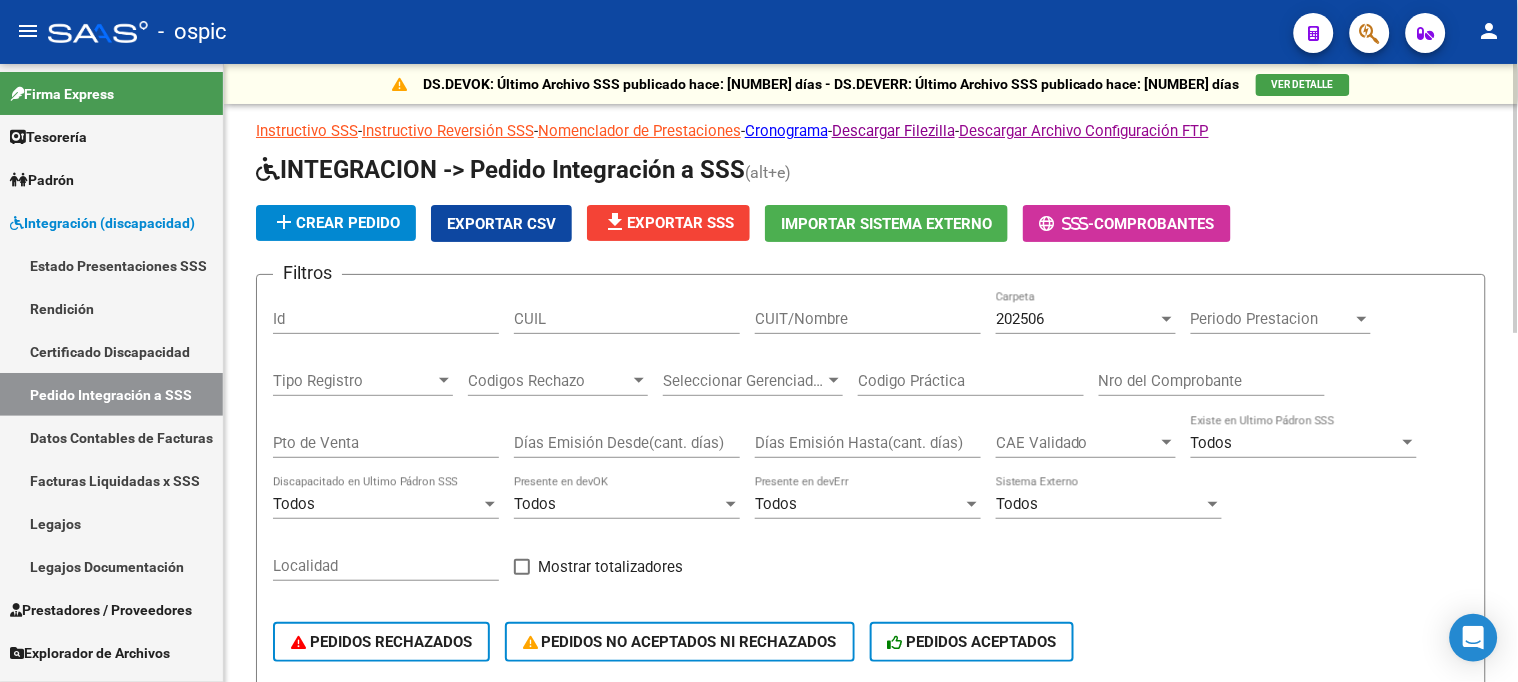 click on "Codigos Rechazo" at bounding box center [549, 381] 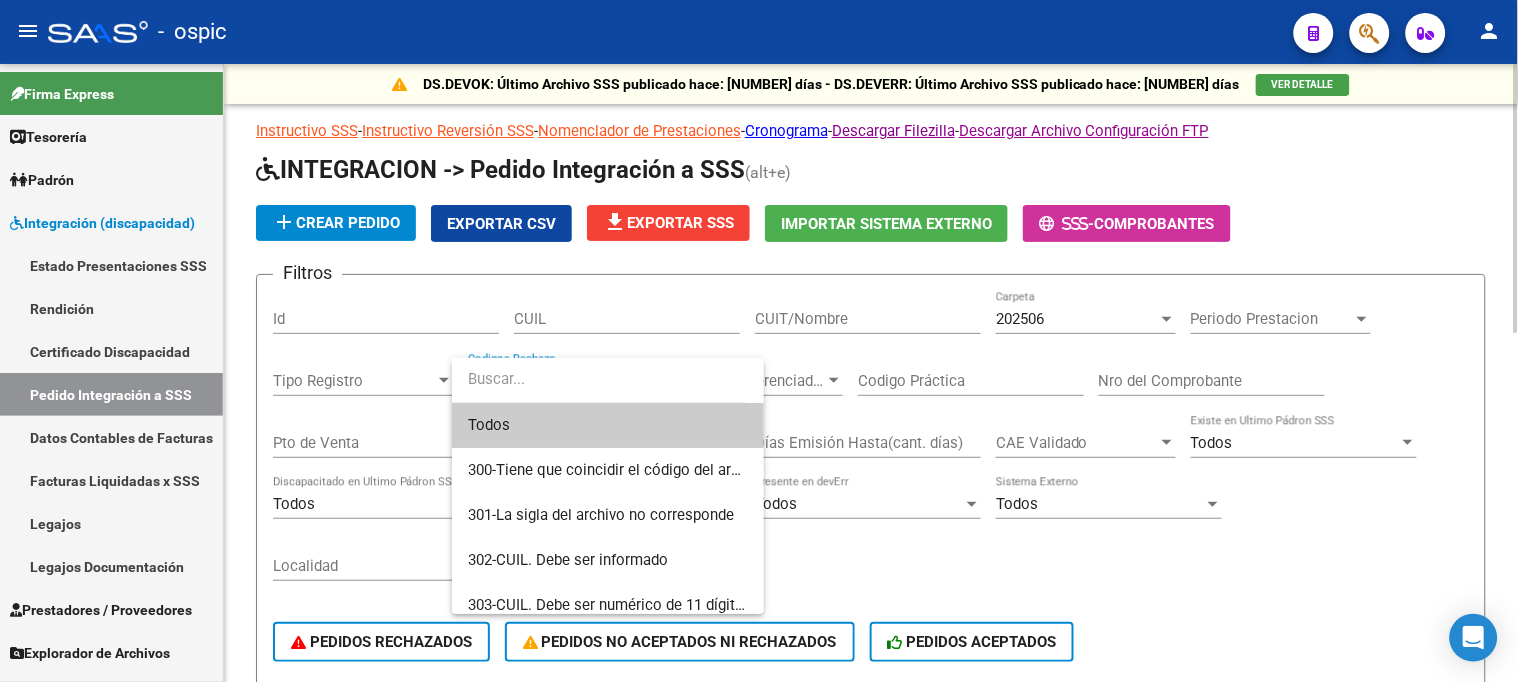 click at bounding box center [599, 379] 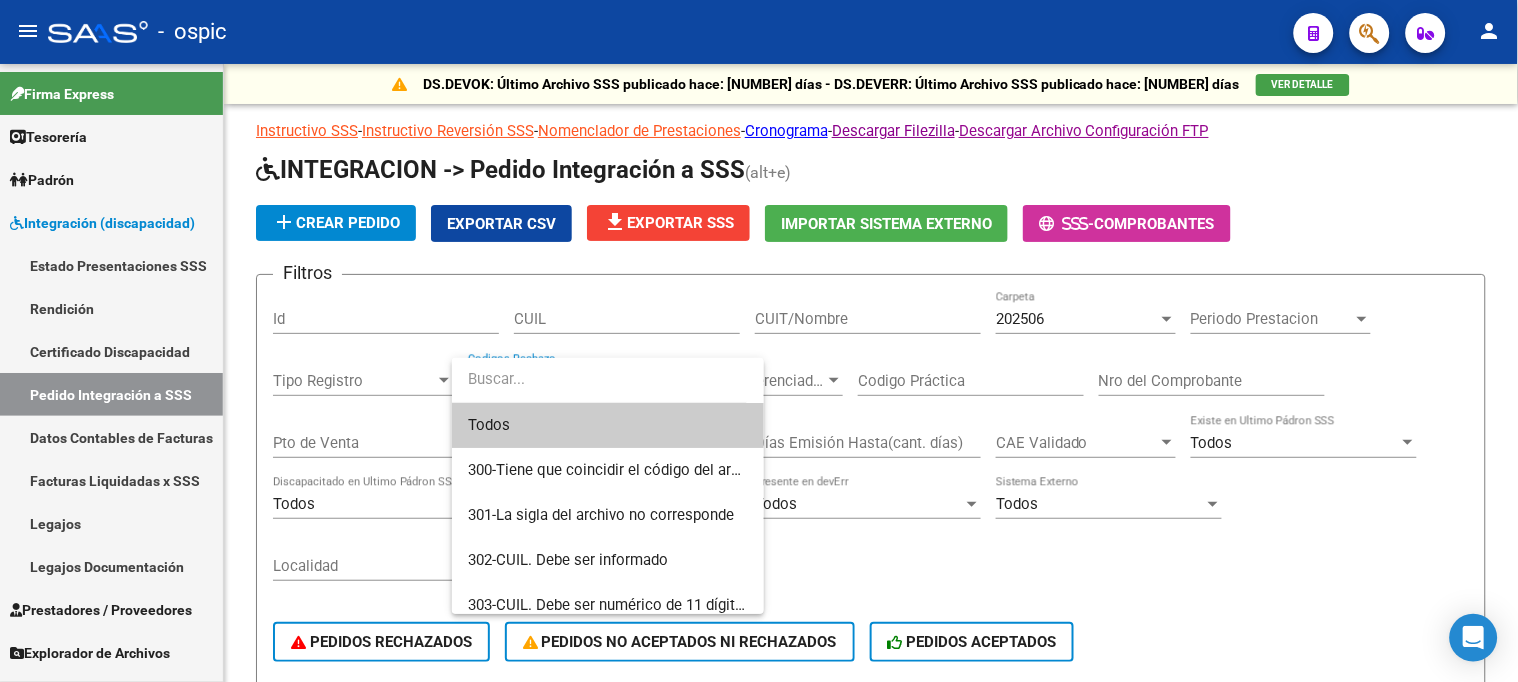 click at bounding box center (759, 341) 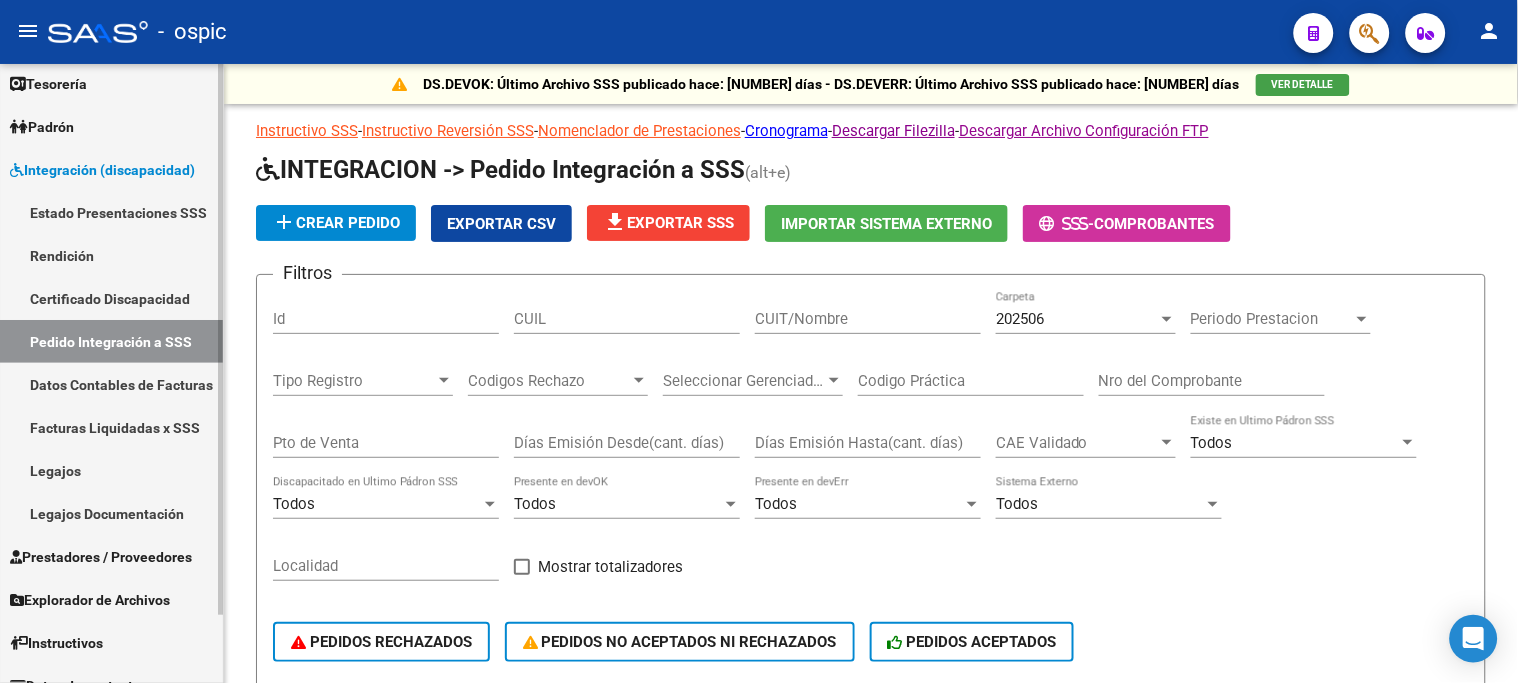 scroll, scrollTop: 76, scrollLeft: 0, axis: vertical 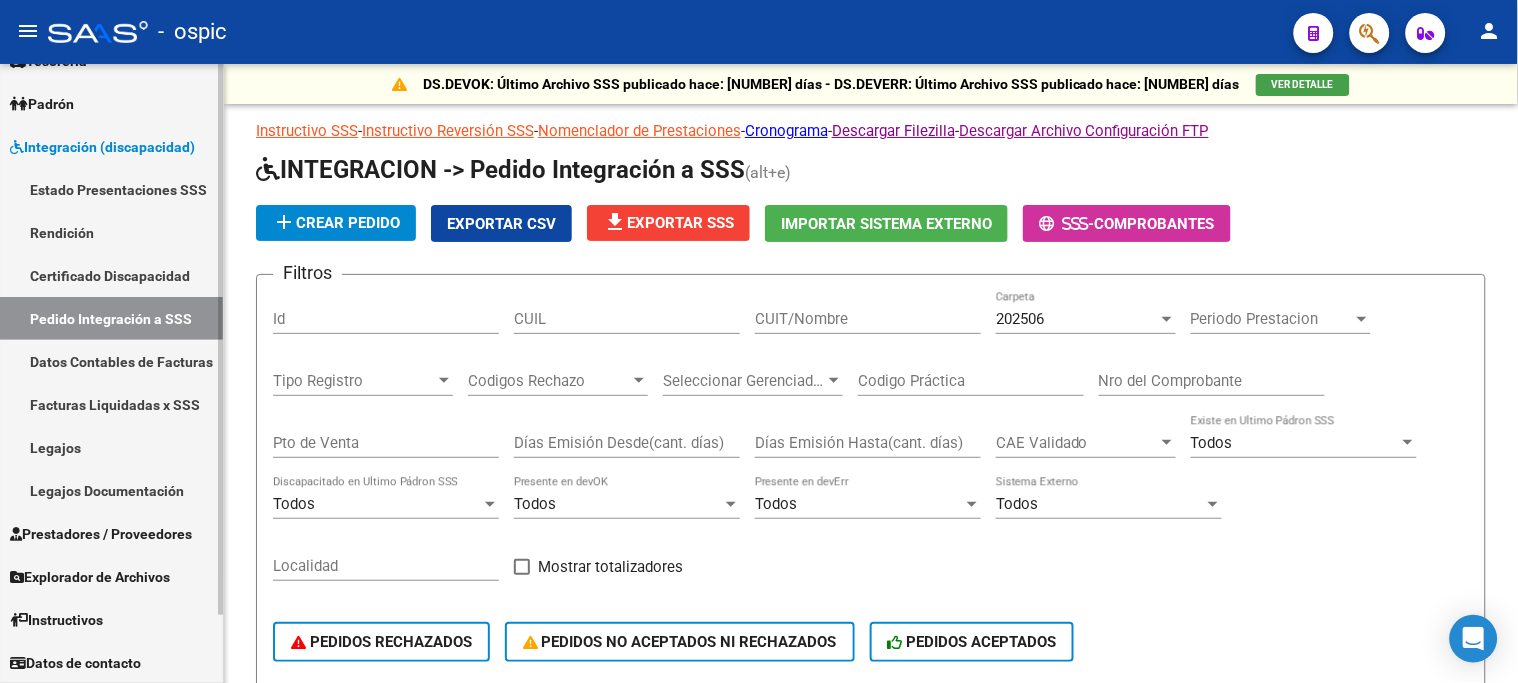 click on "Integración (discapacidad)" at bounding box center (102, 147) 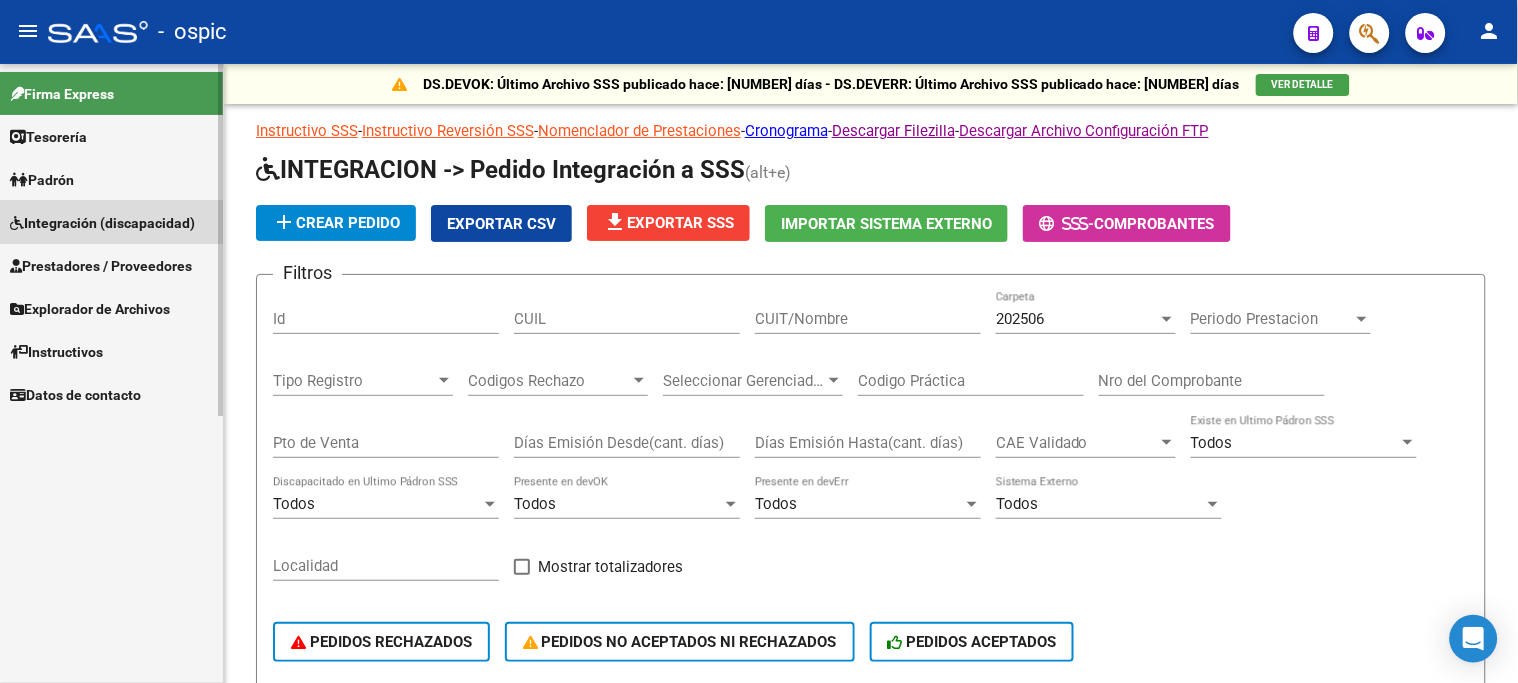 scroll, scrollTop: 0, scrollLeft: 0, axis: both 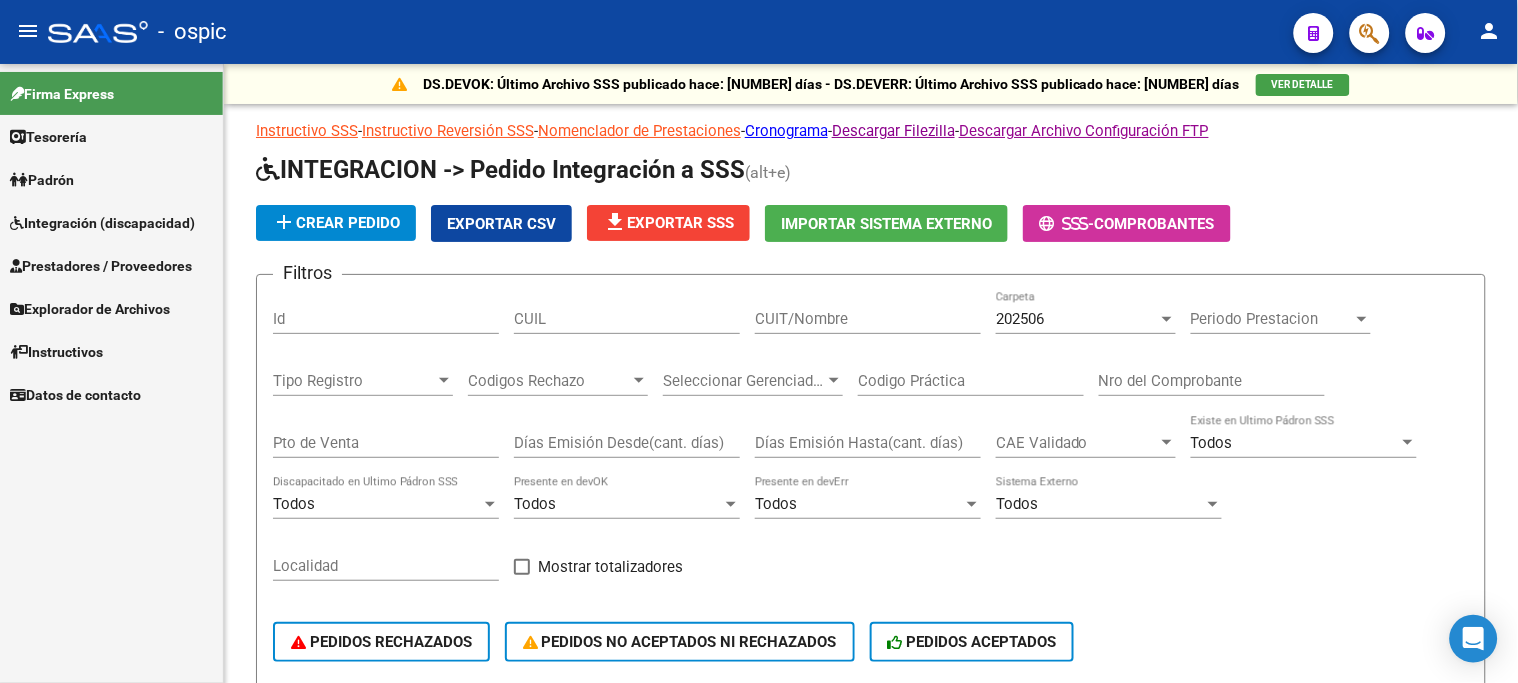 click on "Instructivos" at bounding box center [56, 352] 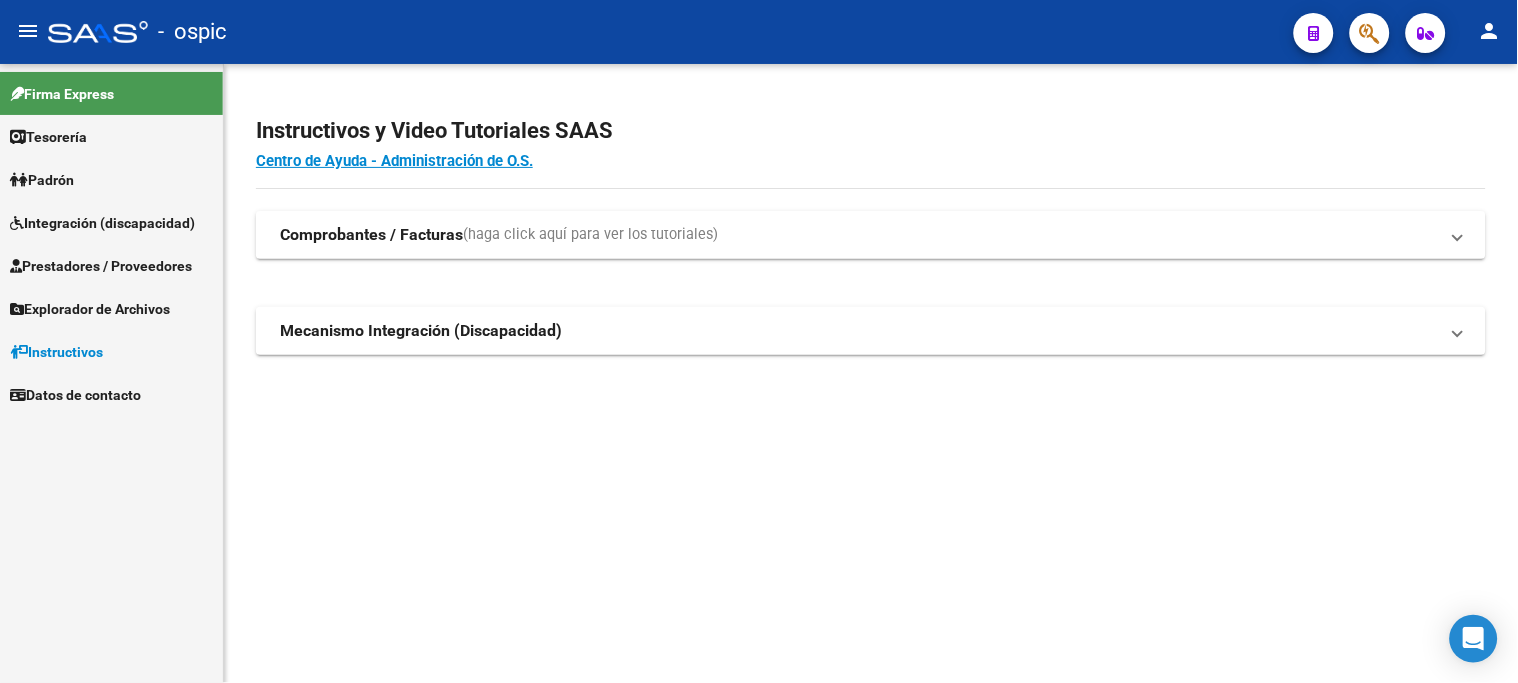 click on "Instructivos" at bounding box center [56, 352] 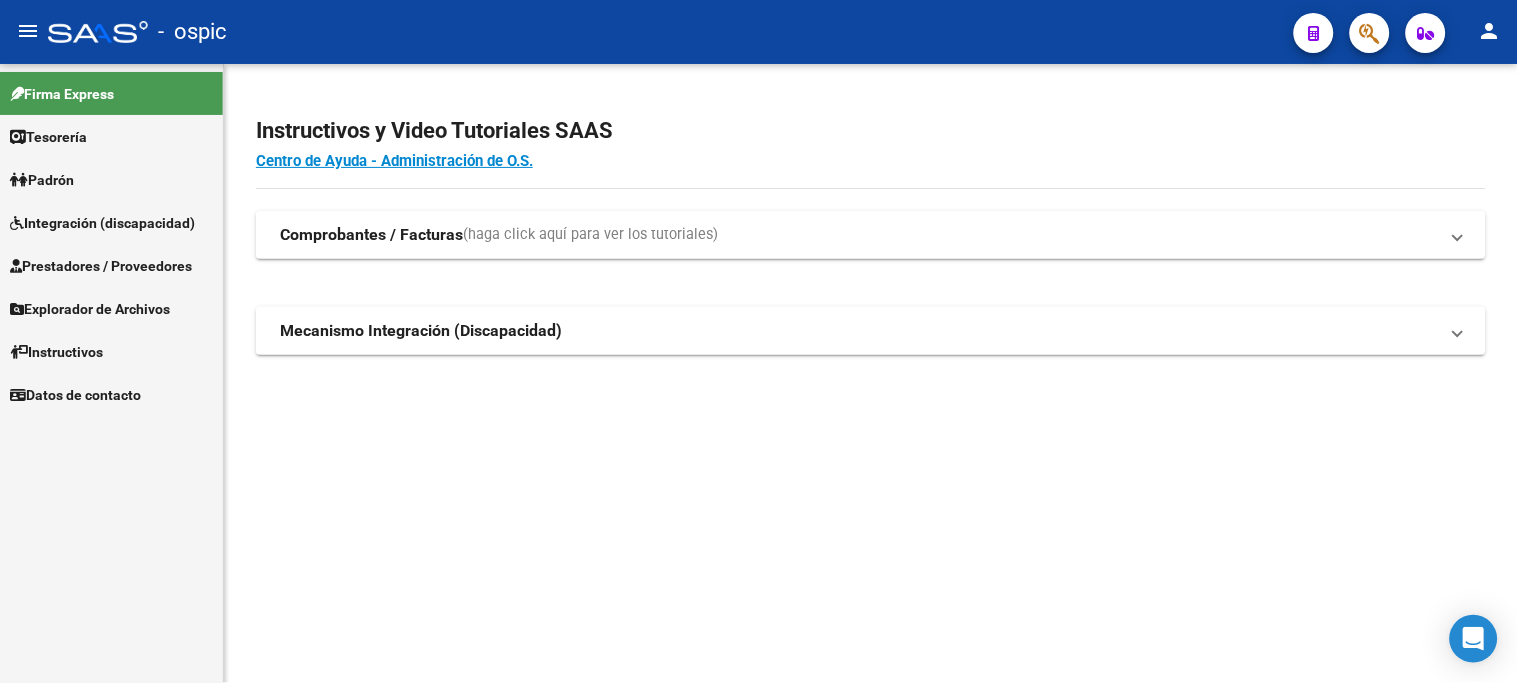 click on "Explorador de Archivos" at bounding box center (90, 309) 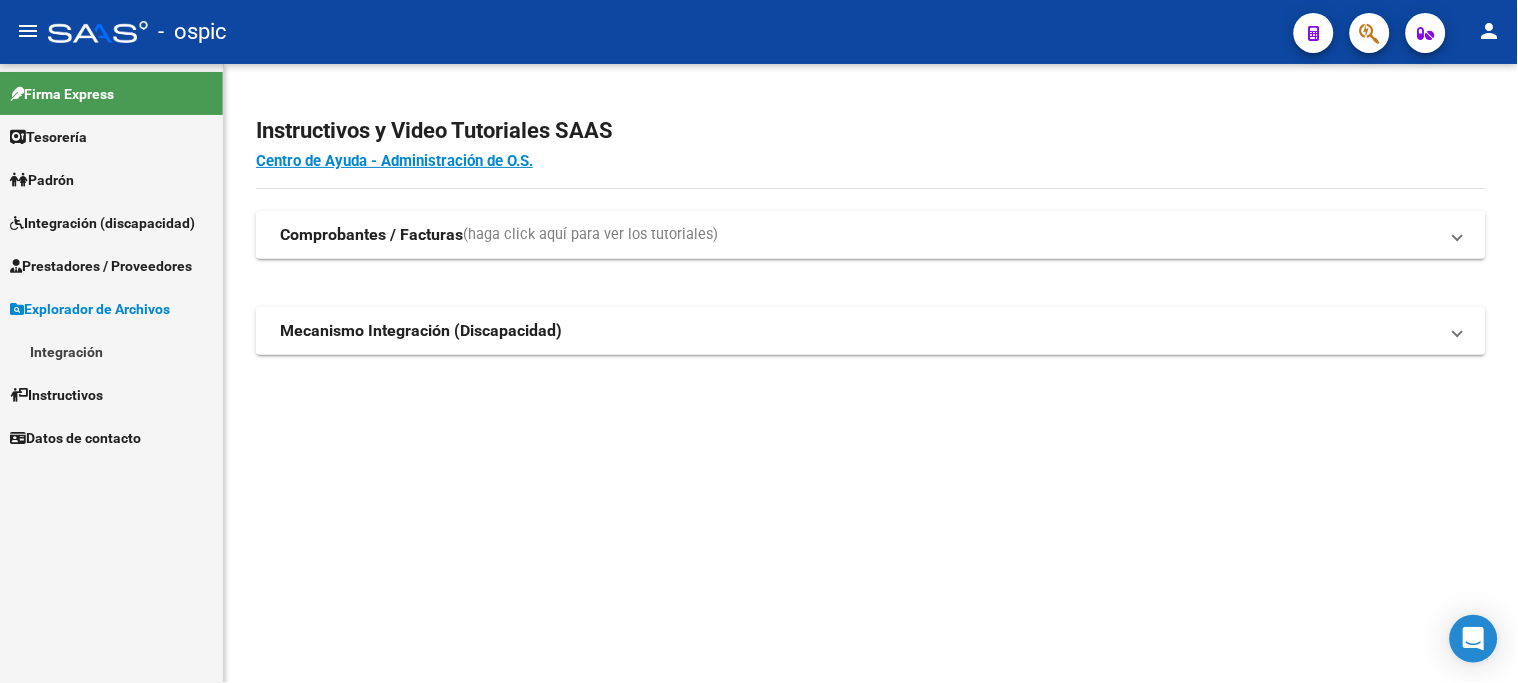 click on "Integración" at bounding box center [111, 351] 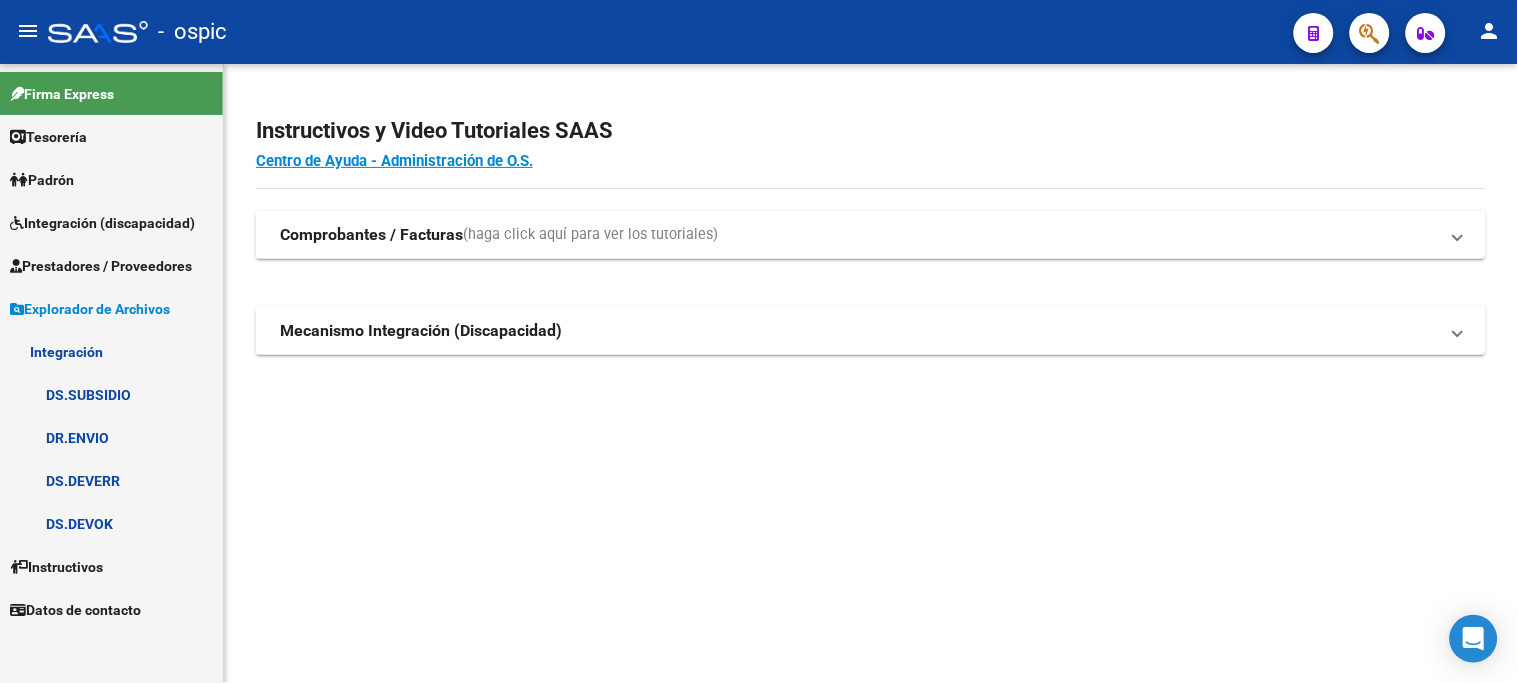 click on "DR.ENVIO" at bounding box center [111, 437] 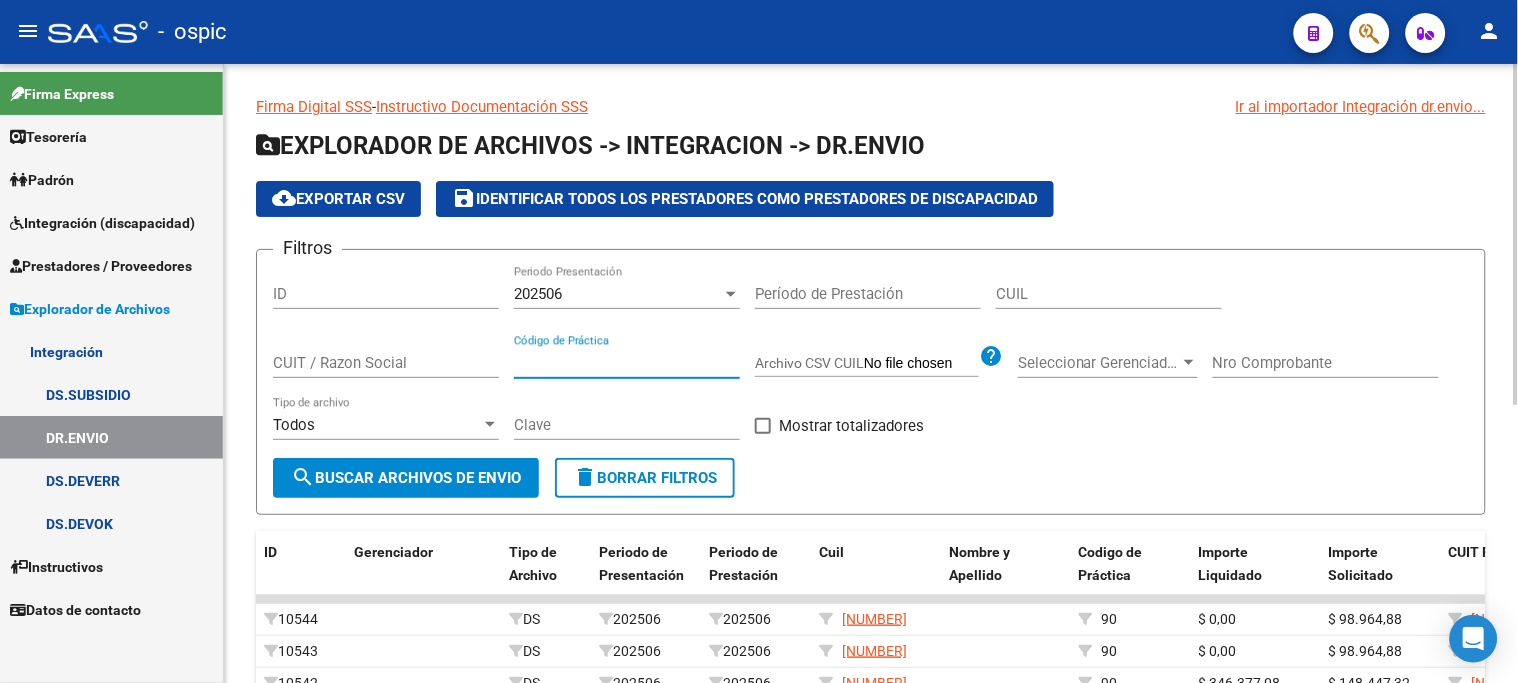 click on "Código de Práctica" at bounding box center [627, 363] 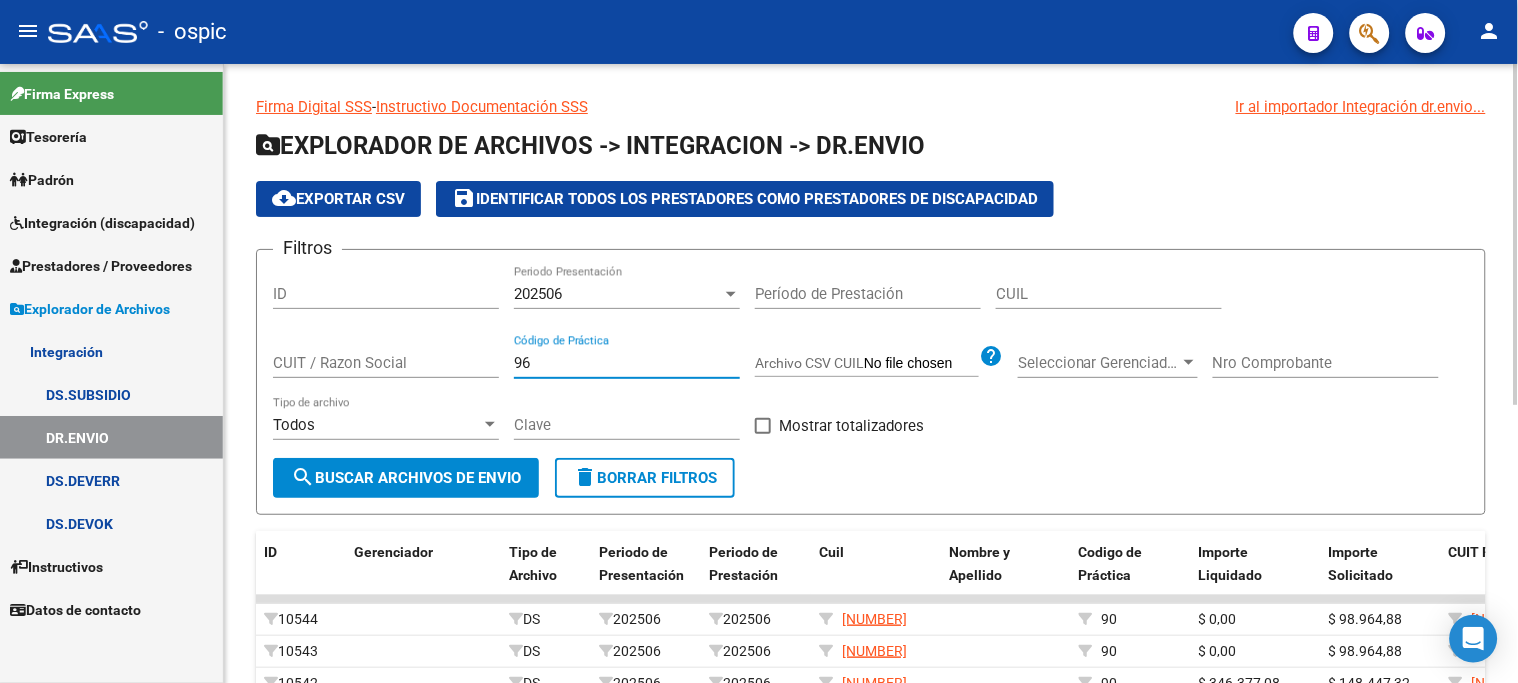 type on "96" 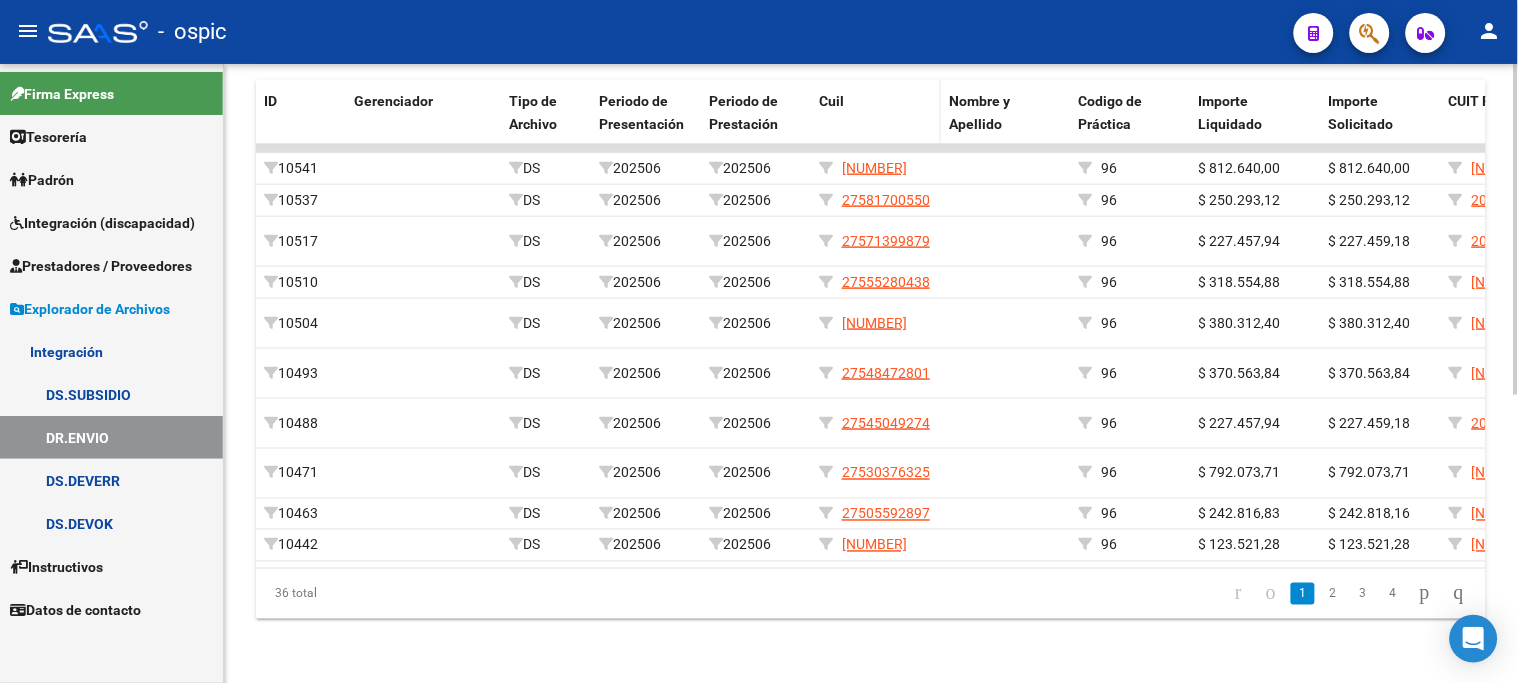 scroll, scrollTop: 540, scrollLeft: 0, axis: vertical 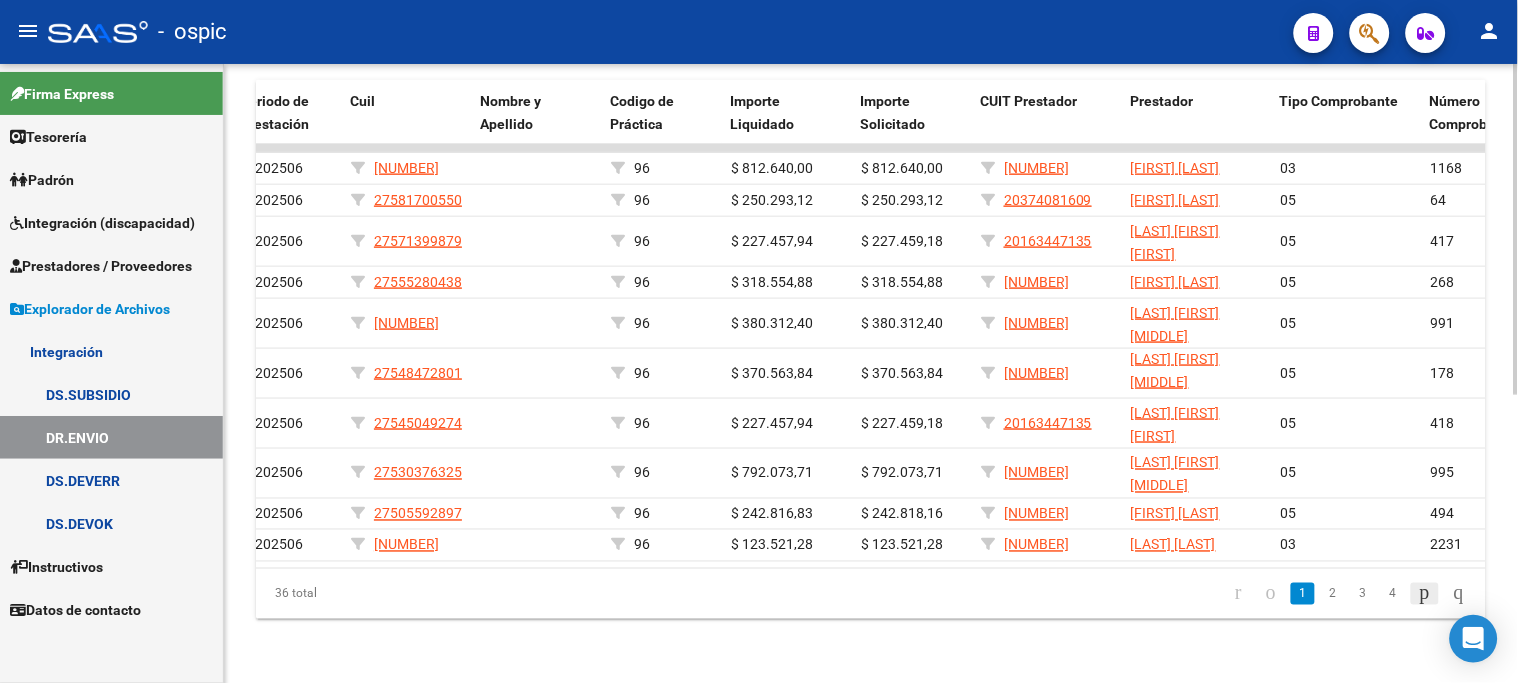 click 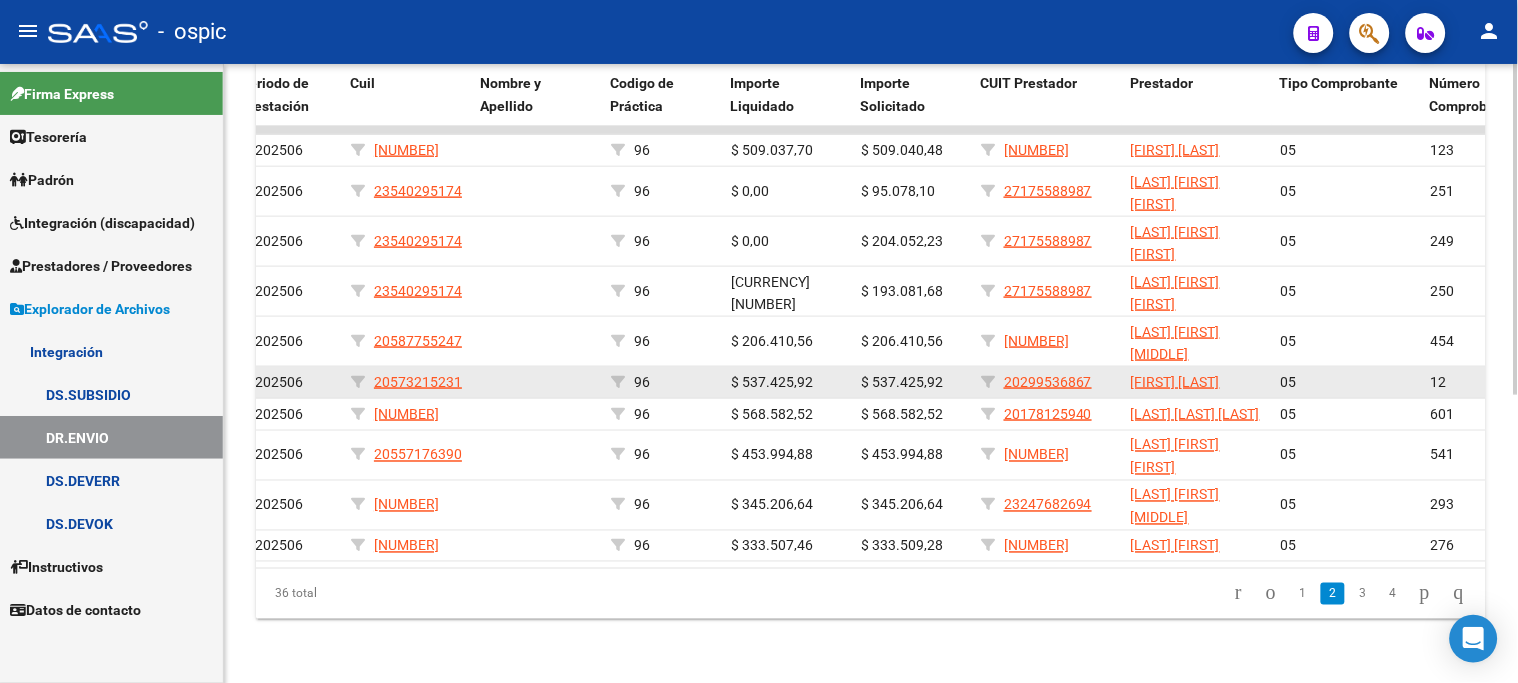 scroll, scrollTop: 540, scrollLeft: 0, axis: vertical 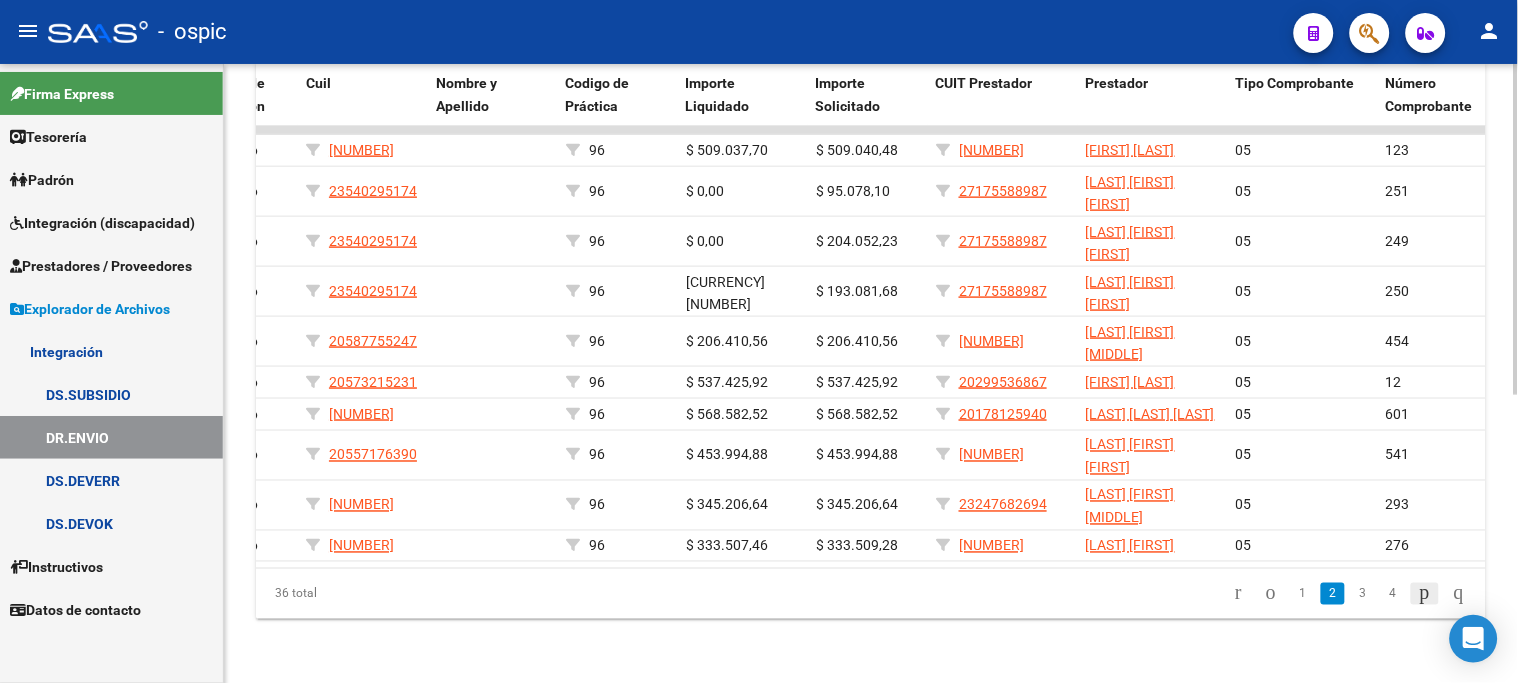 click 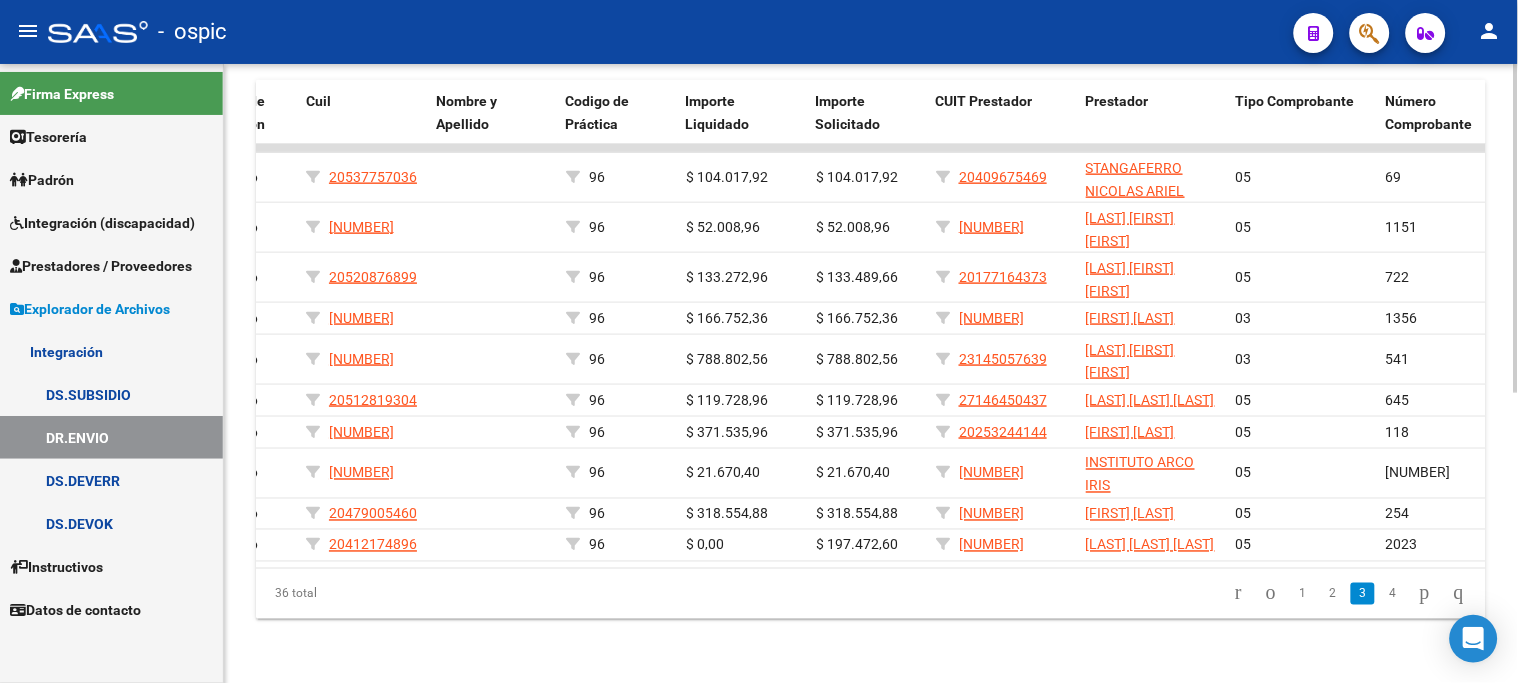 scroll, scrollTop: 540, scrollLeft: 0, axis: vertical 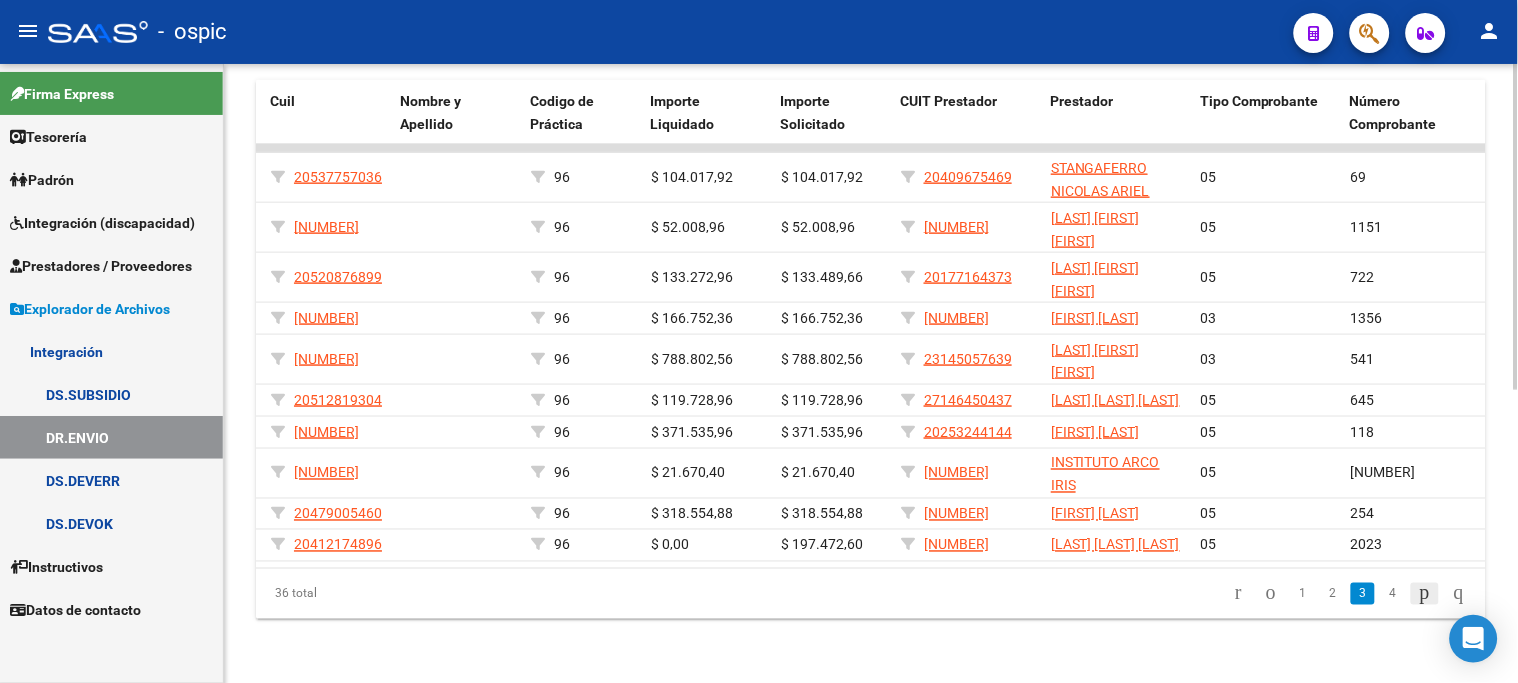 click 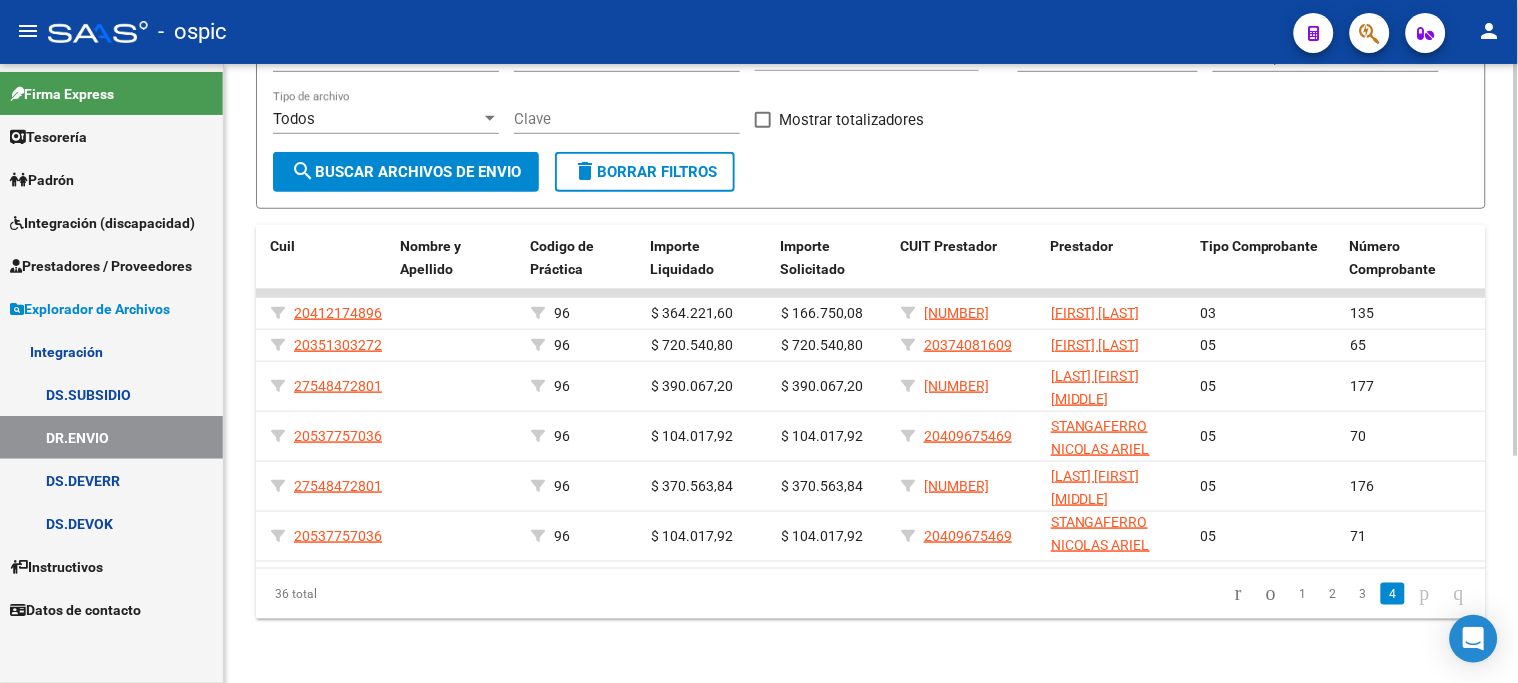 scroll, scrollTop: 358, scrollLeft: 0, axis: vertical 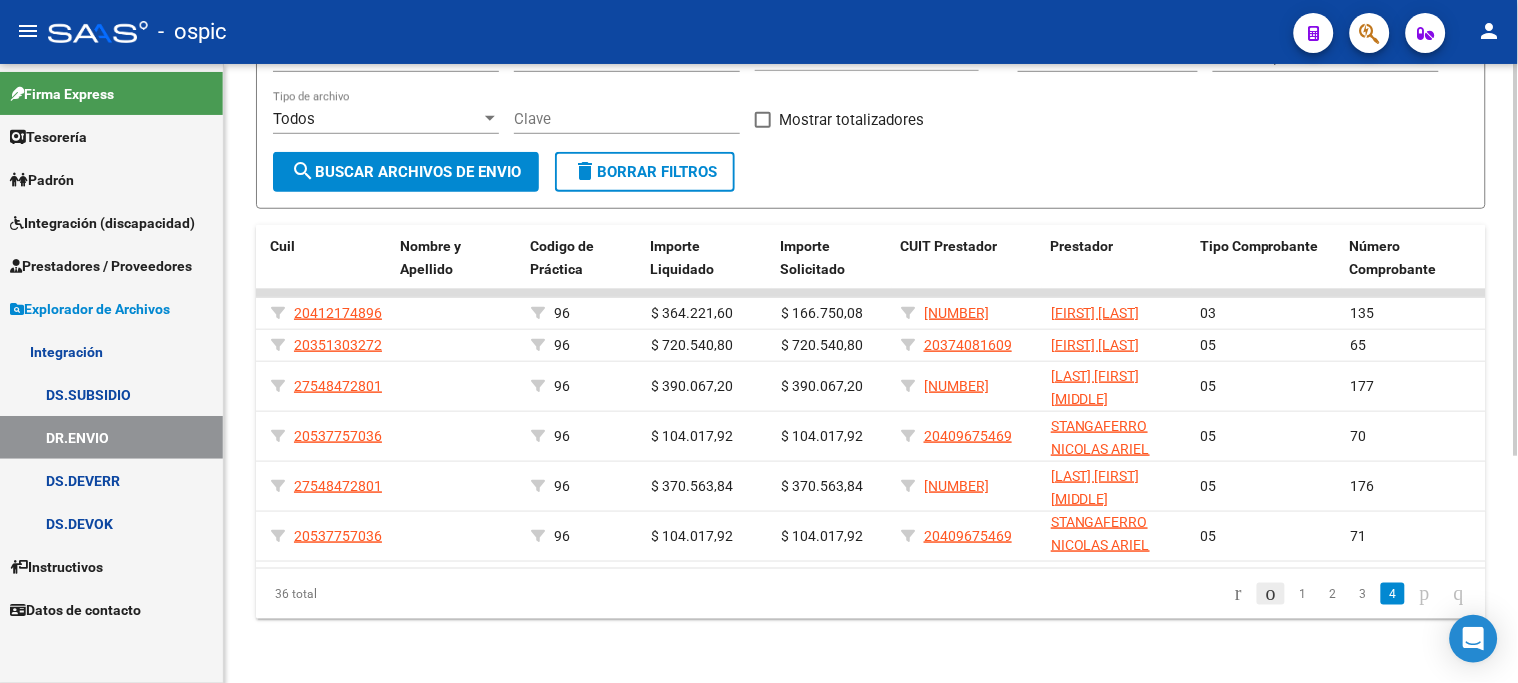 click 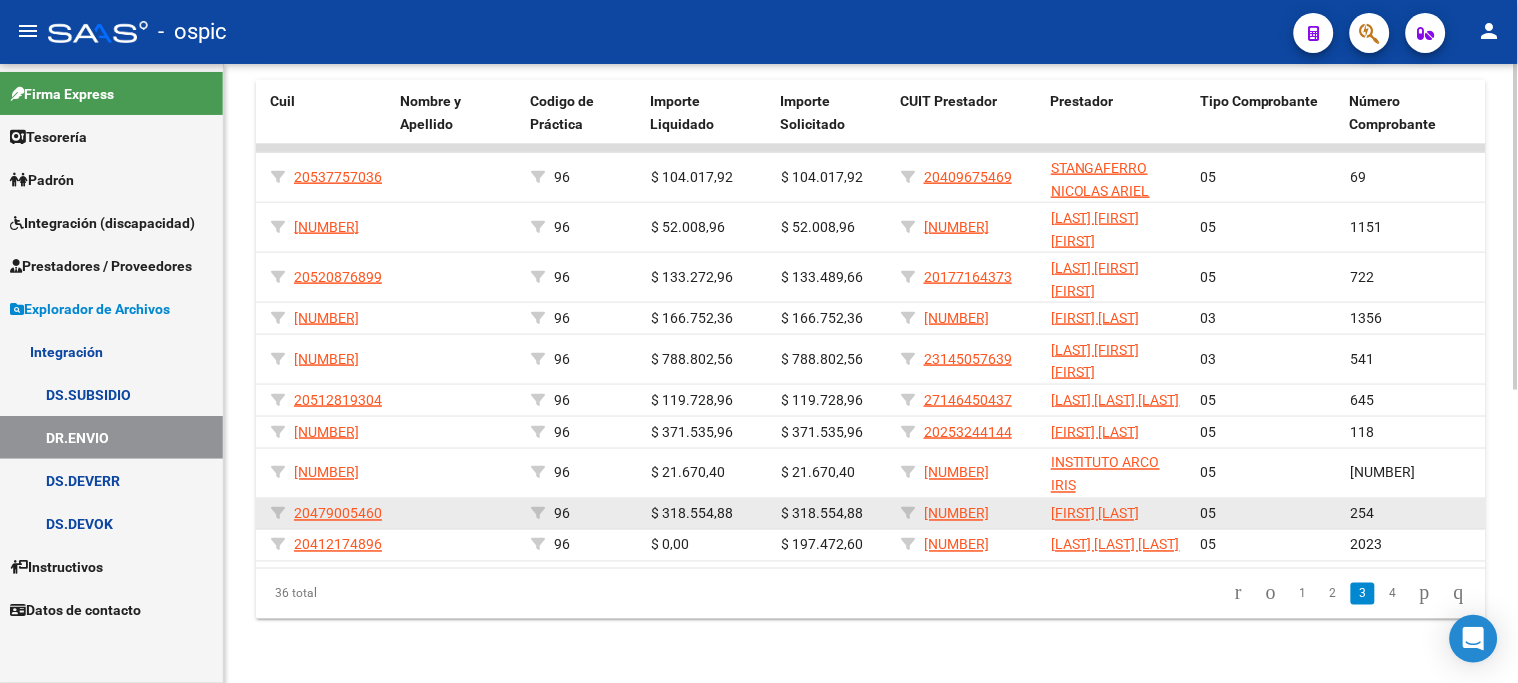 scroll, scrollTop: 557, scrollLeft: 0, axis: vertical 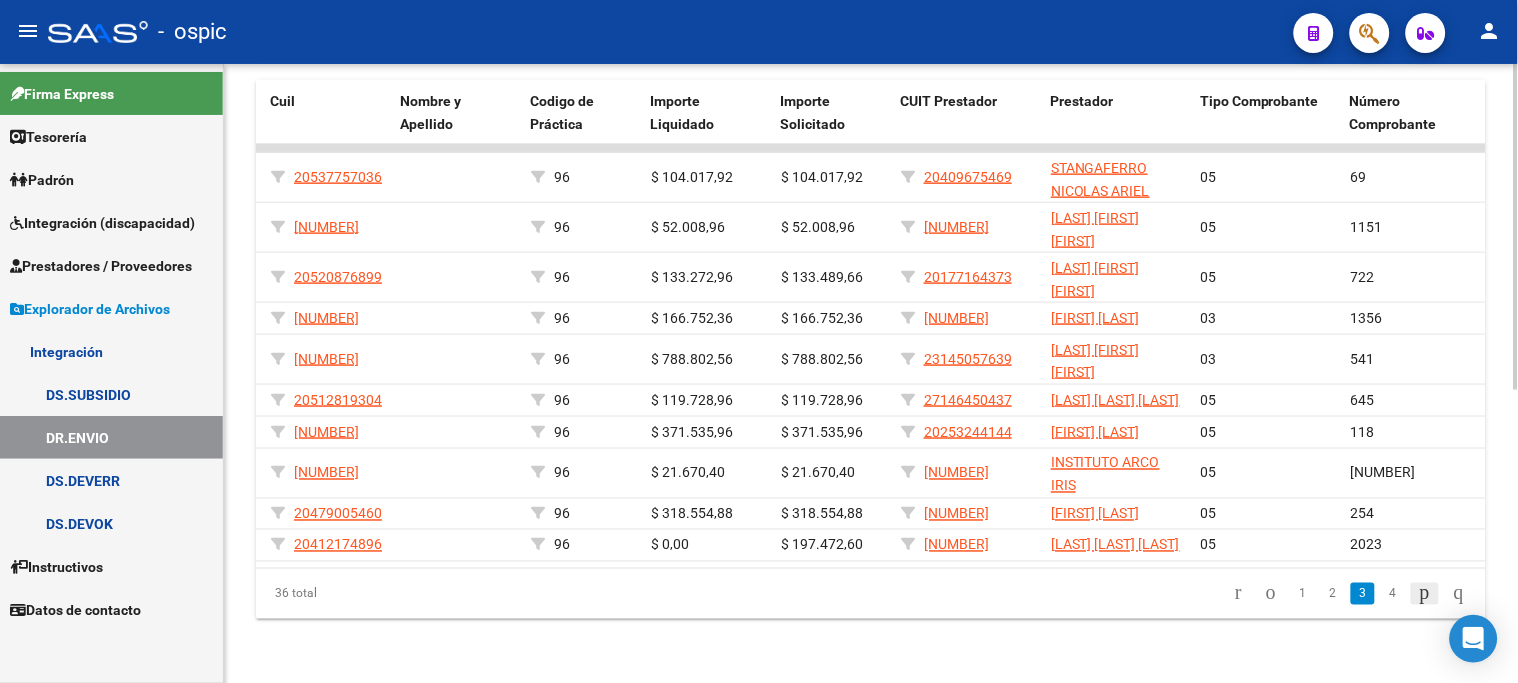 click 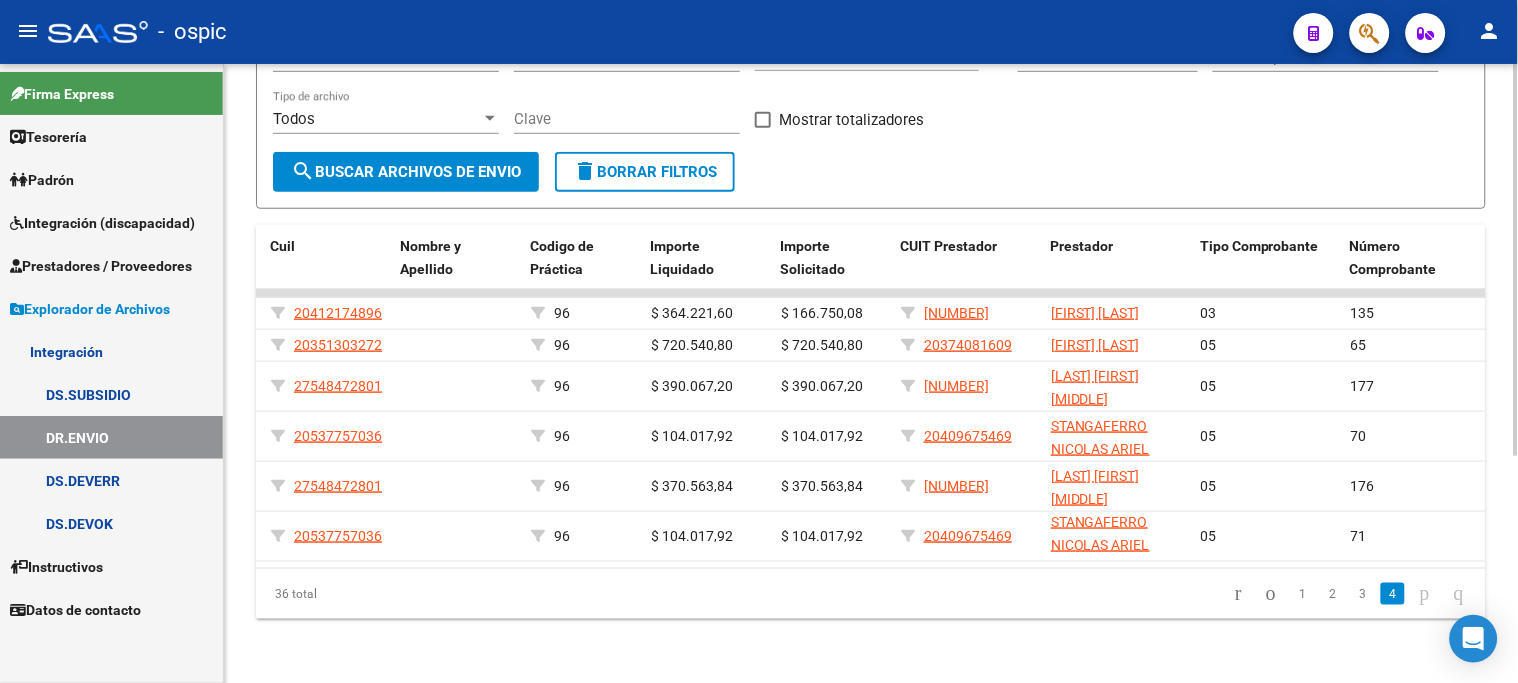 scroll, scrollTop: 358, scrollLeft: 0, axis: vertical 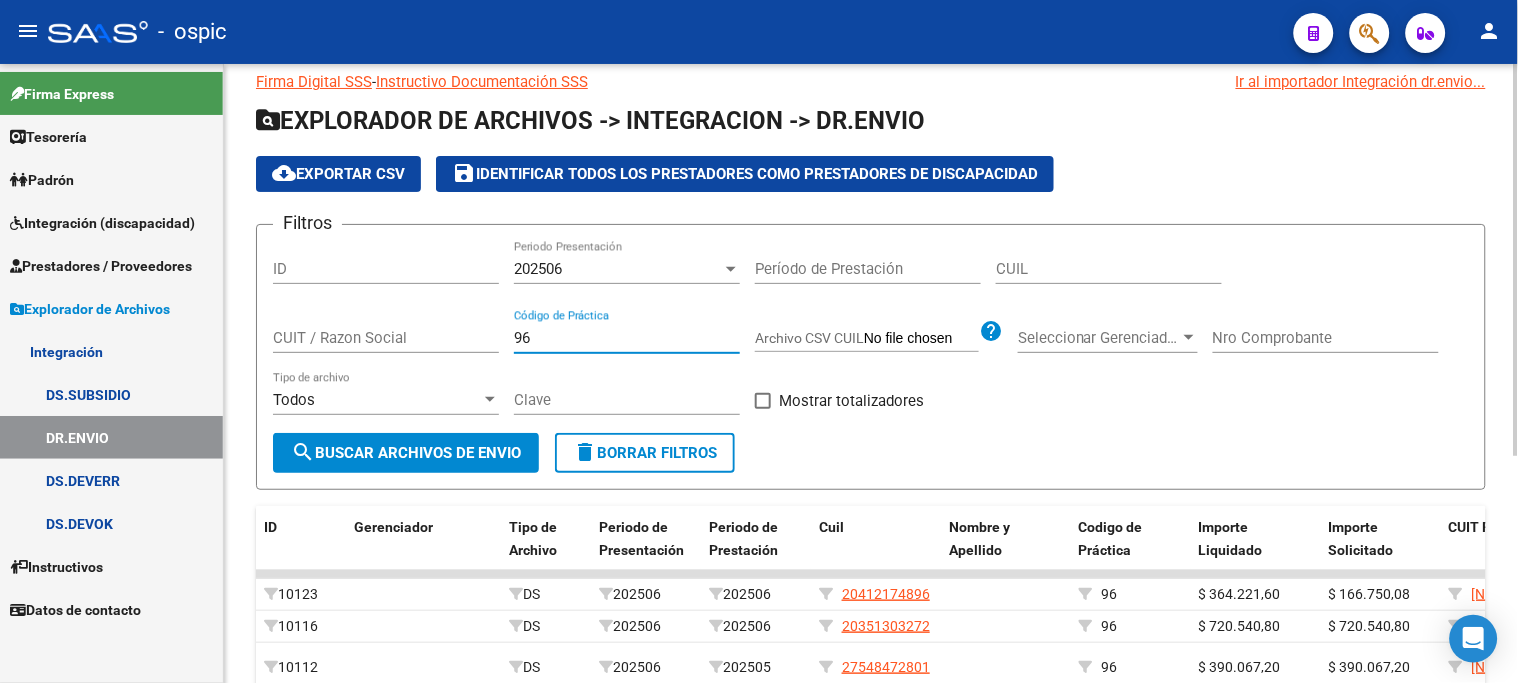 click on "96" at bounding box center [627, 338] 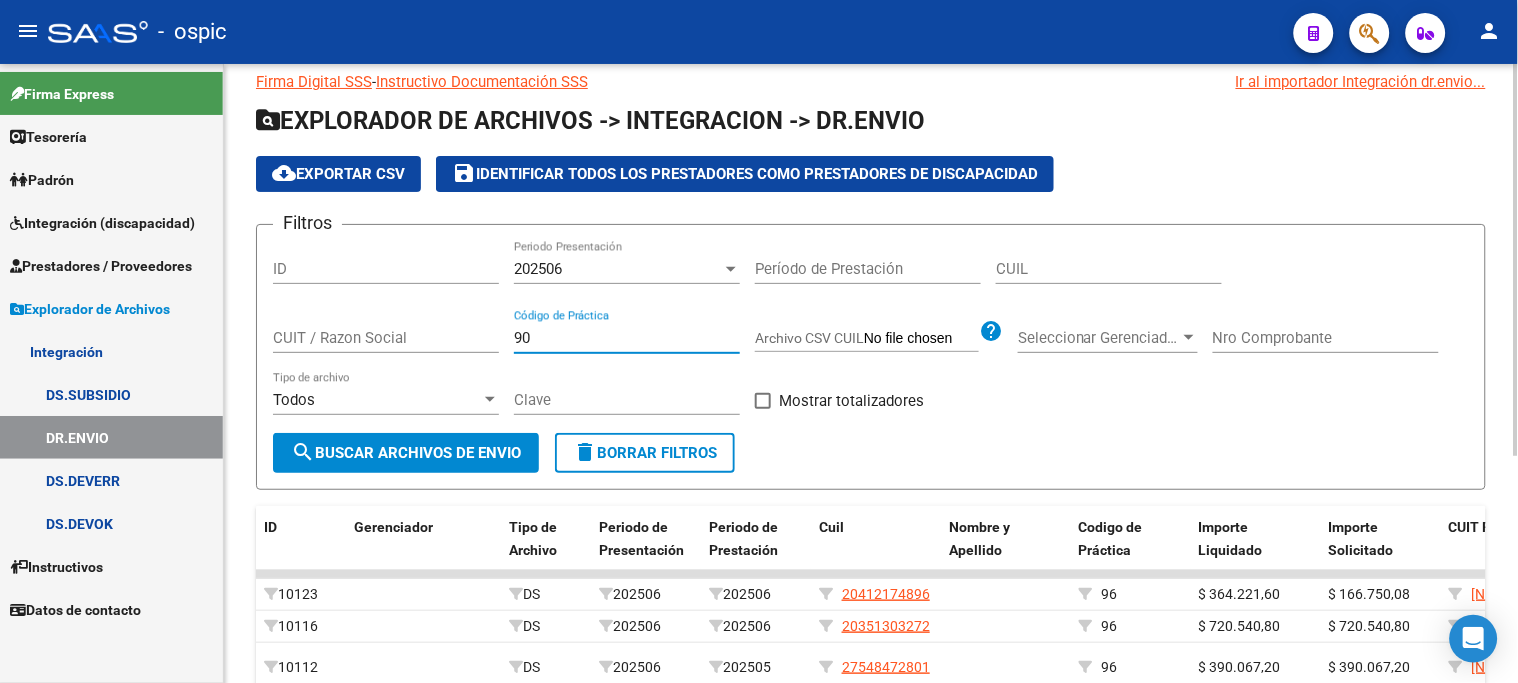 type on "90" 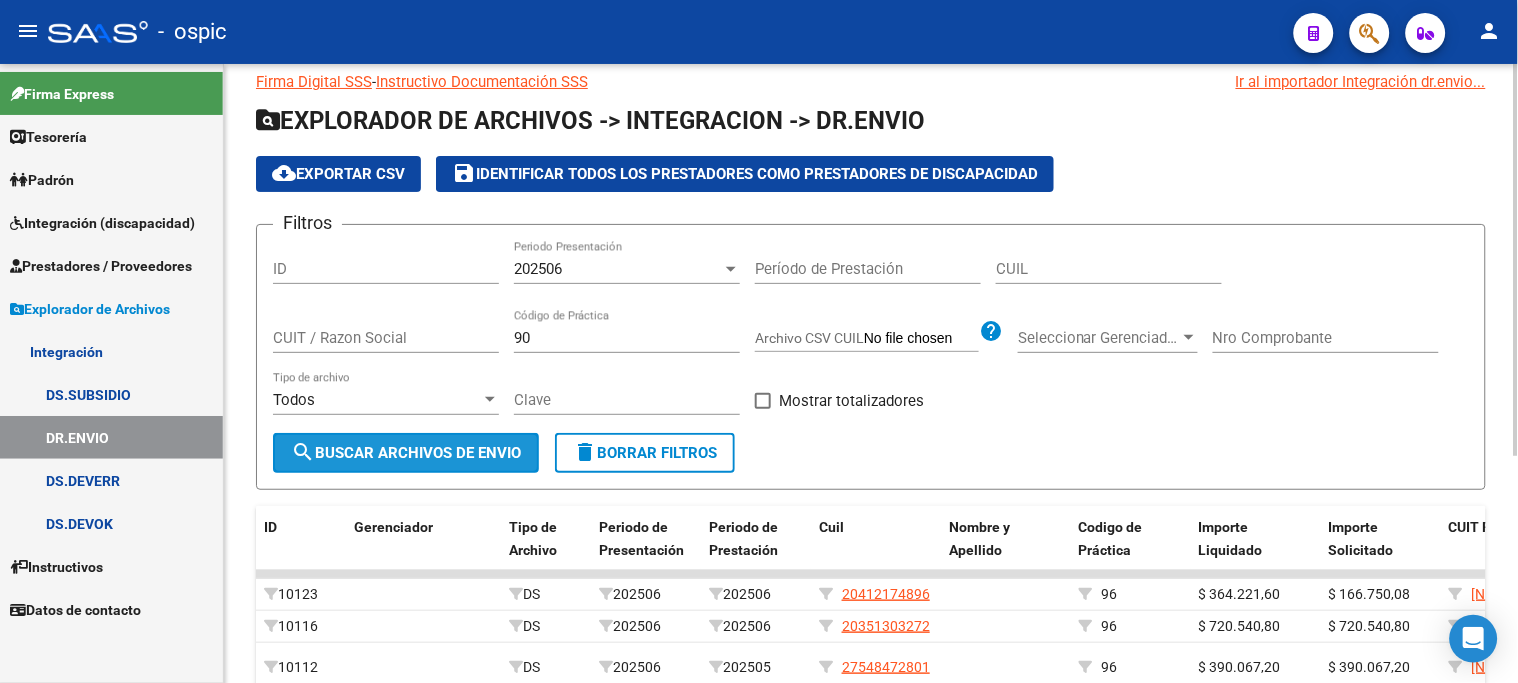 click on "search  Buscar Archivos de Envio" 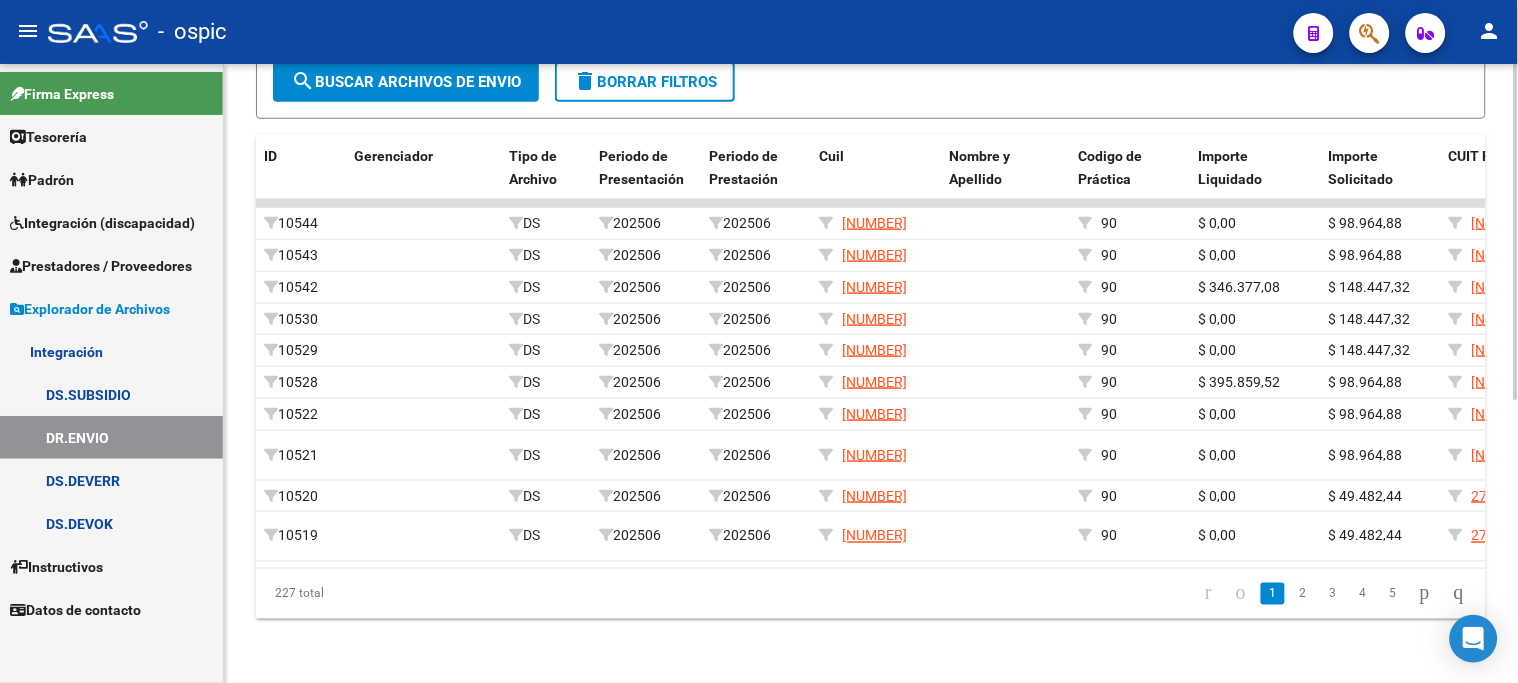 scroll, scrollTop: 470, scrollLeft: 0, axis: vertical 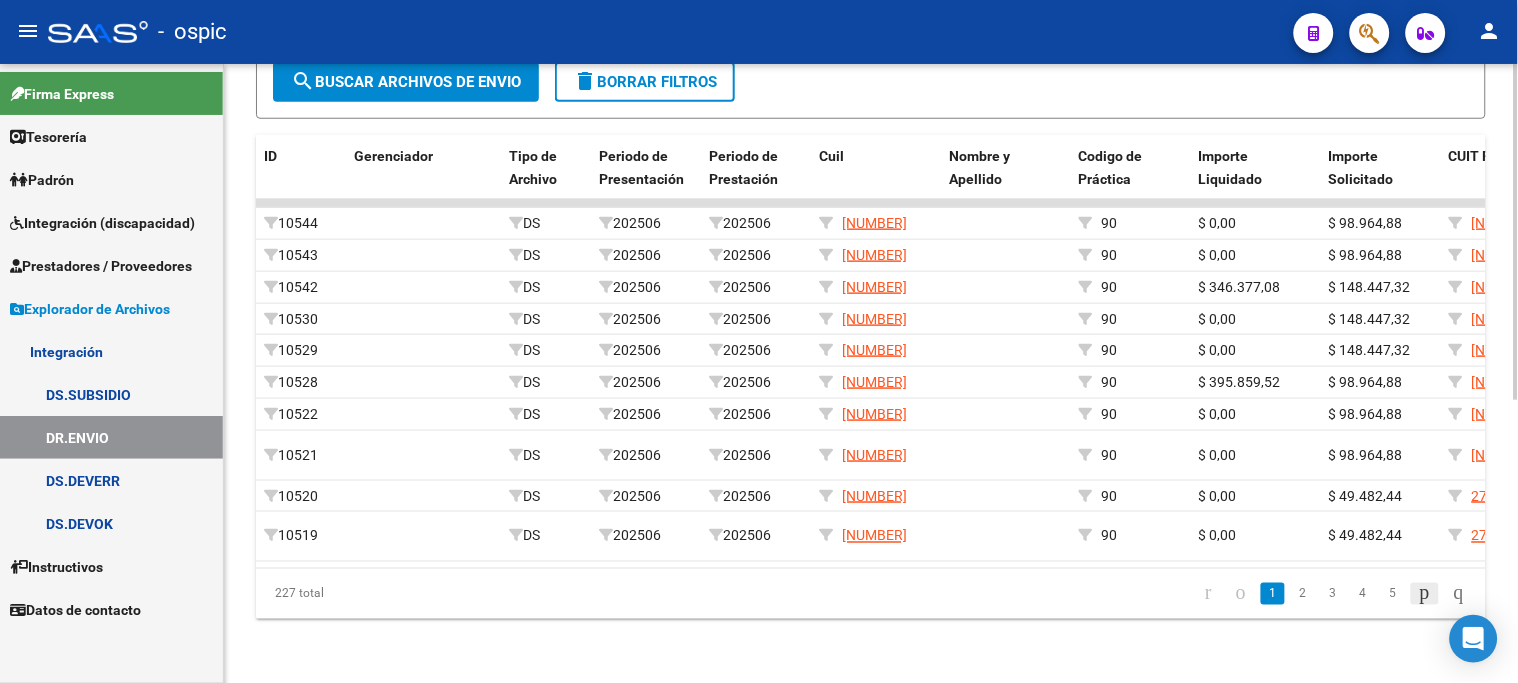 click 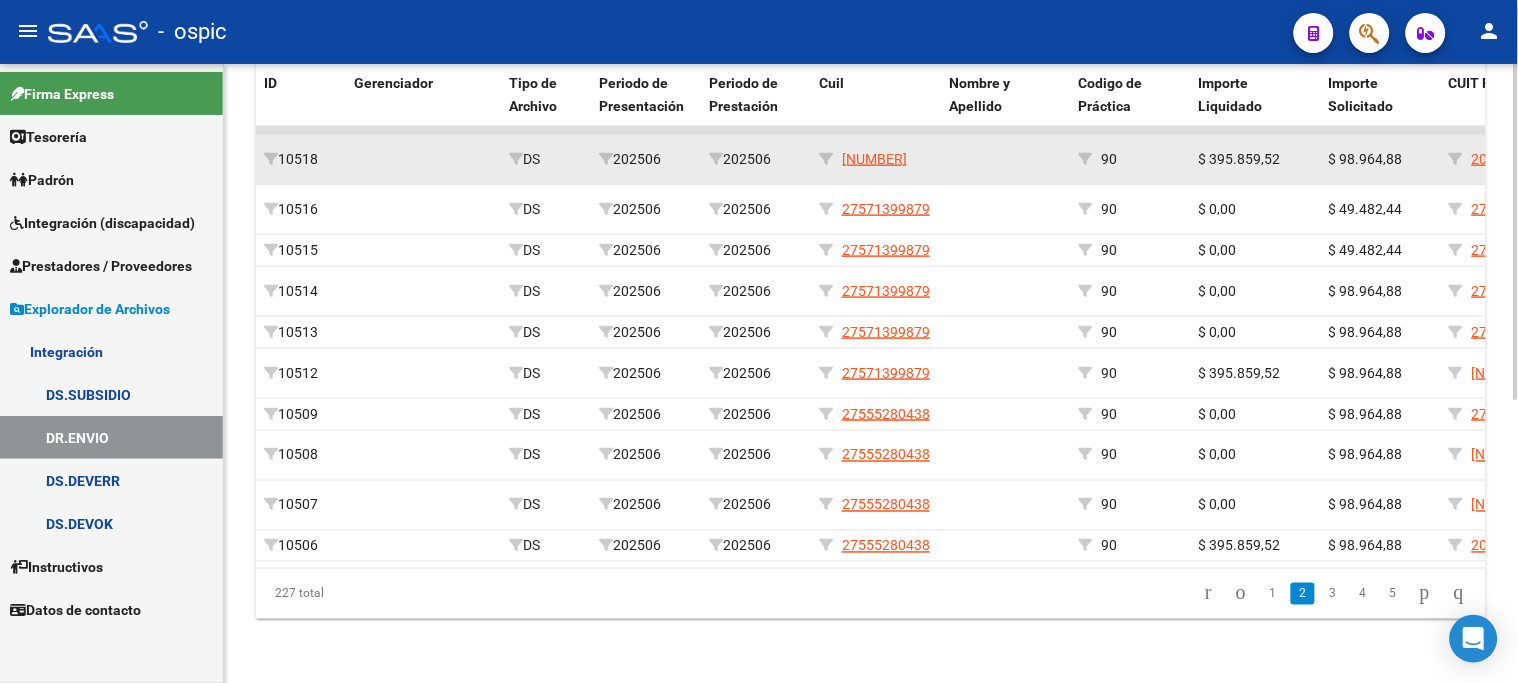 click on "$ 395.859,52" 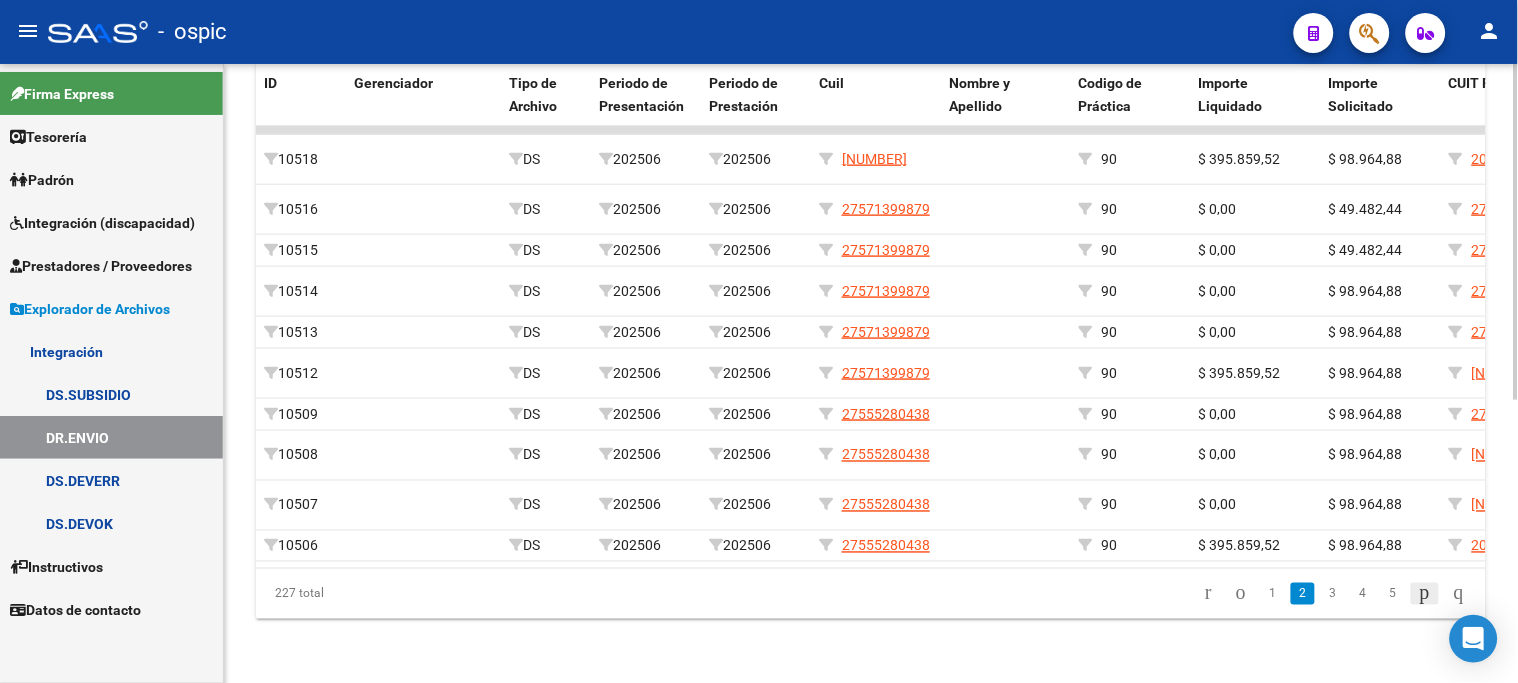 click 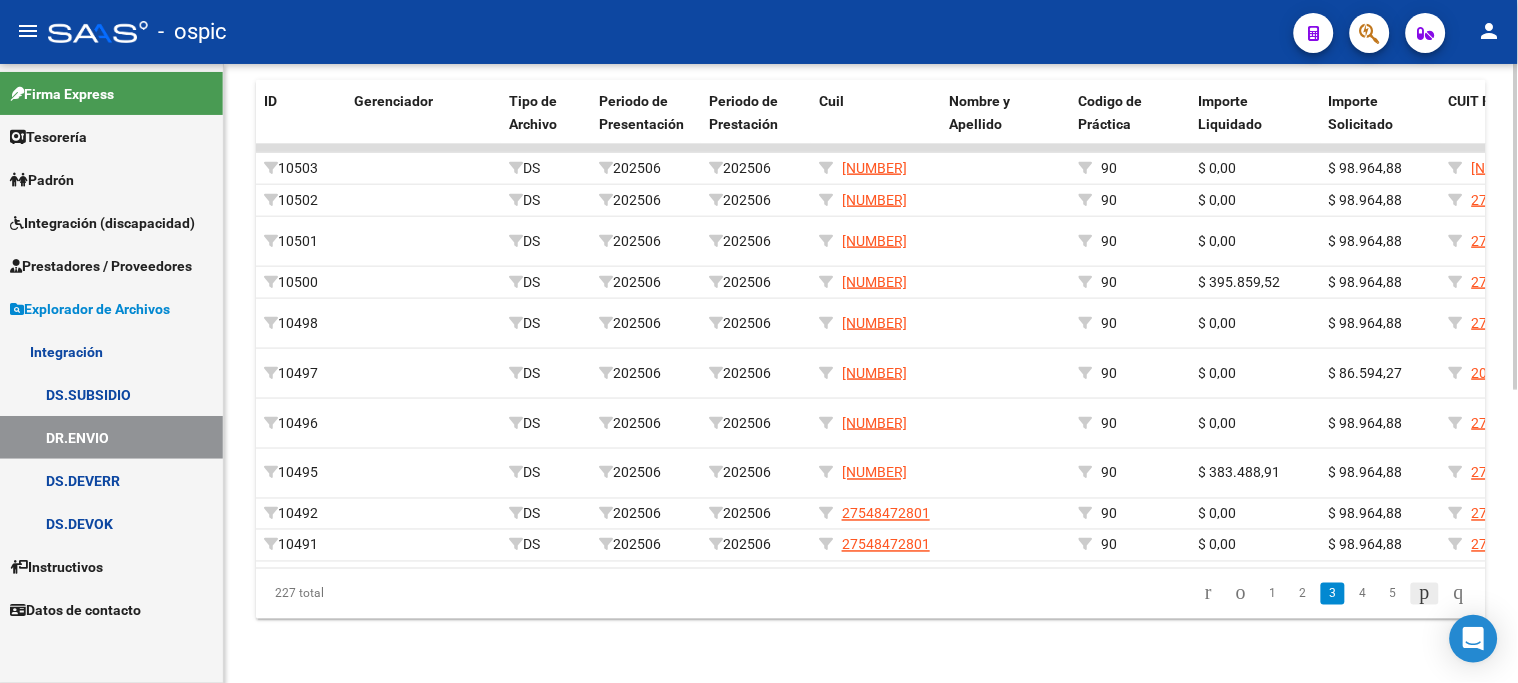 click 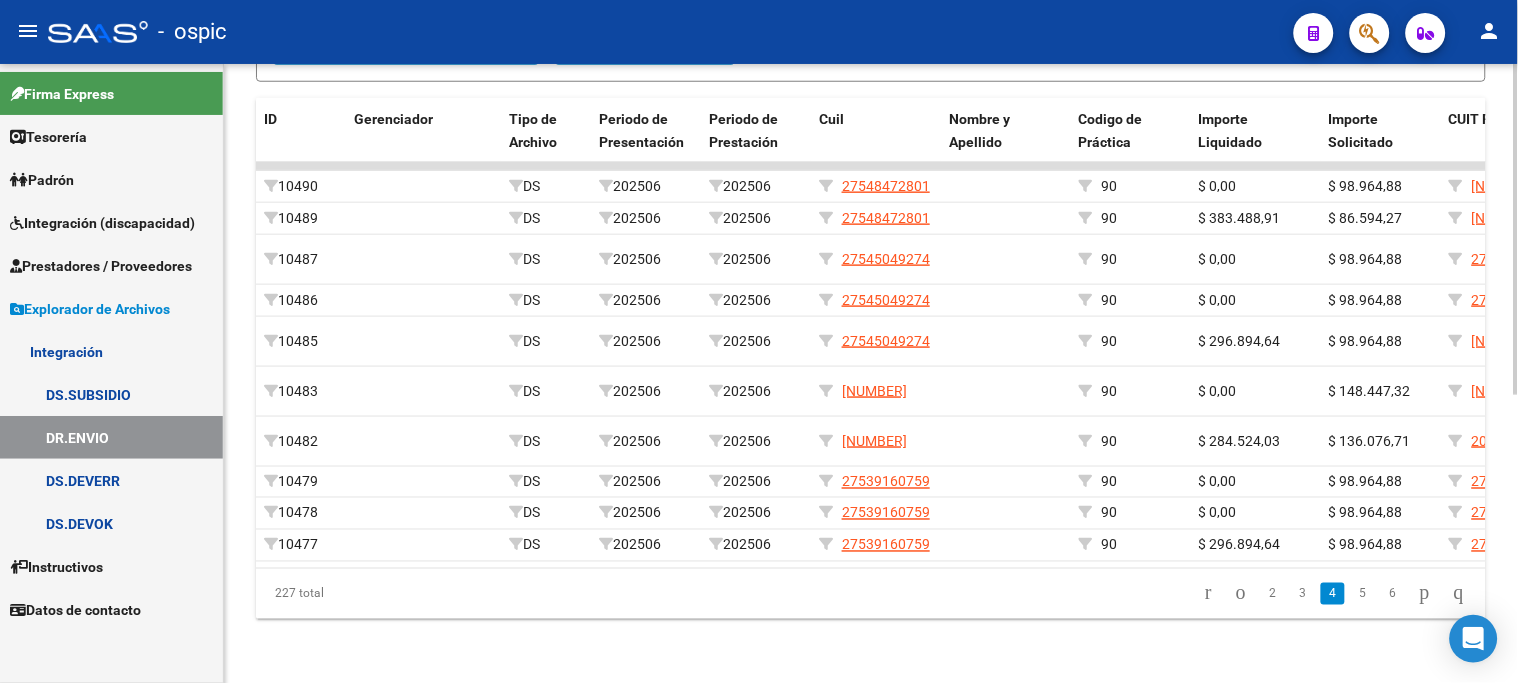 scroll, scrollTop: 540, scrollLeft: 0, axis: vertical 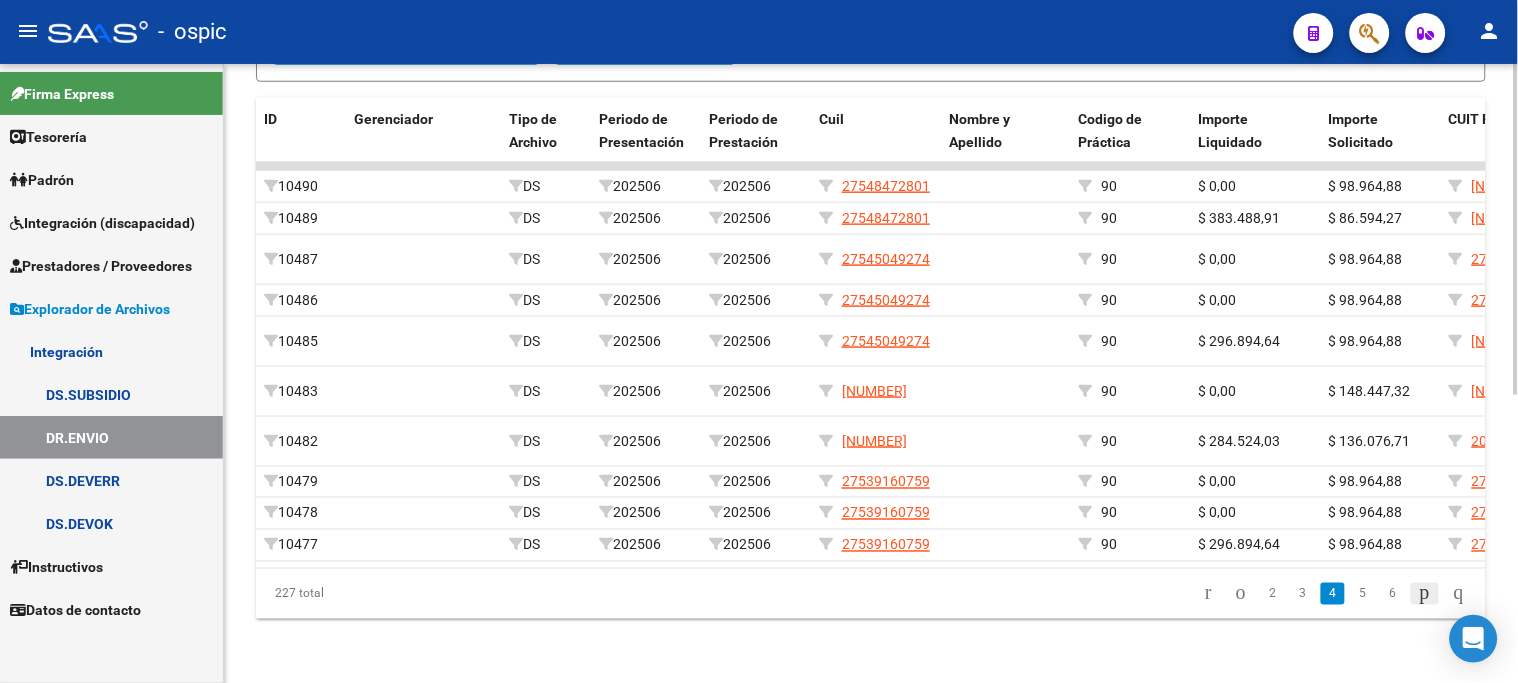 click 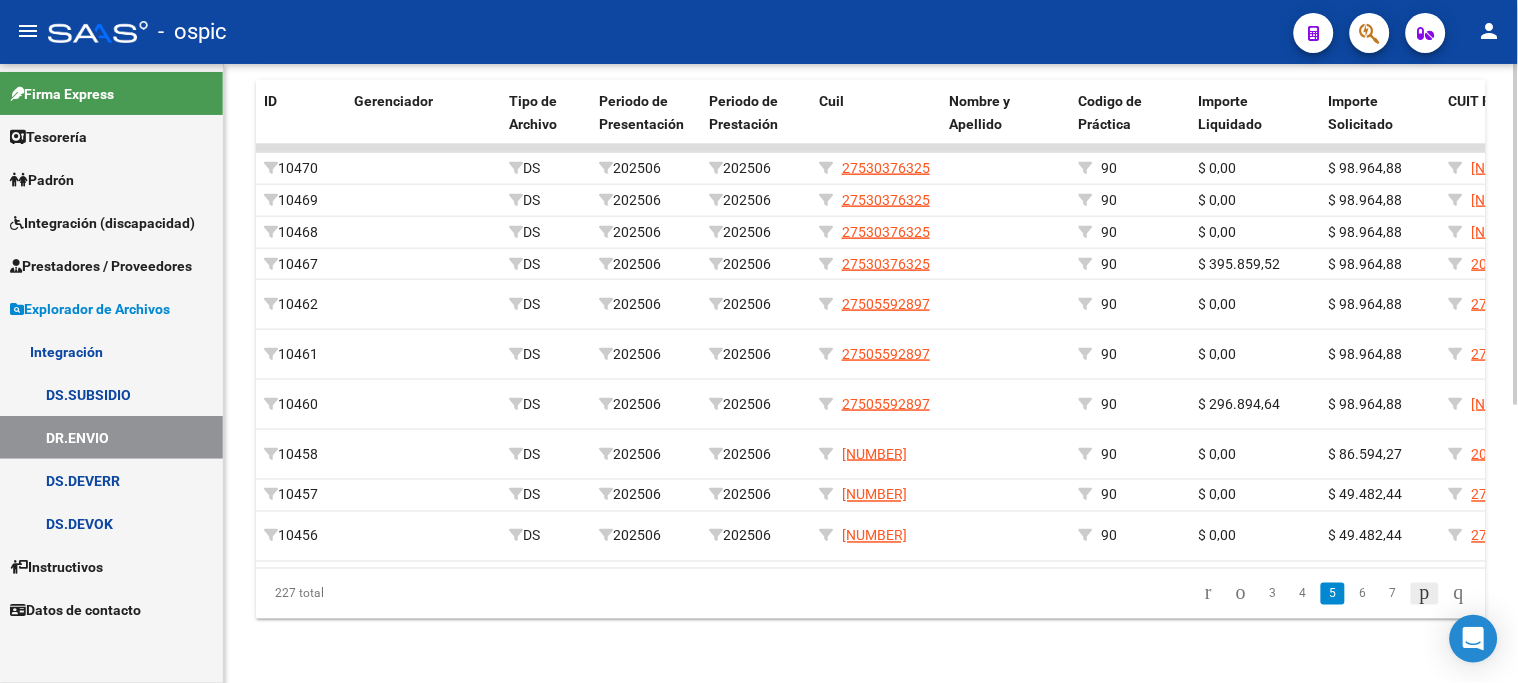 scroll, scrollTop: 504, scrollLeft: 0, axis: vertical 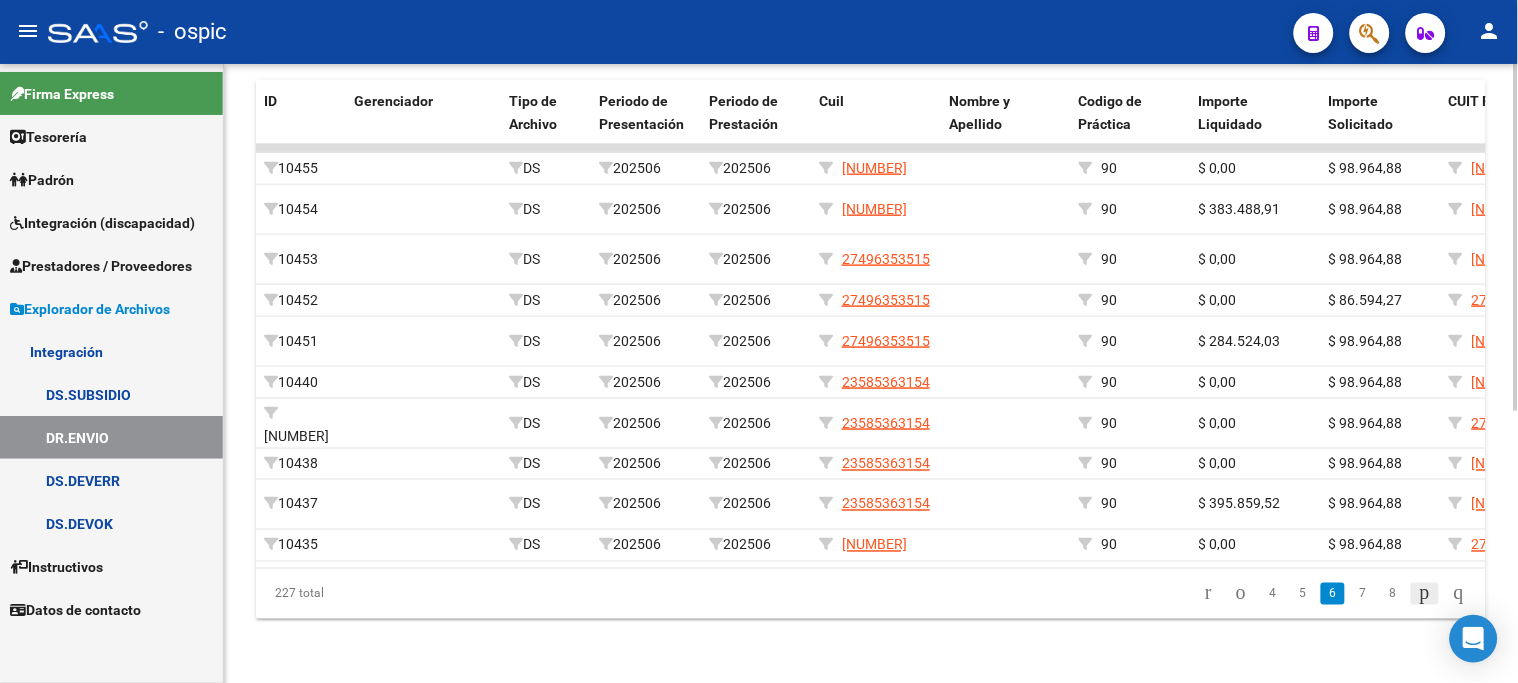 click 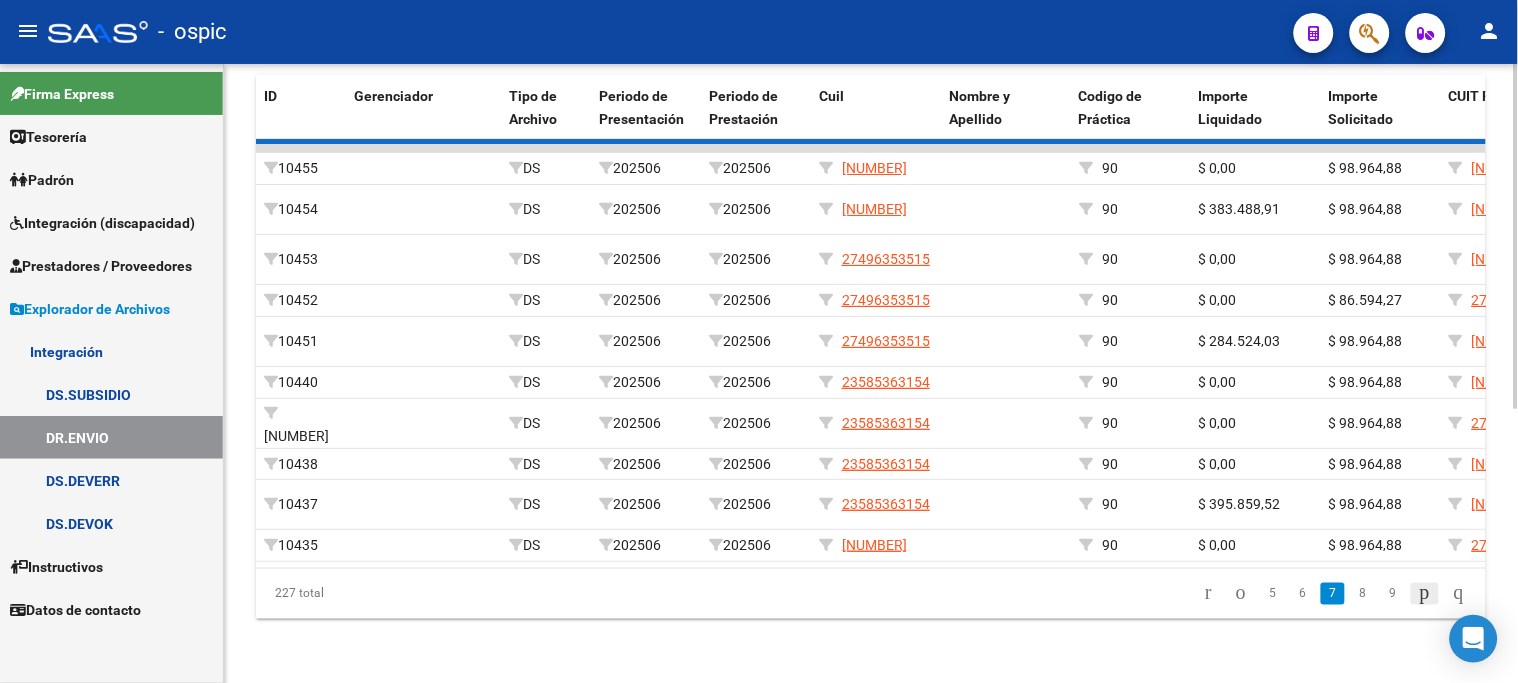scroll, scrollTop: 504, scrollLeft: 0, axis: vertical 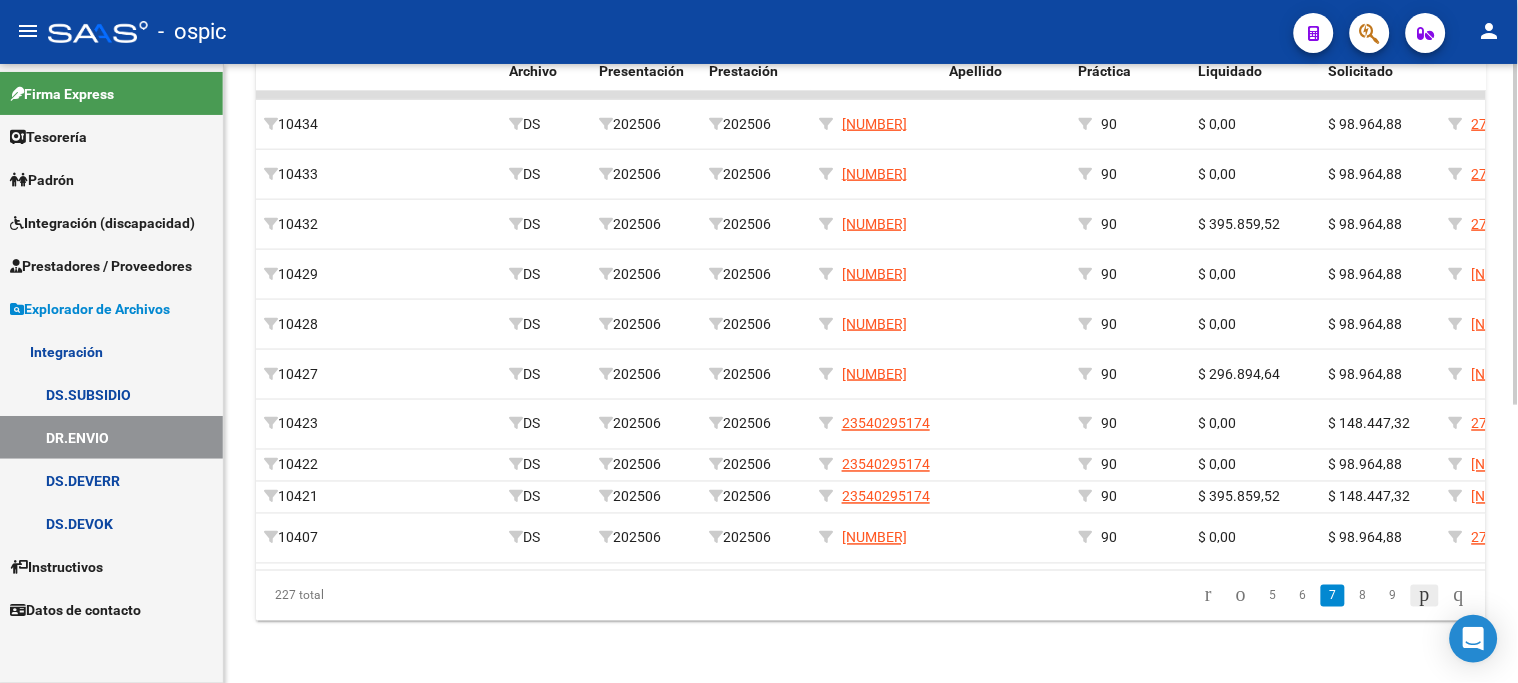 click 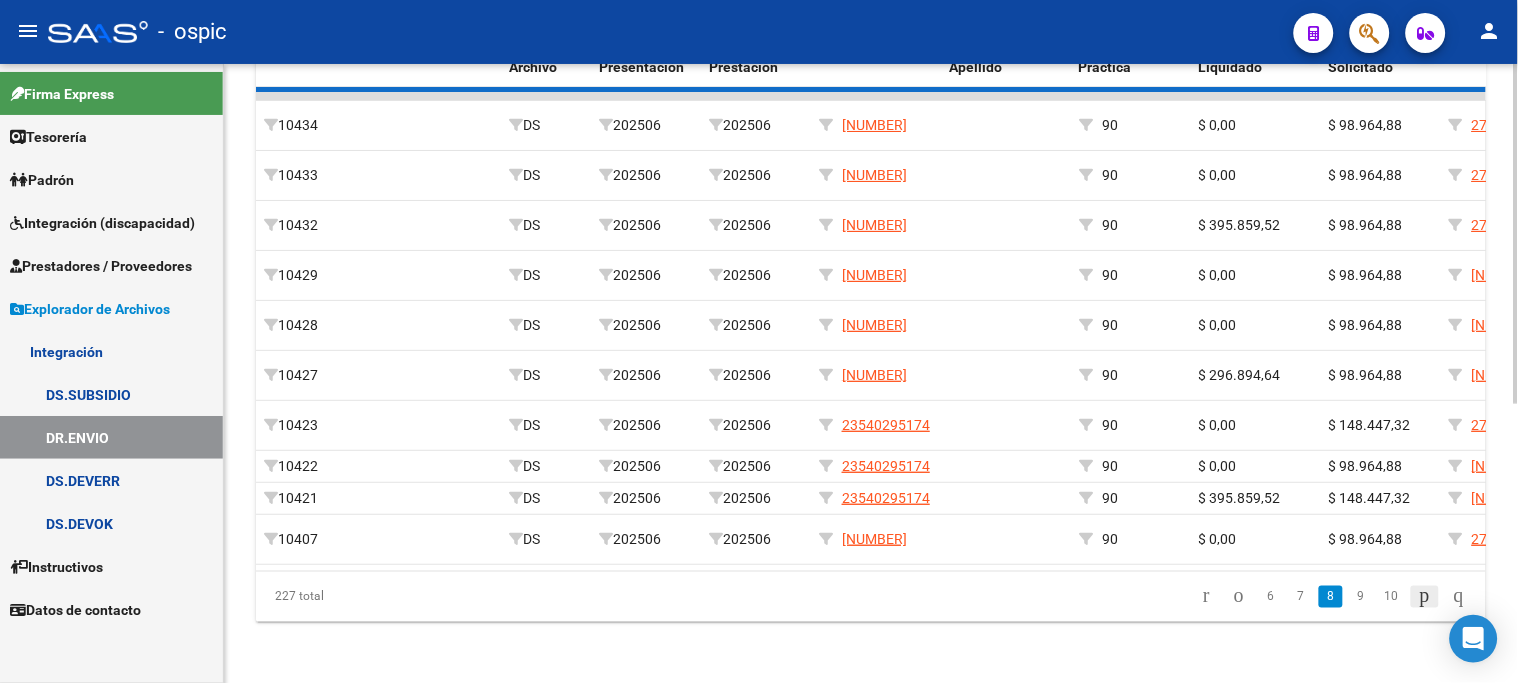 scroll, scrollTop: 531, scrollLeft: 0, axis: vertical 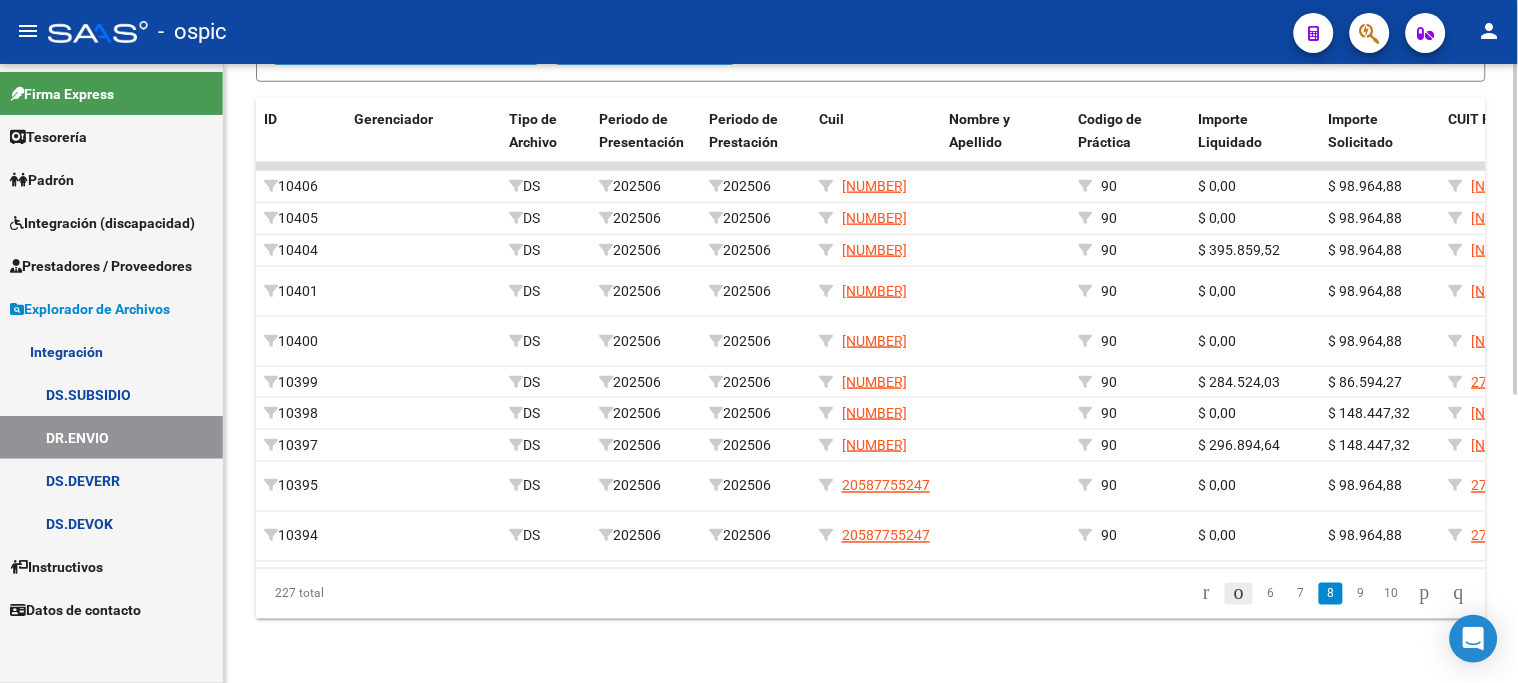 click 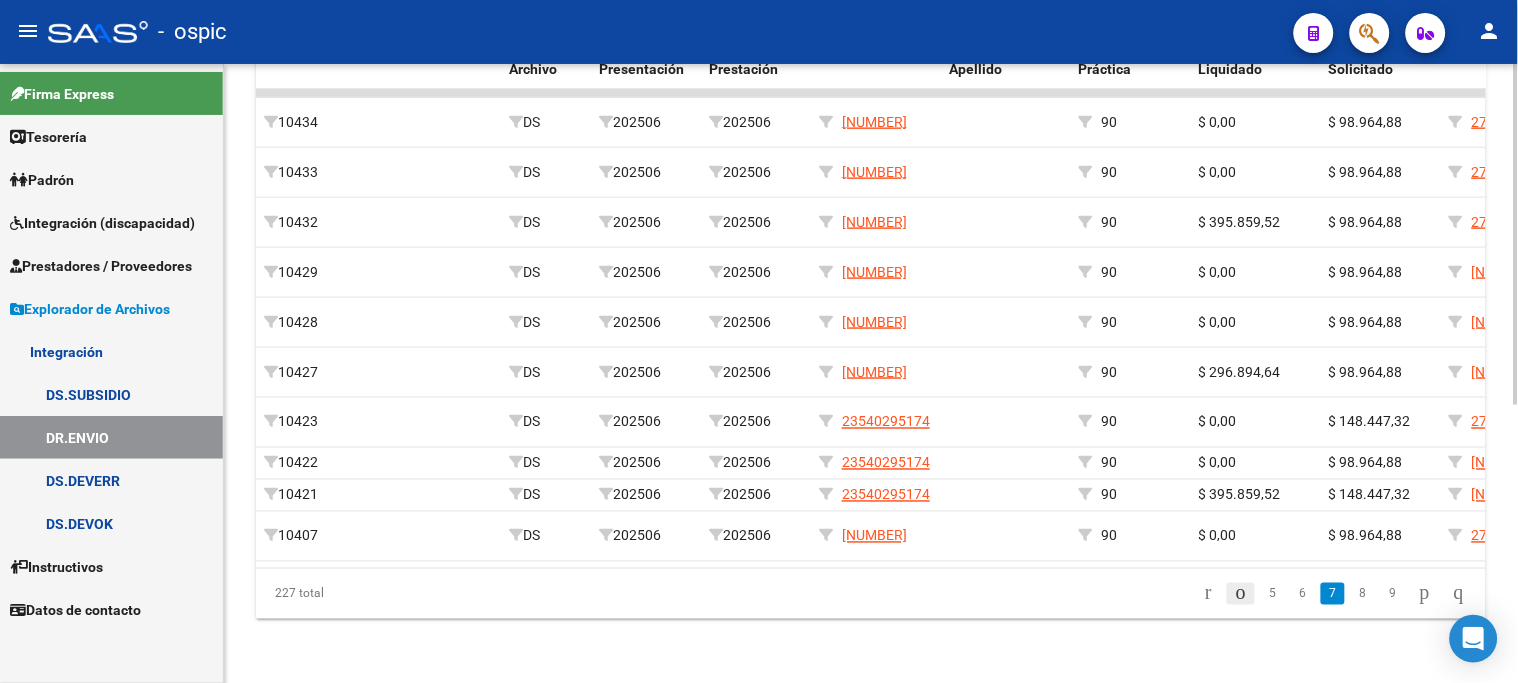 scroll, scrollTop: 504, scrollLeft: 0, axis: vertical 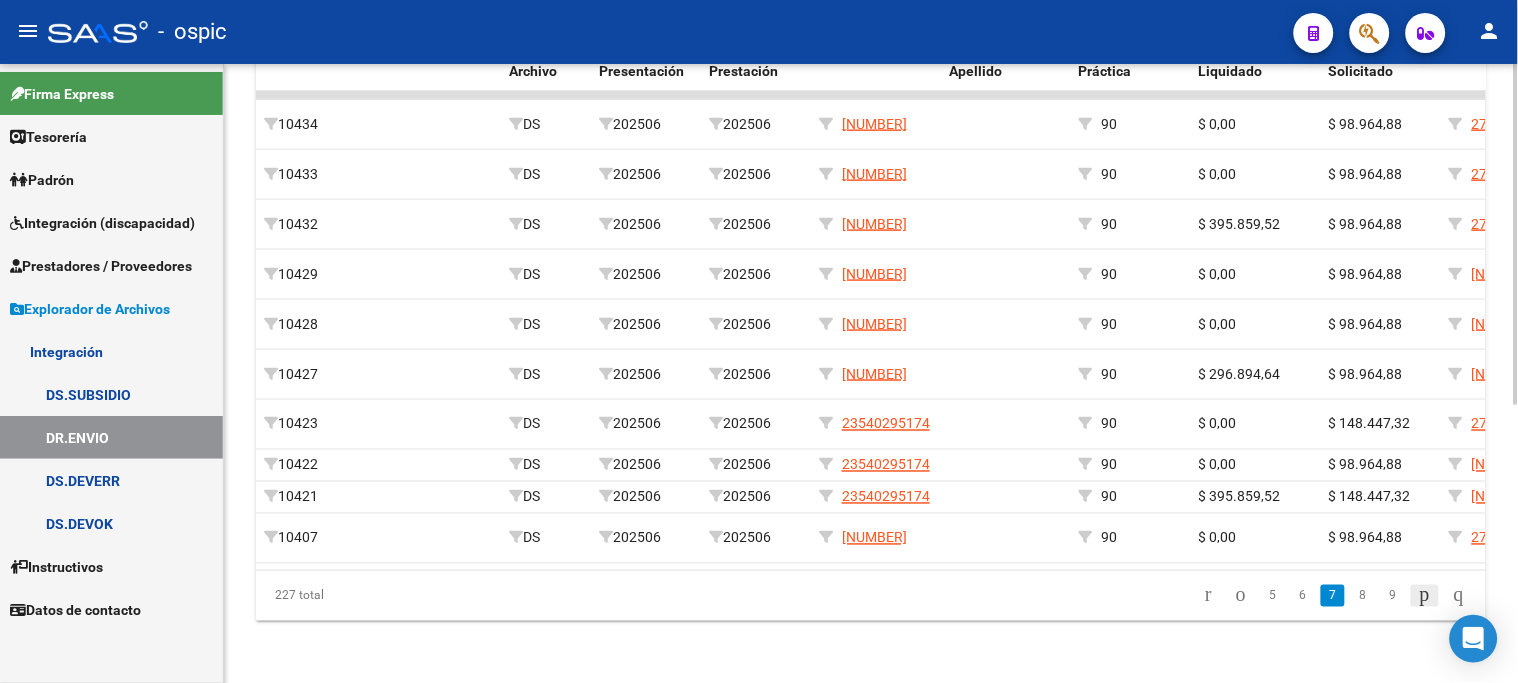 click 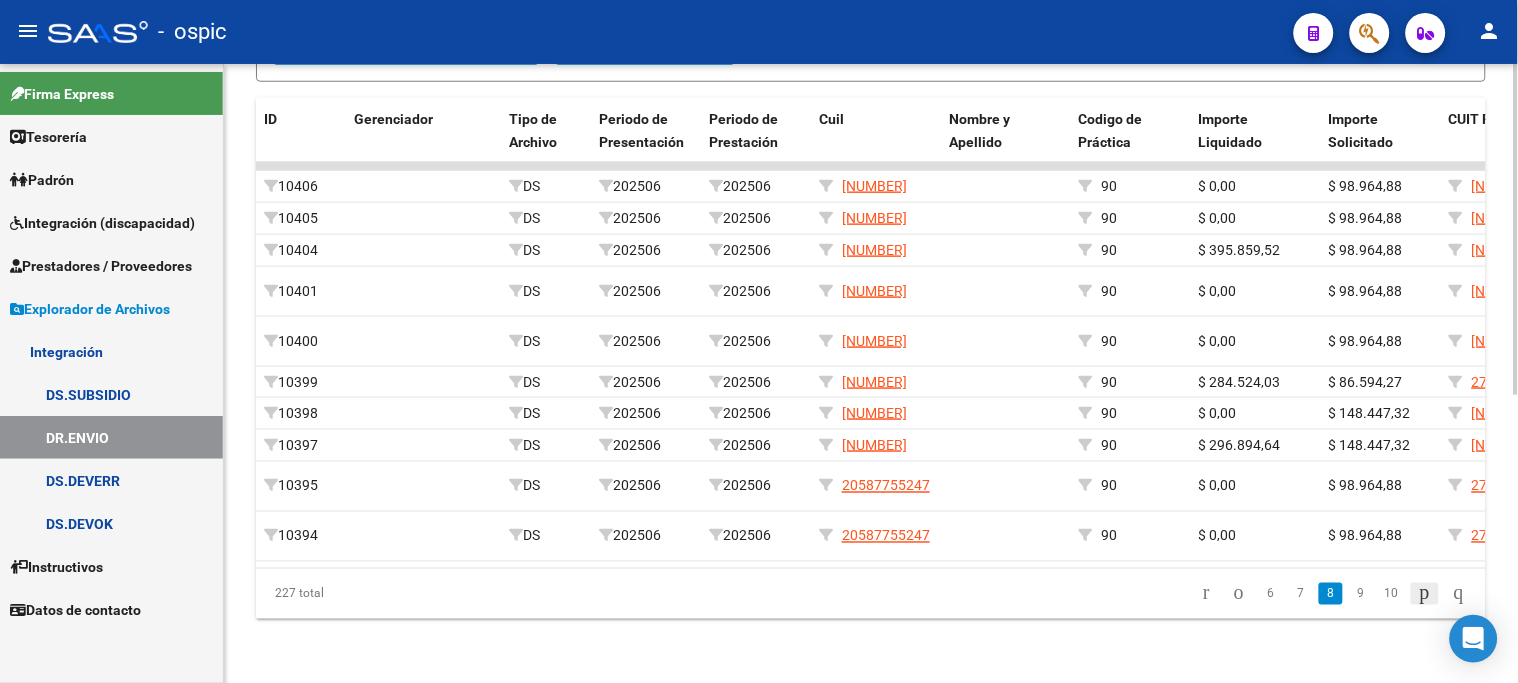 click 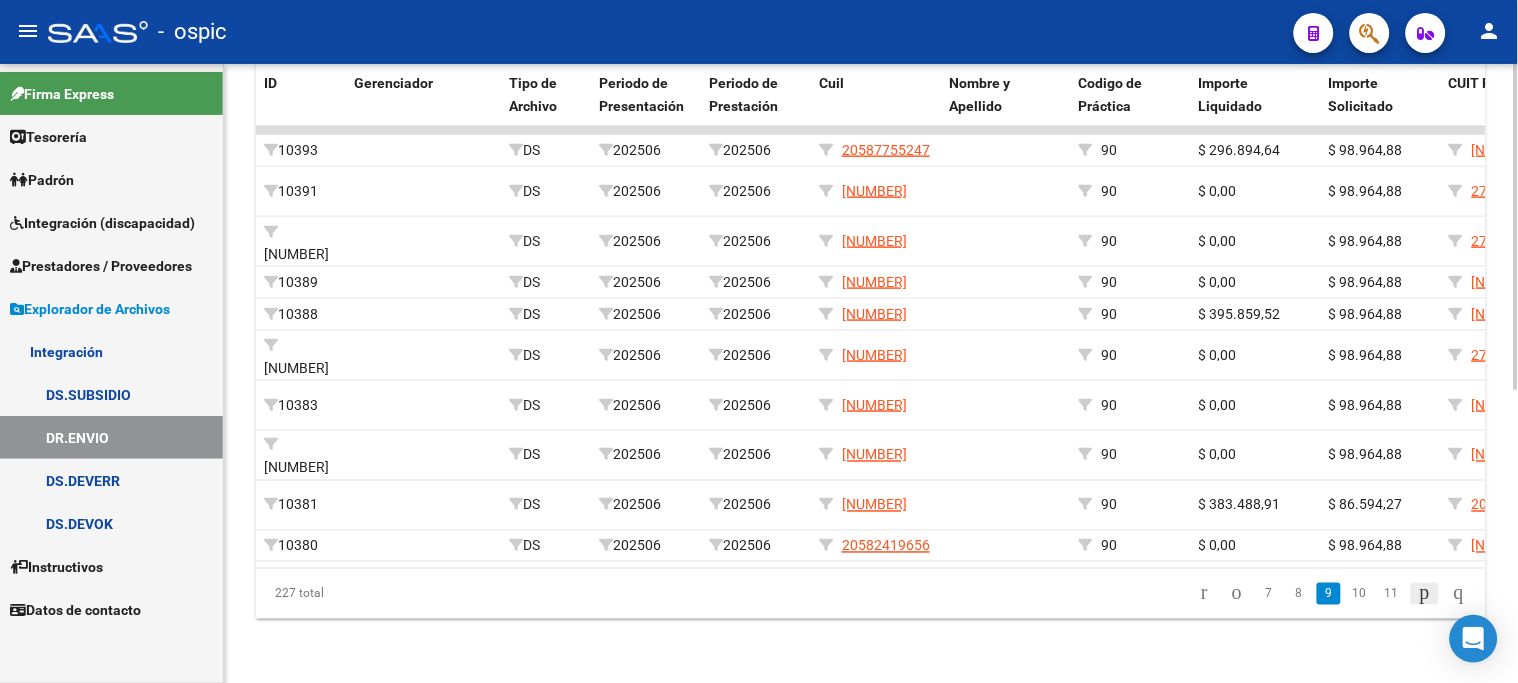 click 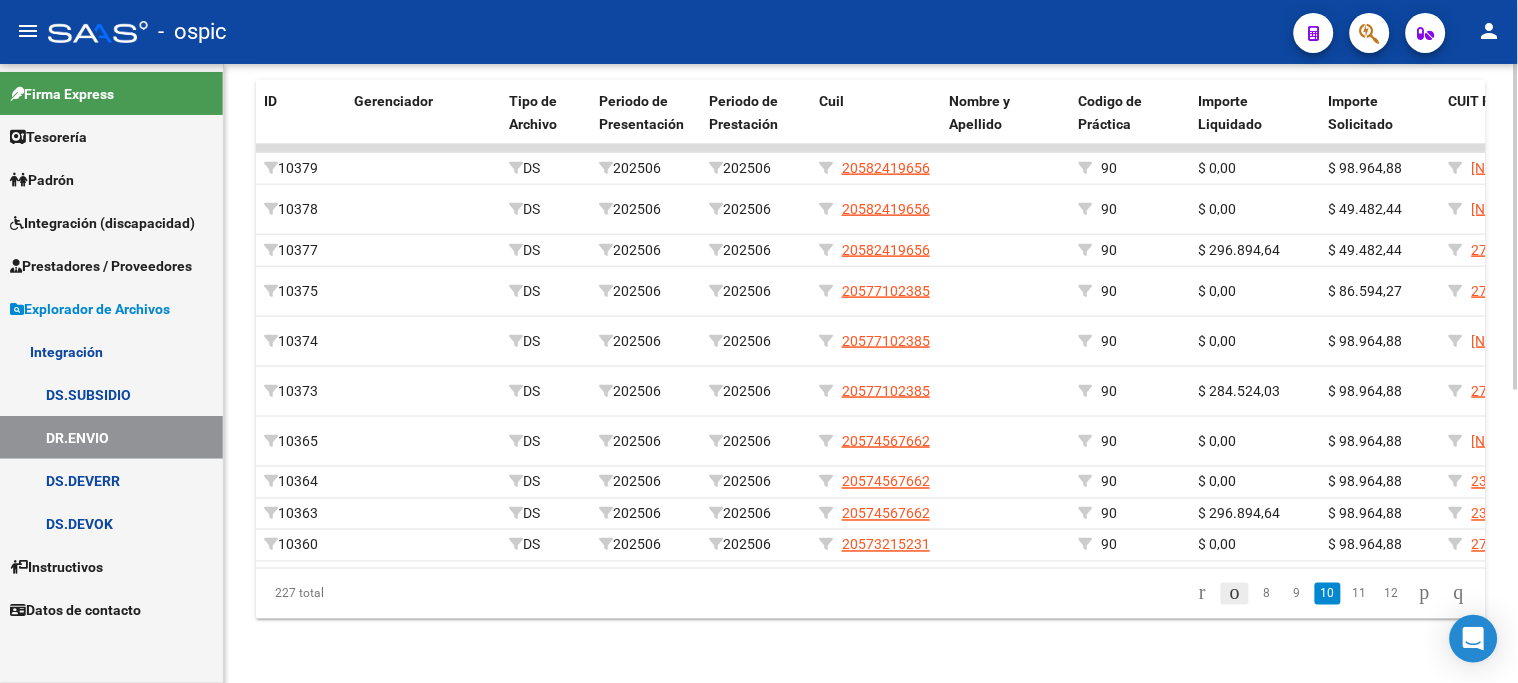 click 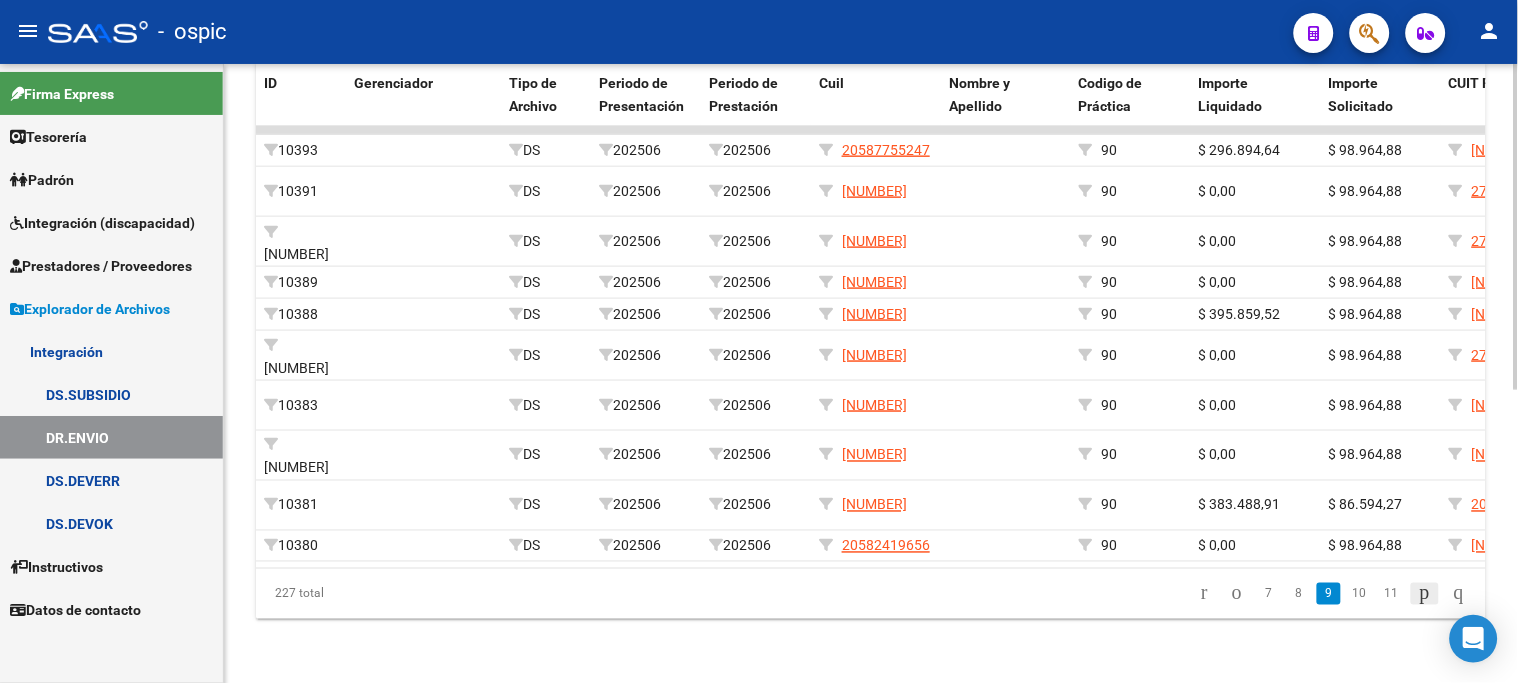 click 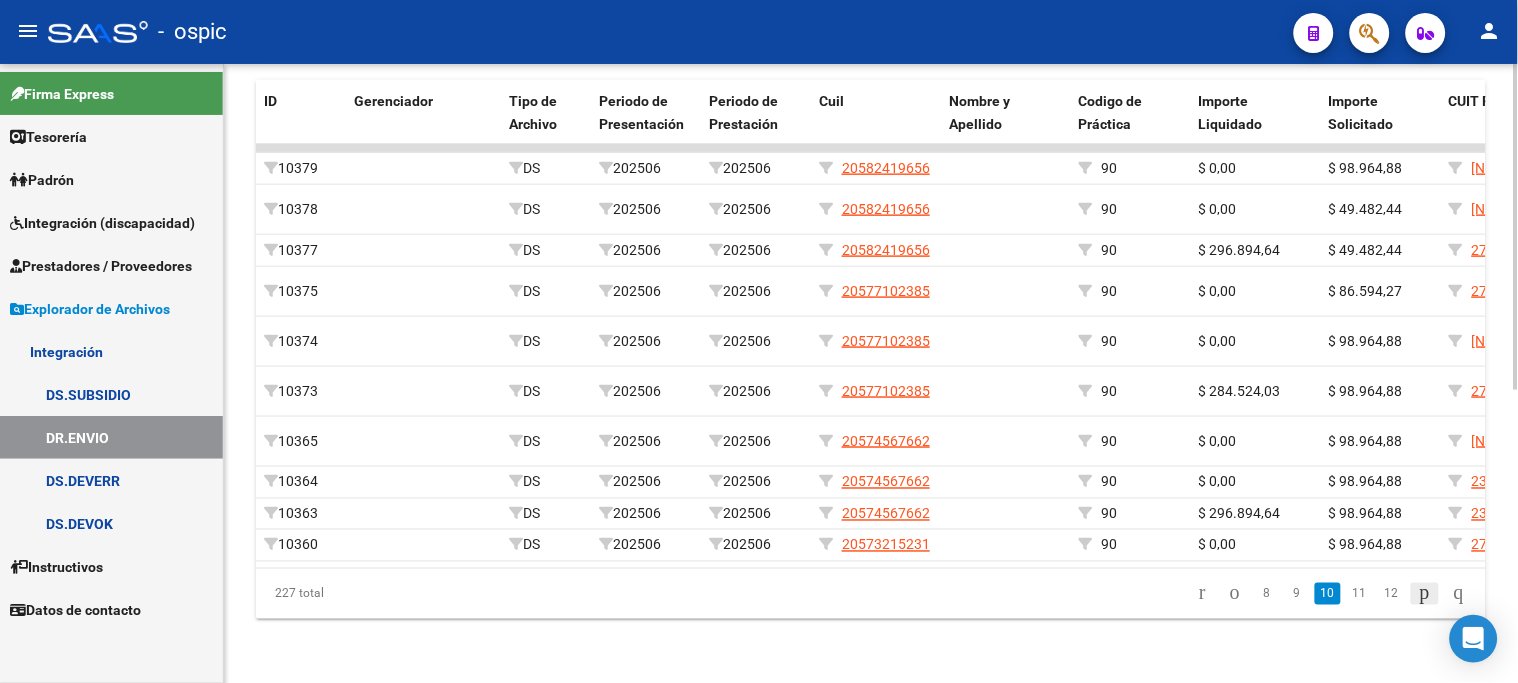 click 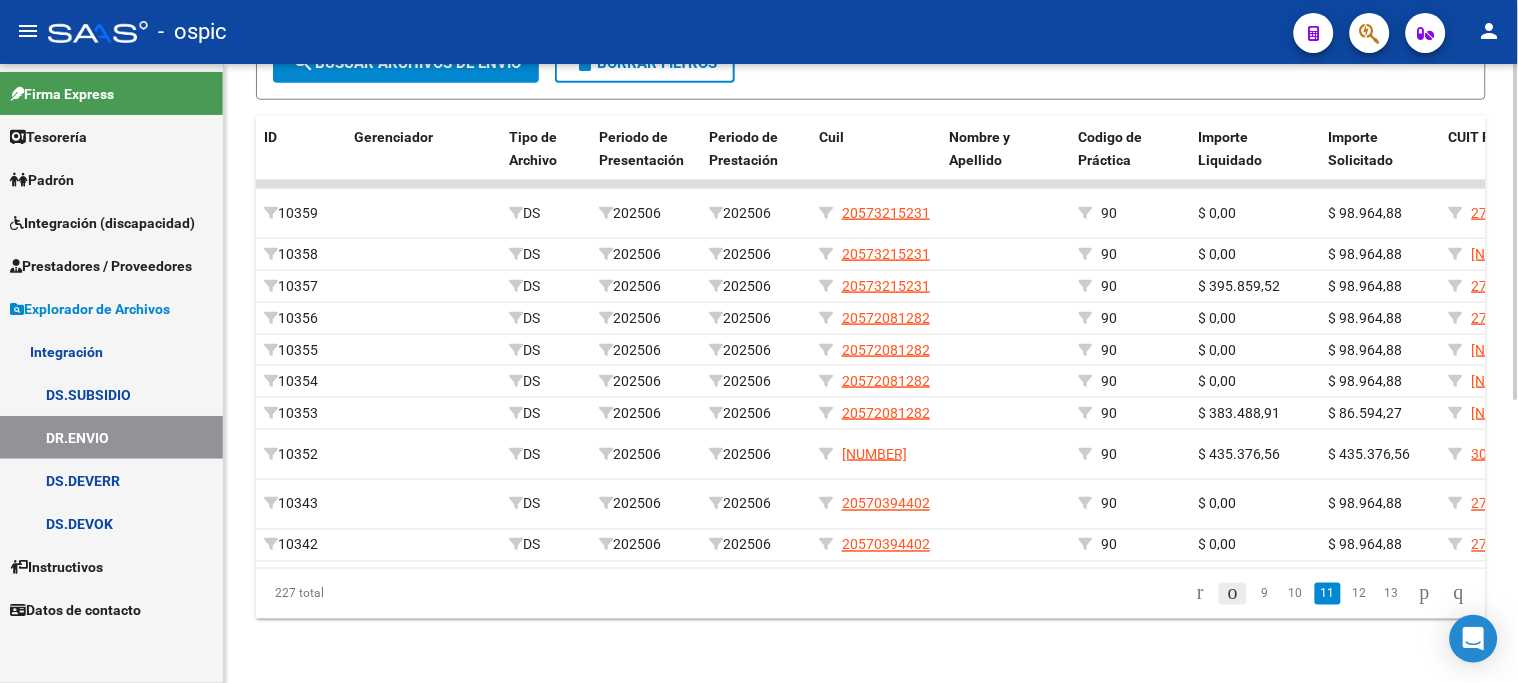 click 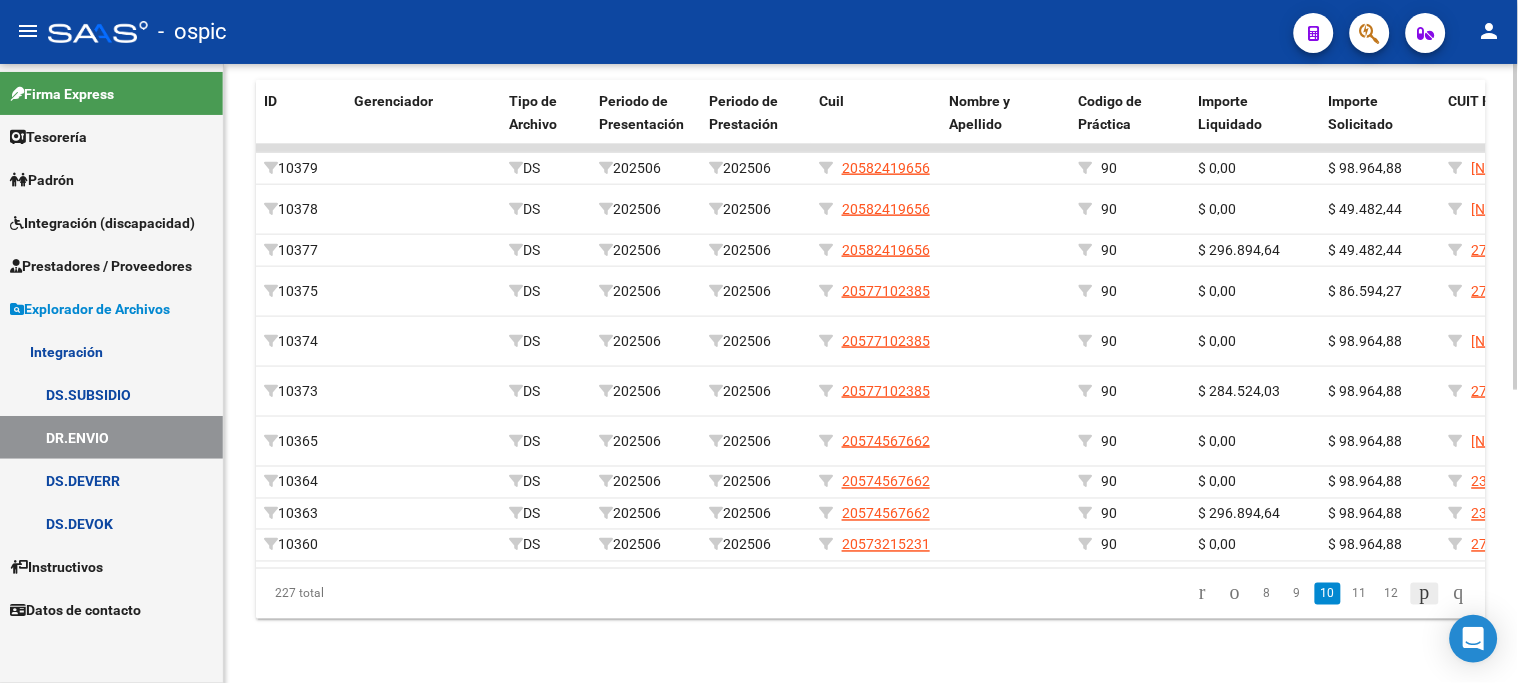 click 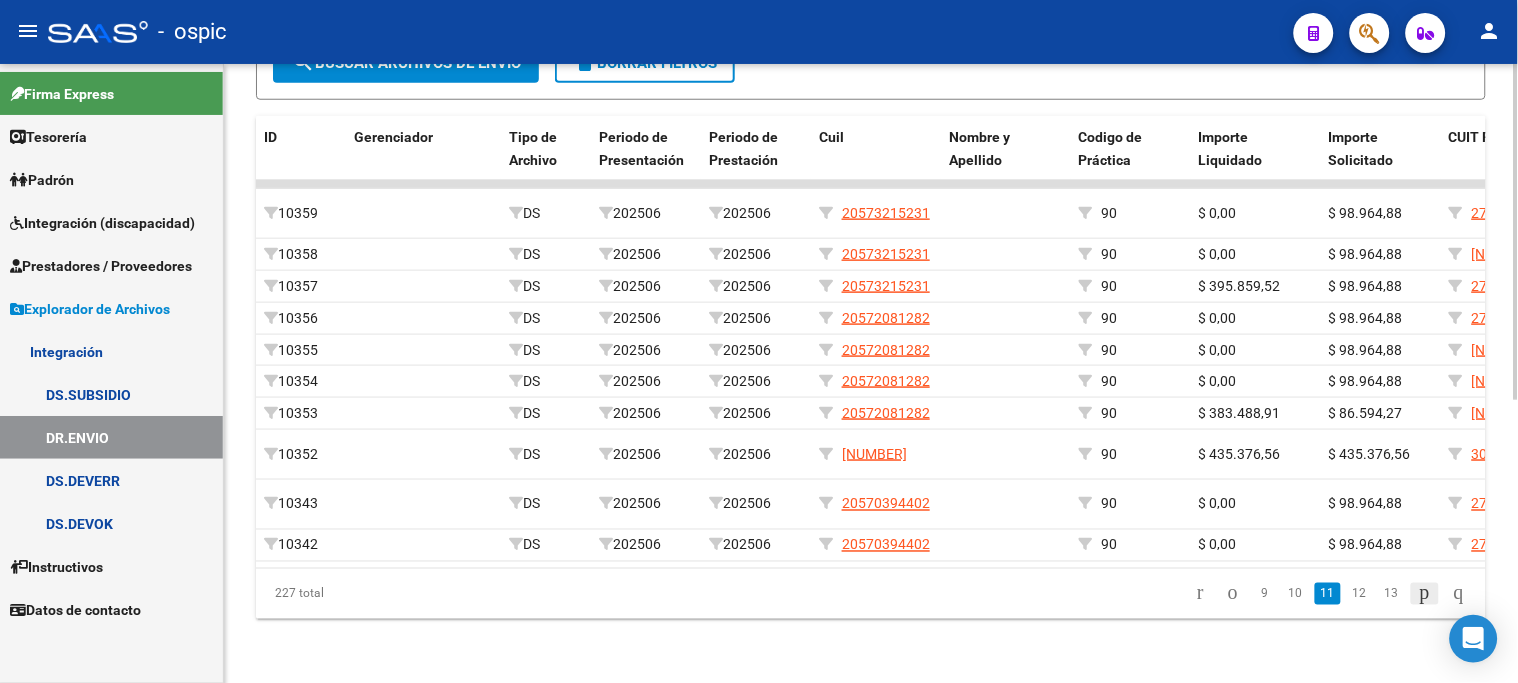 click 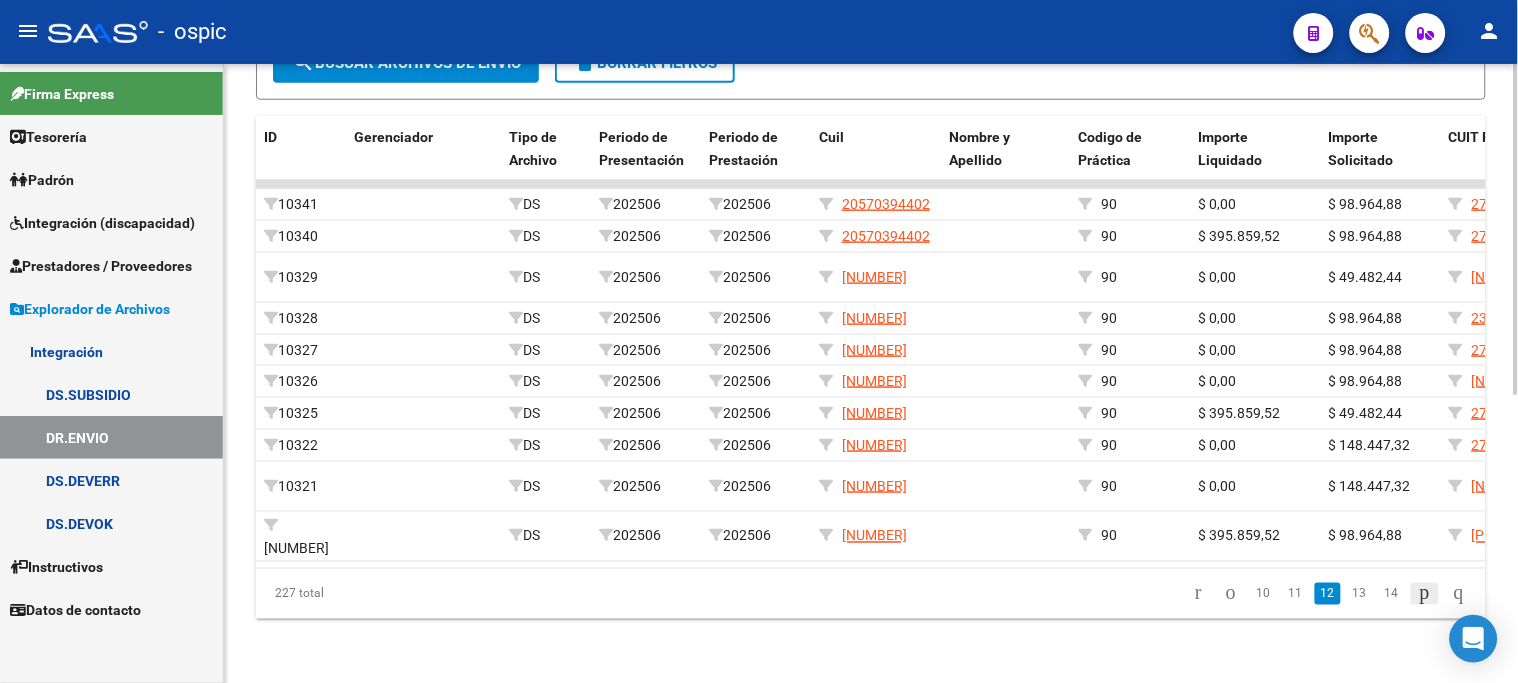 click 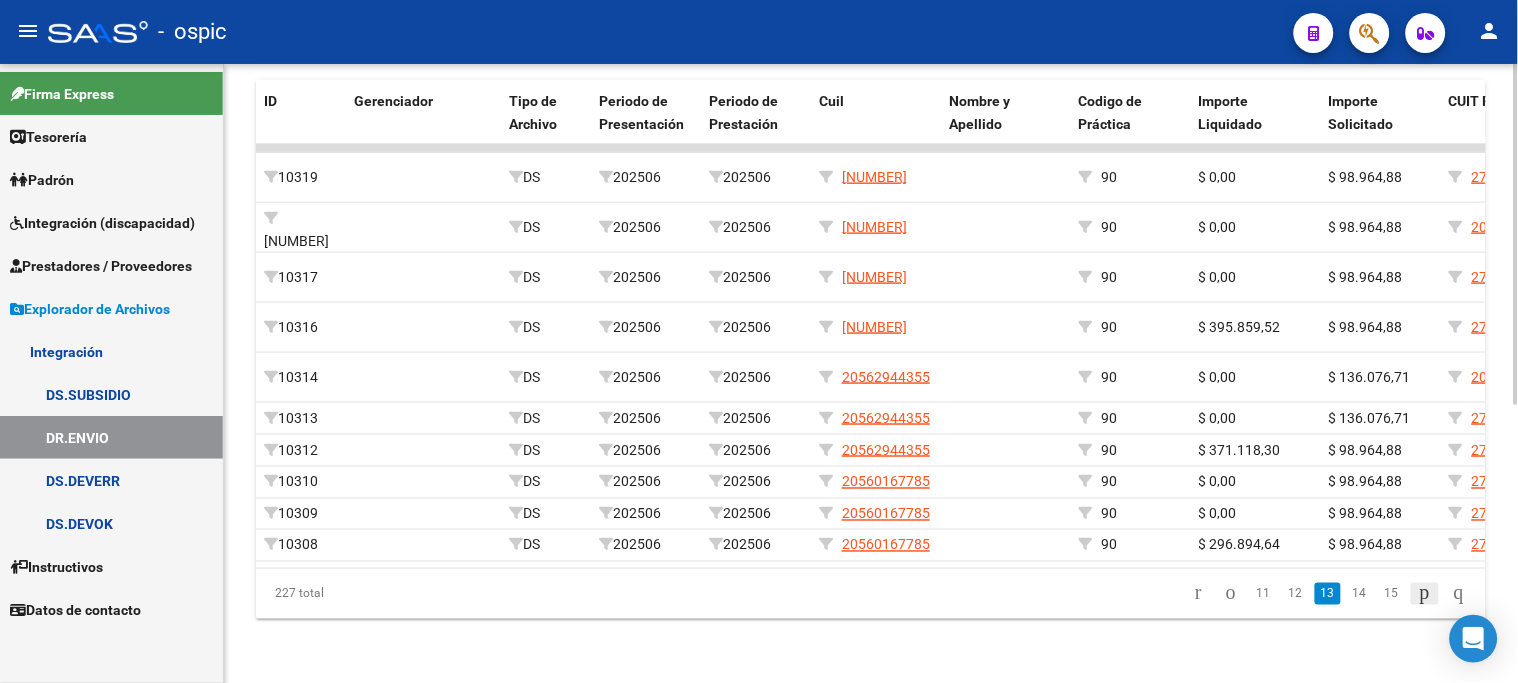 click 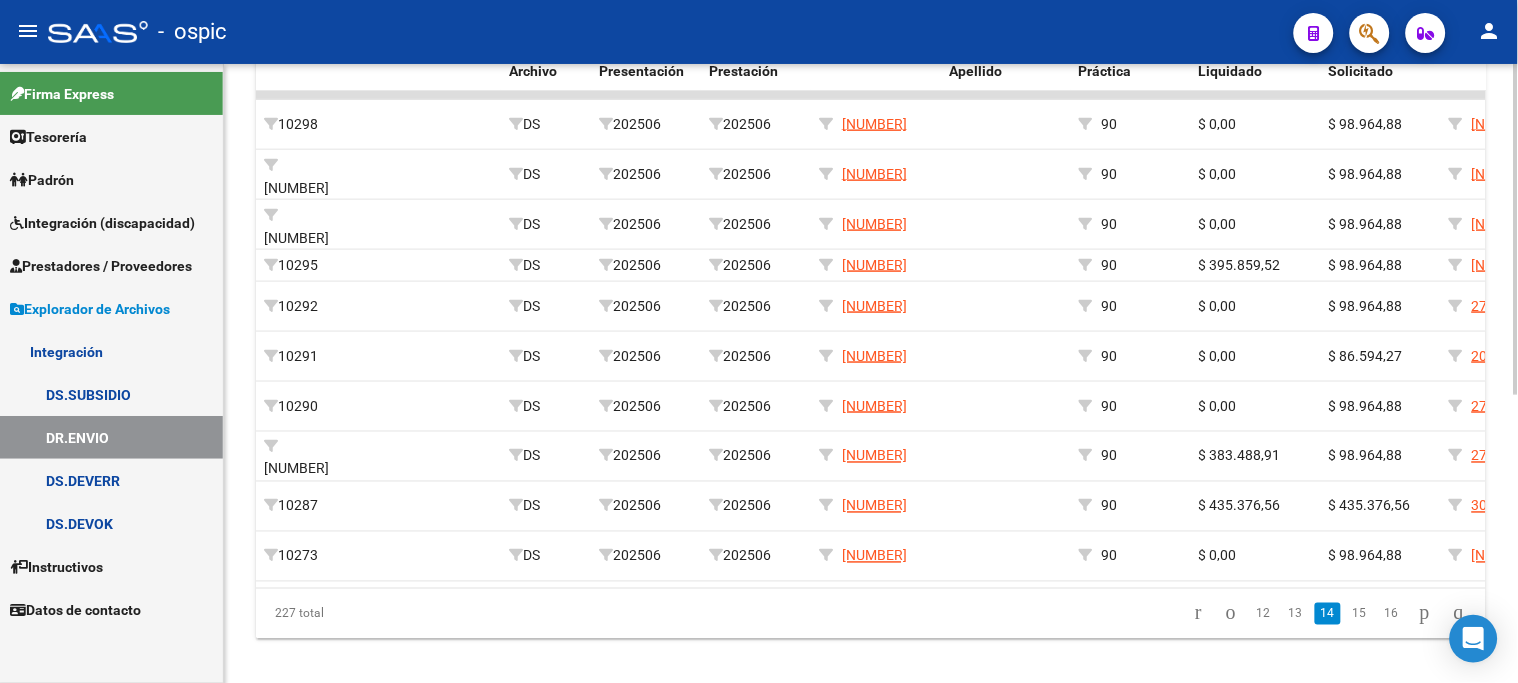 click 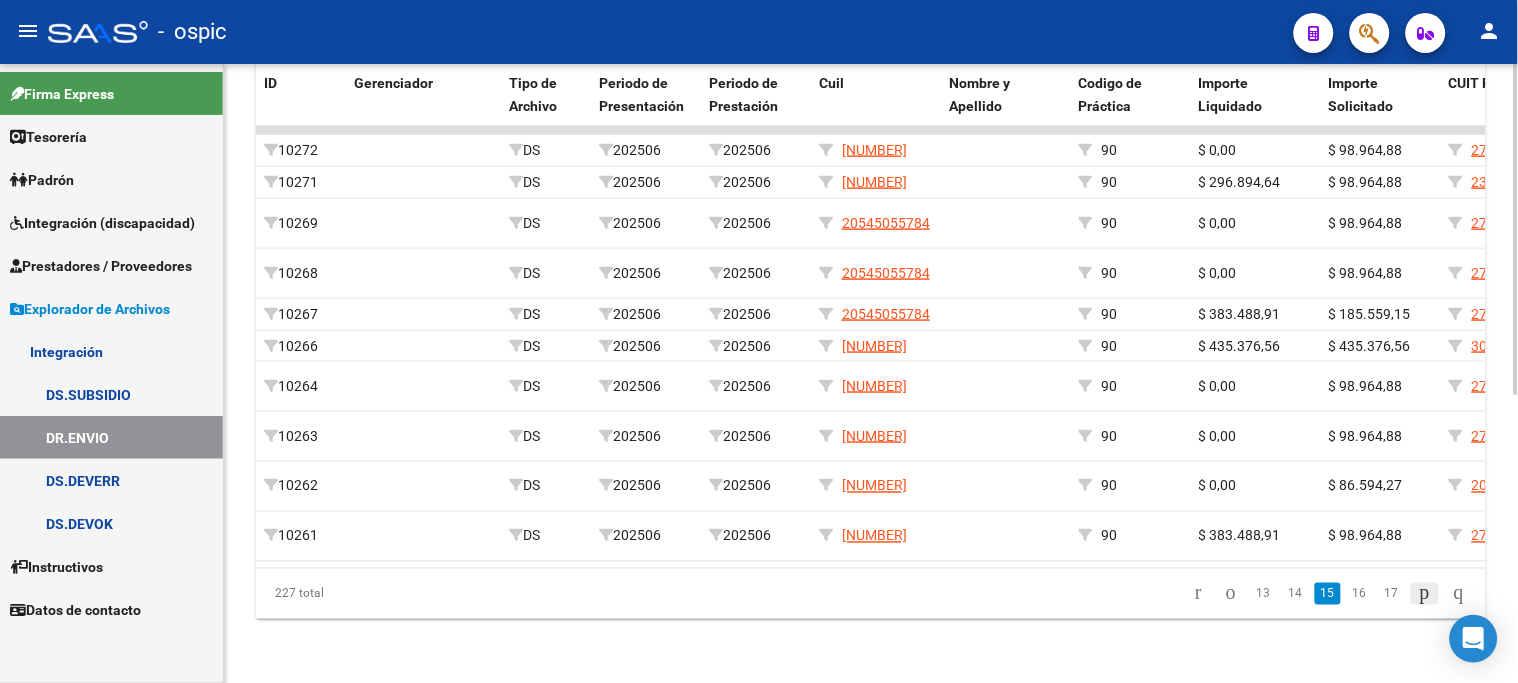 click 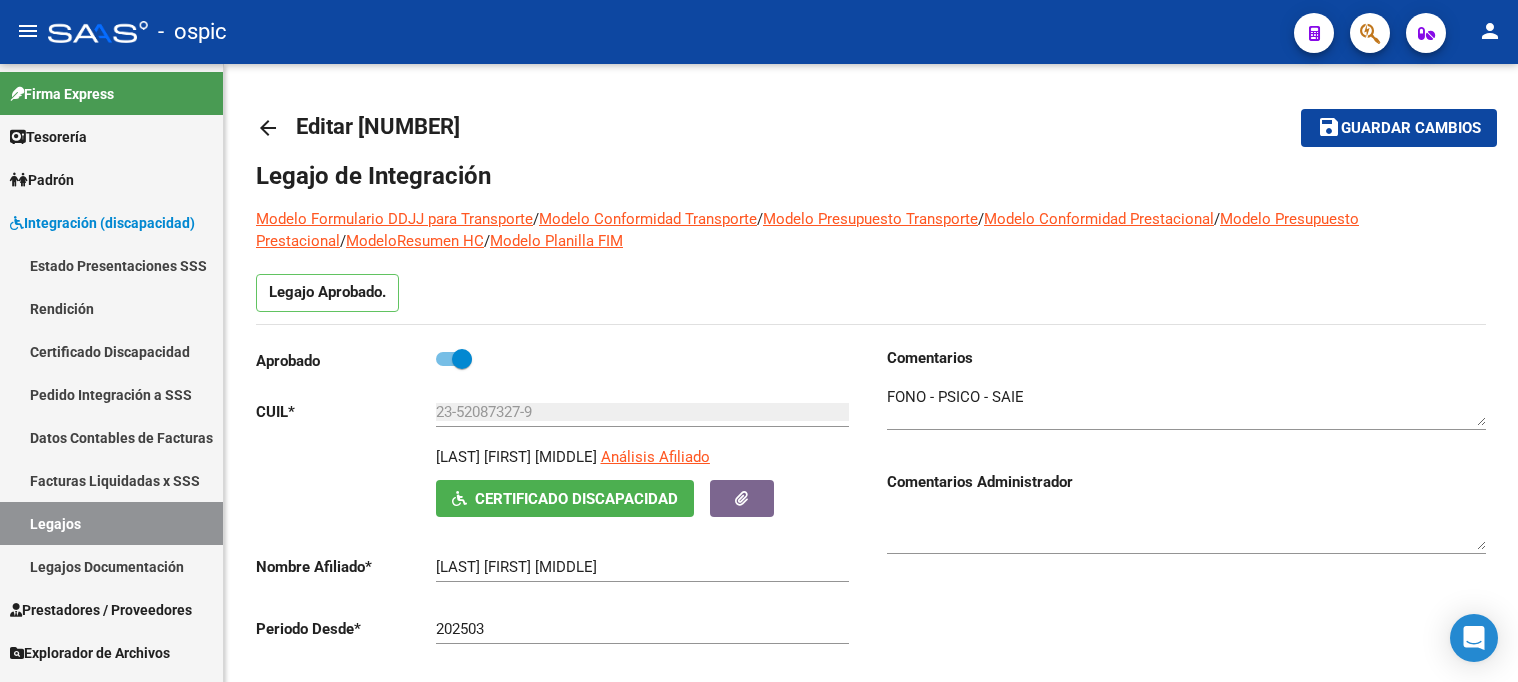 scroll, scrollTop: 0, scrollLeft: 0, axis: both 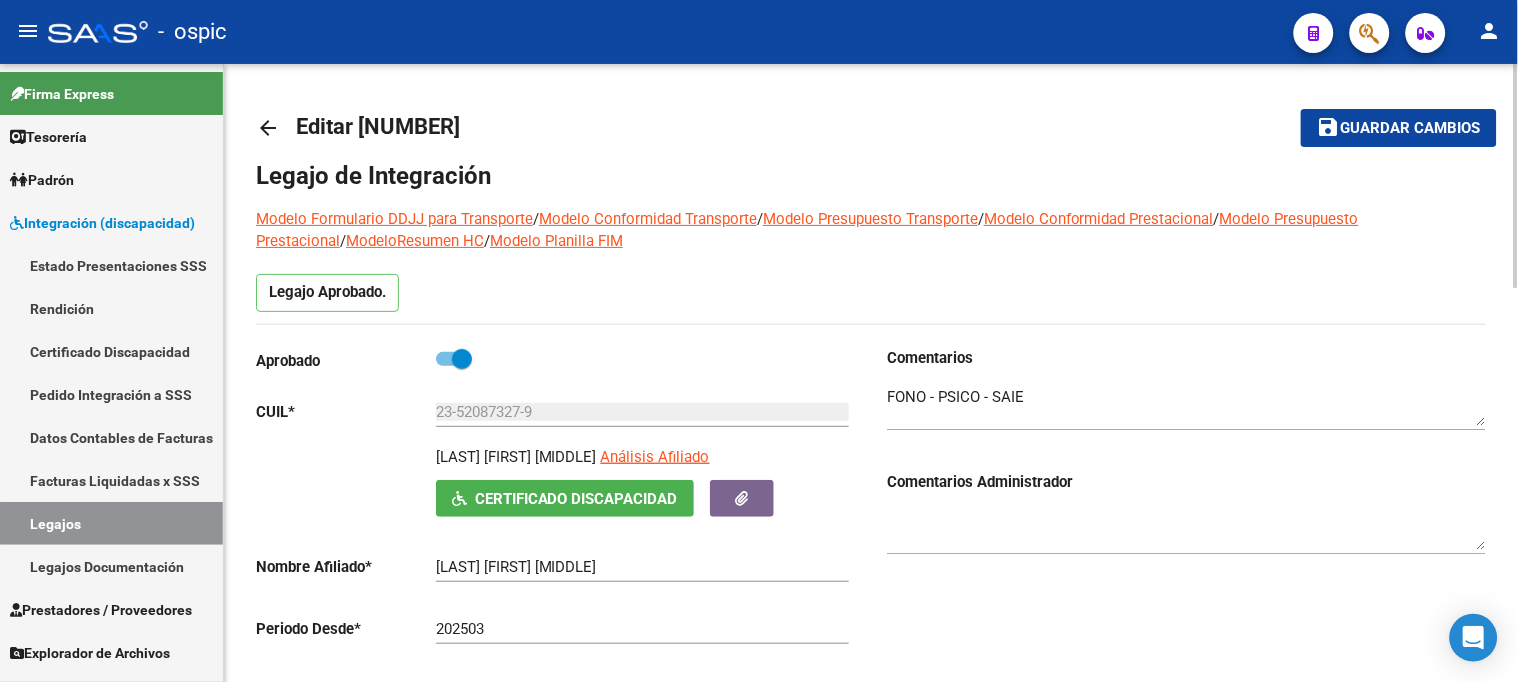 click on "arrow_back" 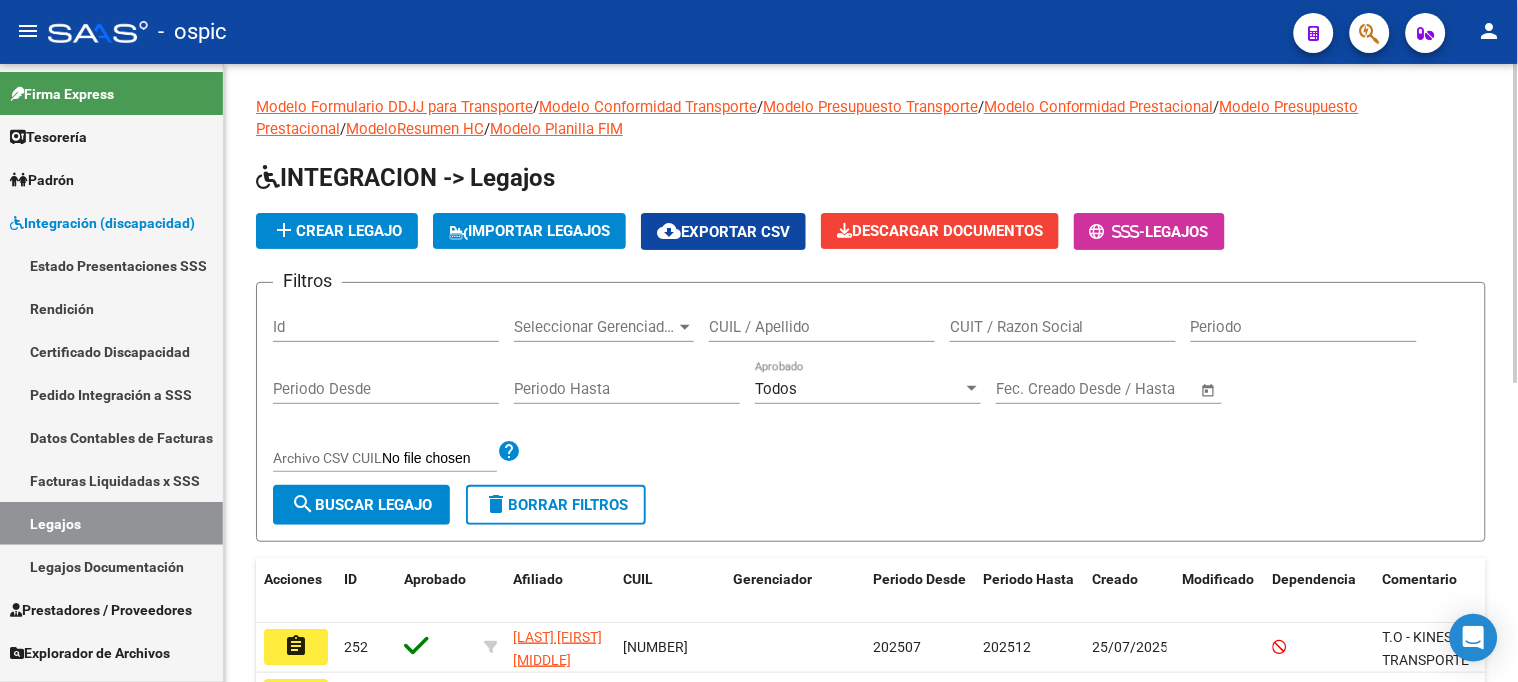 click on "CUIL / Apellido" at bounding box center (822, 327) 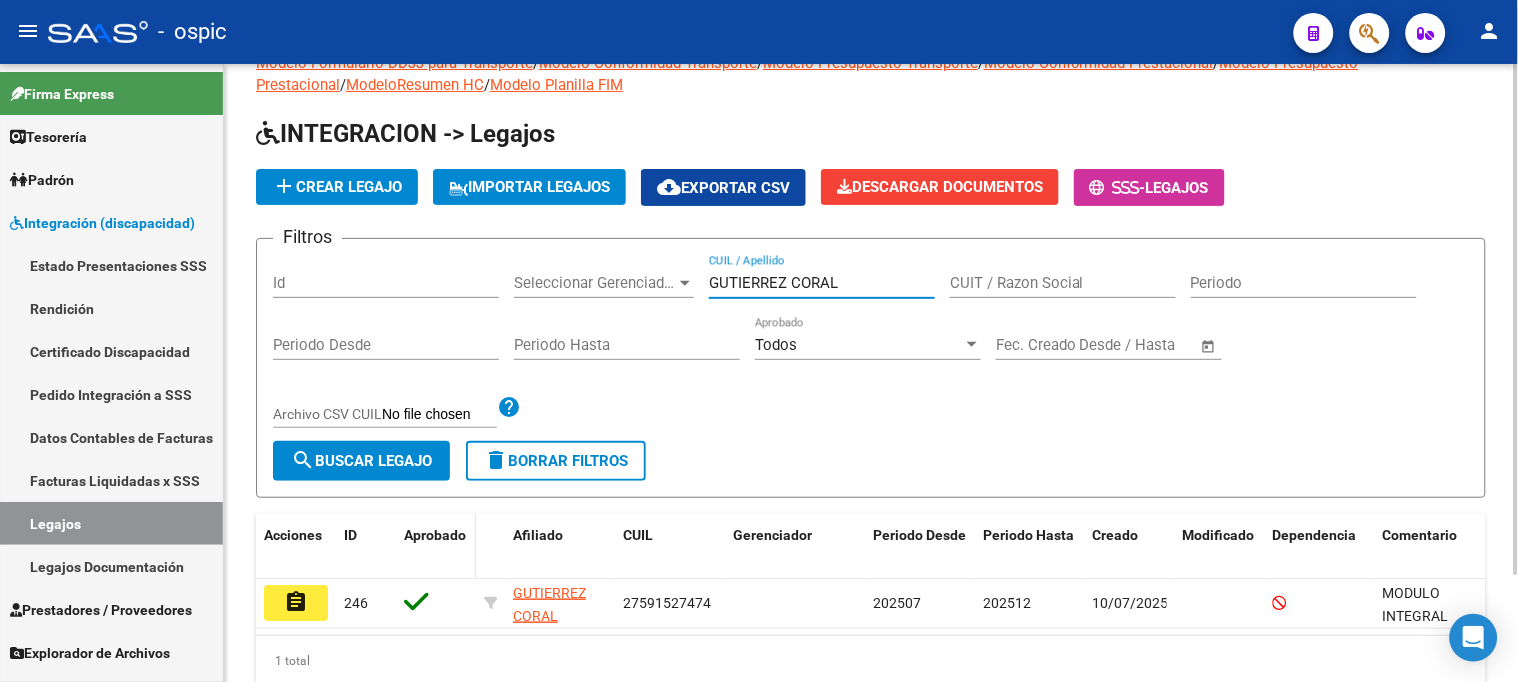 scroll, scrollTop: 111, scrollLeft: 0, axis: vertical 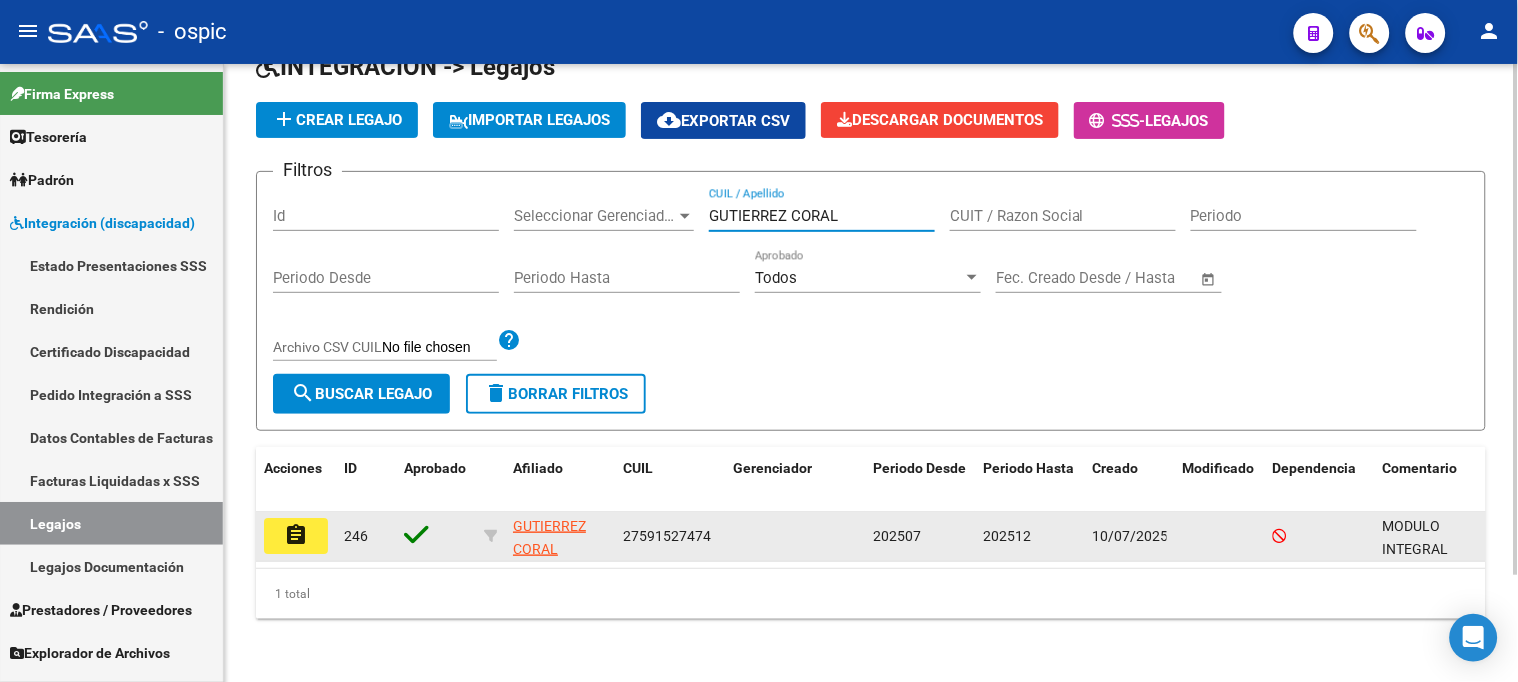 type on "GUTIERREZ CORAL" 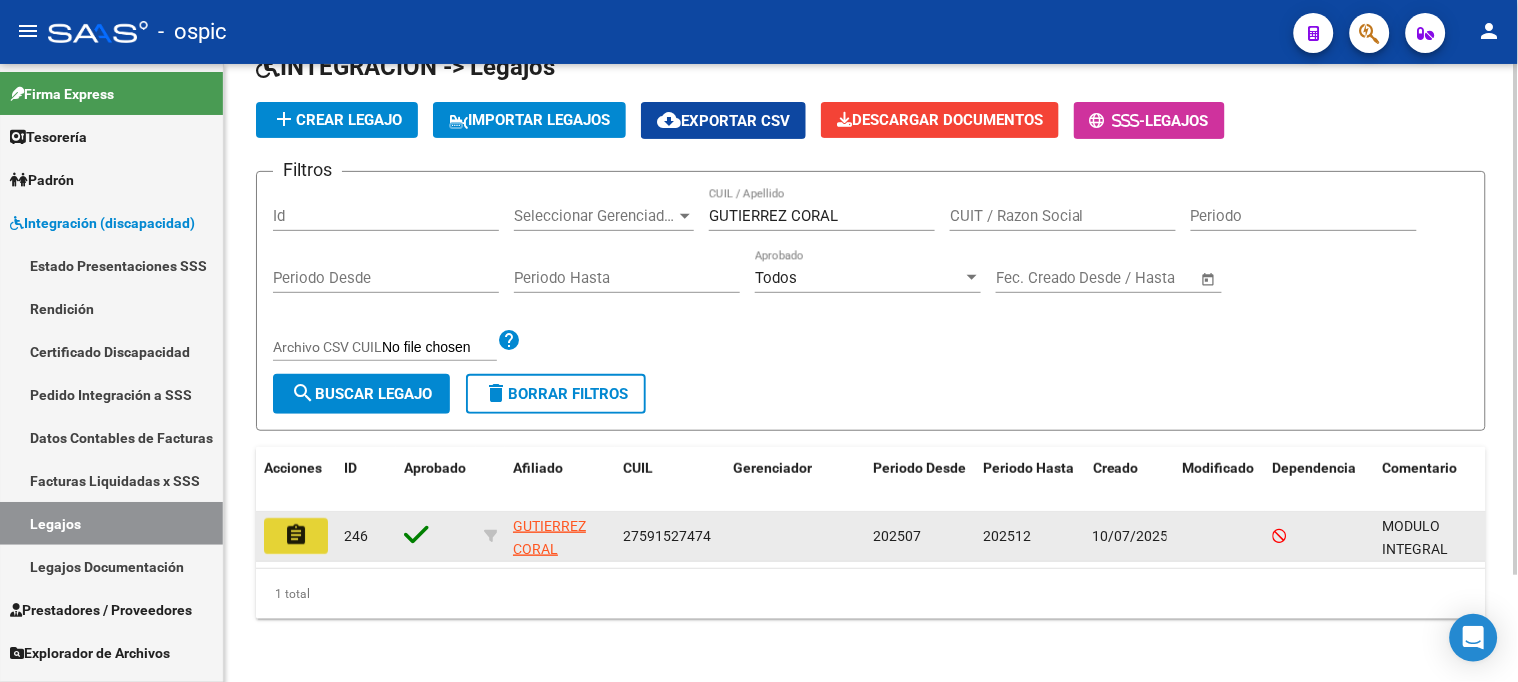 click on "assignment" 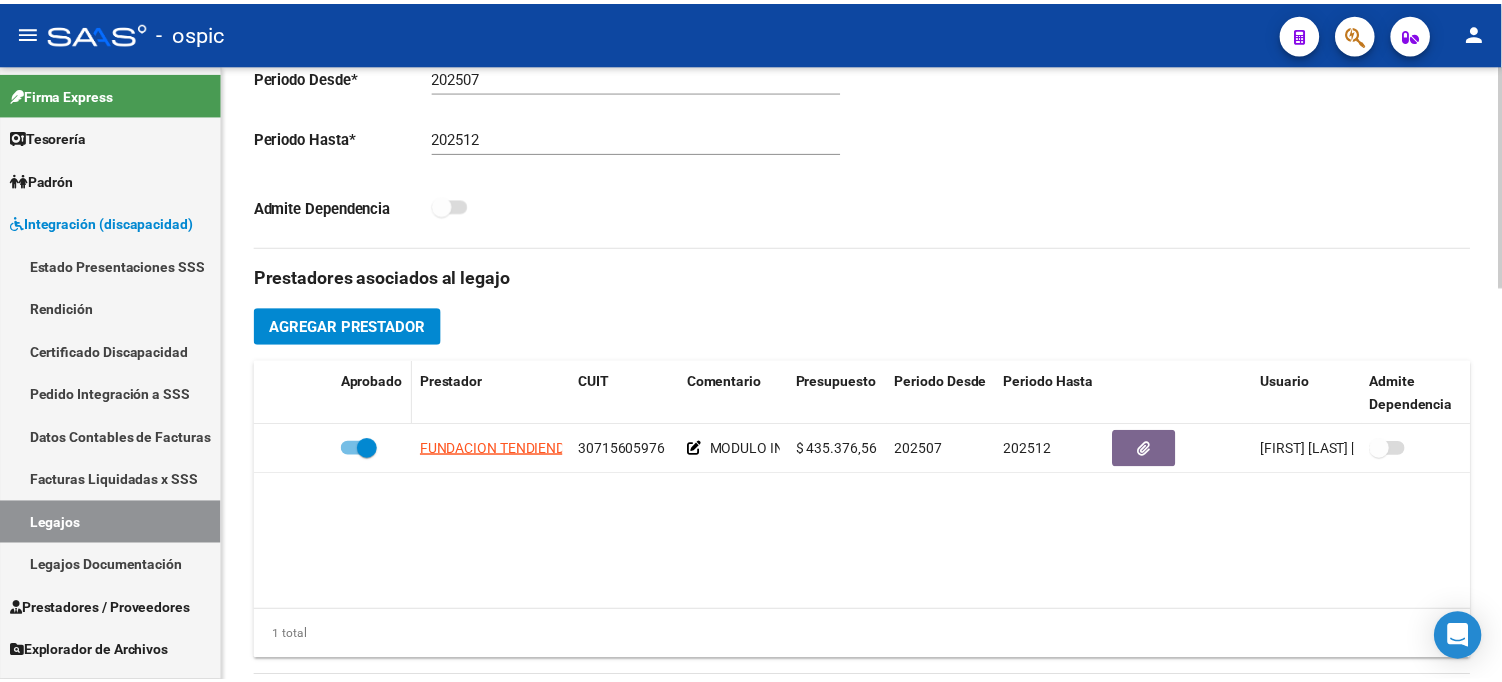 scroll, scrollTop: 555, scrollLeft: 0, axis: vertical 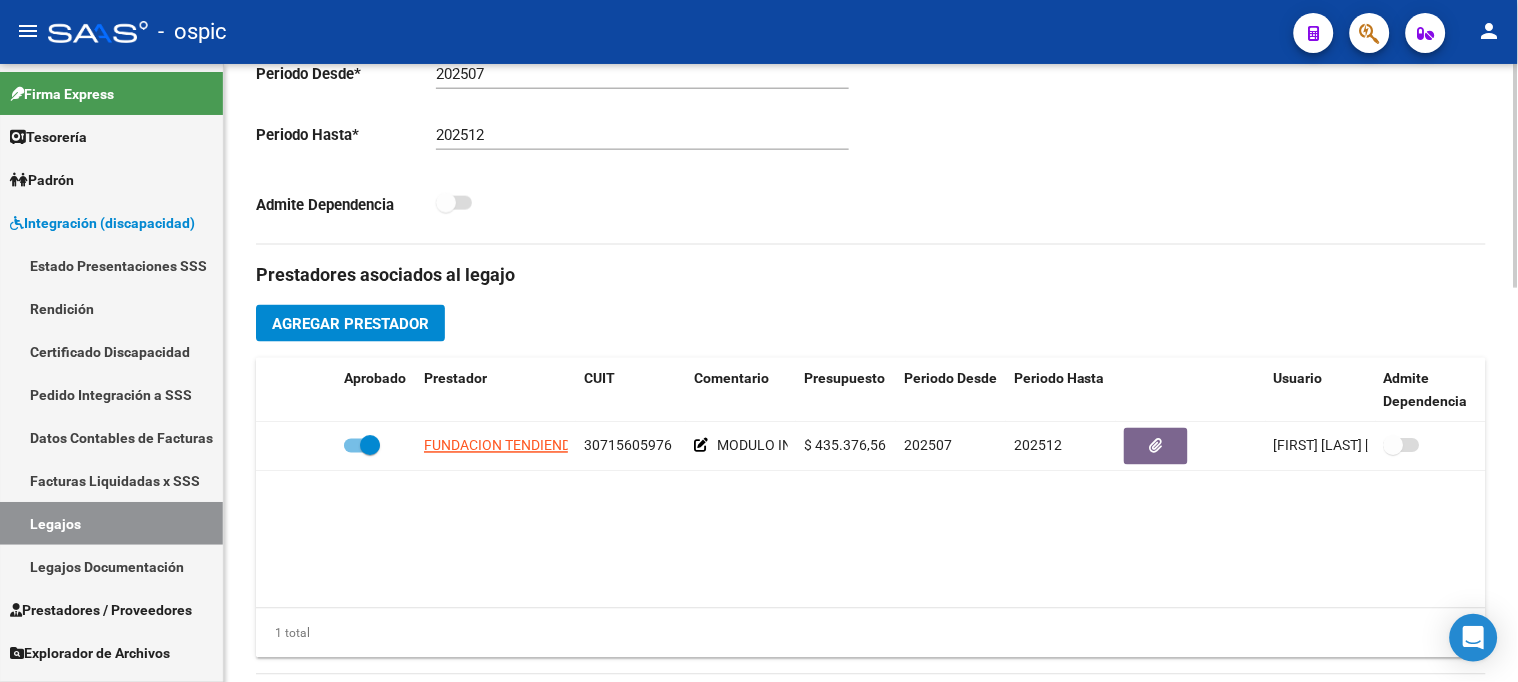 click on "Agregar Prestador" 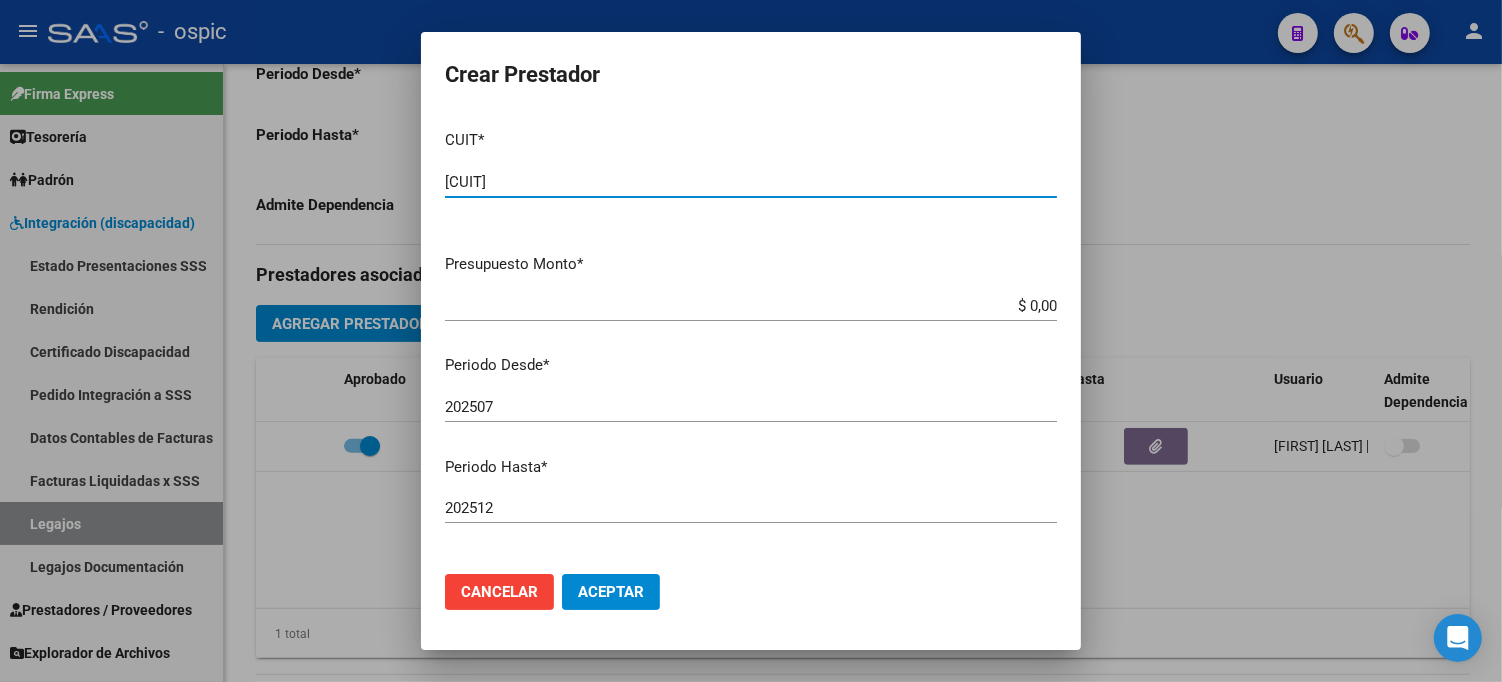 type on "20-28530542-0" 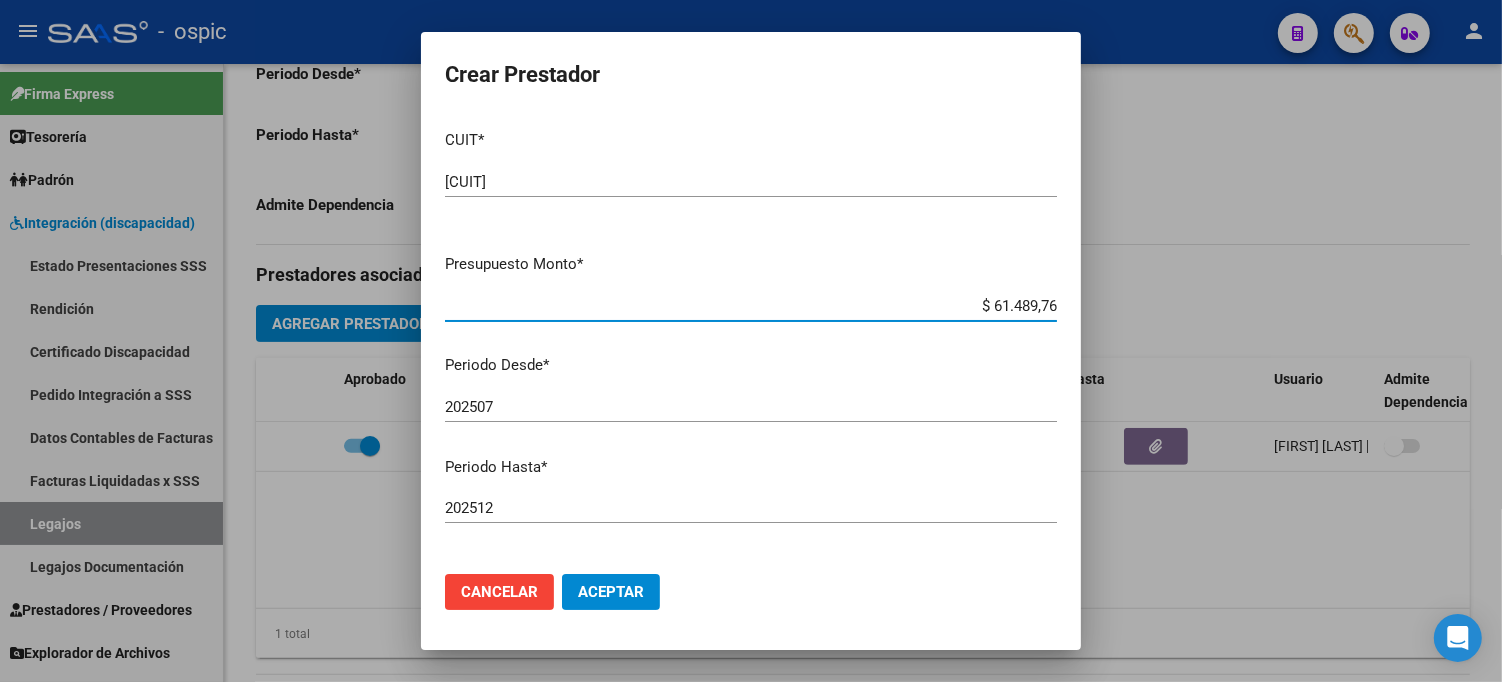 type on "$ 614.897,60" 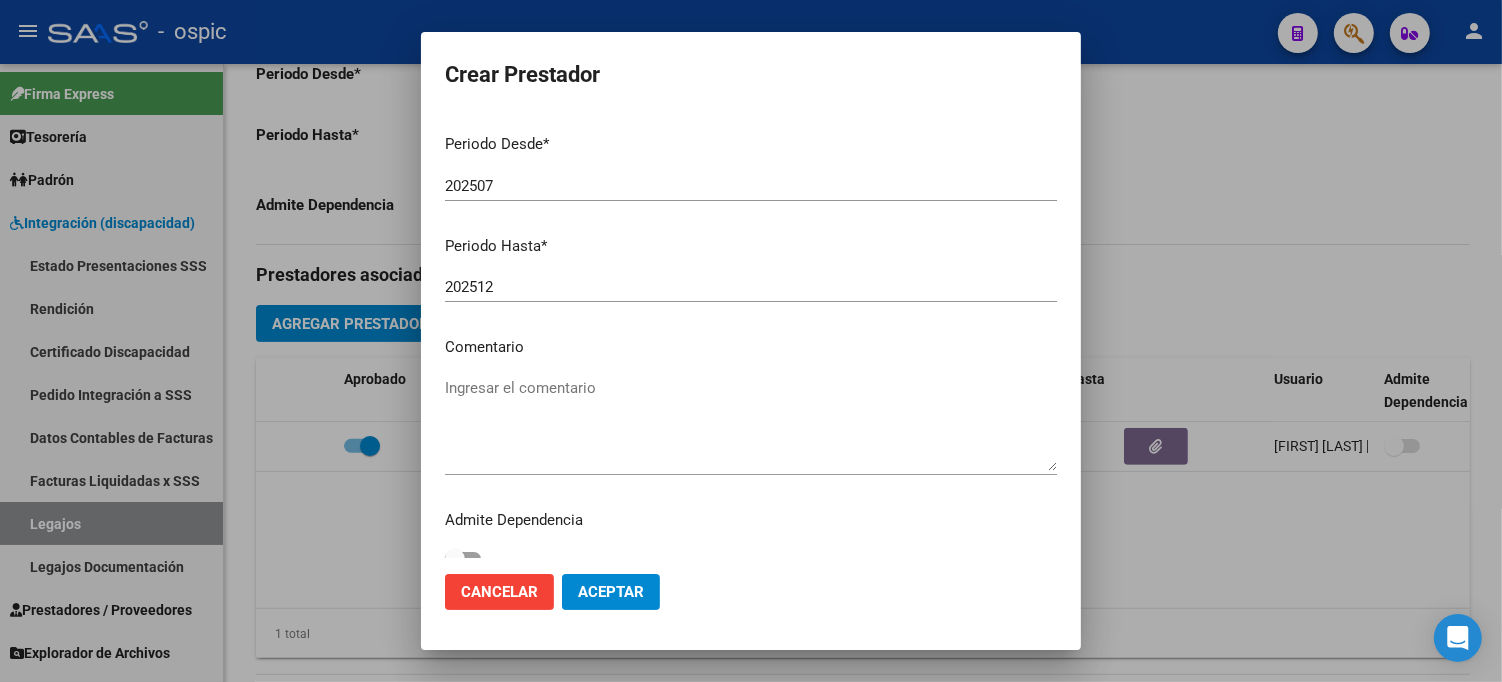 scroll, scrollTop: 228, scrollLeft: 0, axis: vertical 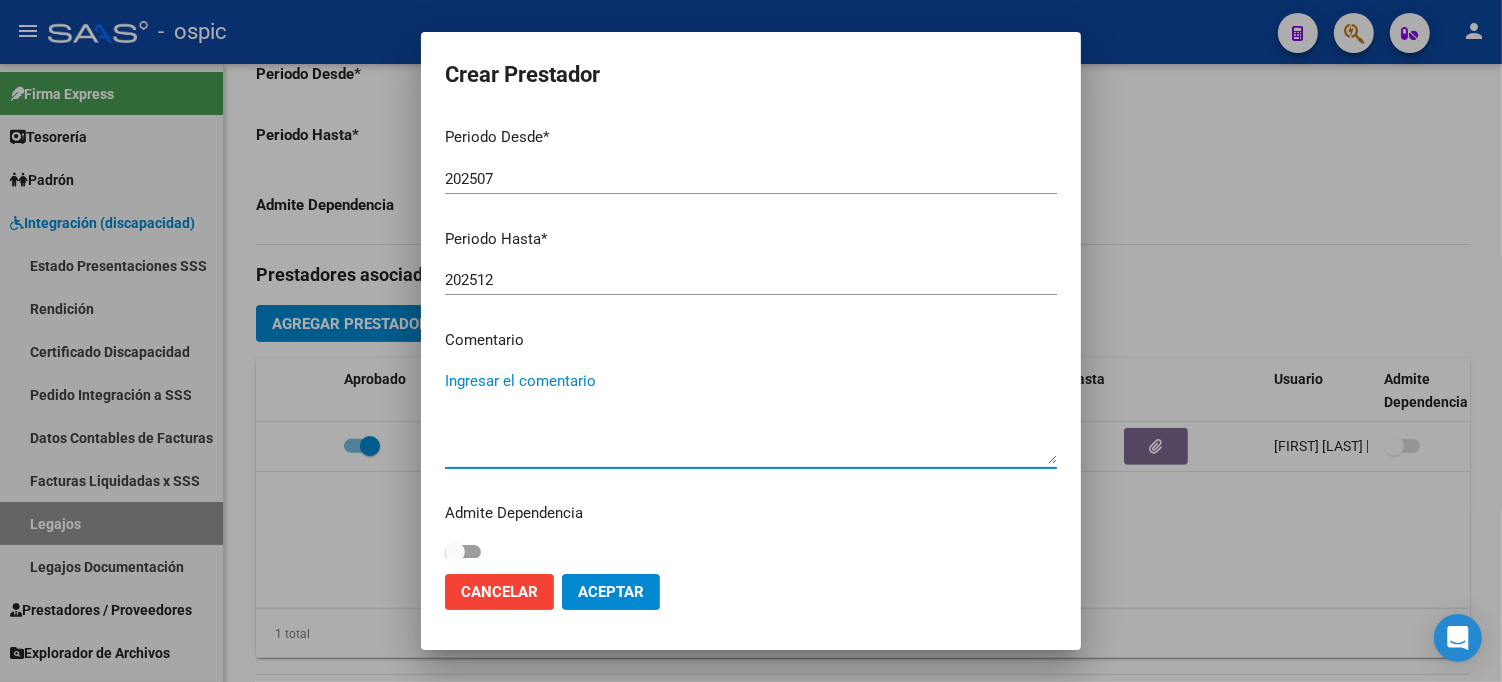 click on "Ingresar el comentario" at bounding box center (751, 417) 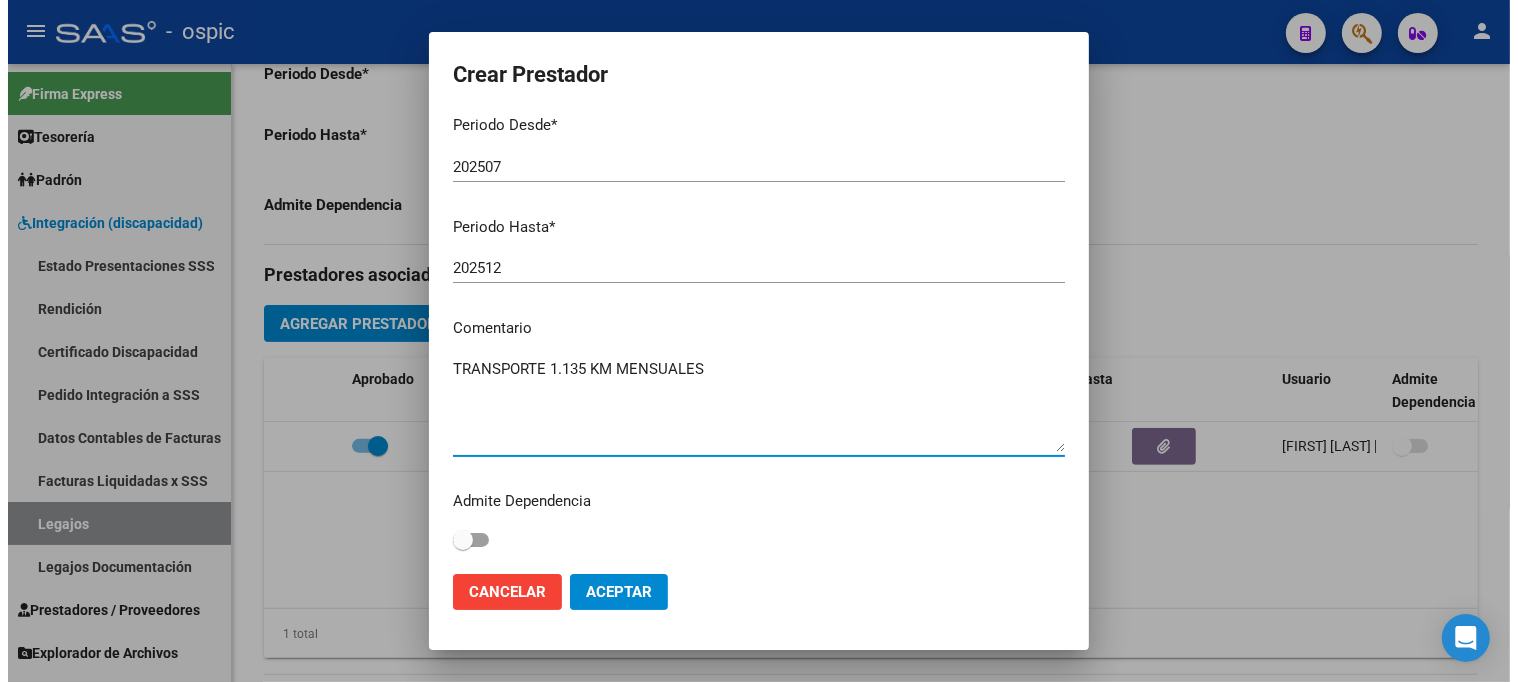 scroll, scrollTop: 242, scrollLeft: 0, axis: vertical 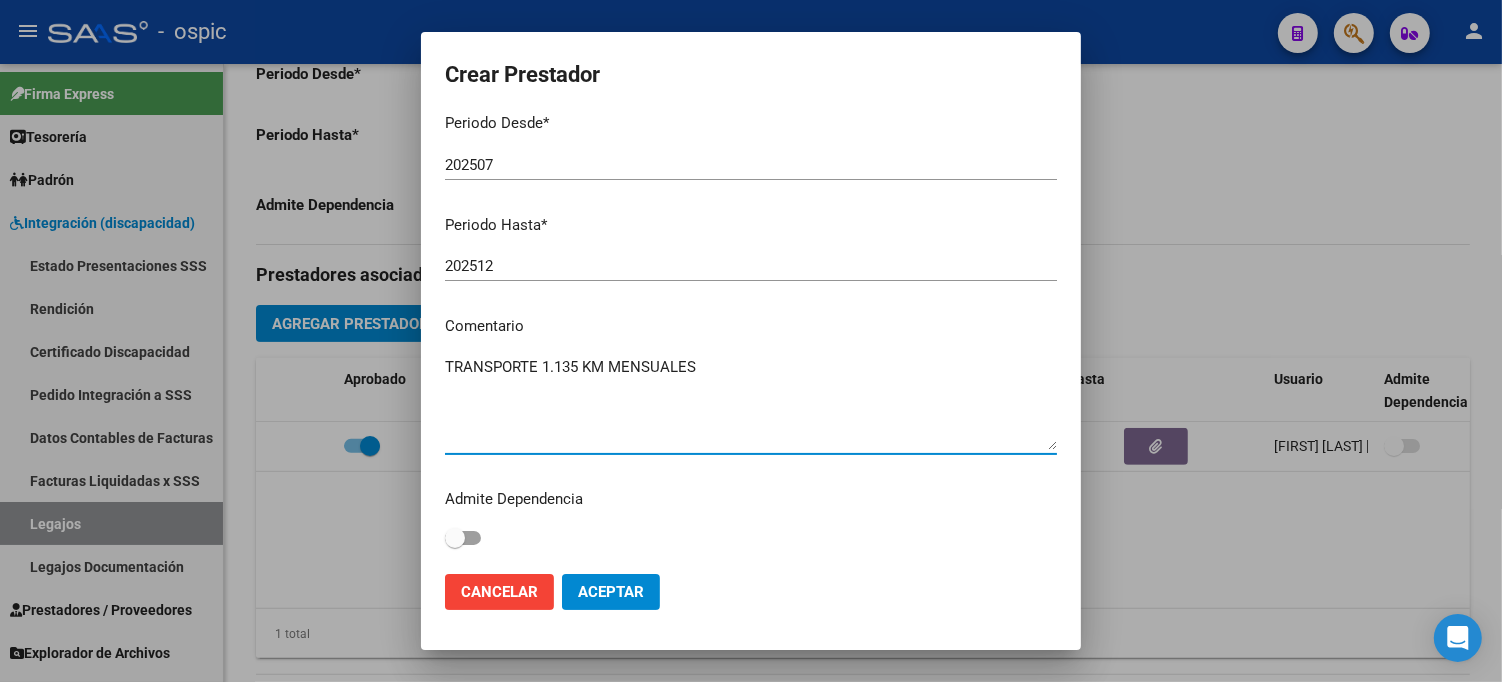 type on "TRANSPORTE 1.135 KM MENSUALES" 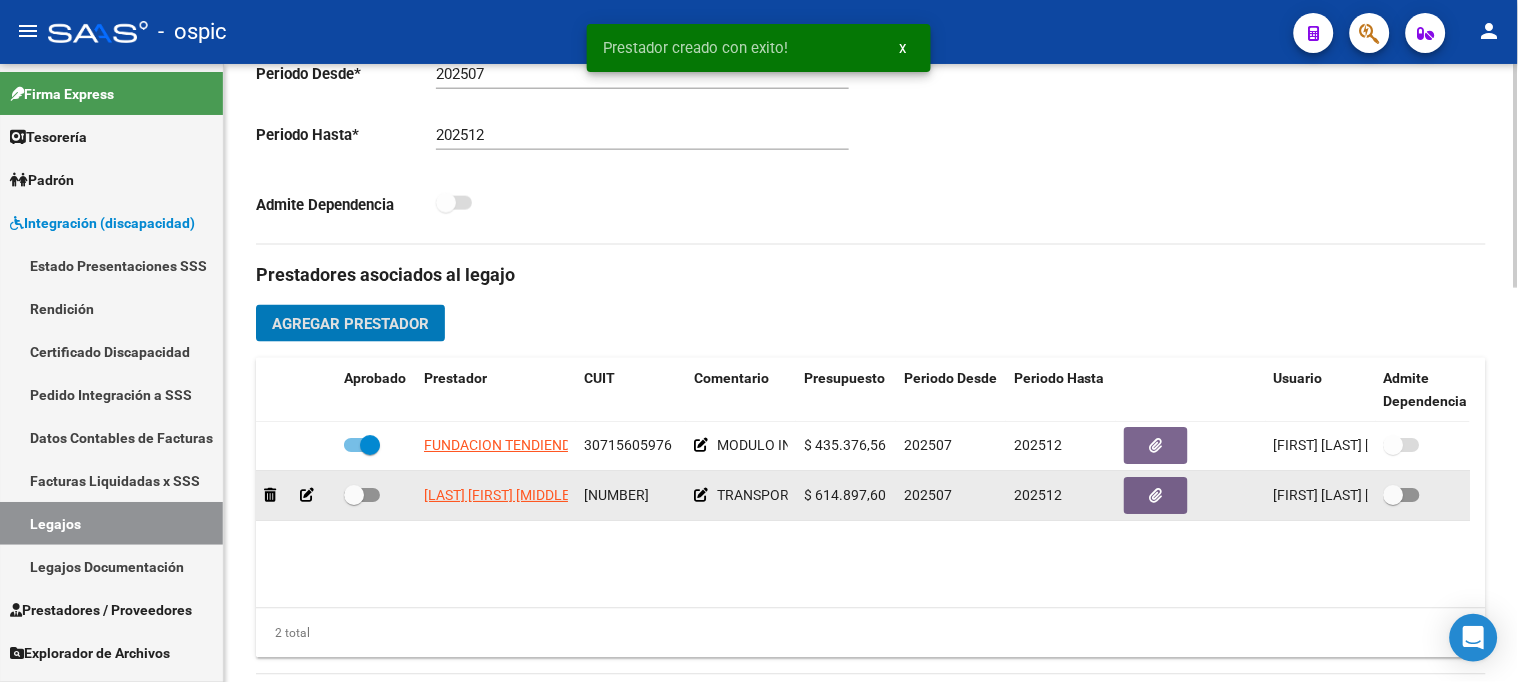click at bounding box center (354, 496) 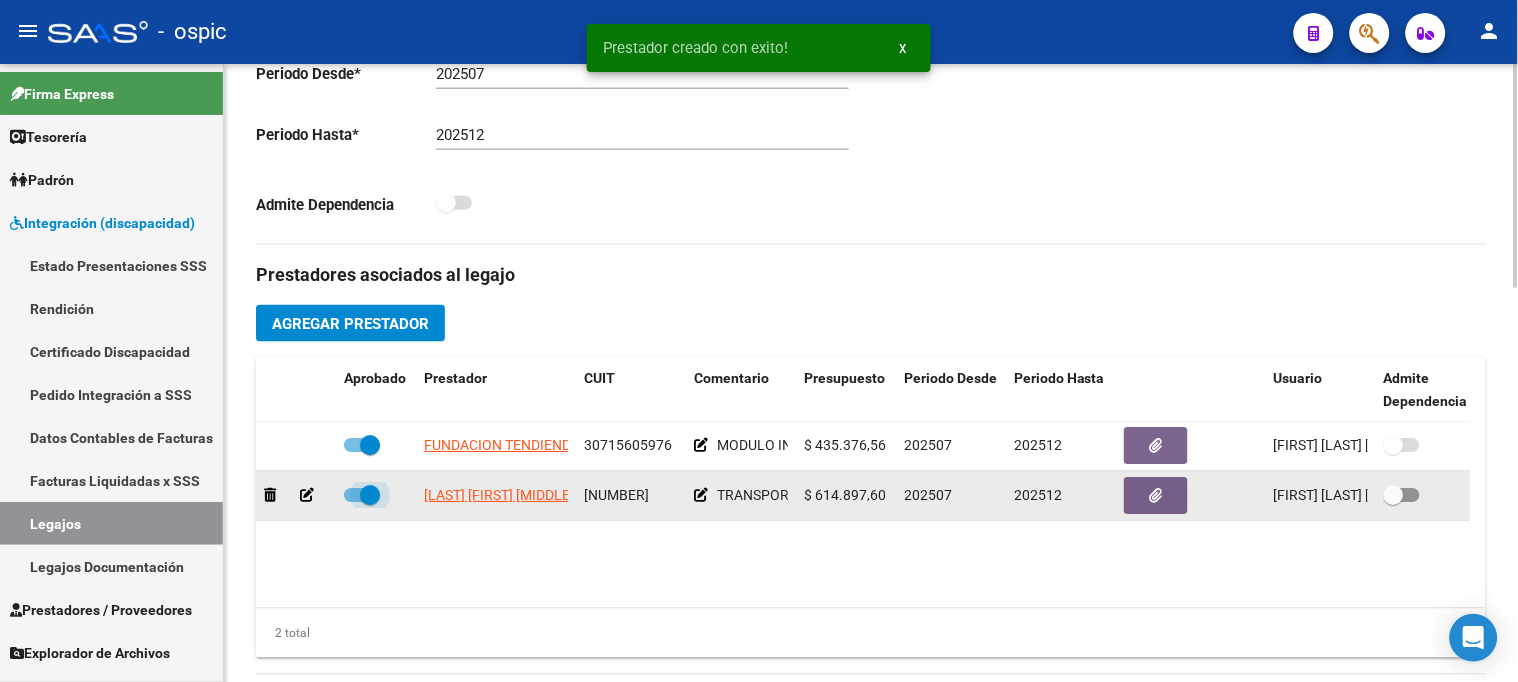 click at bounding box center (362, 496) 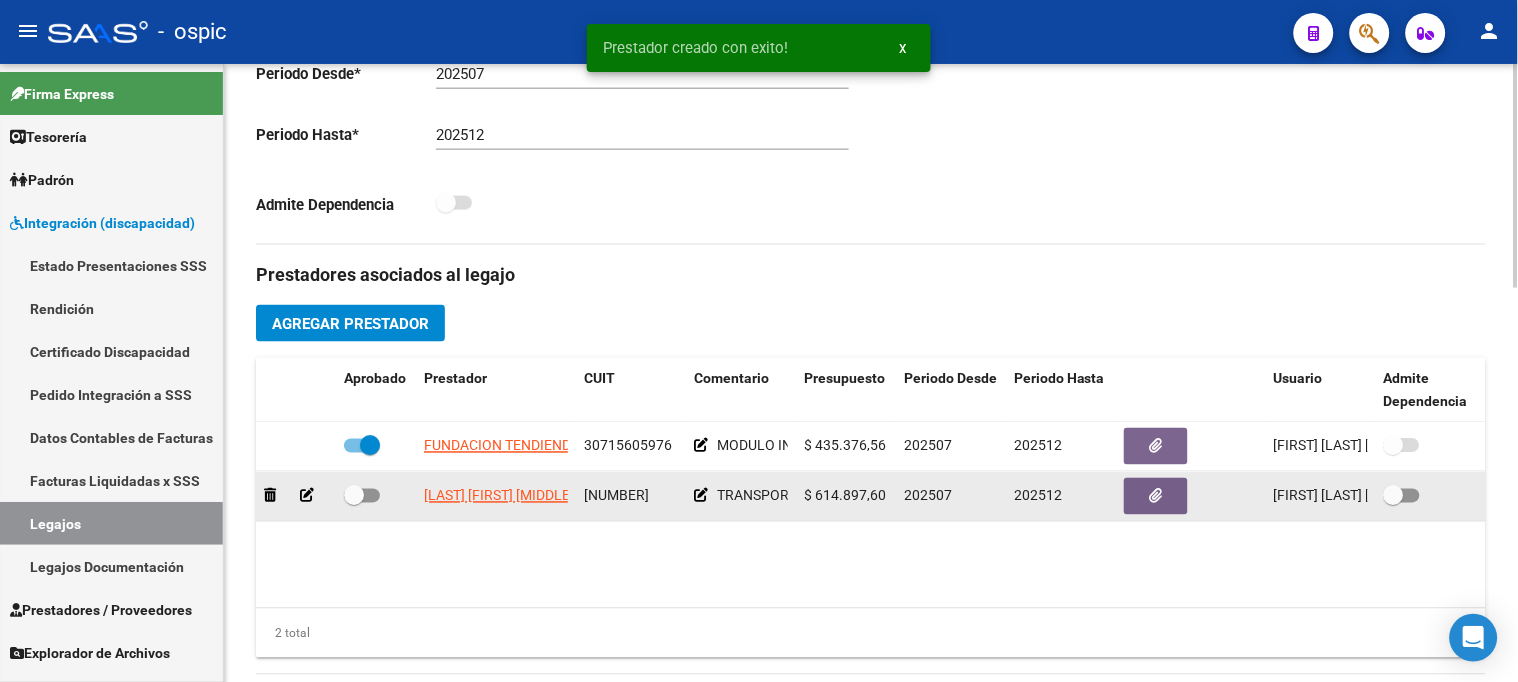 click at bounding box center [354, 496] 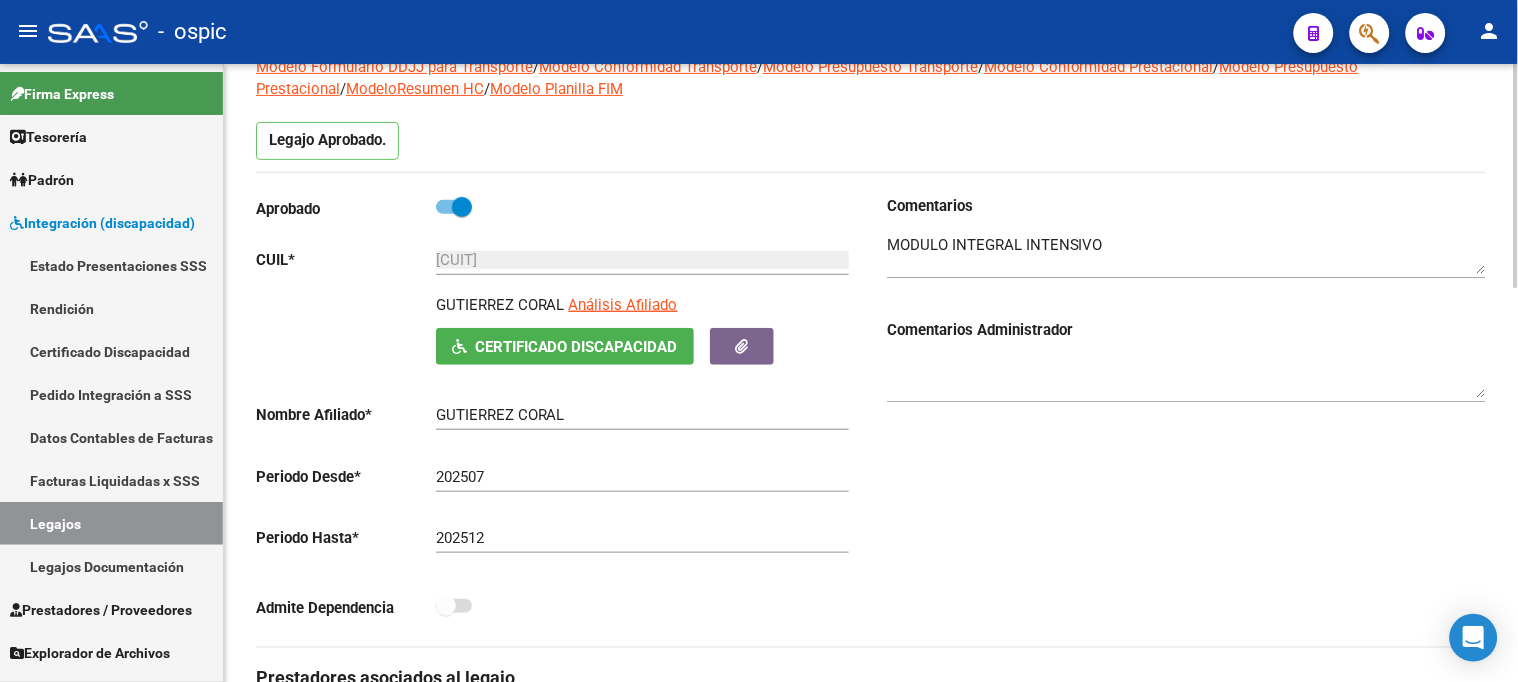 scroll, scrollTop: 111, scrollLeft: 0, axis: vertical 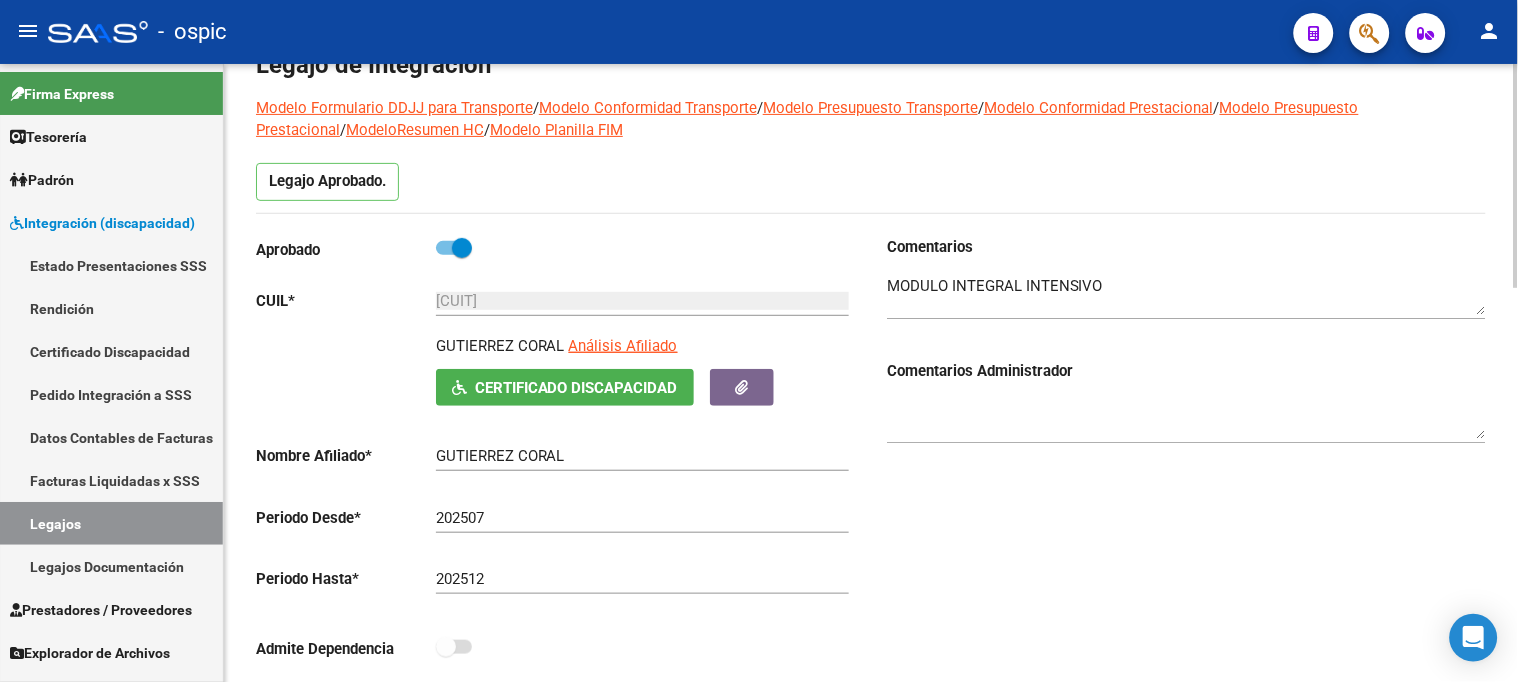 click at bounding box center [1186, 295] 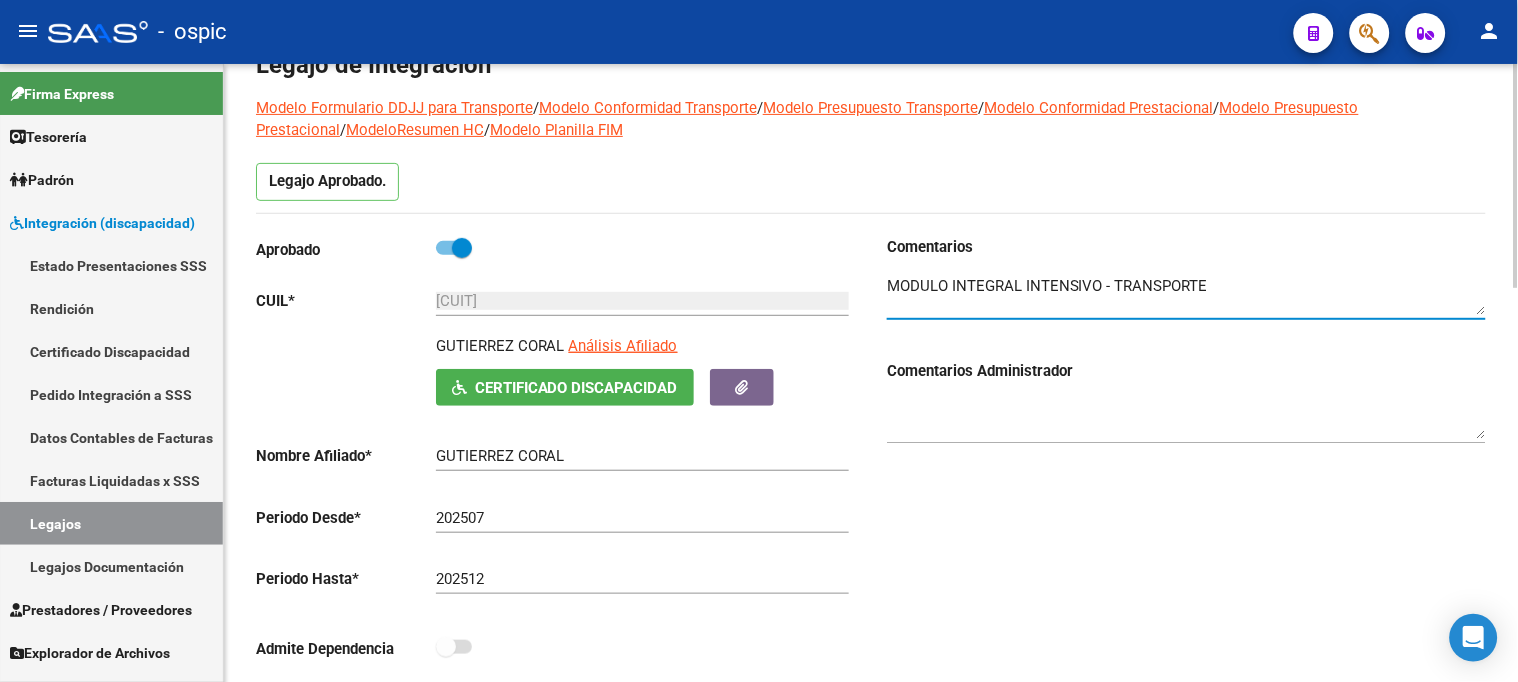 scroll, scrollTop: 0, scrollLeft: 0, axis: both 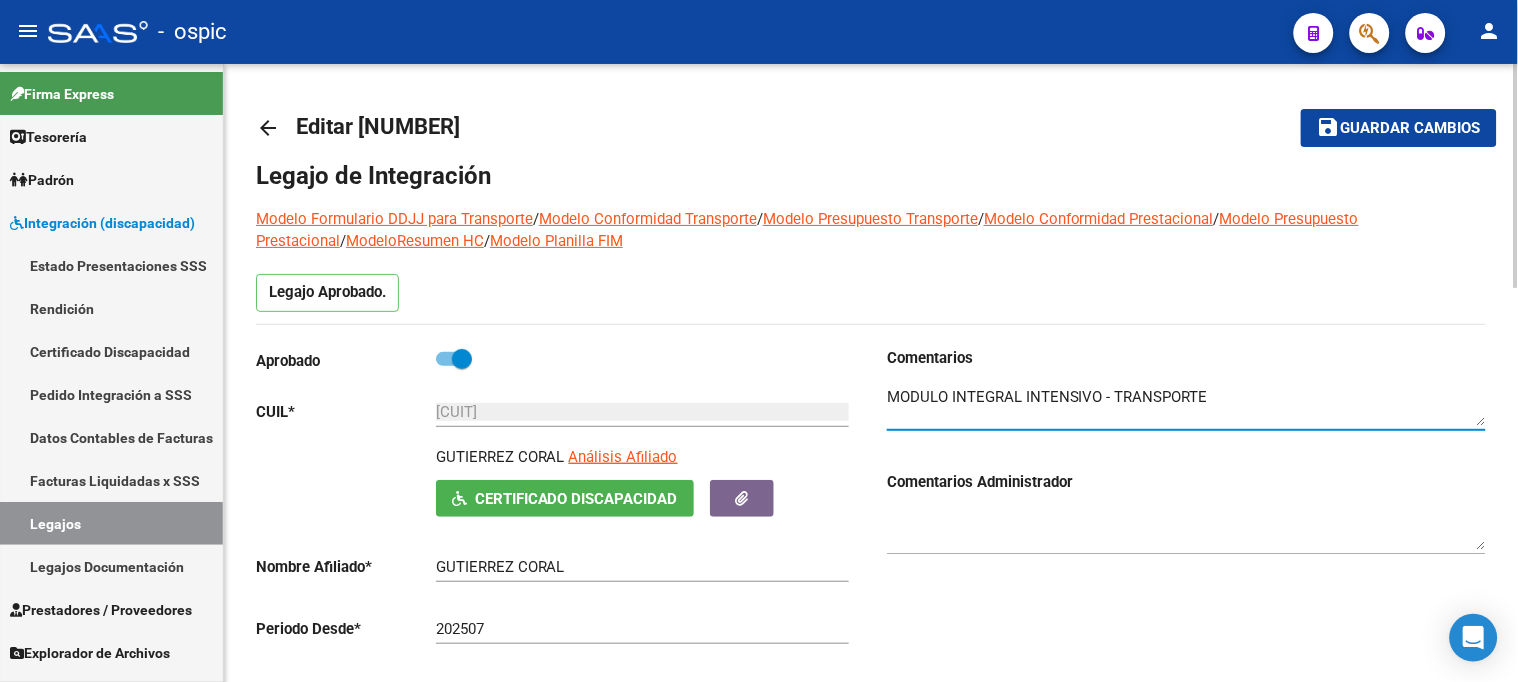 type on "MODULO INTEGRAL INTENSIVO - TRANSPORTE" 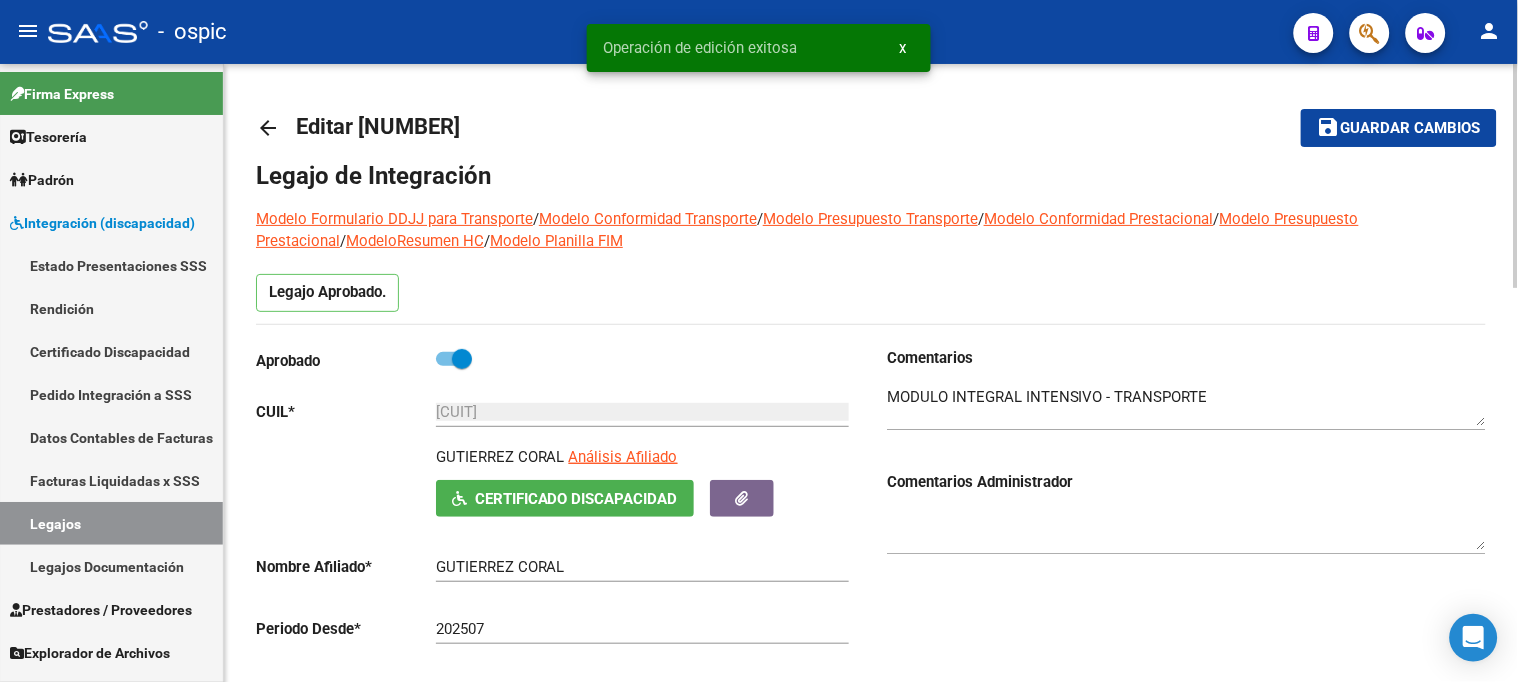 click on "arrow_back" 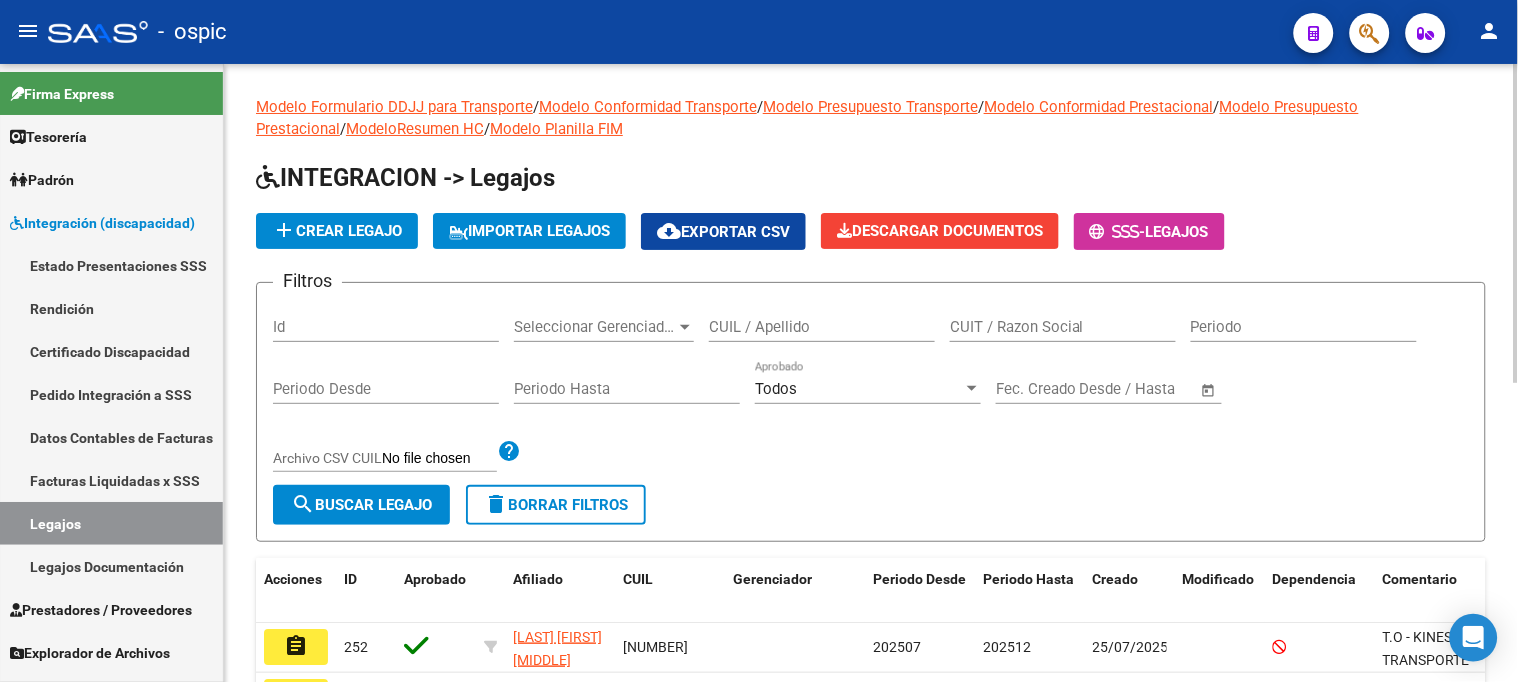 click on "delete  Borrar Filtros" 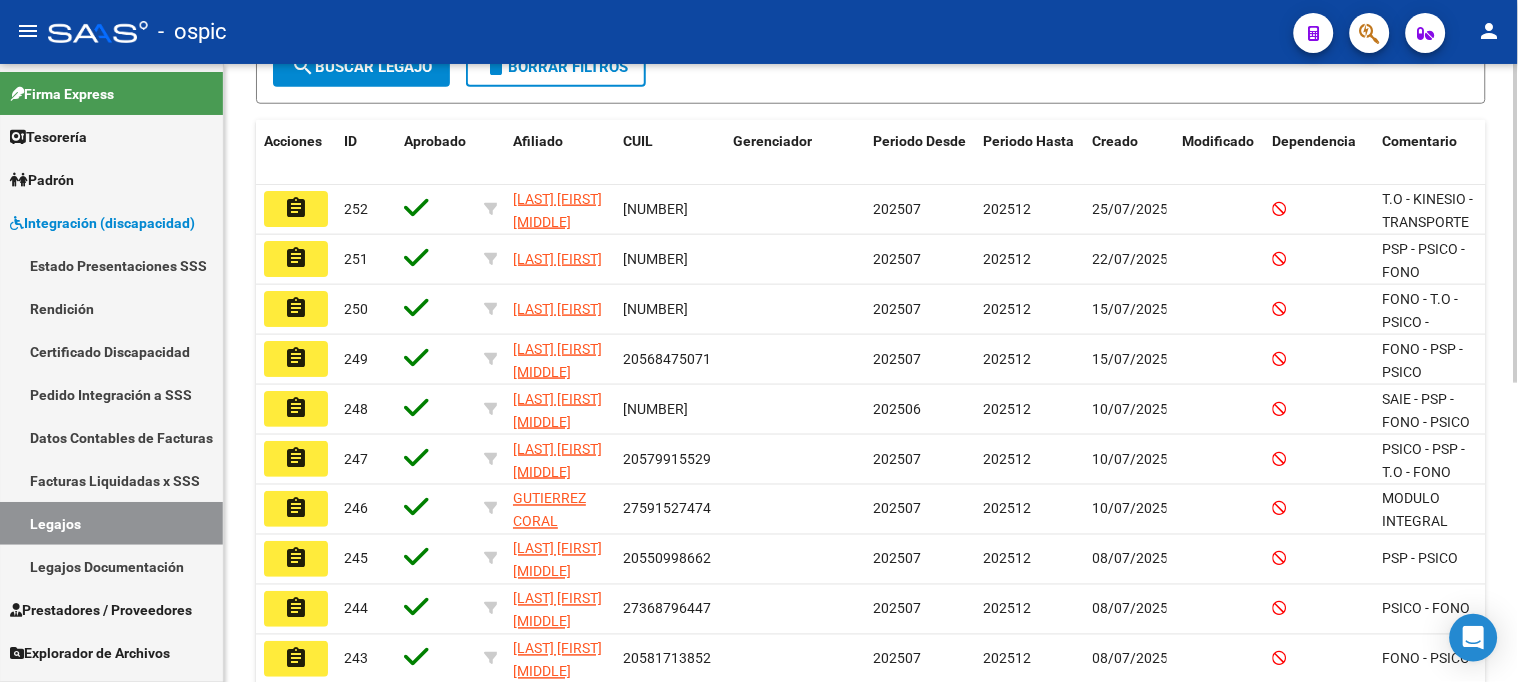 scroll, scrollTop: 444, scrollLeft: 0, axis: vertical 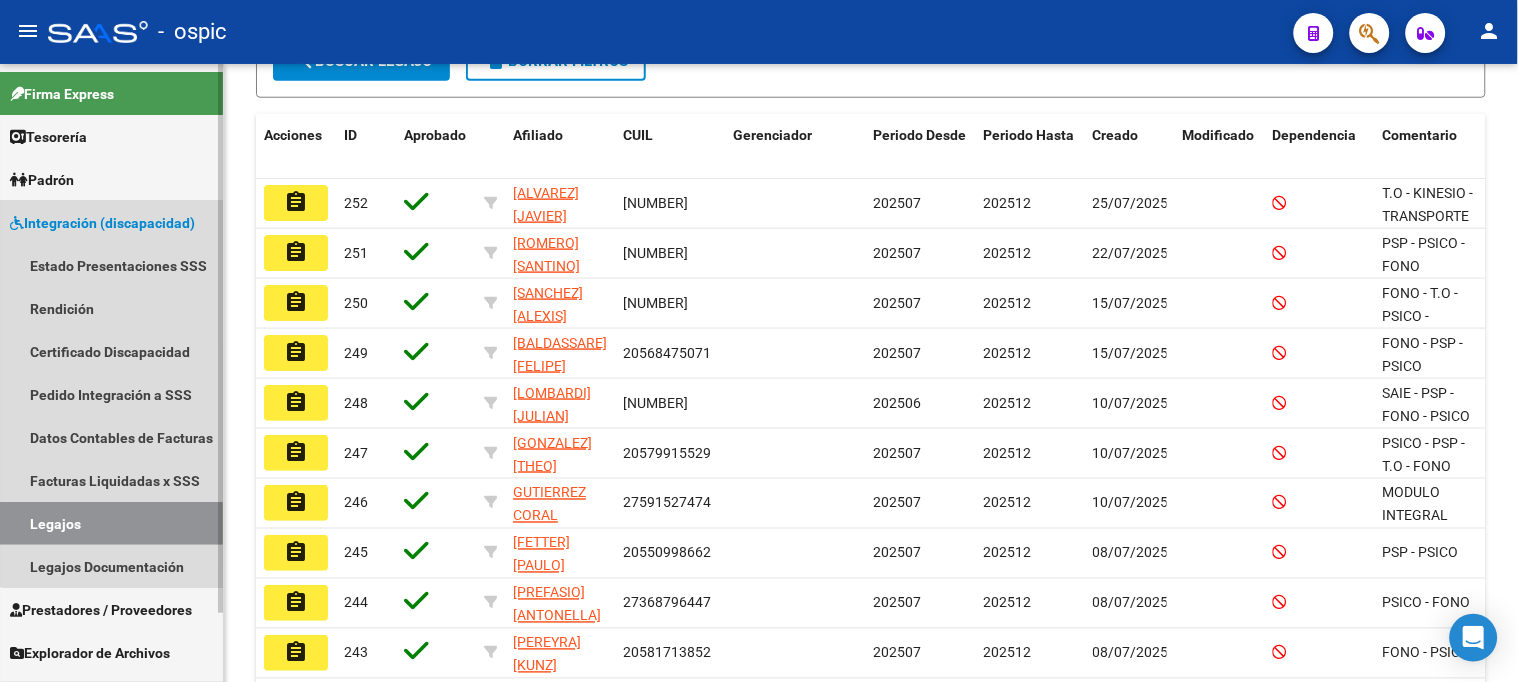 click on "Integración (discapacidad)" at bounding box center [102, 223] 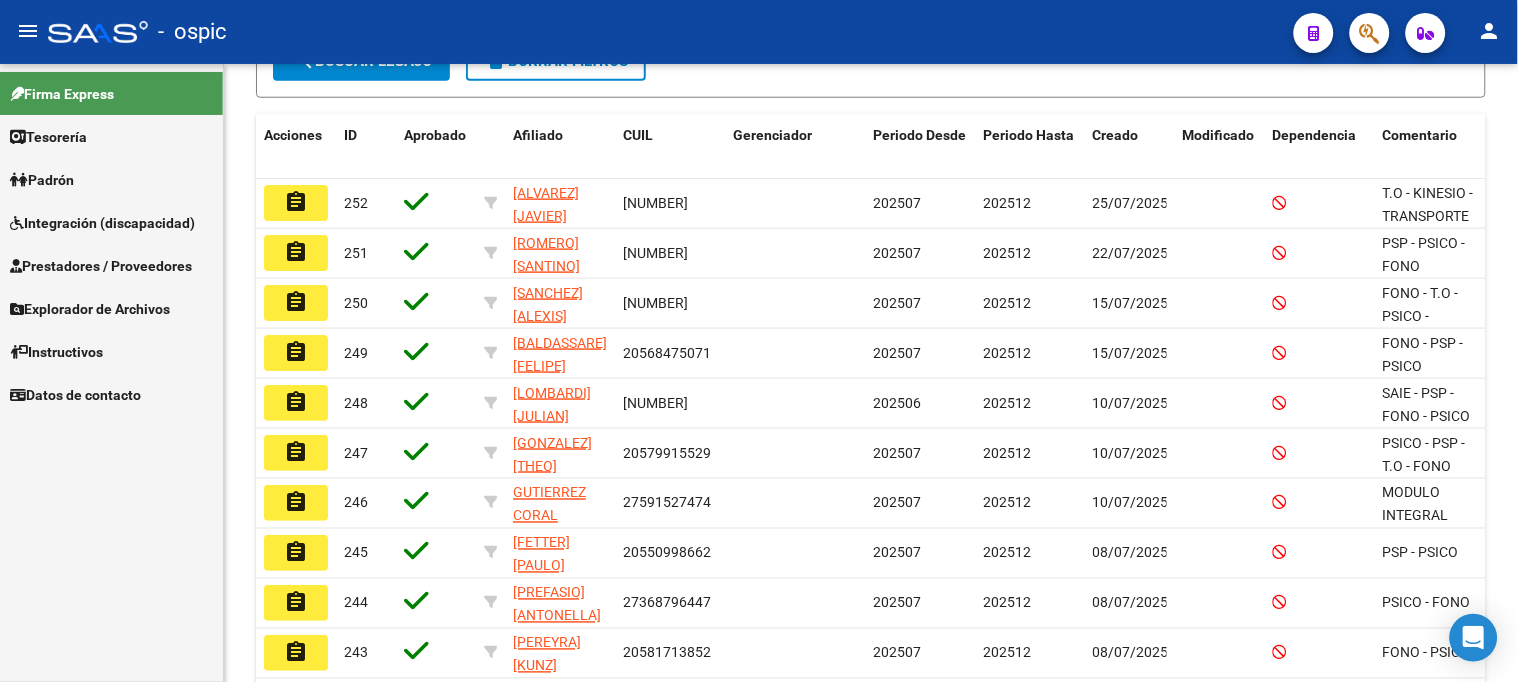 click on "Prestadores / Proveedores" at bounding box center [101, 266] 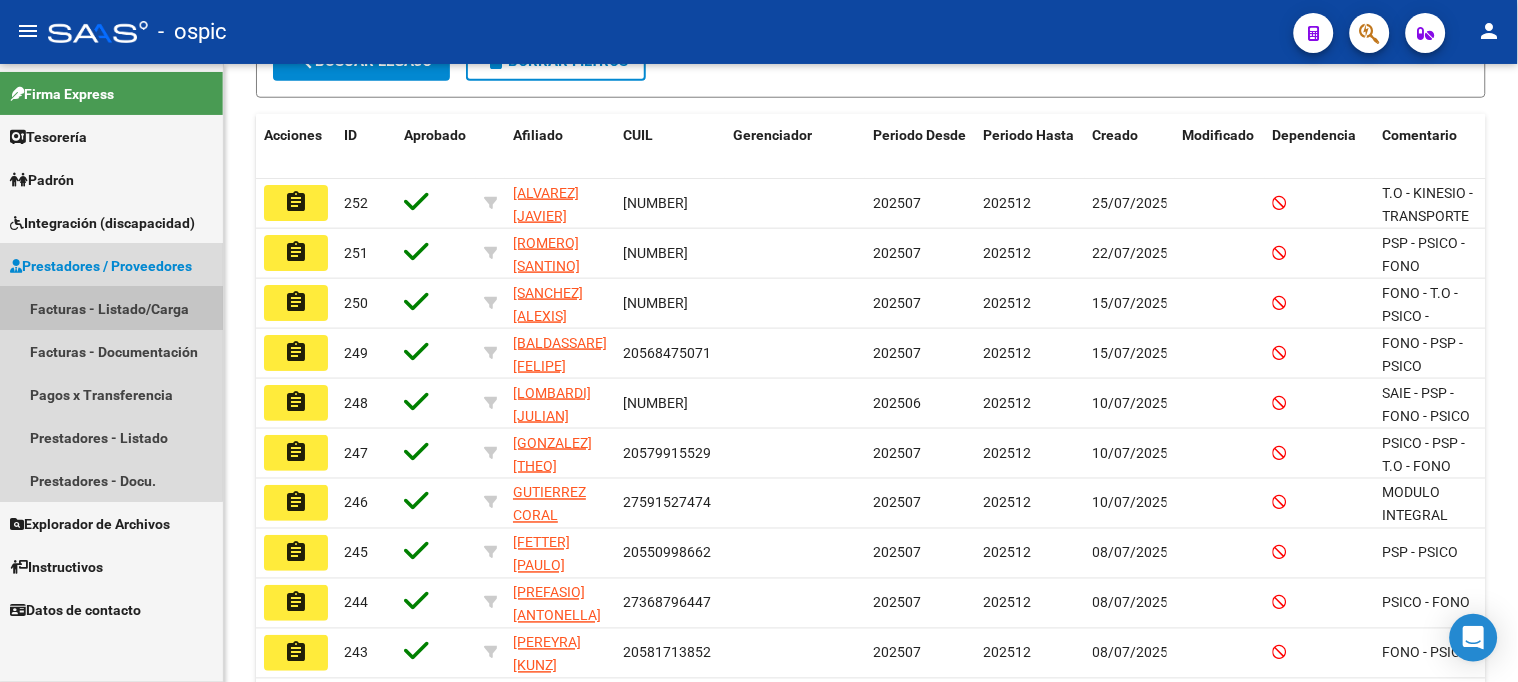 click on "Facturas - Listado/Carga" at bounding box center [111, 308] 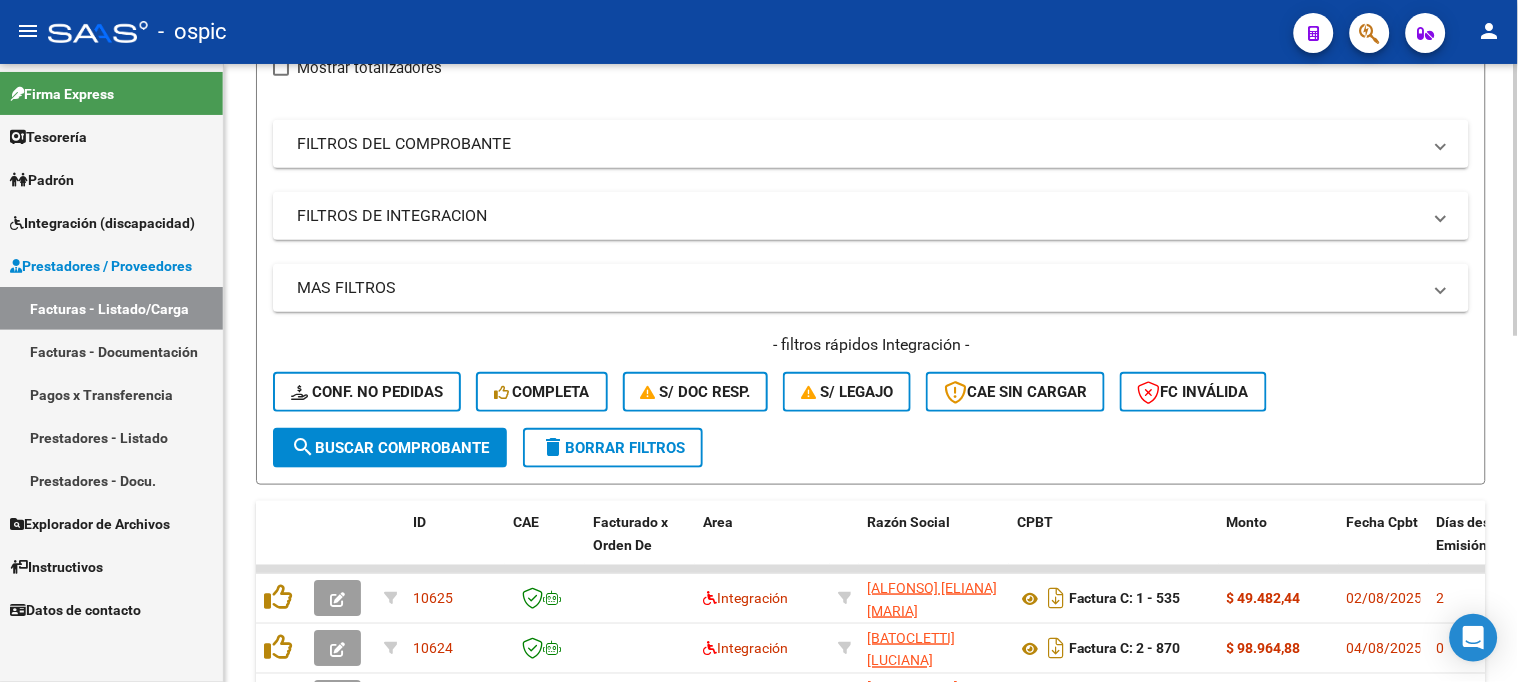 scroll, scrollTop: 184, scrollLeft: 0, axis: vertical 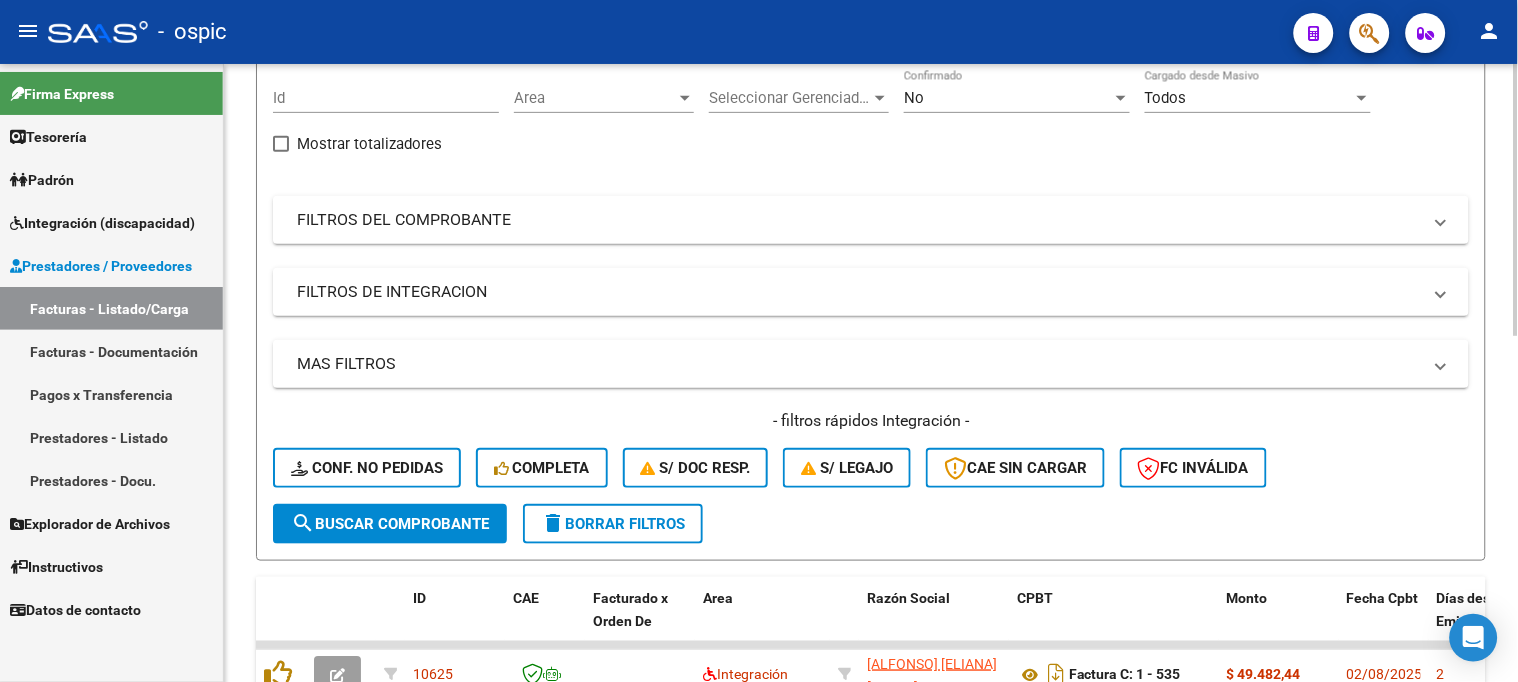 click on "No Confirmado" 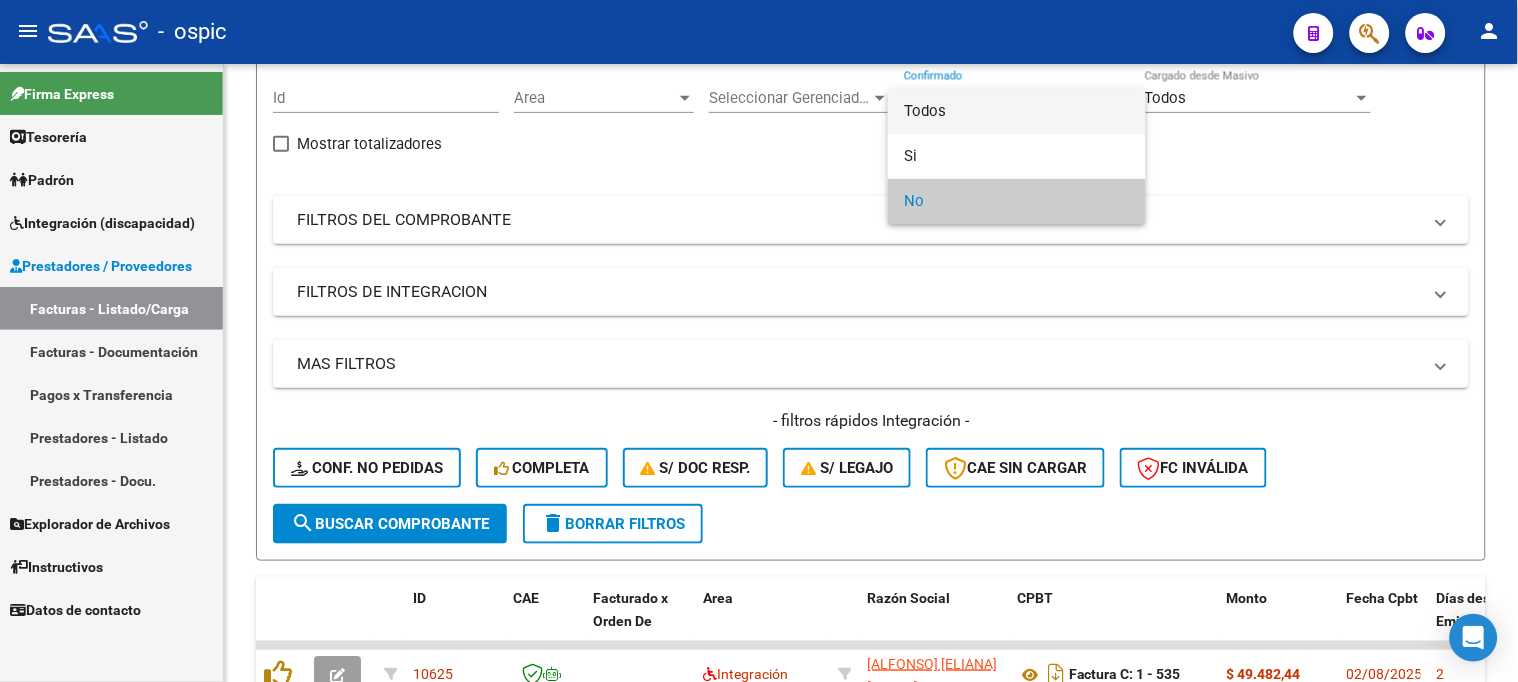 click on "Todos" at bounding box center (1017, 111) 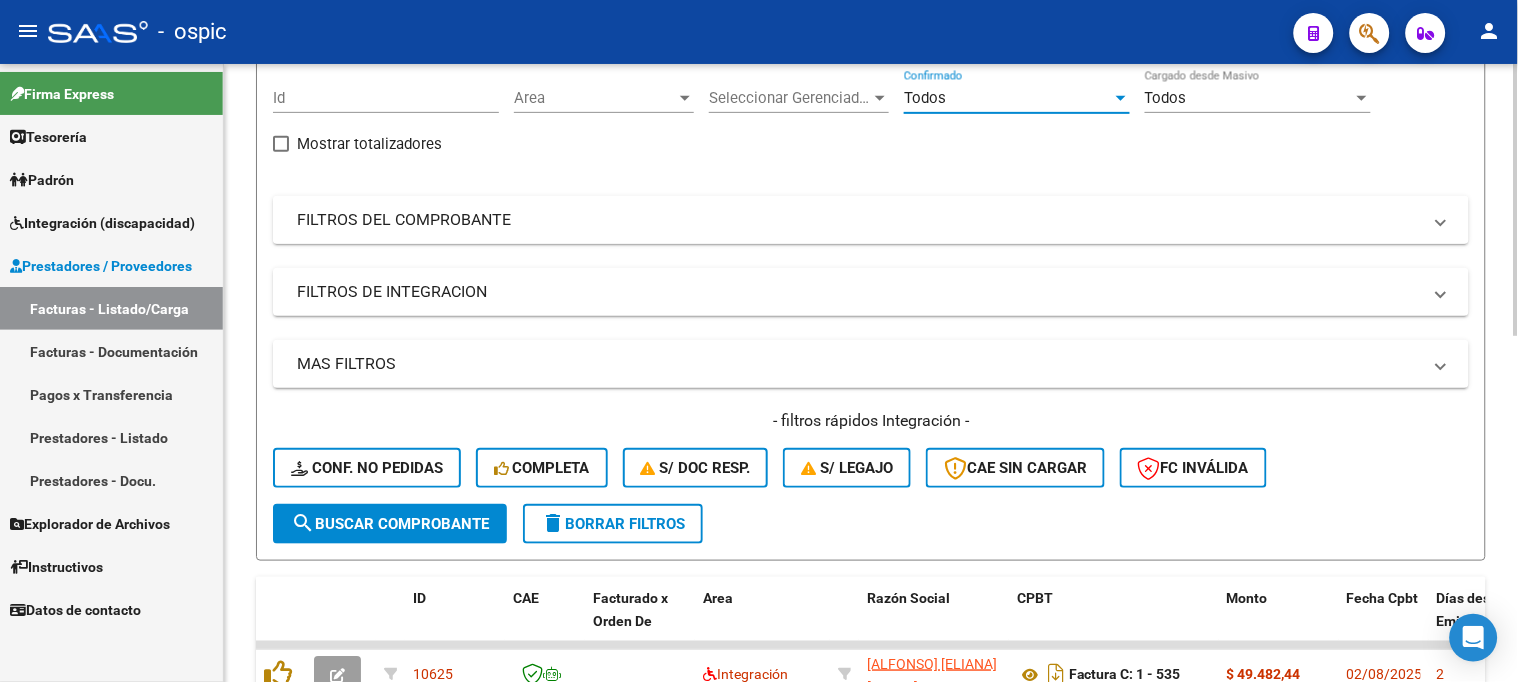 click on "FILTROS DEL COMPROBANTE" at bounding box center [859, 220] 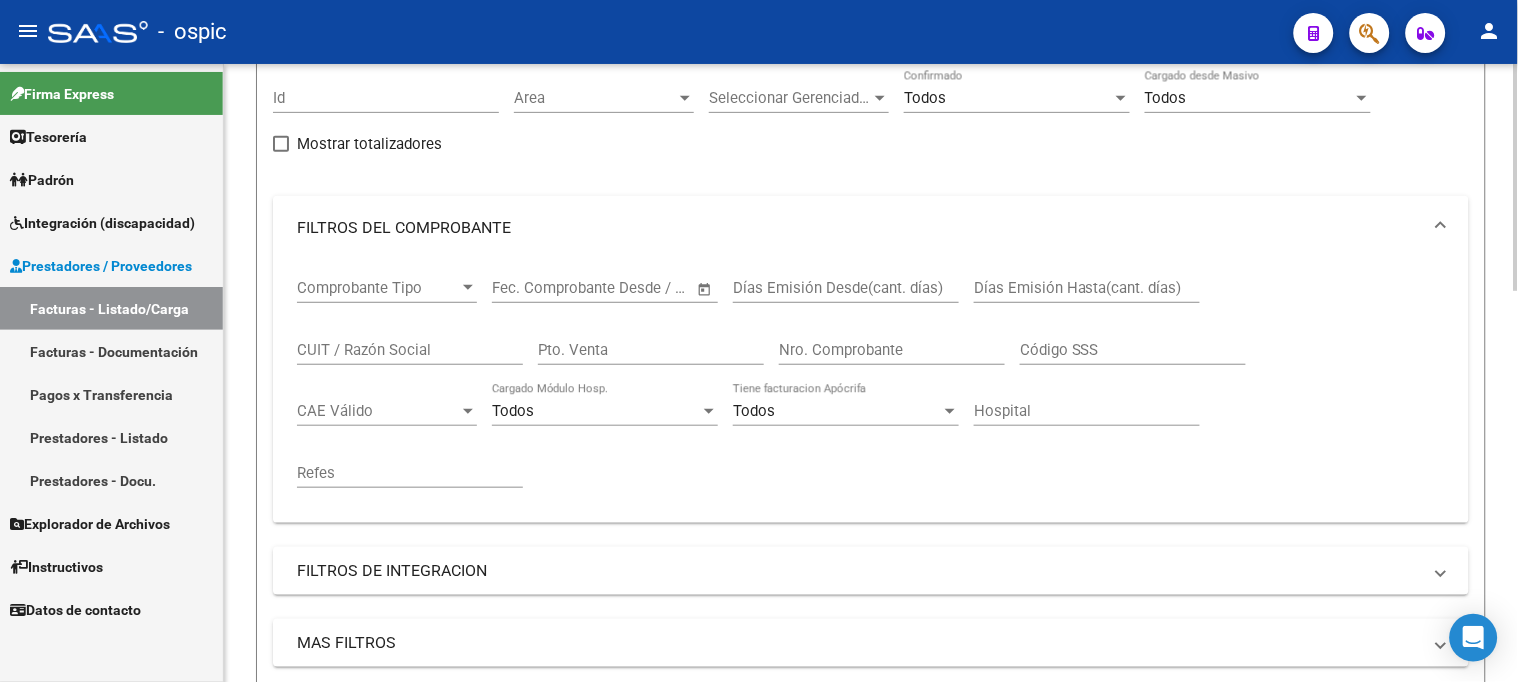 click on "Pto. Venta" at bounding box center [651, 350] 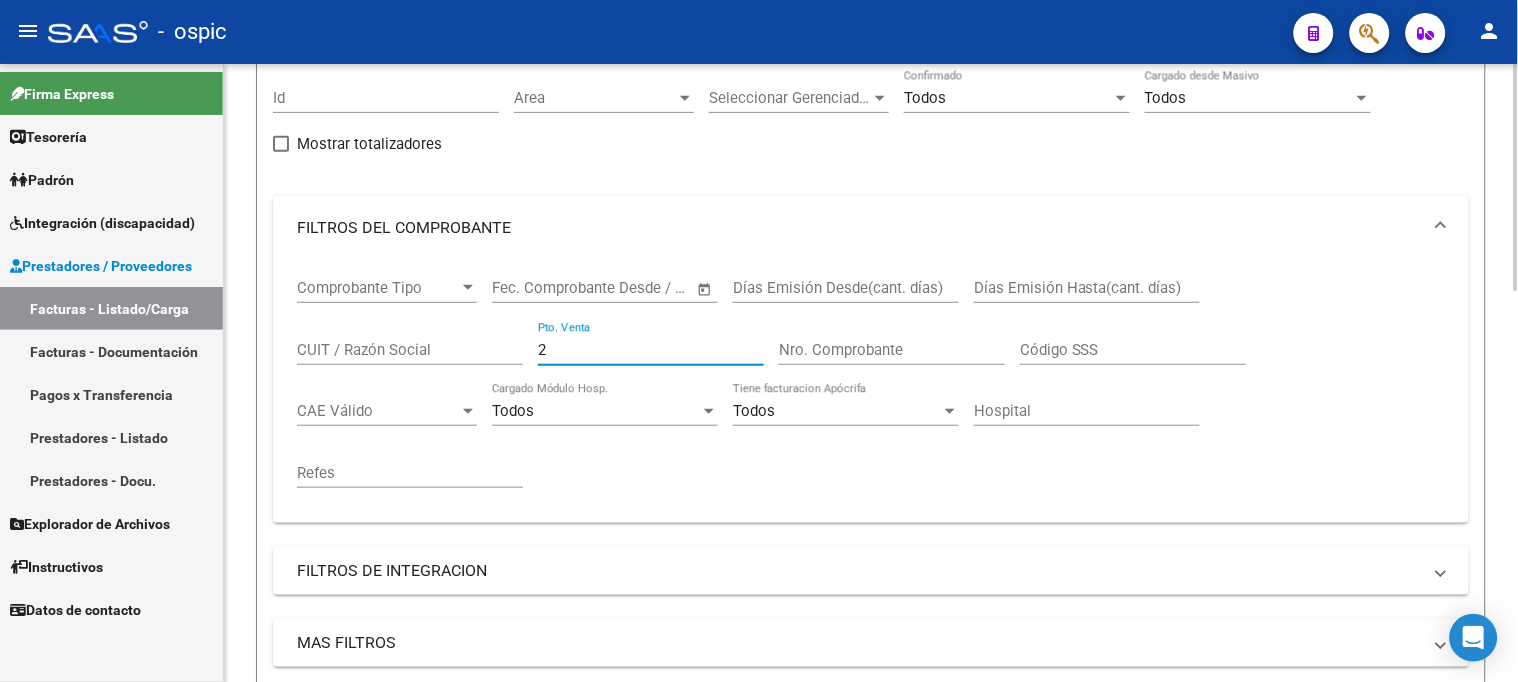 type on "2" 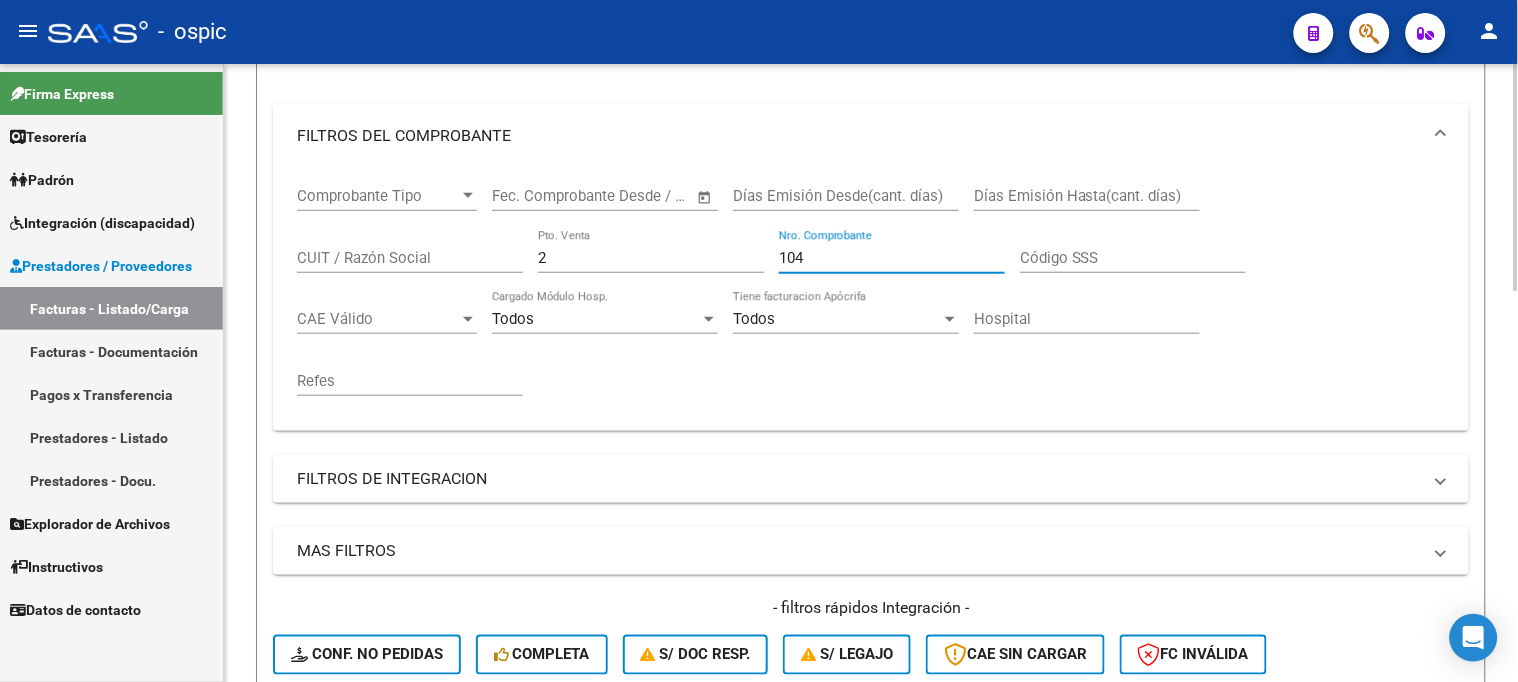 scroll, scrollTop: 406, scrollLeft: 0, axis: vertical 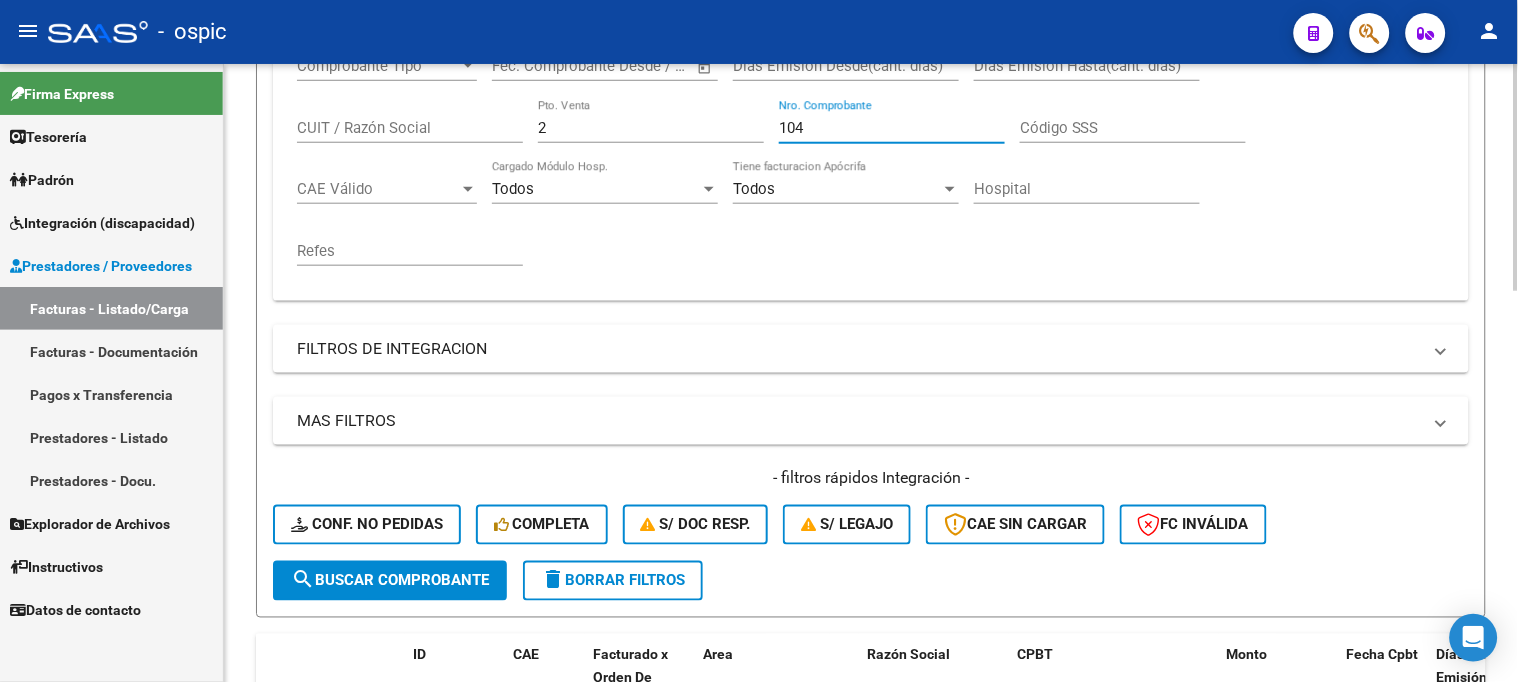type on "104" 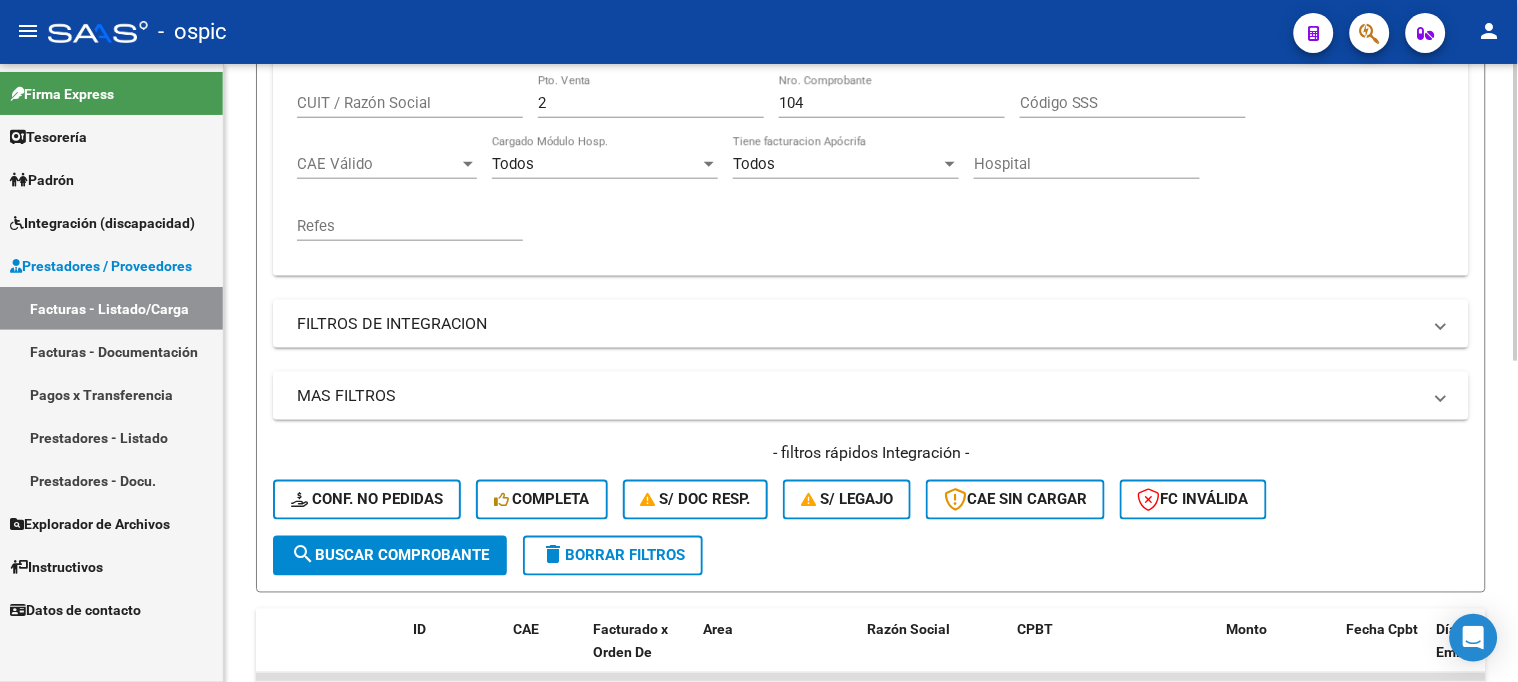 scroll, scrollTop: 444, scrollLeft: 0, axis: vertical 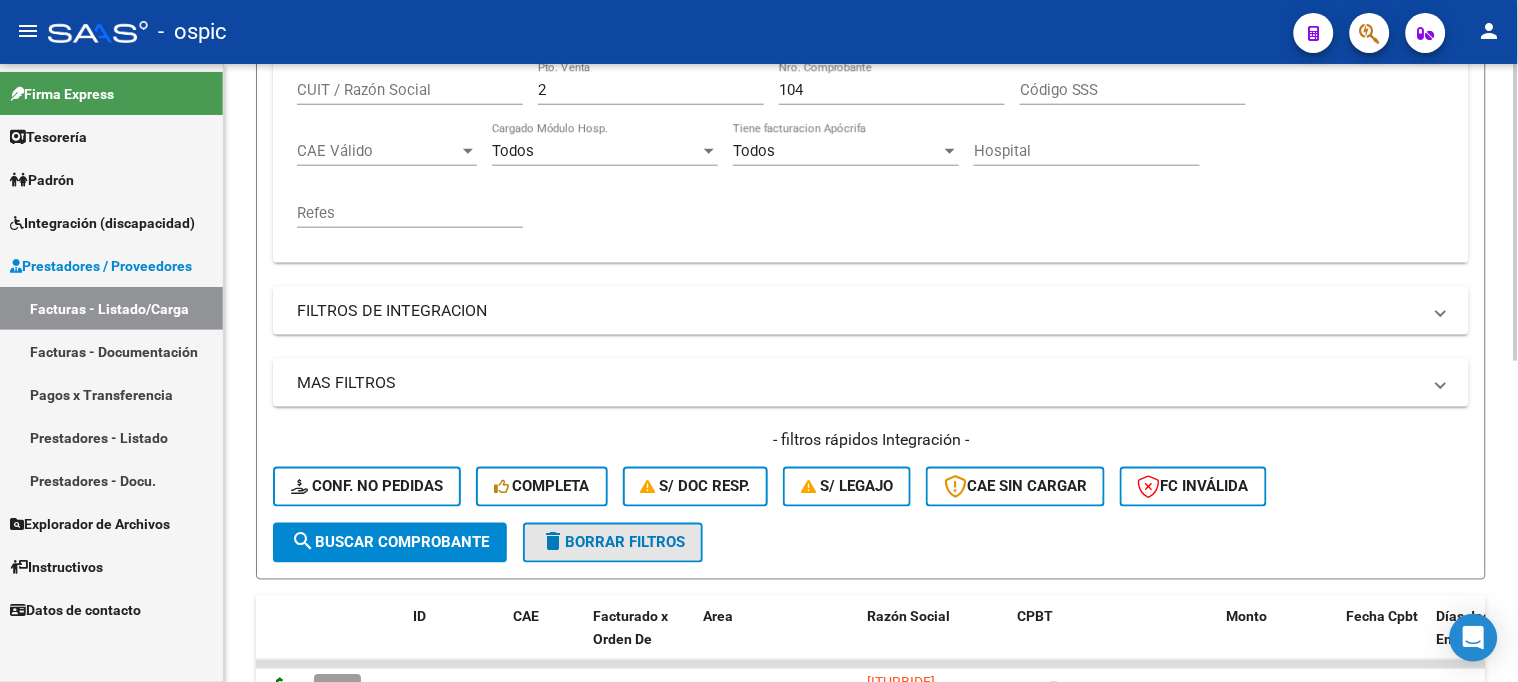 click on "delete  Borrar Filtros" 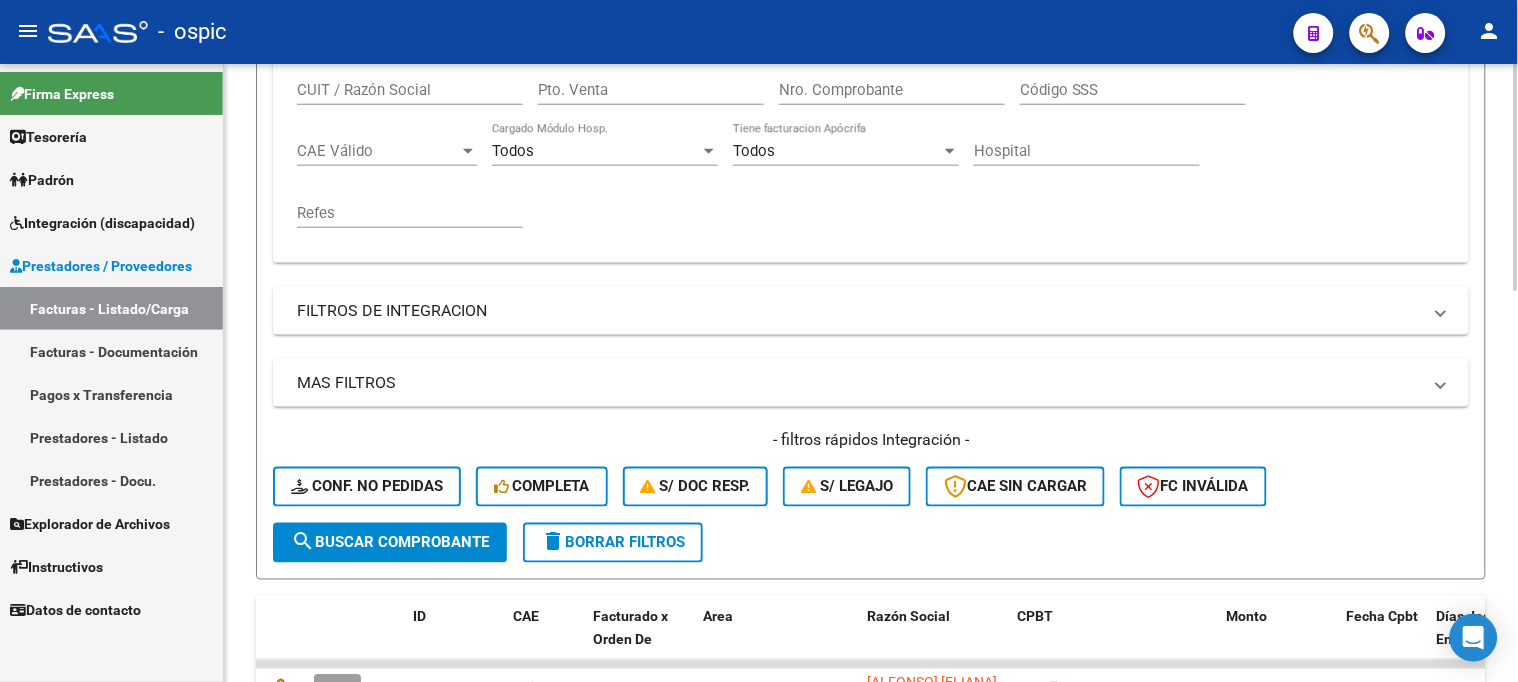 scroll, scrollTop: 222, scrollLeft: 0, axis: vertical 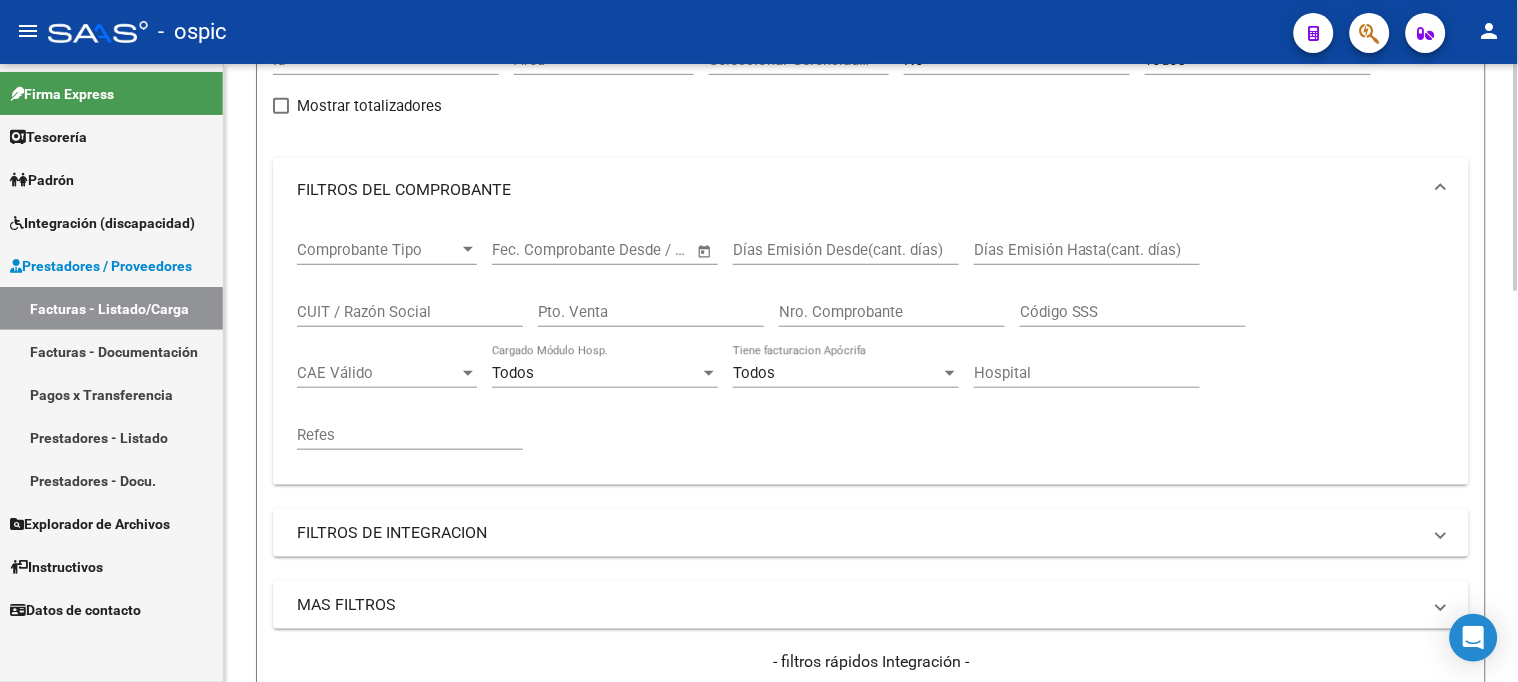 drag, startPoint x: 406, startPoint y: 312, endPoint x: 404, endPoint y: 328, distance: 16.124516 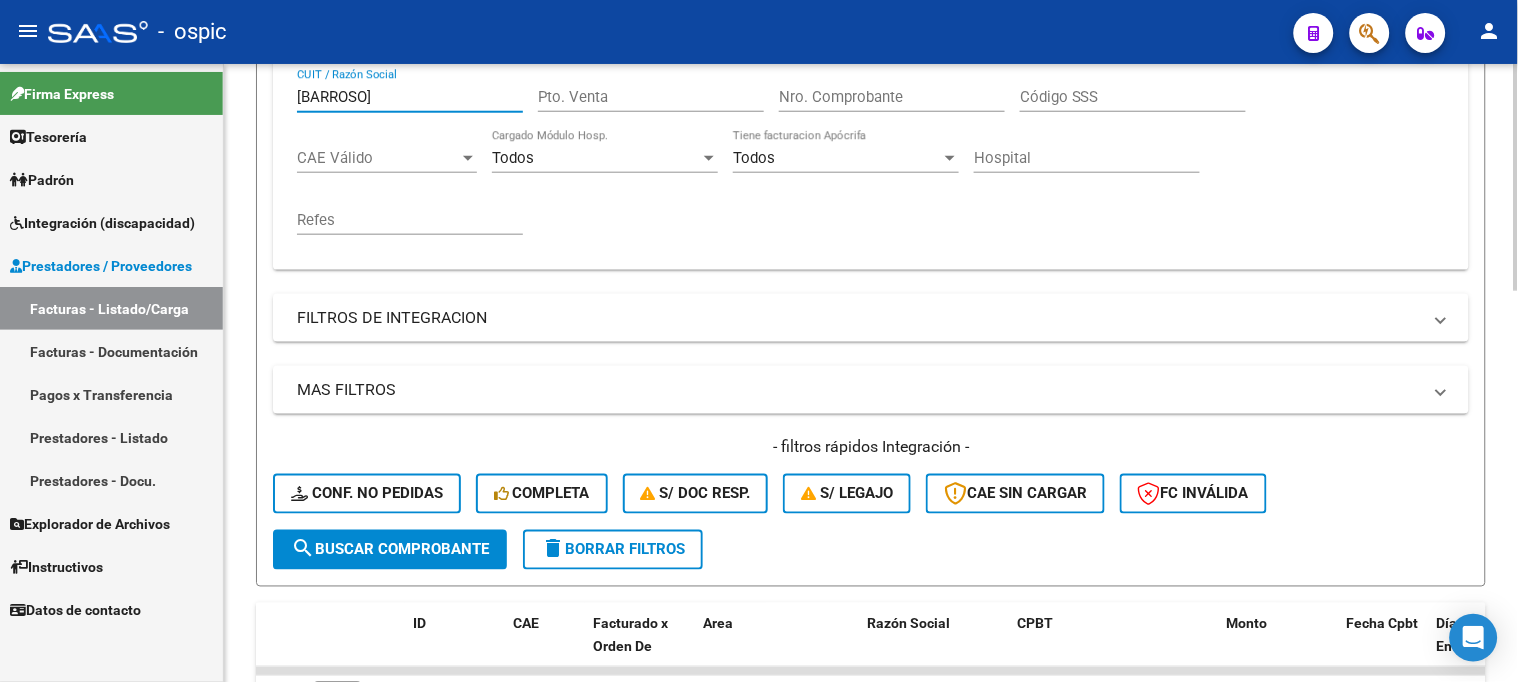 scroll, scrollTop: 444, scrollLeft: 0, axis: vertical 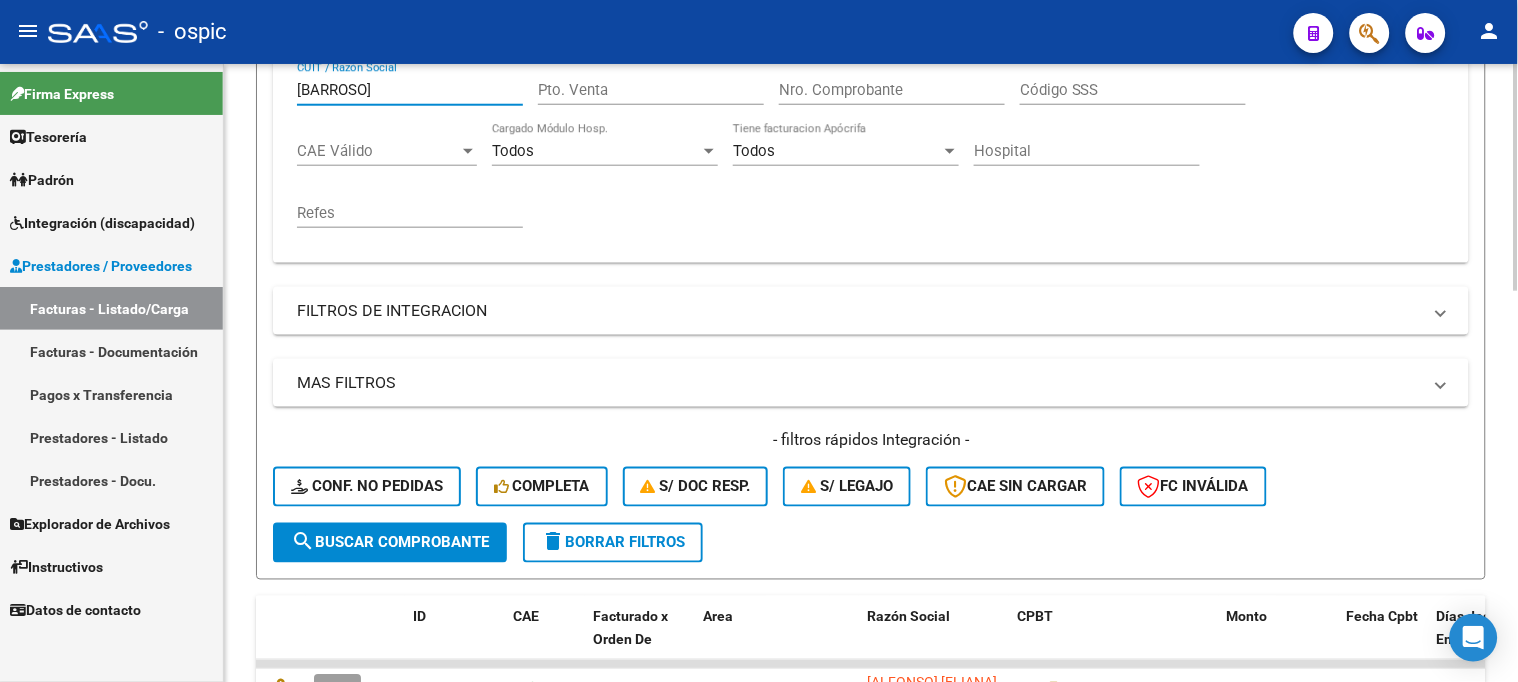 type on "BARROSO" 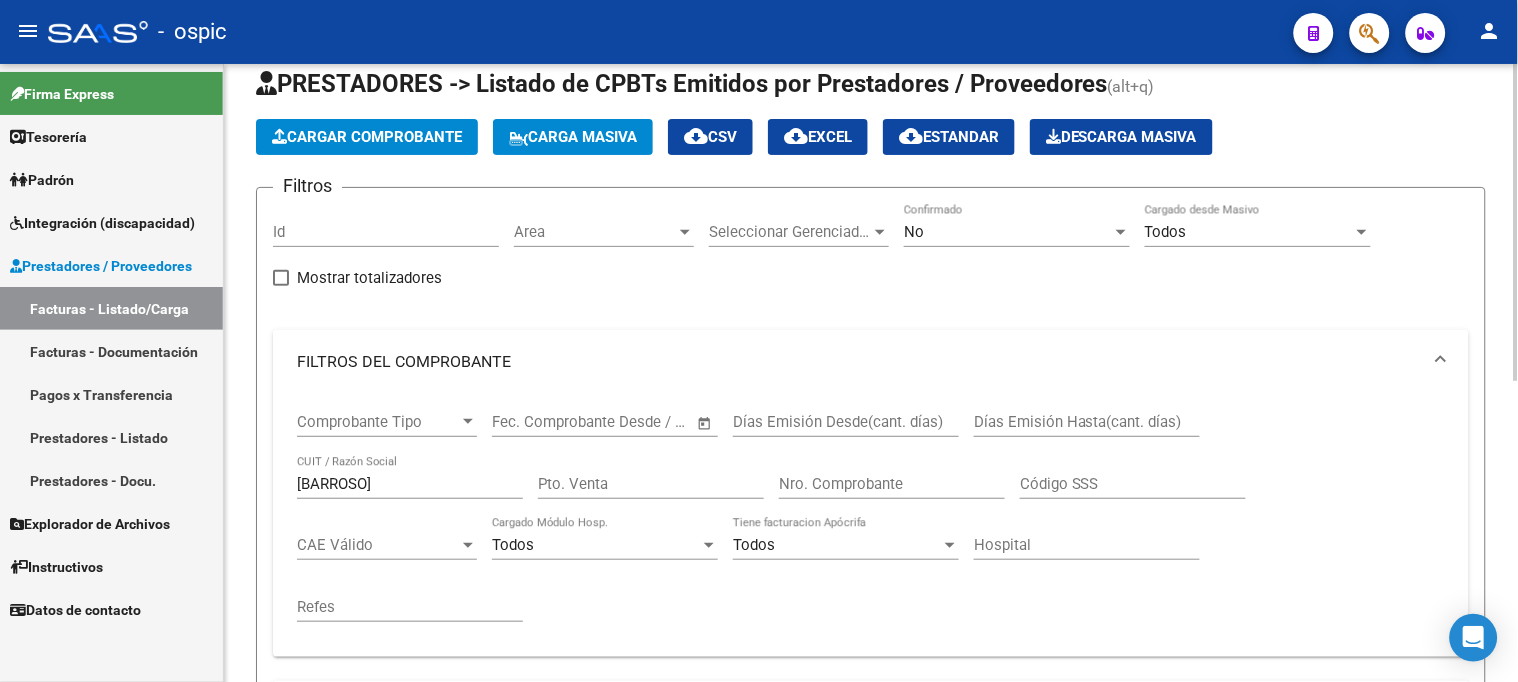scroll, scrollTop: 28, scrollLeft: 0, axis: vertical 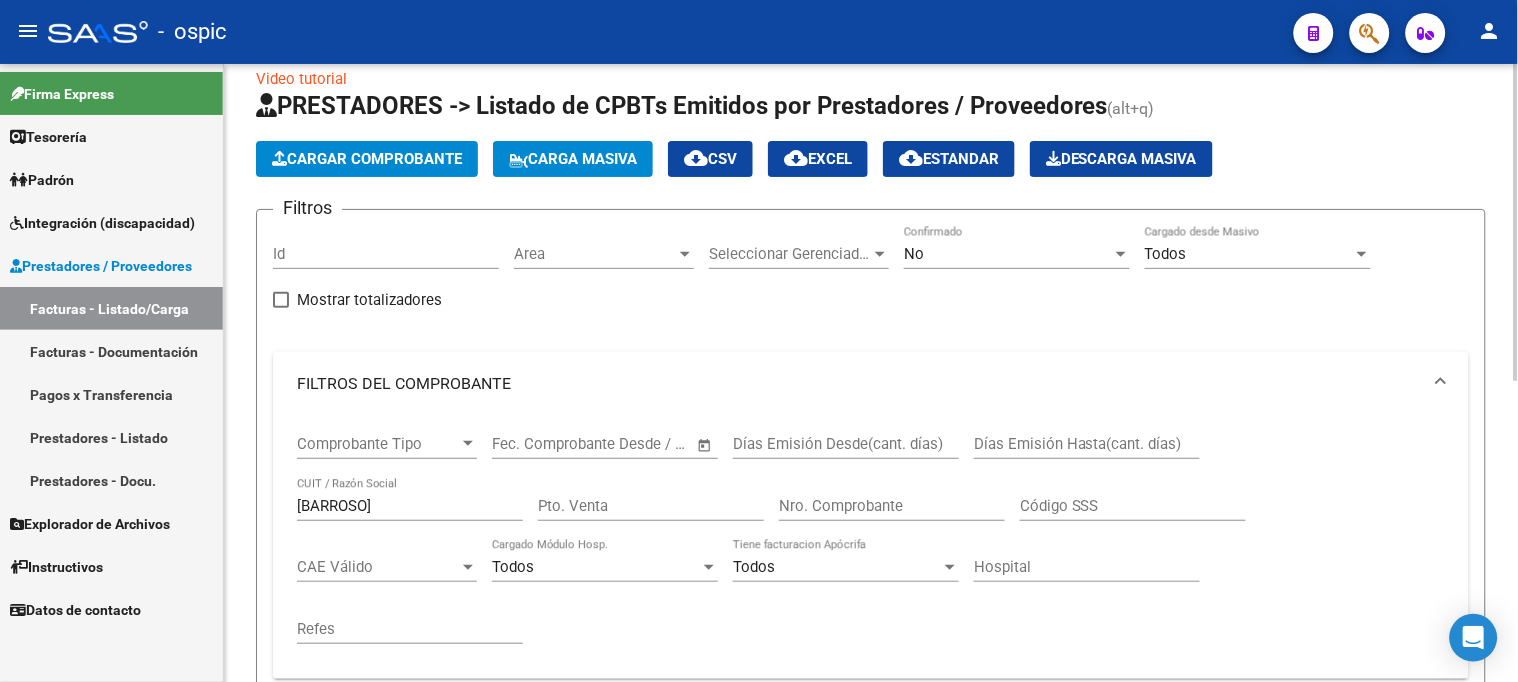 click on "No" at bounding box center [1008, 254] 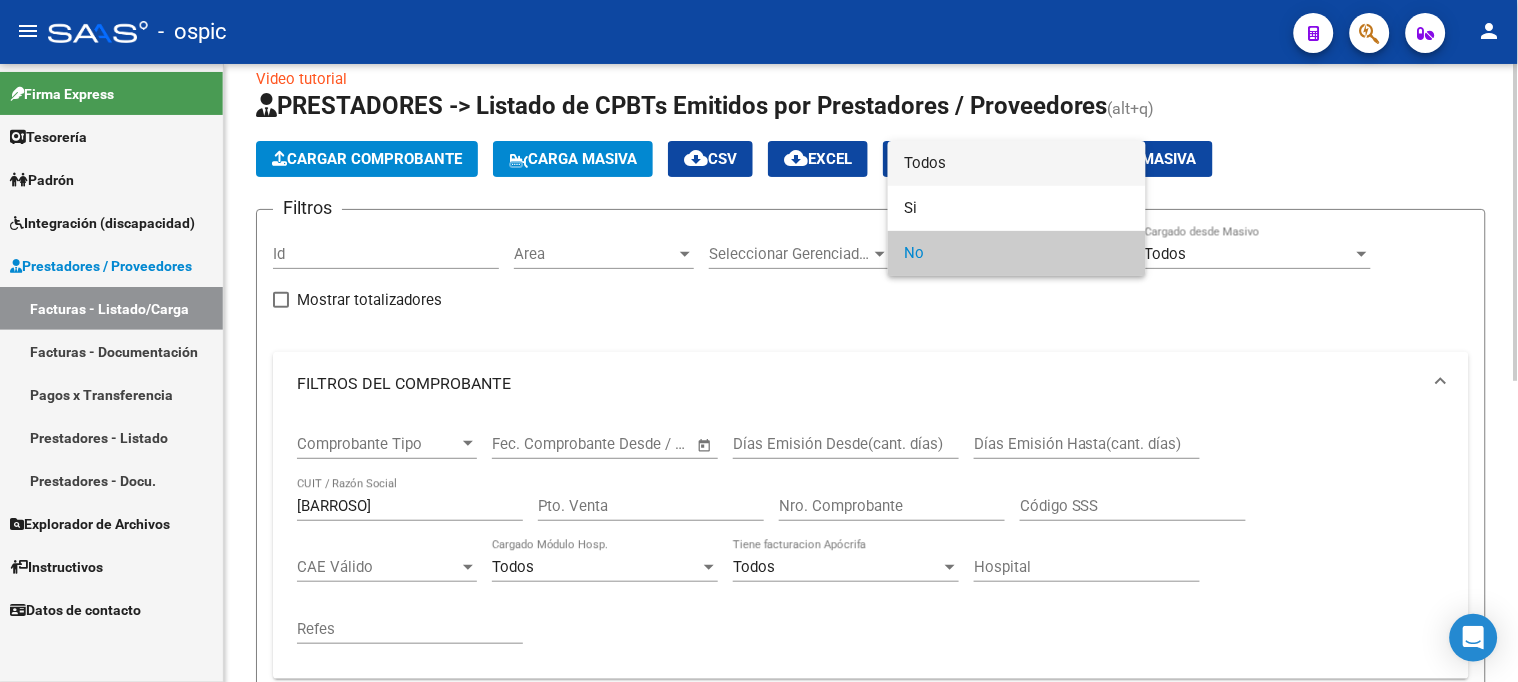 click on "Todos" at bounding box center [1017, 163] 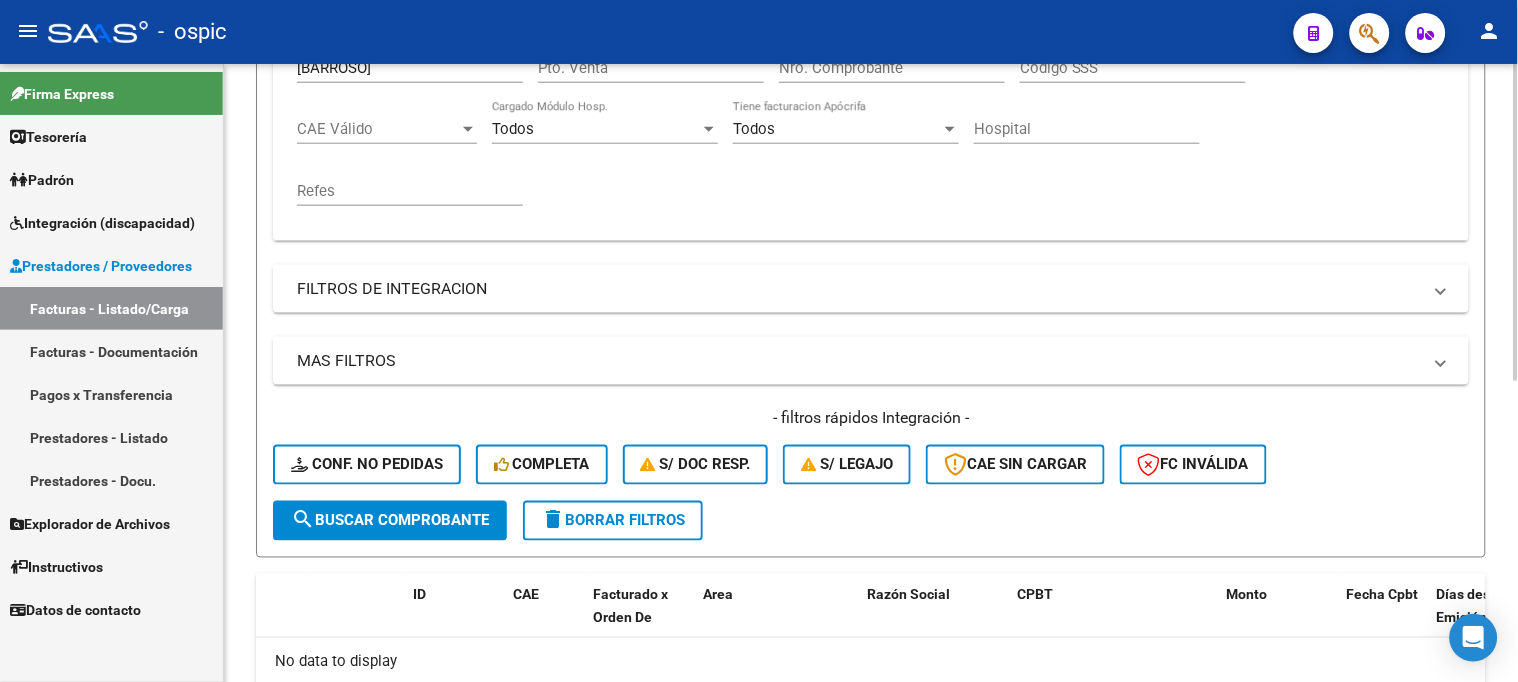 scroll, scrollTop: 473, scrollLeft: 0, axis: vertical 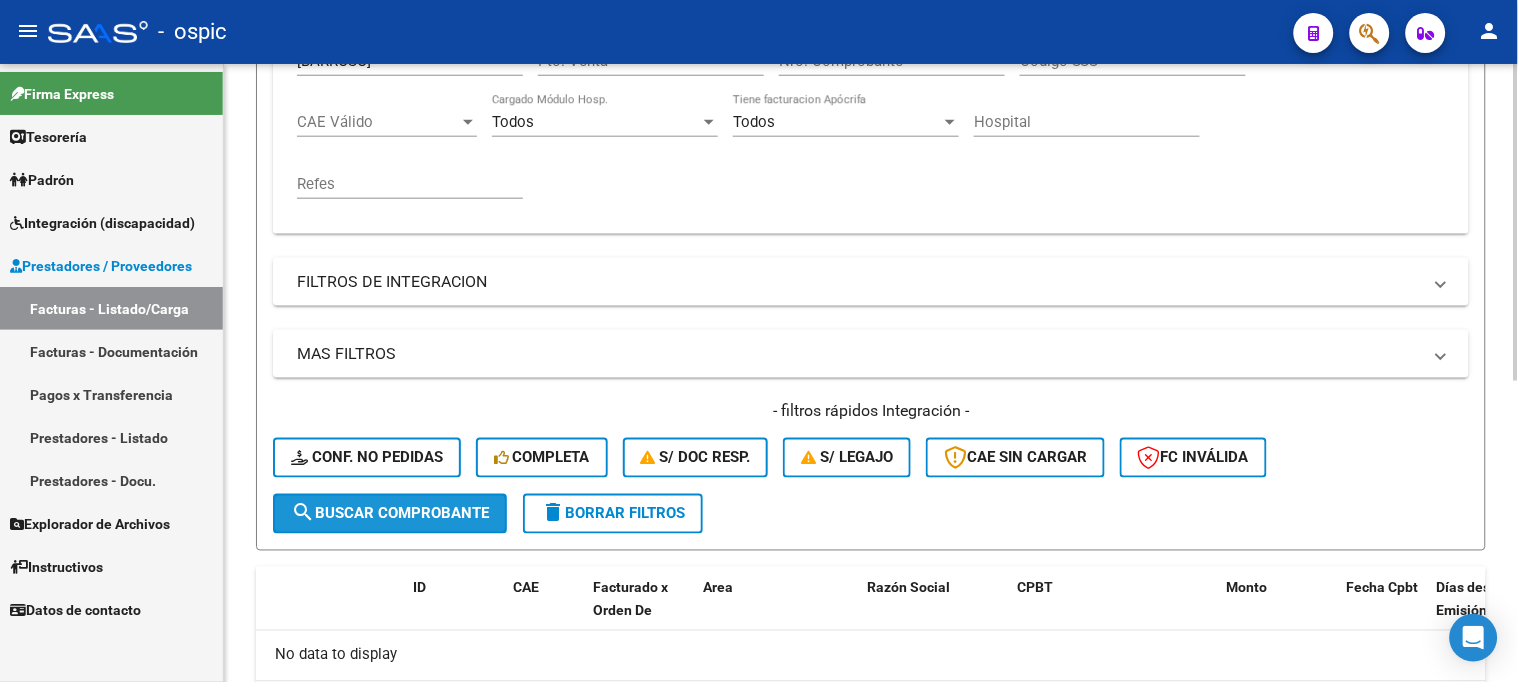 click on "search  Buscar Comprobante" 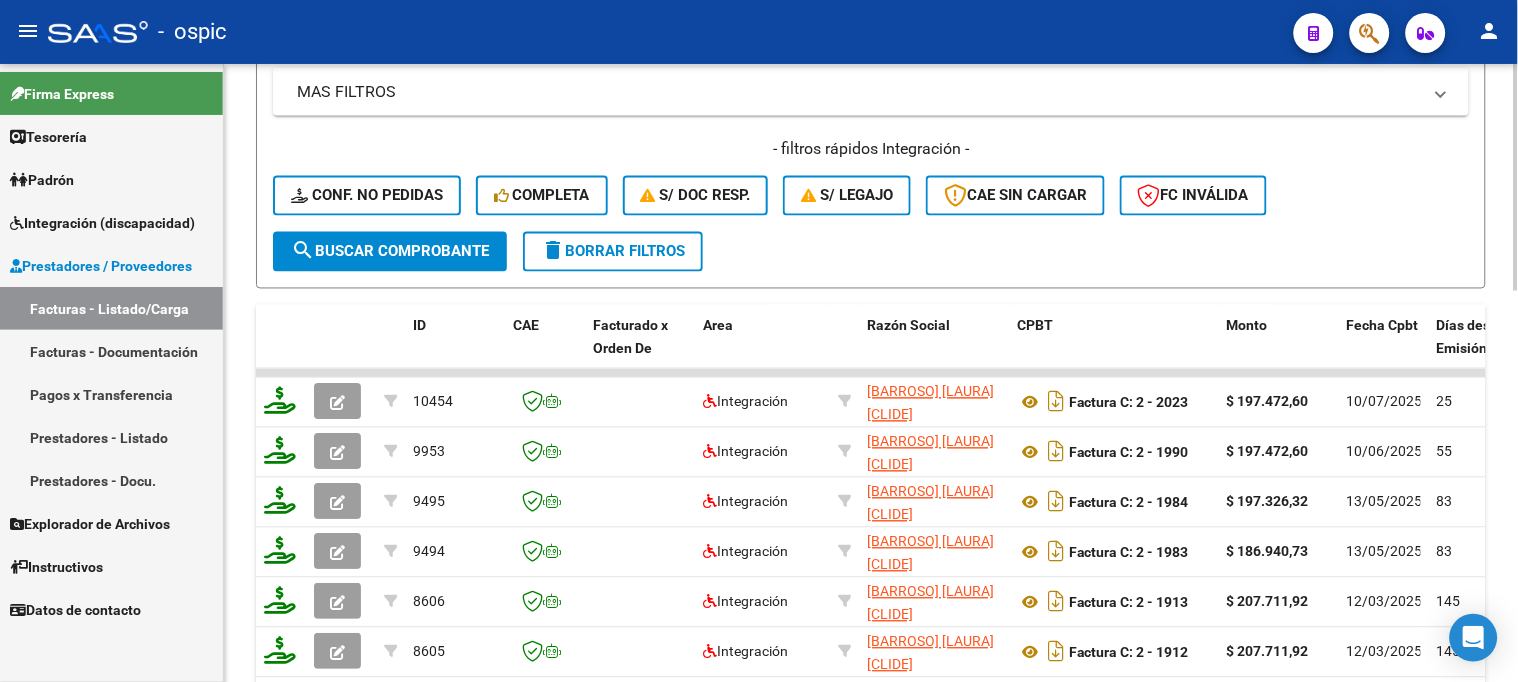 scroll, scrollTop: 762, scrollLeft: 0, axis: vertical 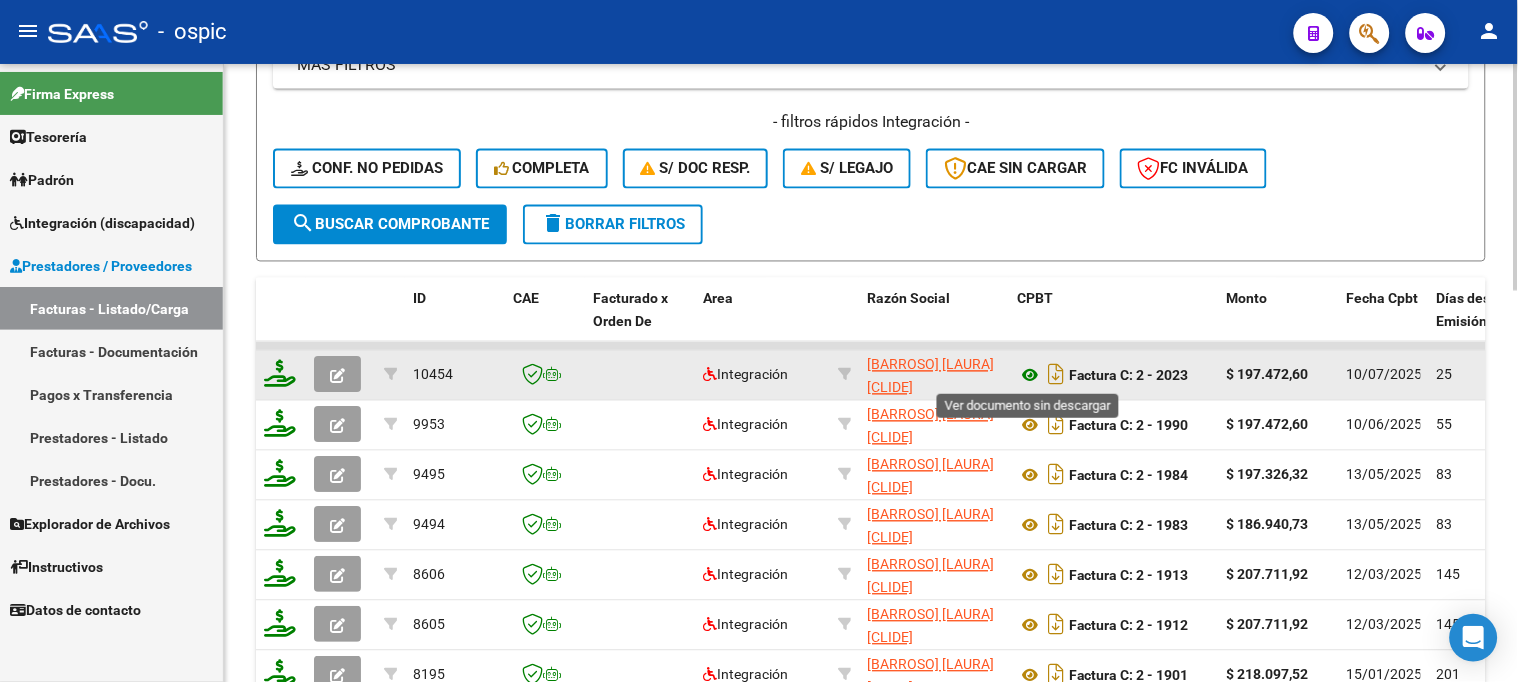 click 